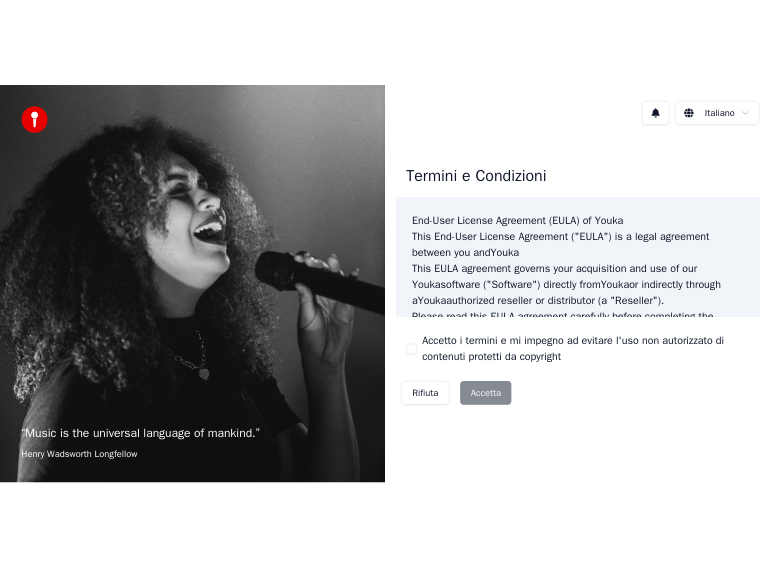 scroll, scrollTop: 0, scrollLeft: 0, axis: both 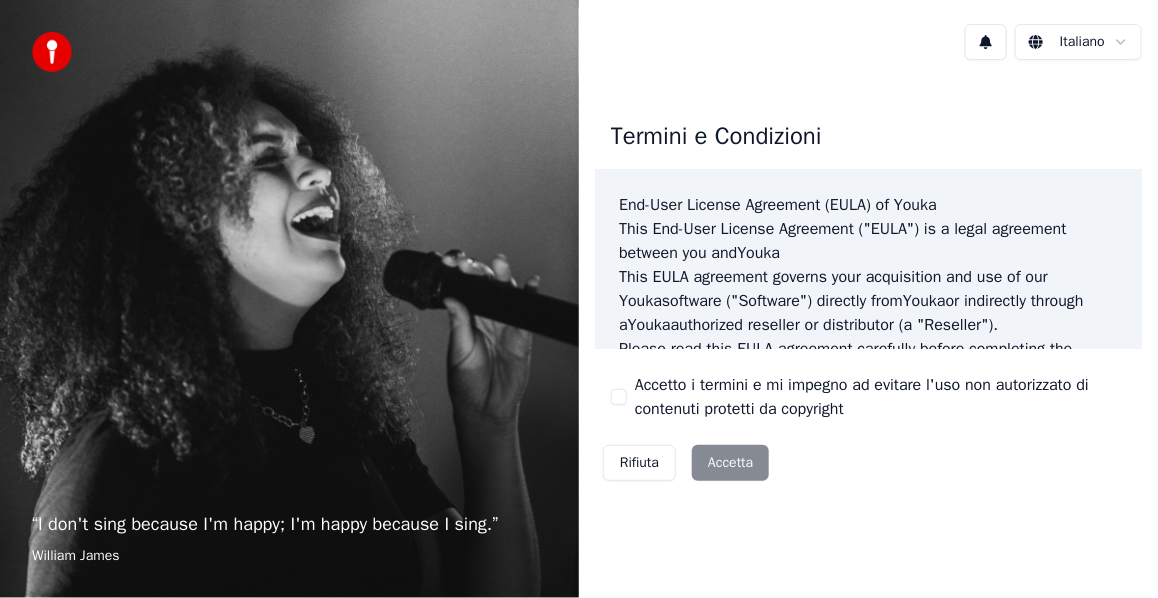 click on "Rifiuta Accetta" at bounding box center [686, 463] 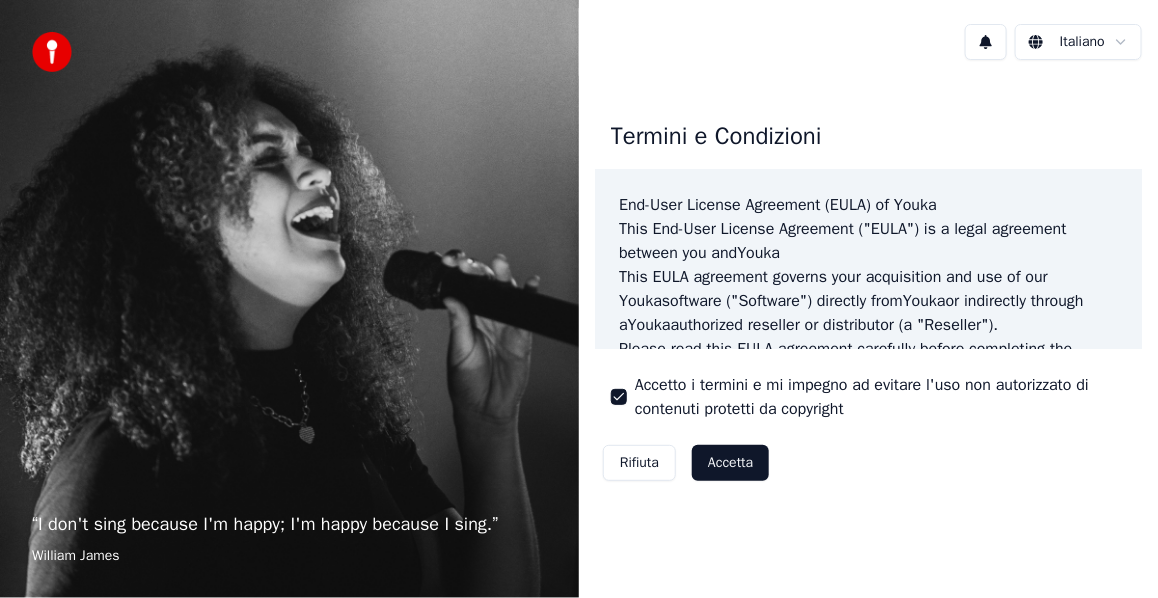 click on "Accetta" at bounding box center (730, 463) 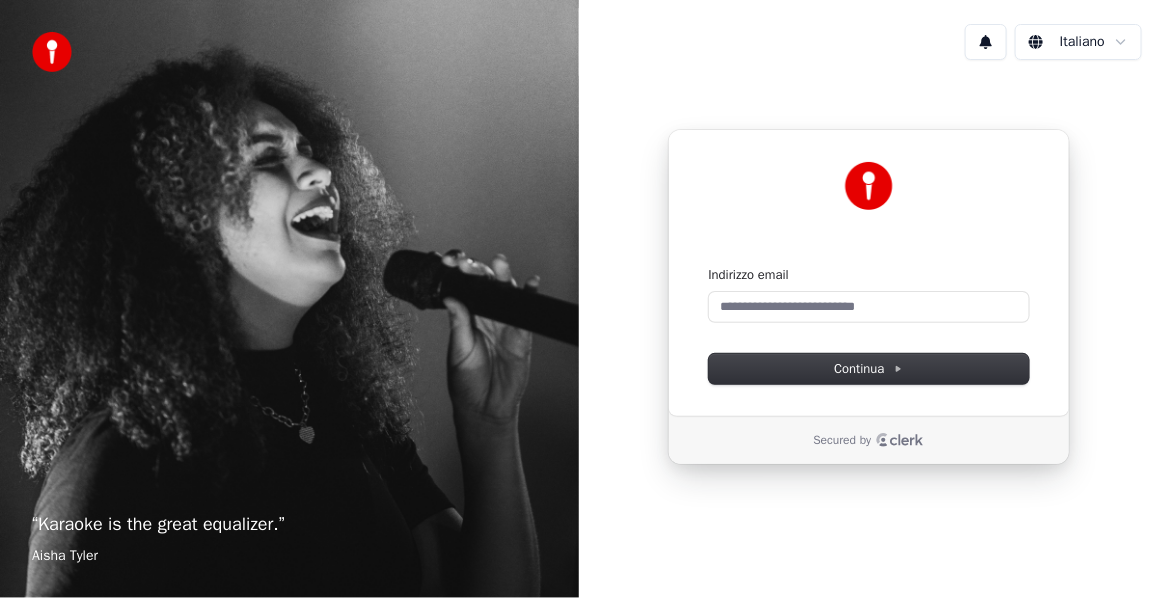 click 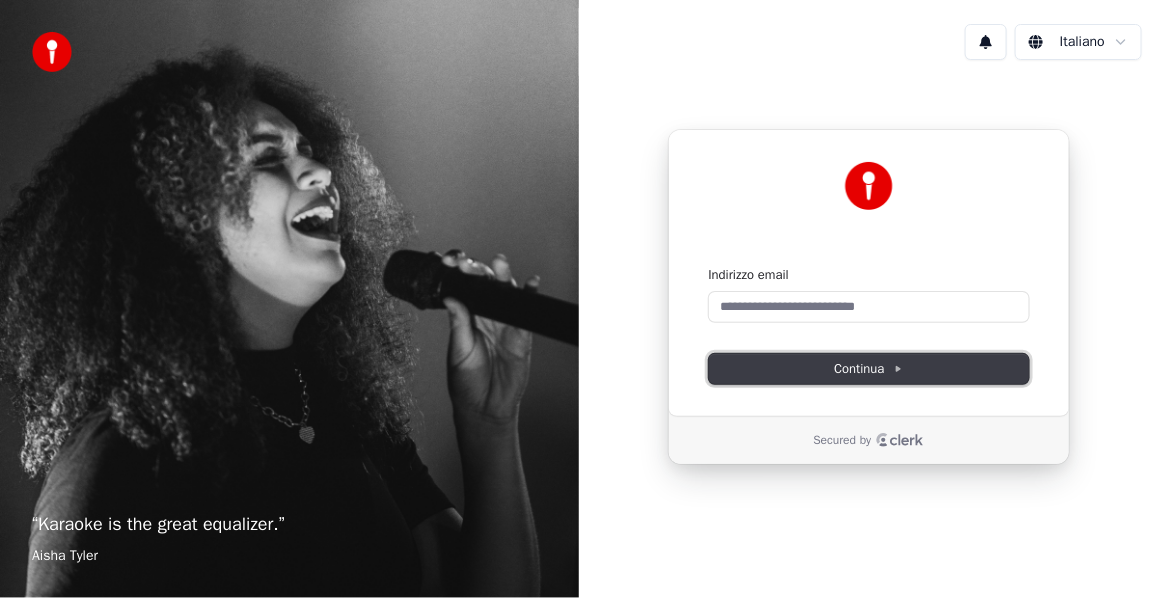 click on "Continua" at bounding box center [868, 369] 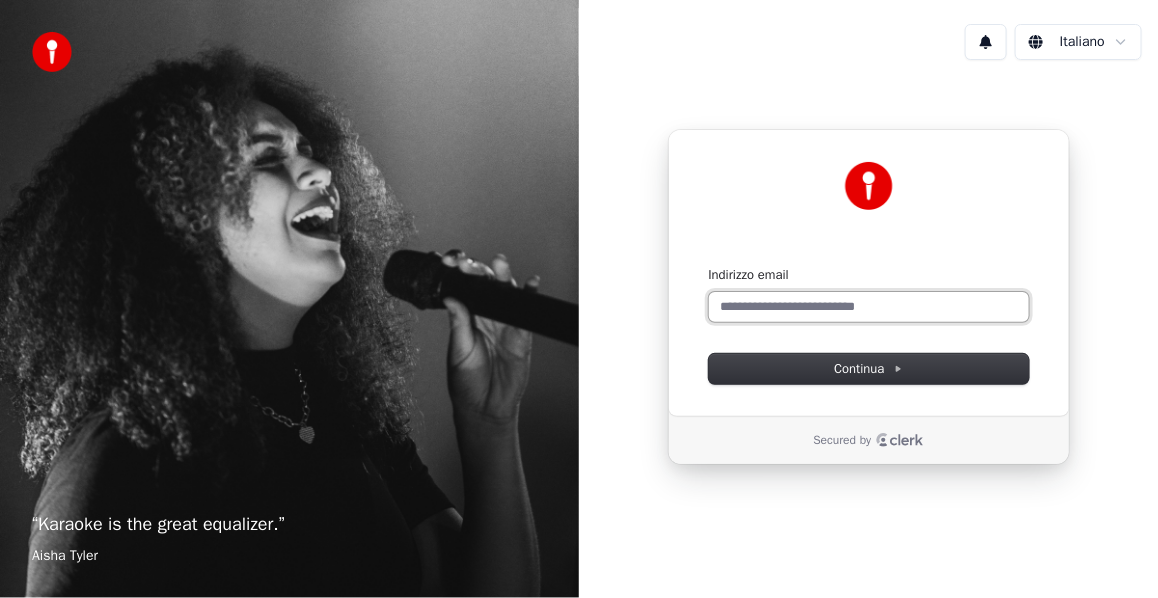 click on "Indirizzo email" at bounding box center (869, 307) 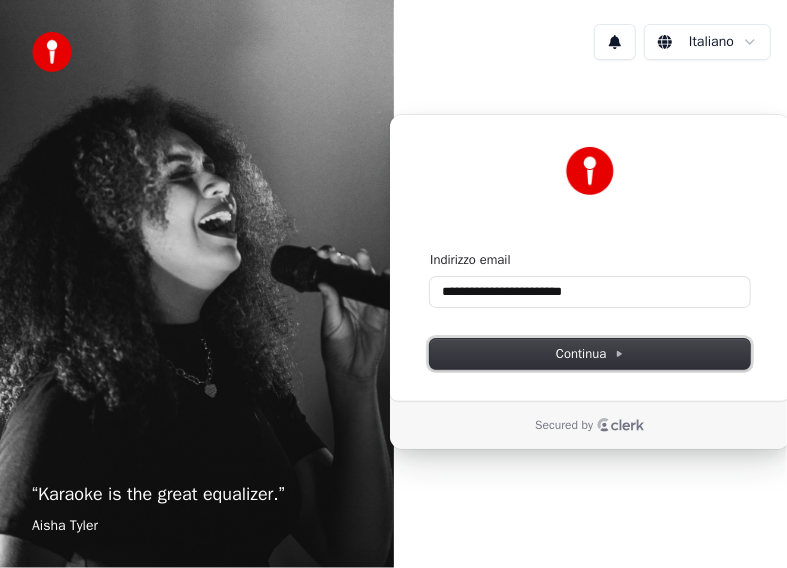 click on "Continua" at bounding box center [590, 354] 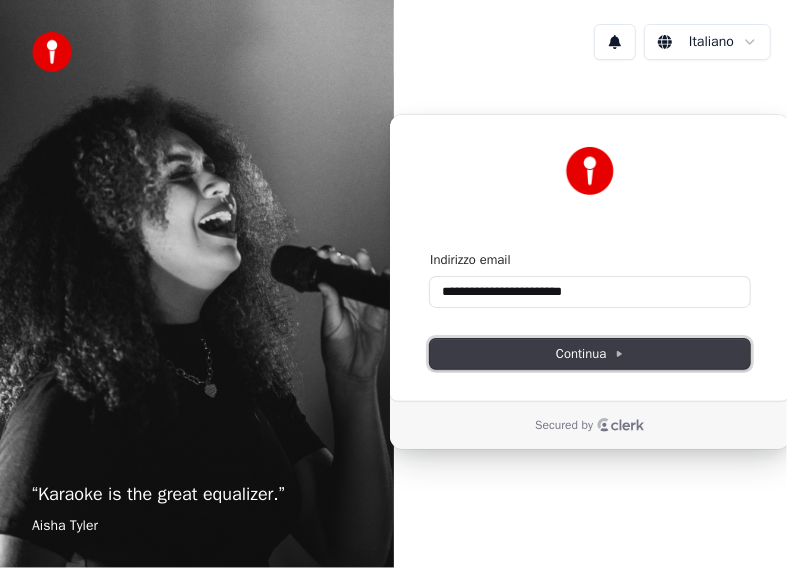 click on "Continua" at bounding box center (590, 354) 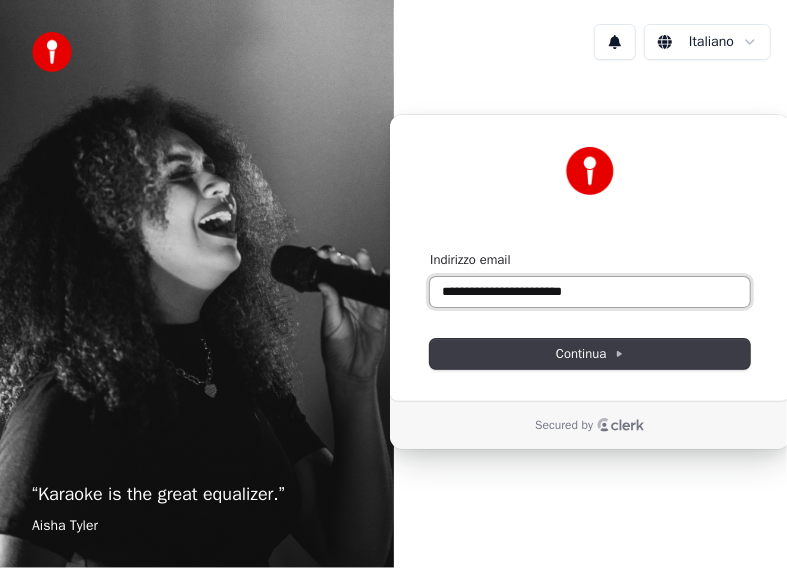 click on "**********" at bounding box center (590, 292) 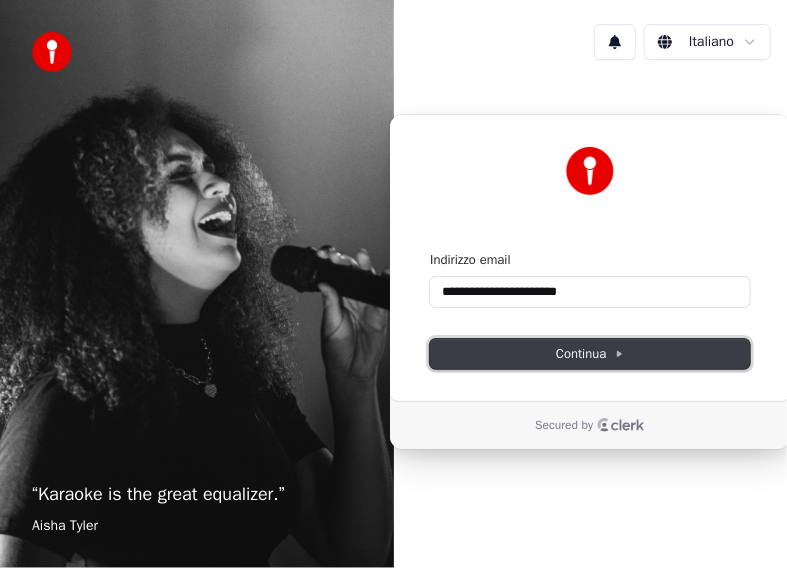 click on "Continua" at bounding box center [590, 354] 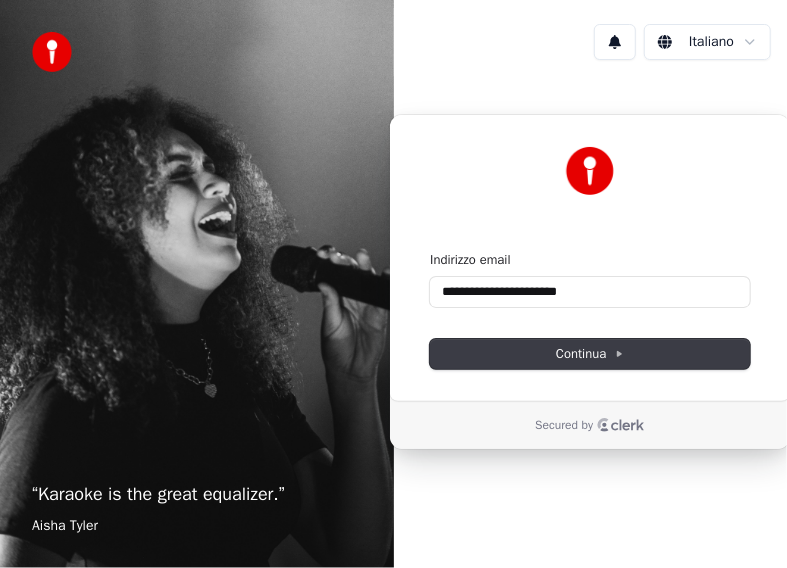 type on "**********" 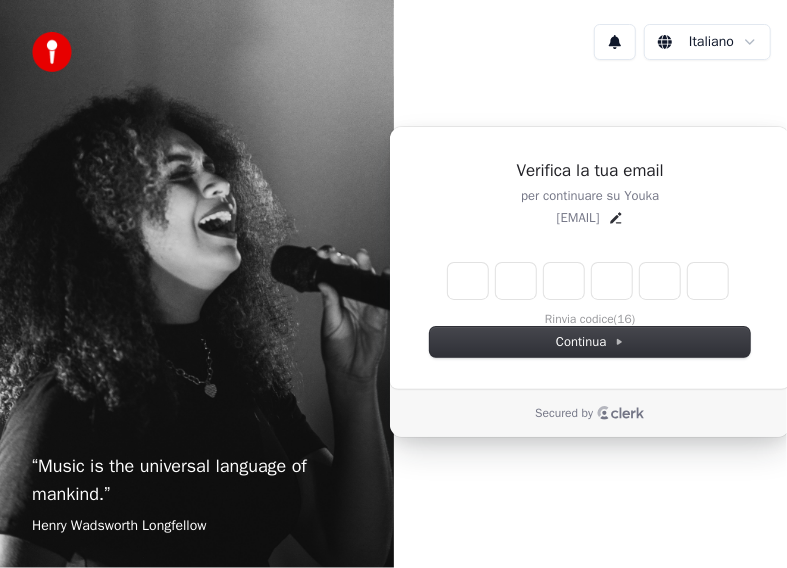 drag, startPoint x: 656, startPoint y: 218, endPoint x: 500, endPoint y: 224, distance: 156.11534 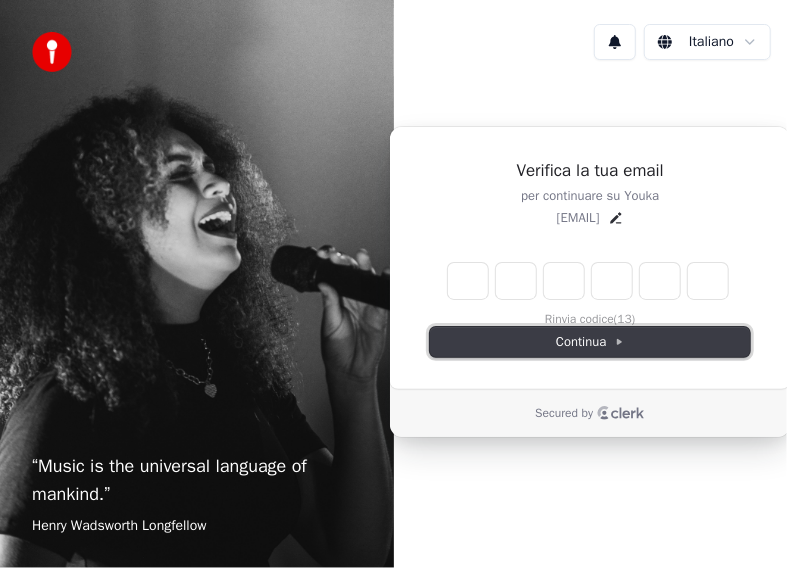 click on "Continua" at bounding box center [590, 342] 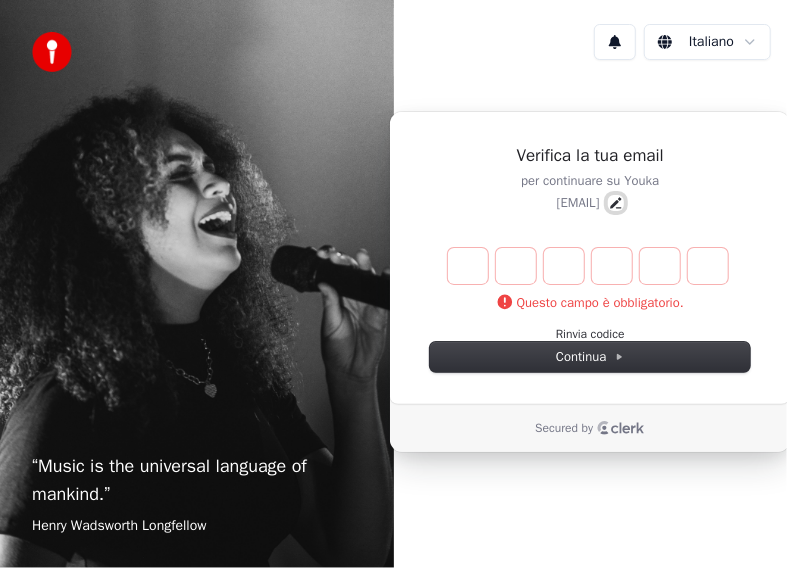 click 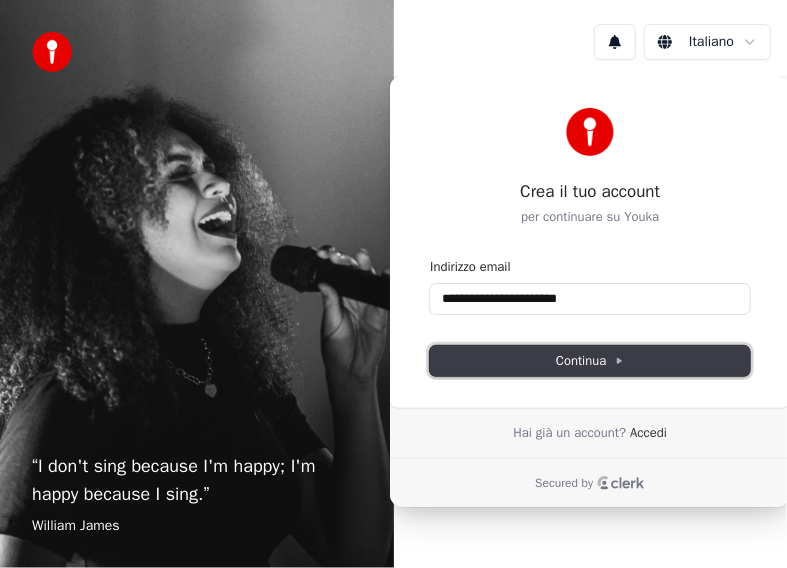 click on "Continua" at bounding box center (590, 361) 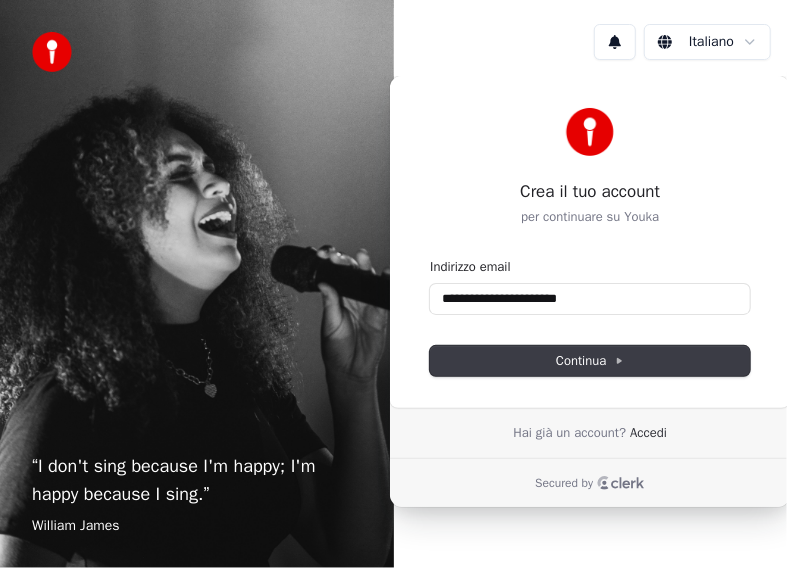 type on "**********" 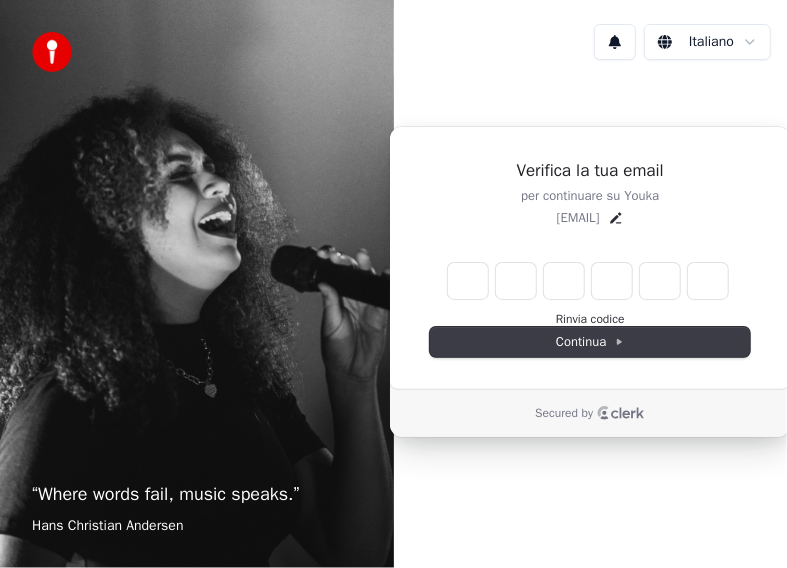 type on "*" 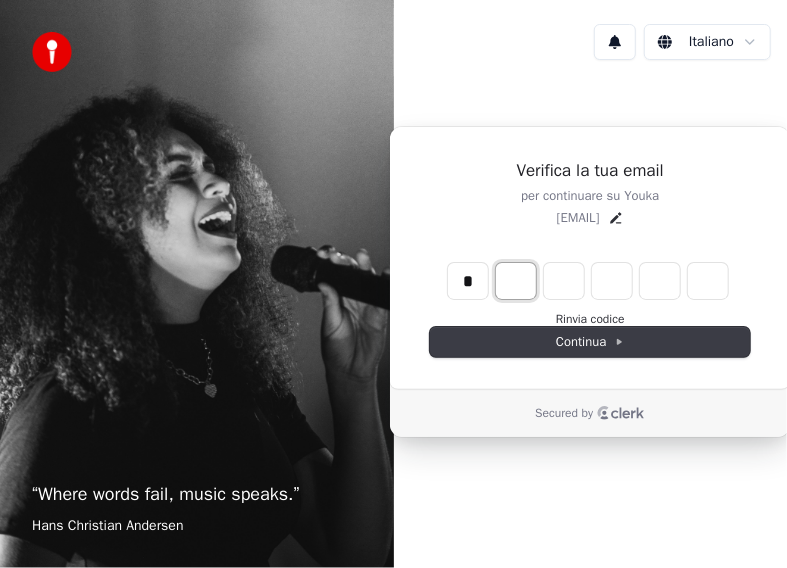 type on "*" 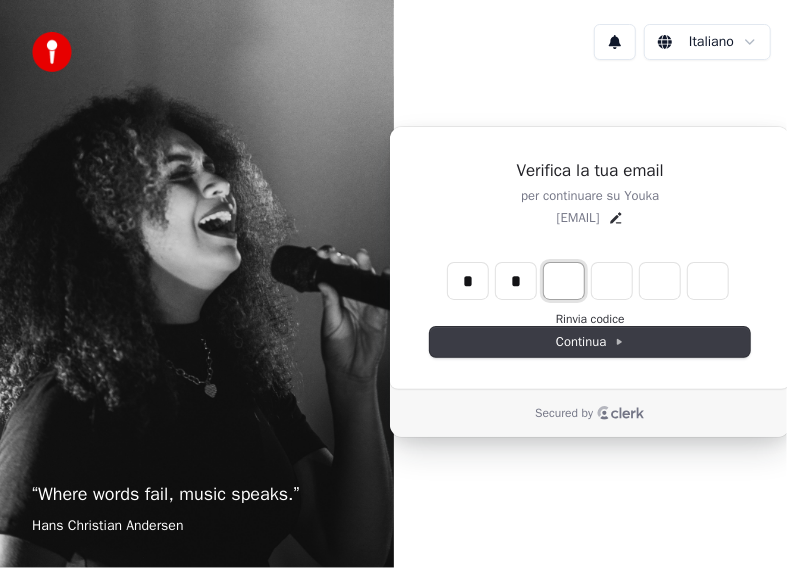 type on "**" 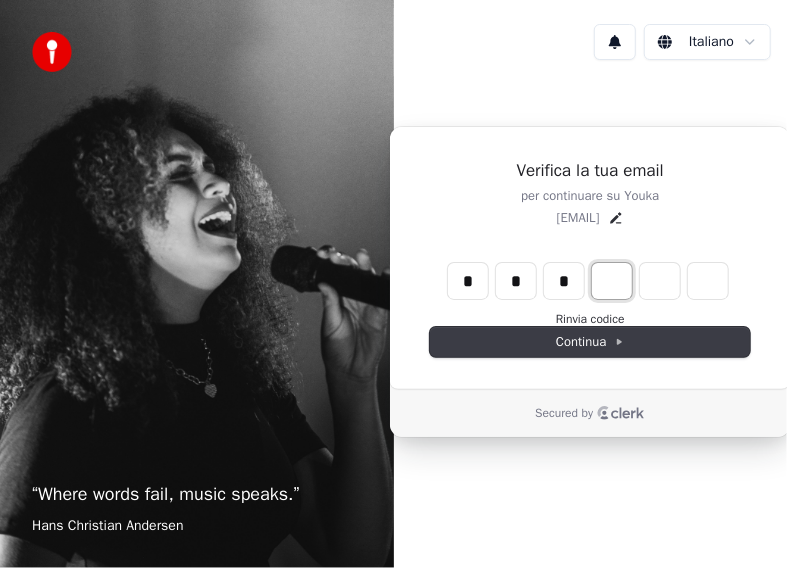 type on "***" 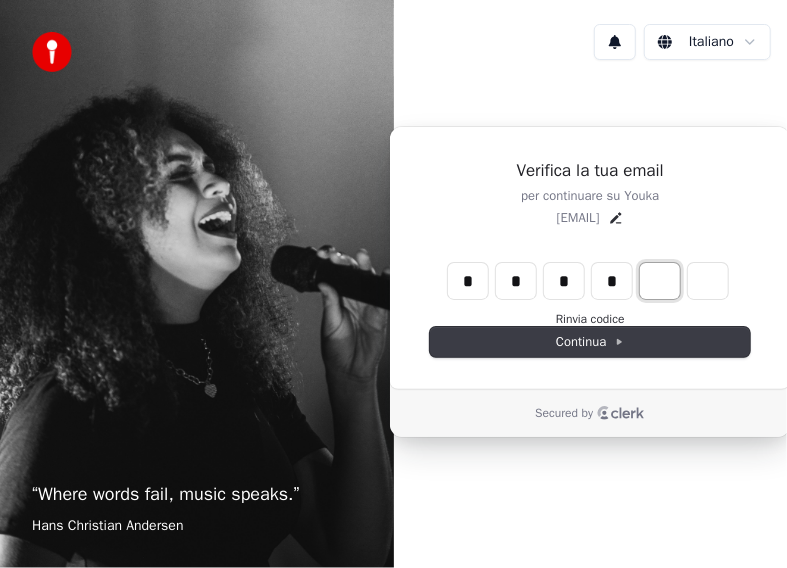 type on "****" 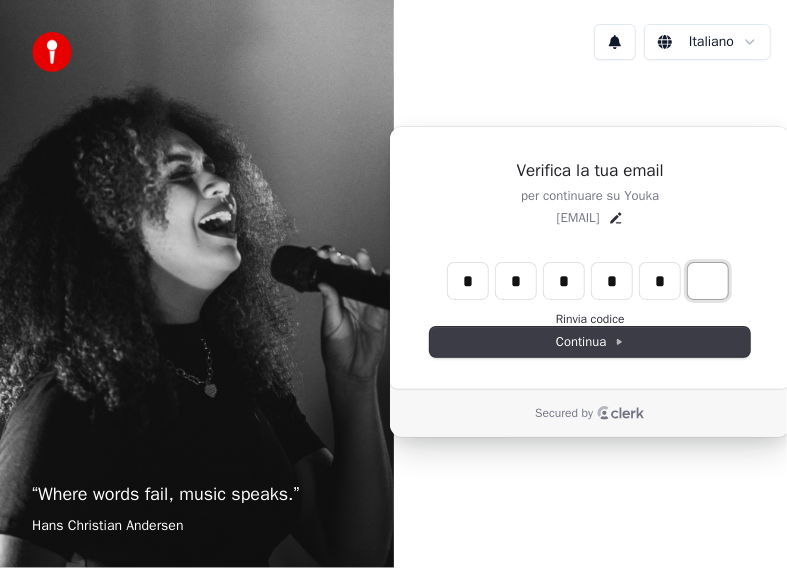 type on "******" 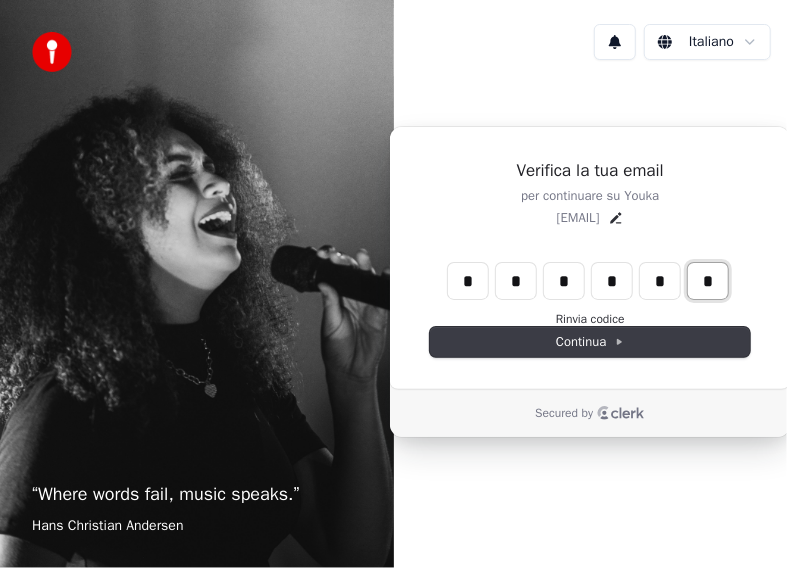 type on "*" 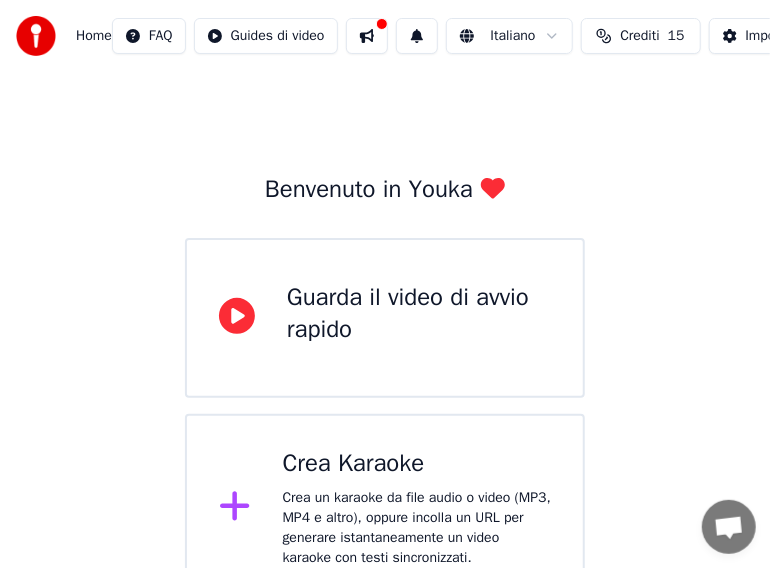 scroll, scrollTop: 0, scrollLeft: 0, axis: both 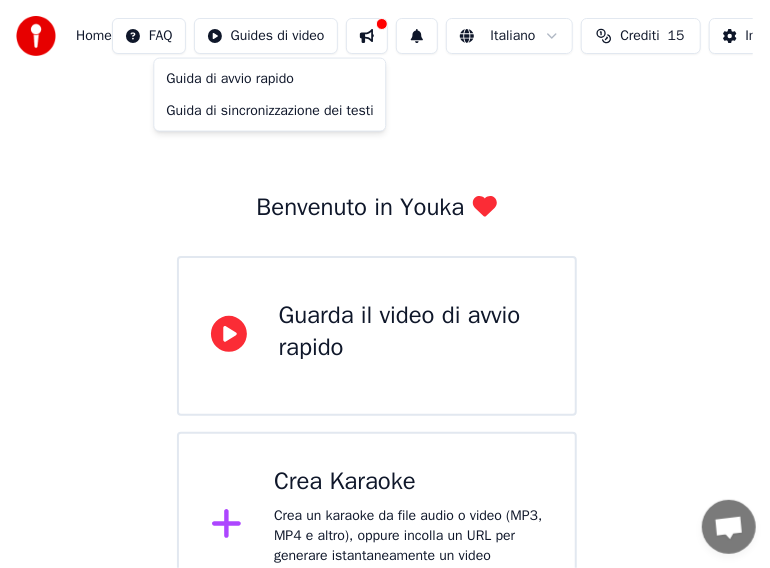 click on "Home FAQ Guides di video Italiano Crediti 15 Impostazioni Benvenuto in Youka Guarda il video di avvio rapido Crea Karaoke Crea un karaoke da file audio o video (MP3, MP4 e altro), oppure incolla un URL per generare istantaneamente un video karaoke con testi sincronizzati.
Guida di avvio rapido Guida di sincronizzazione dei testi" at bounding box center [385, 310] 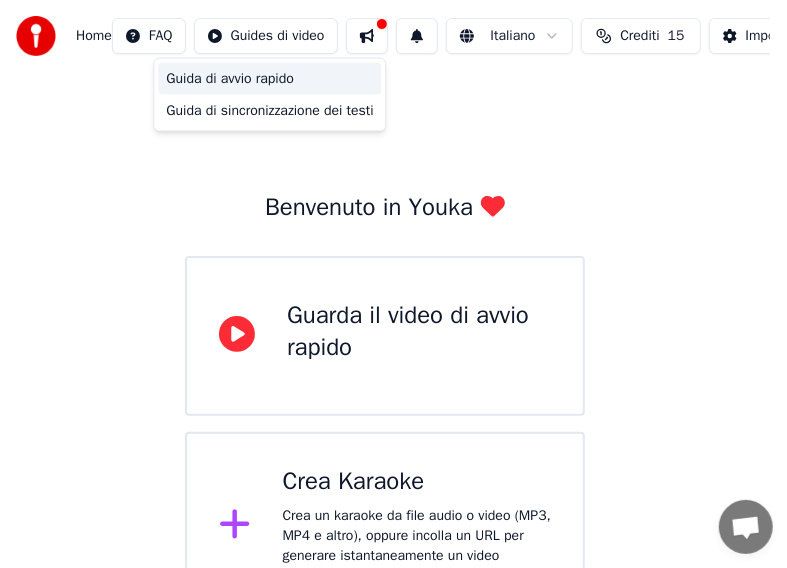 click on "Guida di avvio rapido" at bounding box center [269, 79] 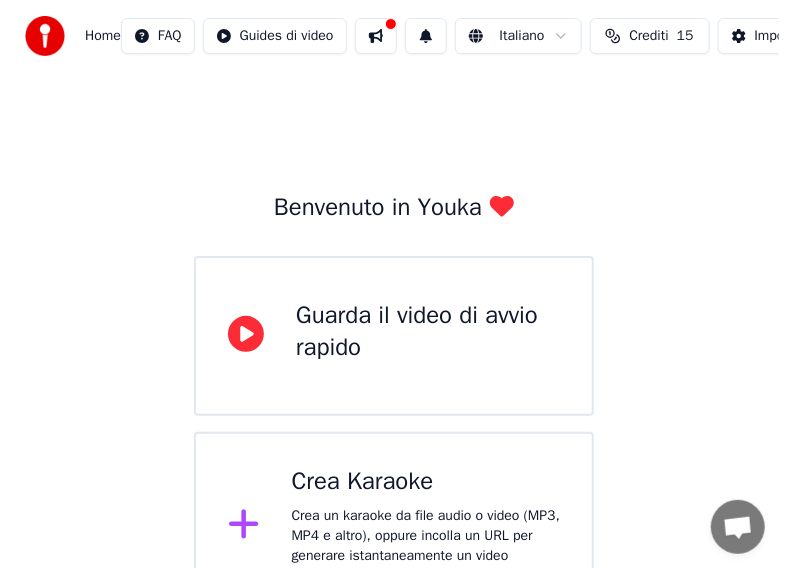 scroll, scrollTop: 51, scrollLeft: 0, axis: vertical 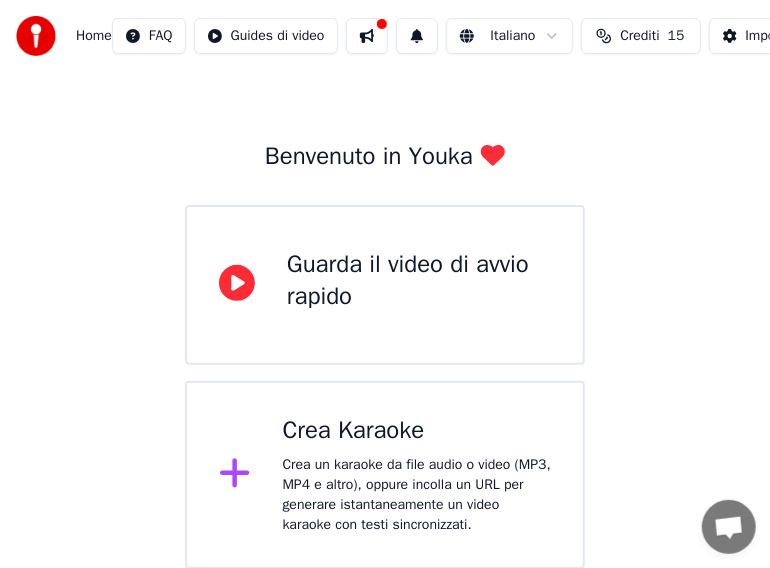 click on "Crea un karaoke da file audio o video (MP3, MP4 e altro), oppure incolla un URL per generare istantaneamente un video karaoke con testi sincronizzati." at bounding box center [417, 495] 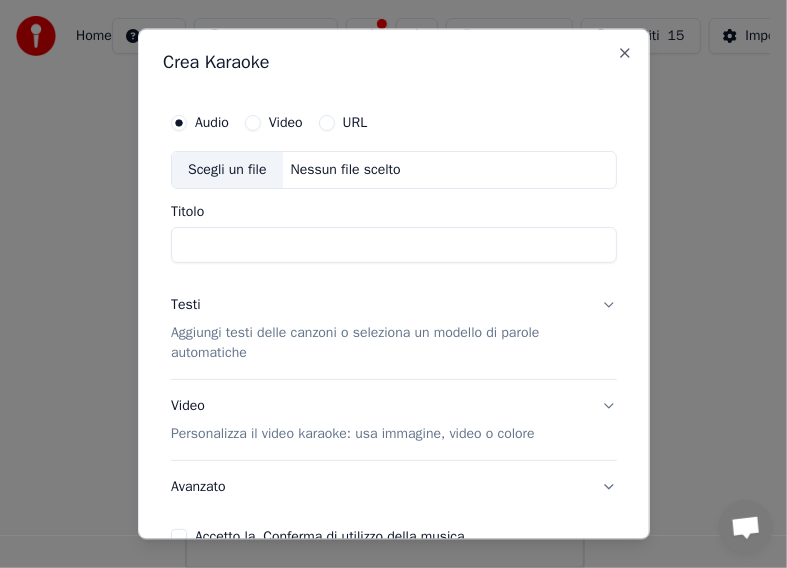 click on "Video" at bounding box center (252, 123) 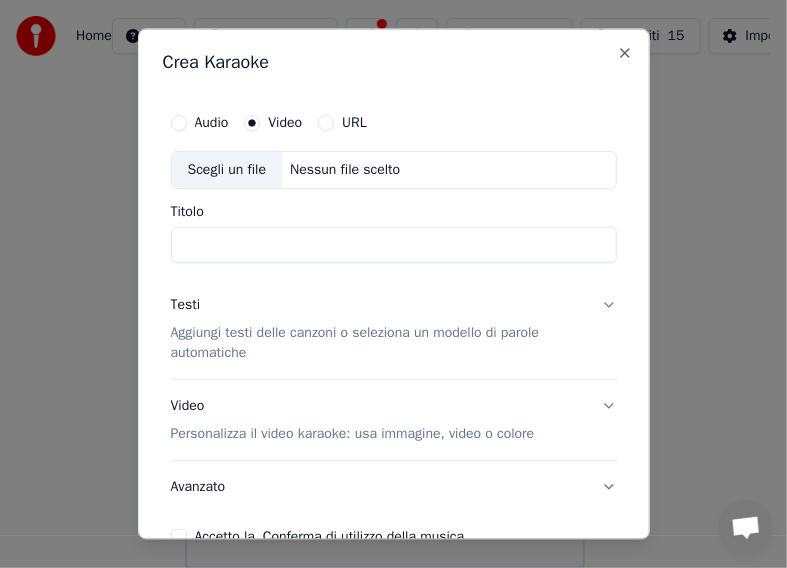 scroll, scrollTop: 113, scrollLeft: 0, axis: vertical 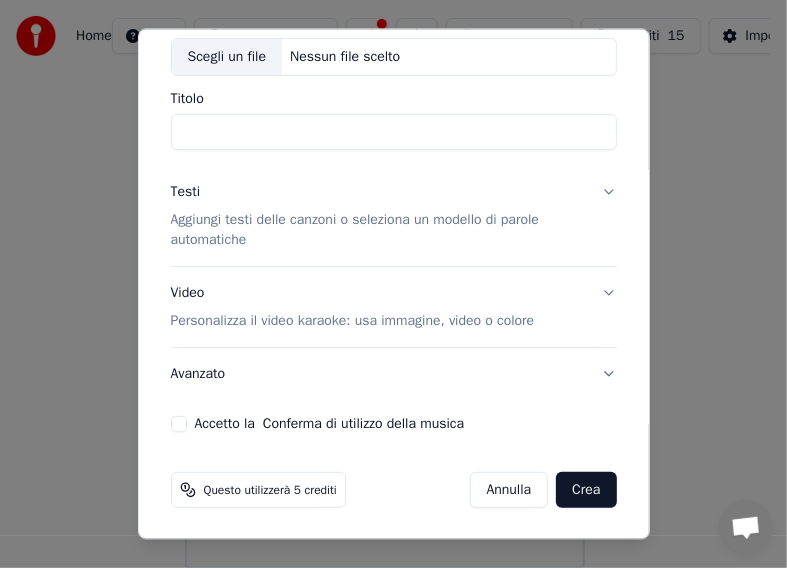 click on "Accetto la   Conferma di utilizzo della musica" at bounding box center [179, 424] 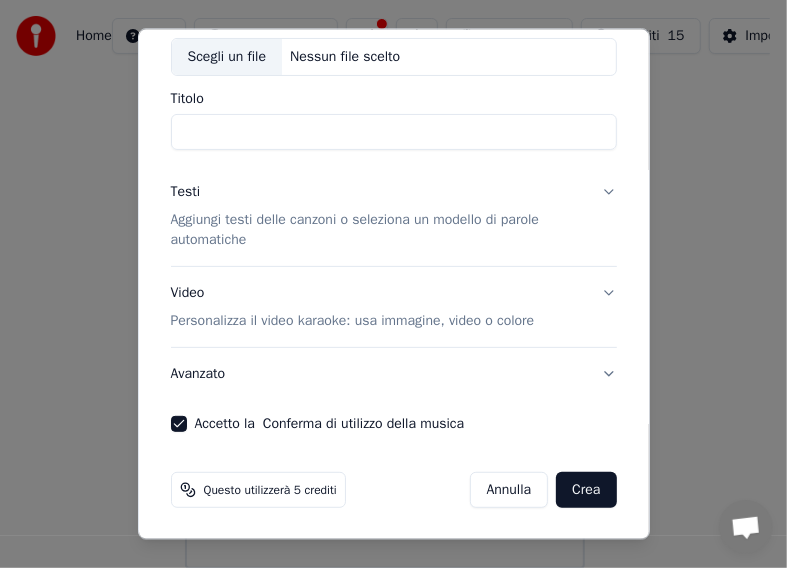 click on "Personalizza il video karaoke: usa immagine, video o colore" at bounding box center [353, 321] 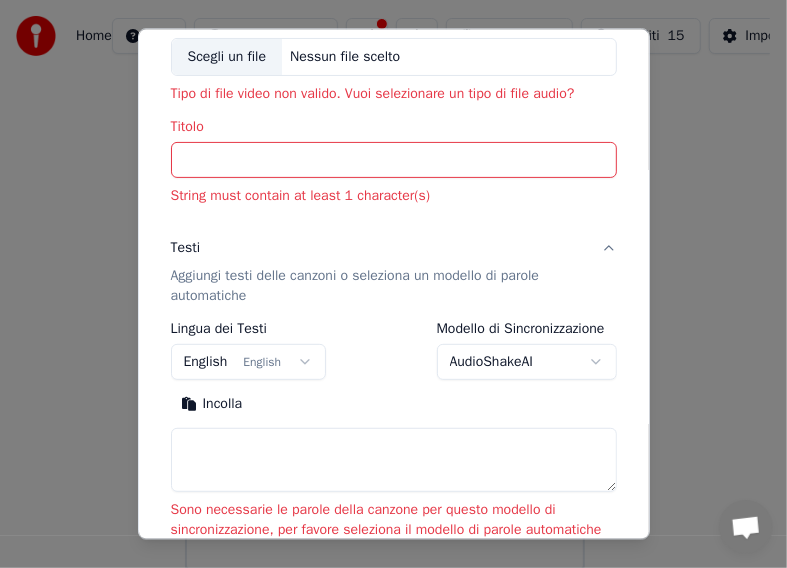 click on "English English" at bounding box center (249, 362) 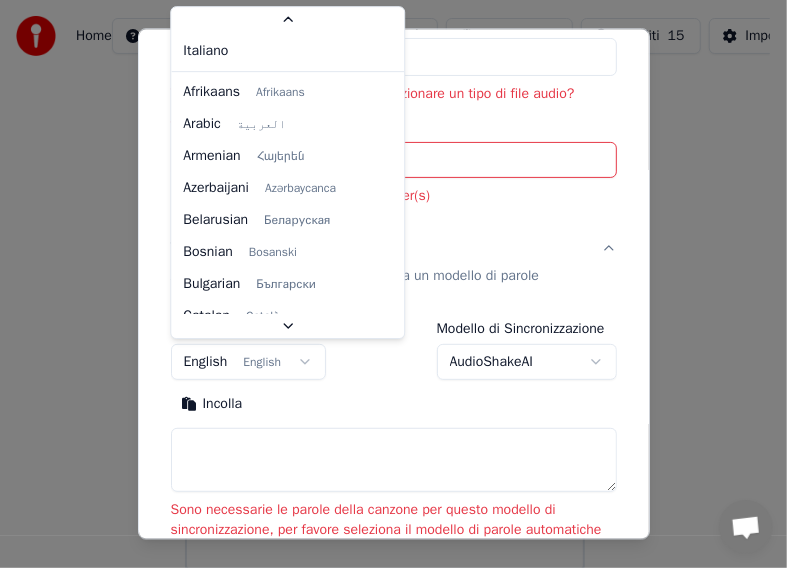 scroll, scrollTop: 49, scrollLeft: 0, axis: vertical 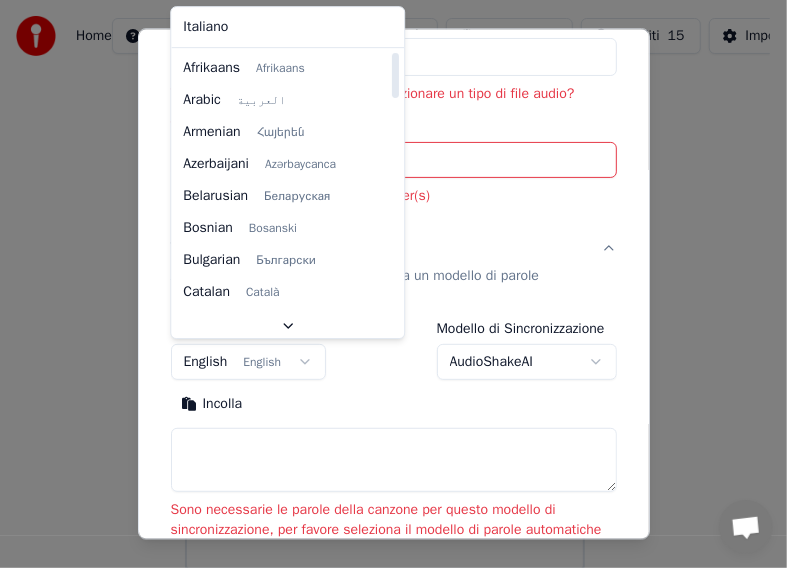 select on "**" 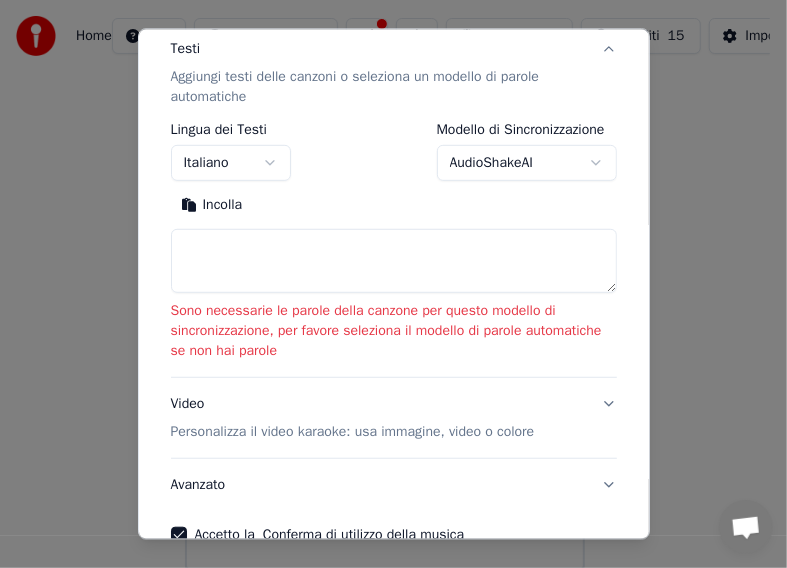 scroll, scrollTop: 213, scrollLeft: 0, axis: vertical 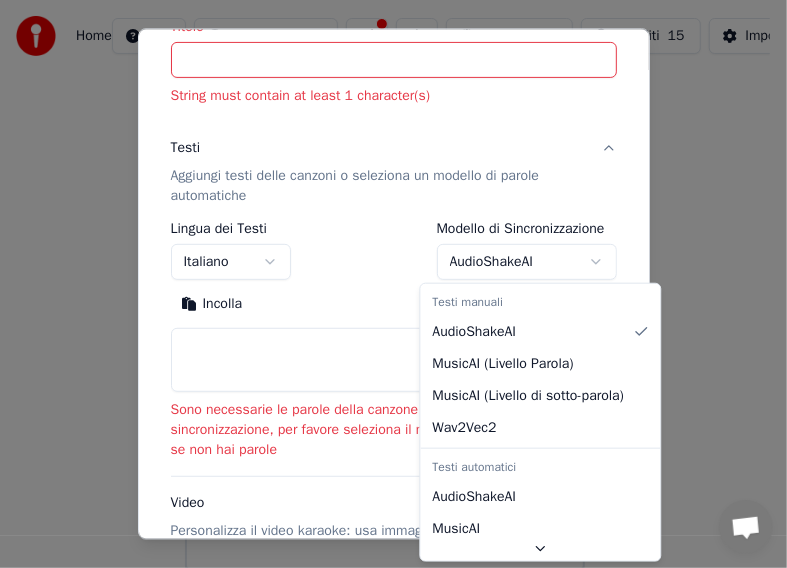 click on "**********" at bounding box center (385, 260) 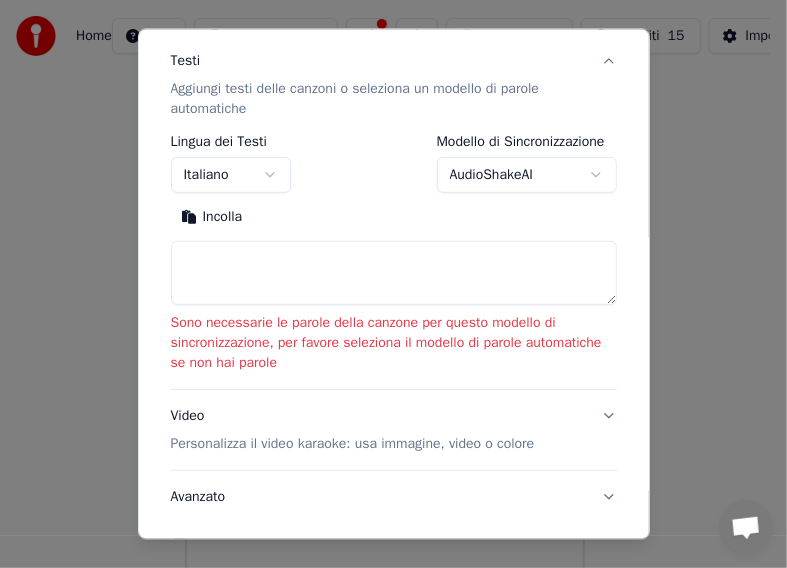 scroll, scrollTop: 413, scrollLeft: 0, axis: vertical 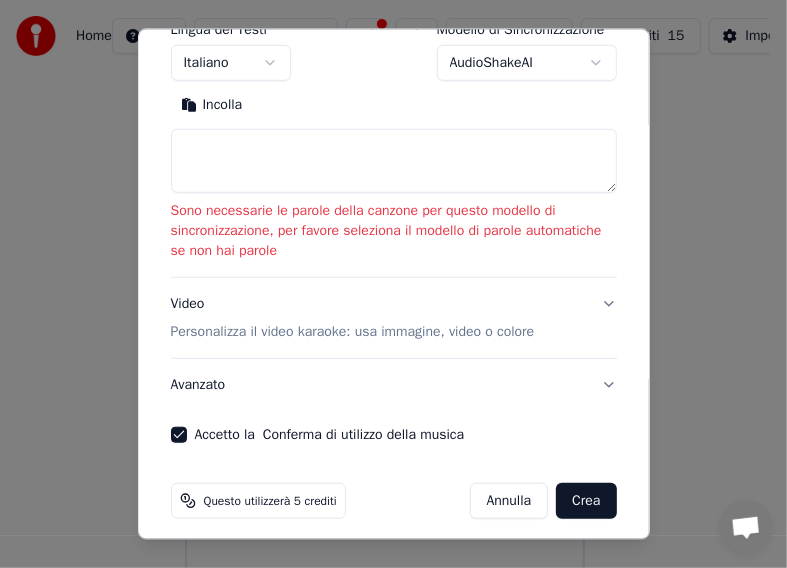 click on "Video Personalizza il video karaoke: usa immagine, video o colore" at bounding box center [394, 317] 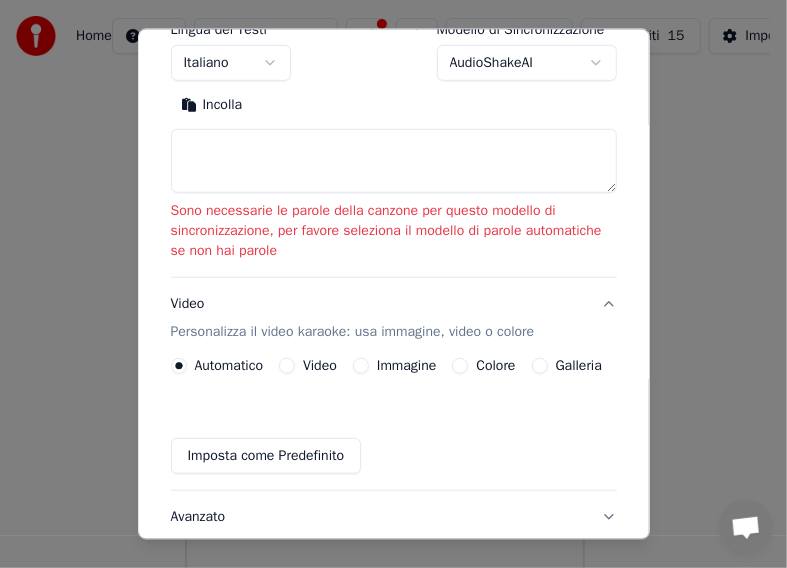 scroll, scrollTop: 333, scrollLeft: 0, axis: vertical 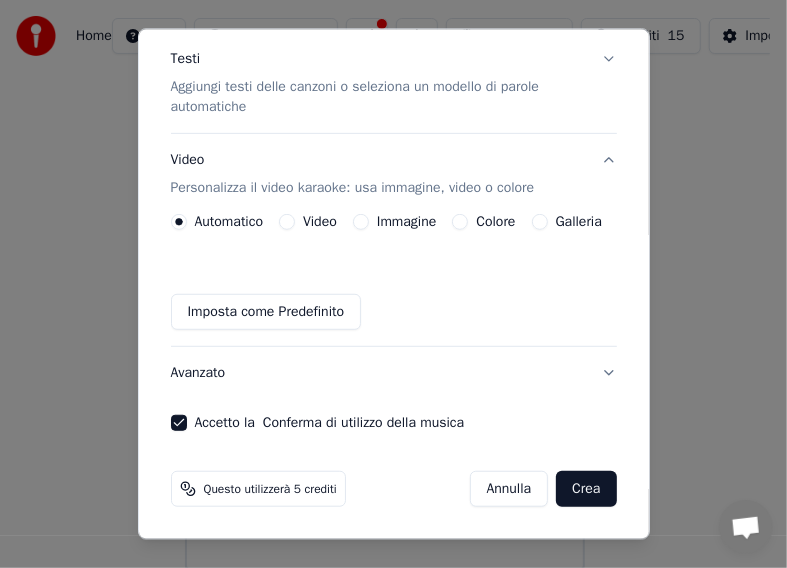 click on "Imposta come Predefinito" at bounding box center (266, 311) 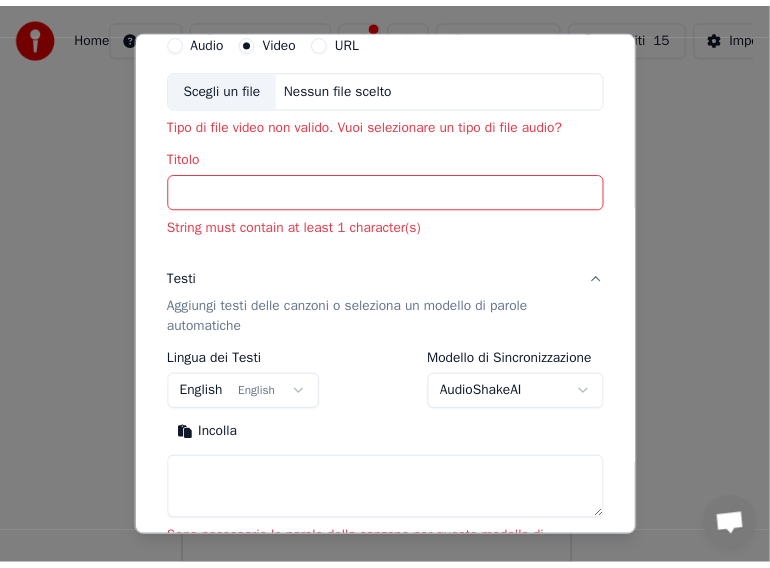 scroll, scrollTop: 0, scrollLeft: 0, axis: both 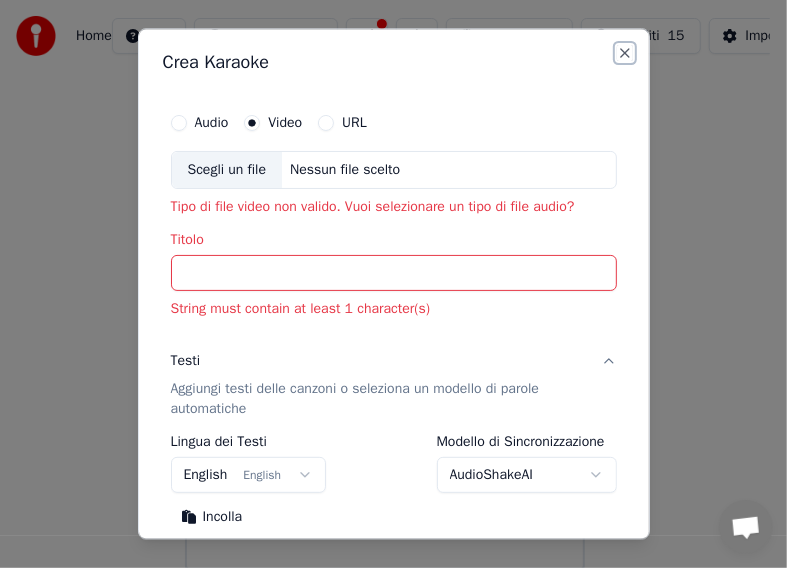 click on "Close" at bounding box center [625, 53] 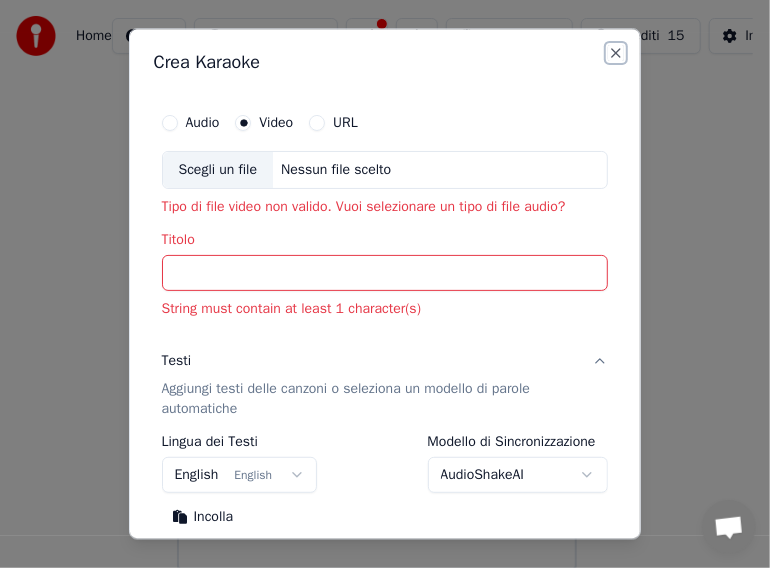 select 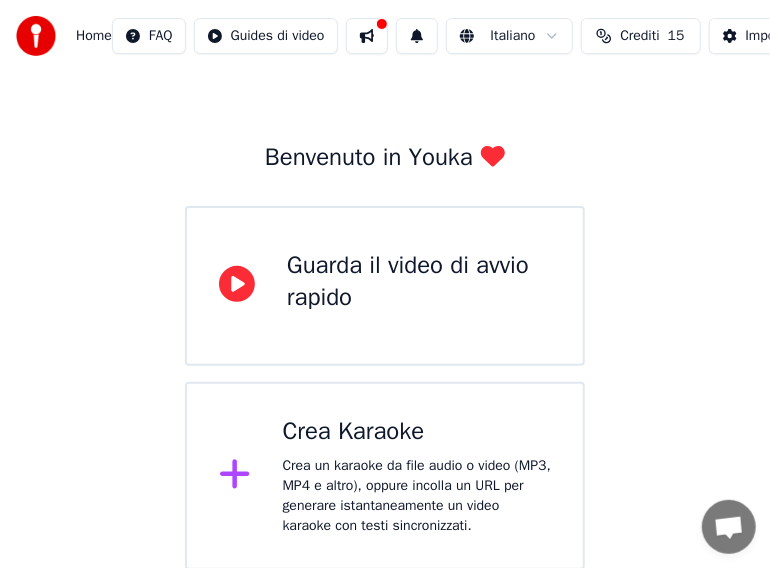 scroll, scrollTop: 51, scrollLeft: 0, axis: vertical 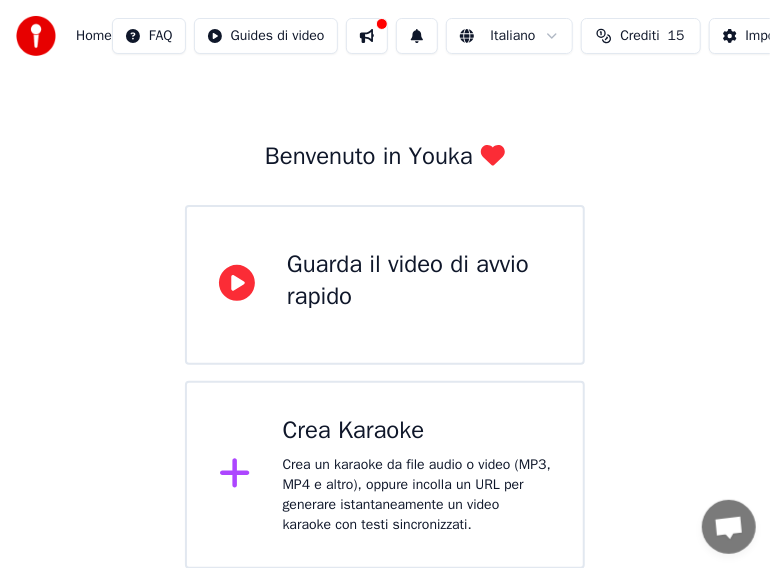 click on "Guarda il video di avvio rapido" at bounding box center (419, 281) 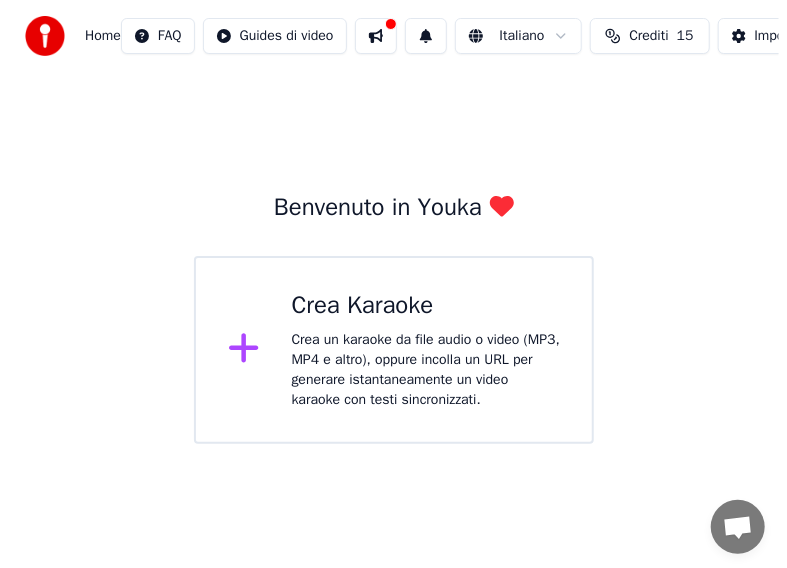 scroll, scrollTop: 0, scrollLeft: 0, axis: both 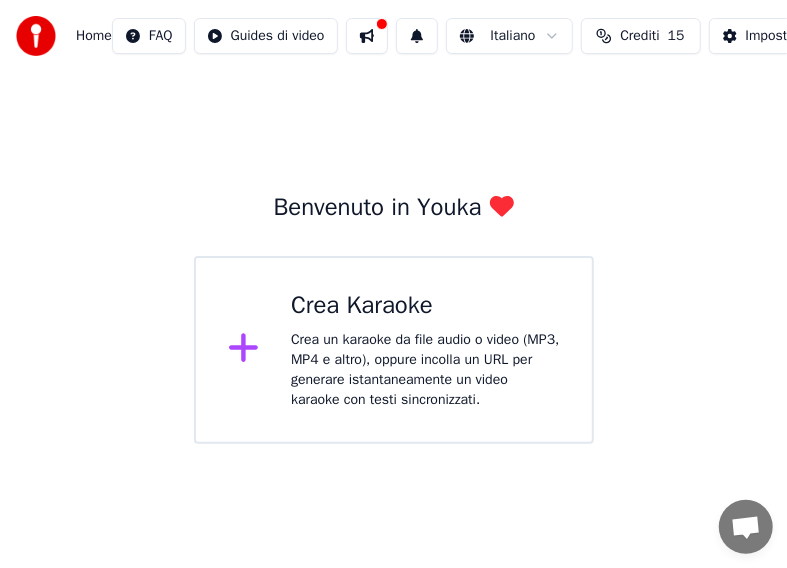 click on "Crea un karaoke da file audio o video (MP3, MP4 e altro), oppure incolla un URL per generare istantaneamente un video karaoke con testi sincronizzati." at bounding box center (425, 370) 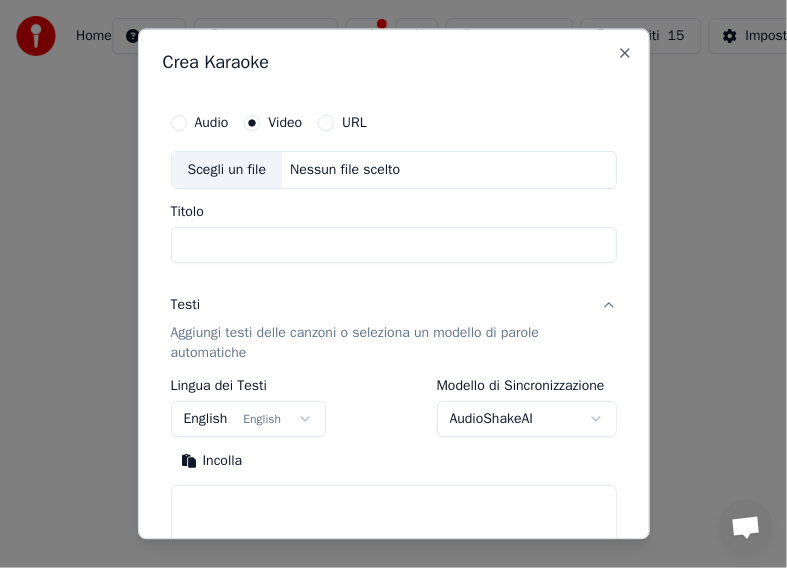 click on "Titolo" at bounding box center (394, 245) 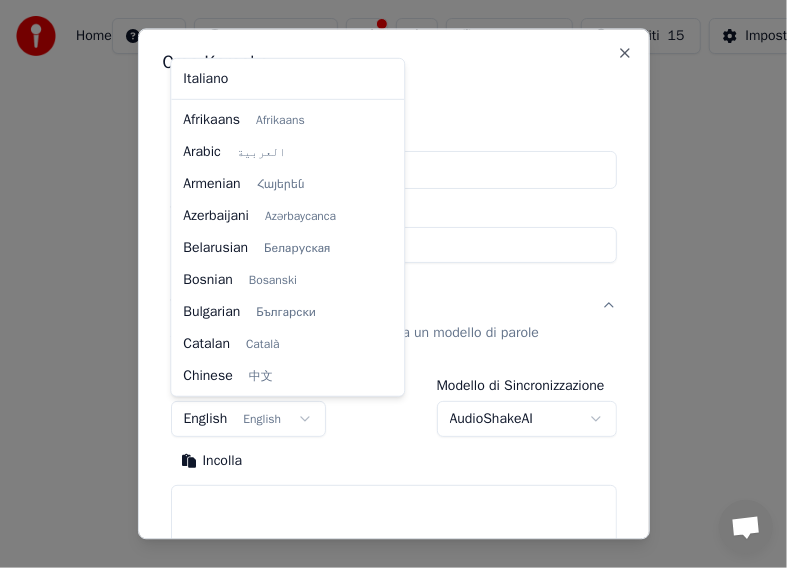 scroll, scrollTop: 159, scrollLeft: 0, axis: vertical 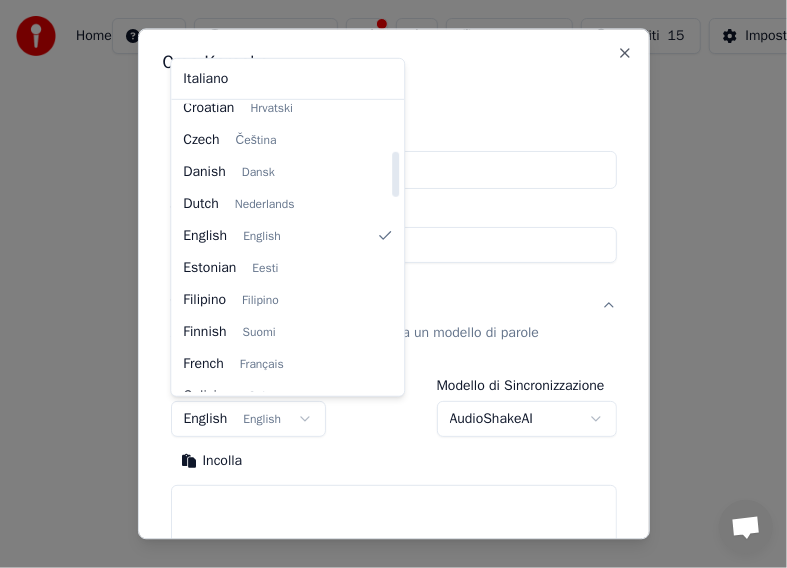 click at bounding box center (393, 284) 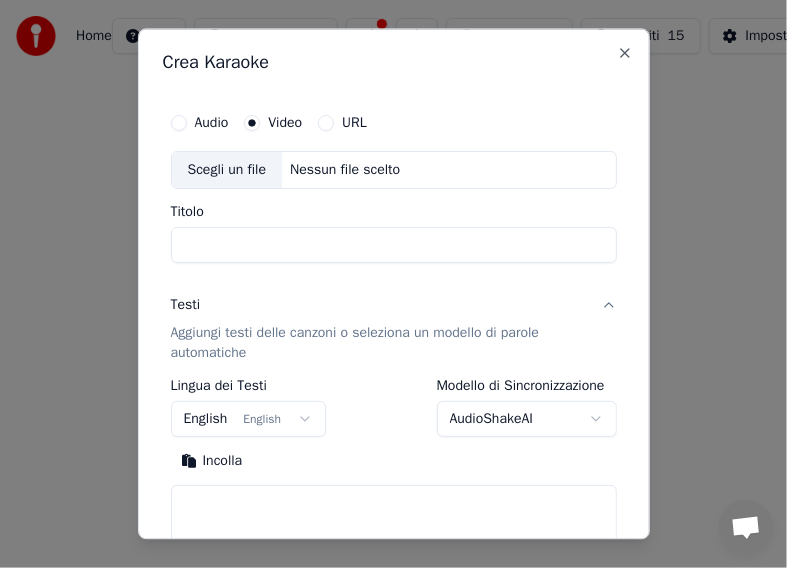 click on "Audio" at bounding box center (179, 123) 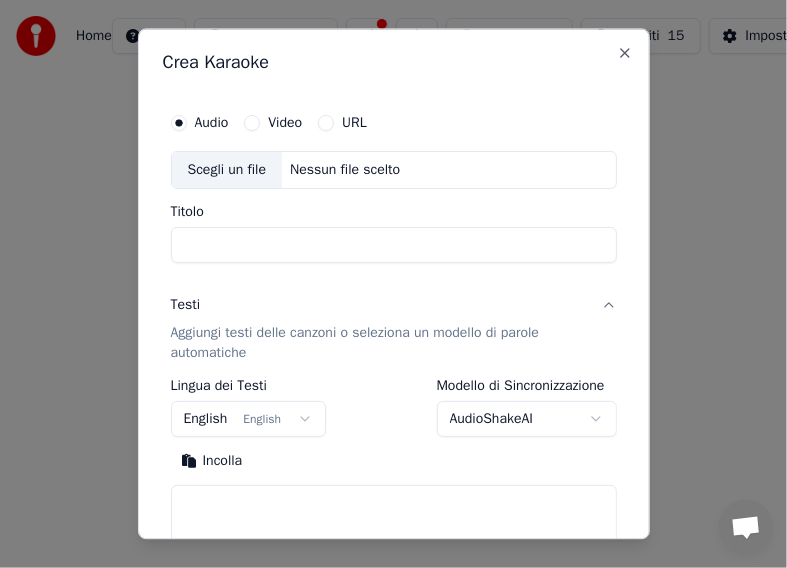 click on "Video" at bounding box center [252, 123] 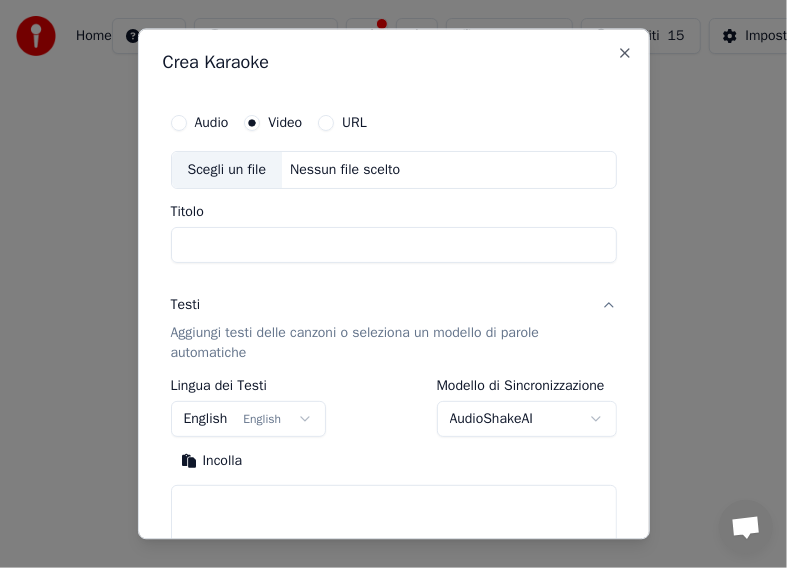 click on "Nessun file scelto" at bounding box center (345, 170) 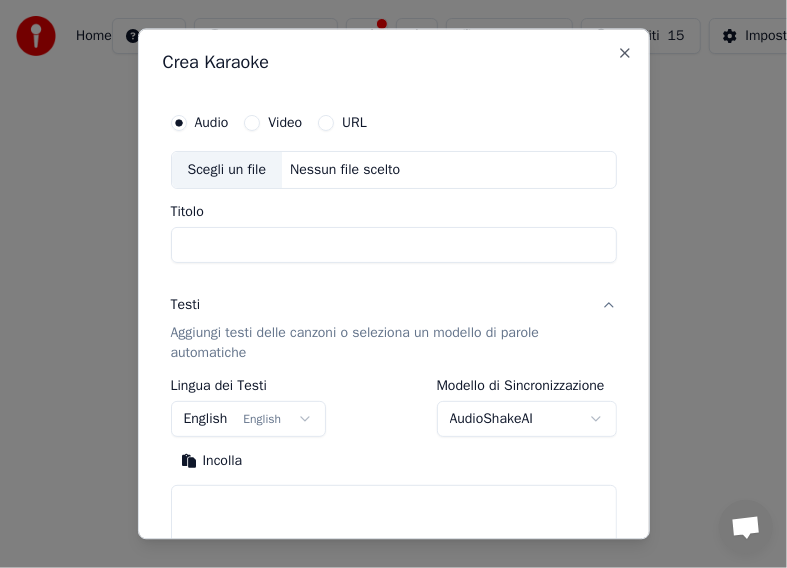 click on "Nessun file scelto" at bounding box center (345, 170) 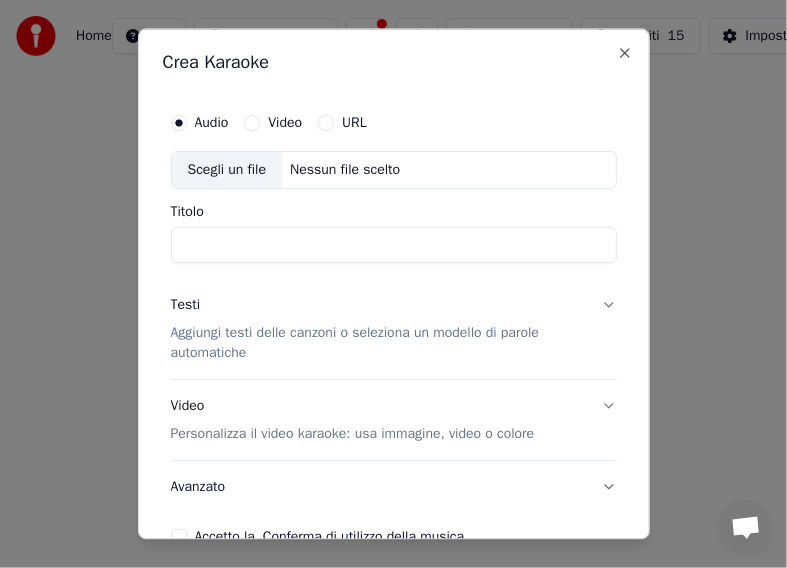 click on "Testi" at bounding box center (186, 305) 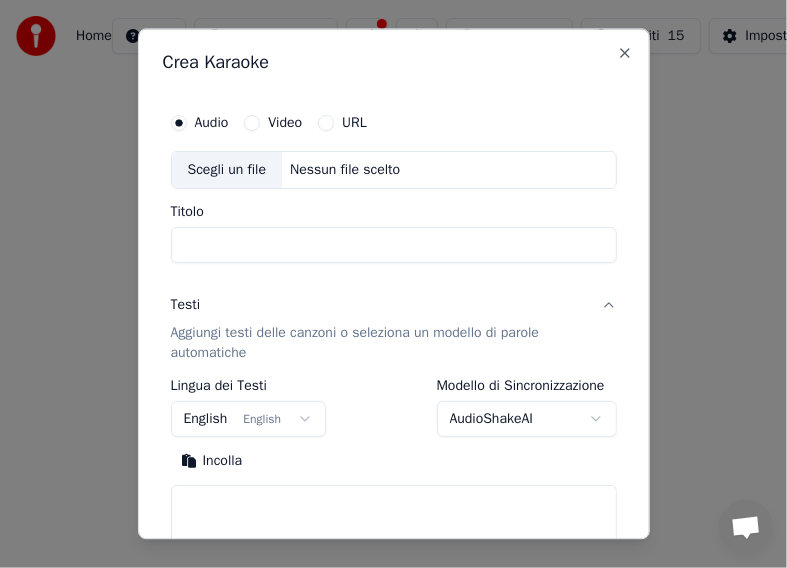 click on "Testi" at bounding box center (186, 305) 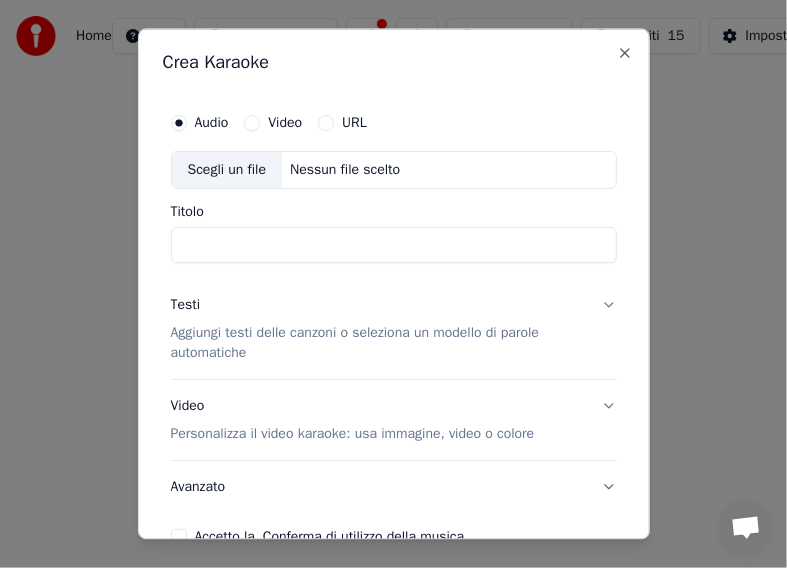 click on "Aggiungi testi delle canzoni o seleziona un modello di parole automatiche" at bounding box center (378, 343) 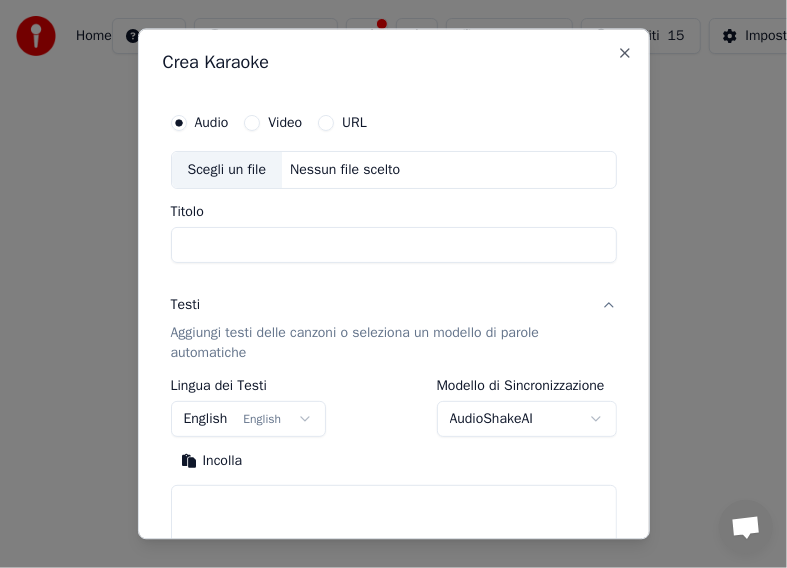 click on "Aggiungi testi delle canzoni o seleziona un modello di parole automatiche" at bounding box center (378, 343) 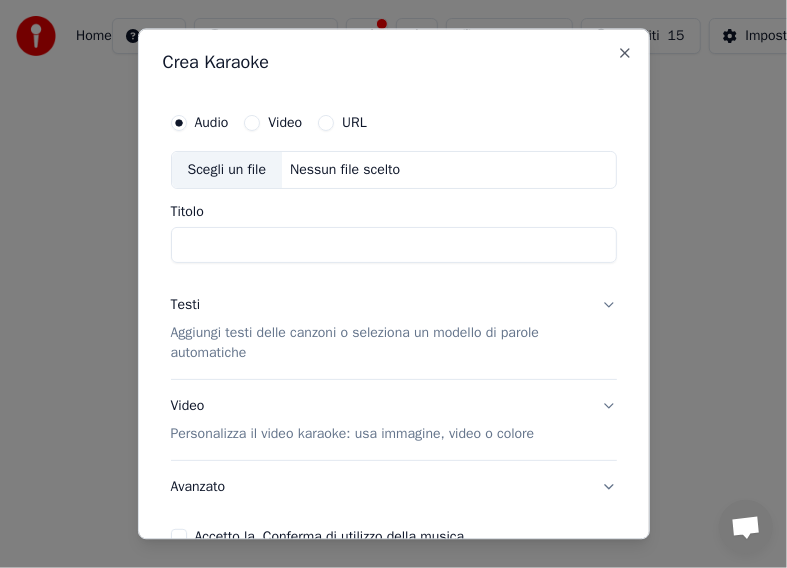 click on "Titolo" at bounding box center [394, 245] 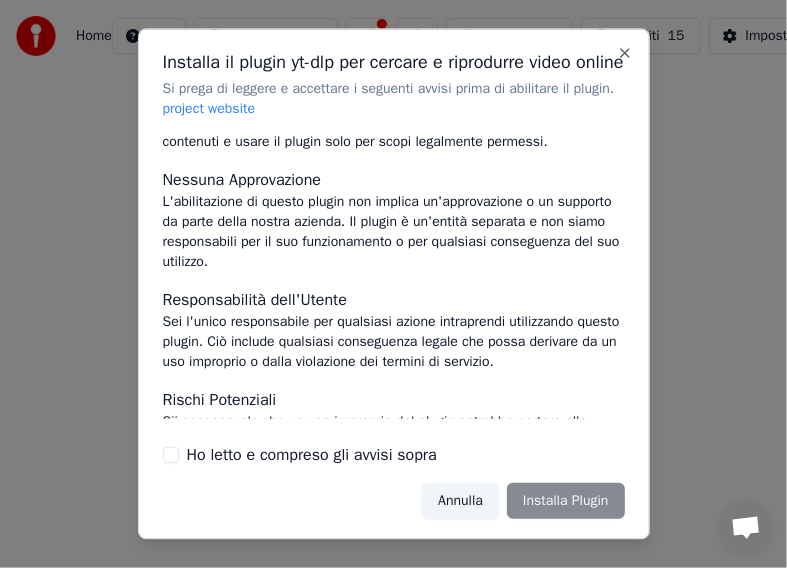 scroll, scrollTop: 200, scrollLeft: 0, axis: vertical 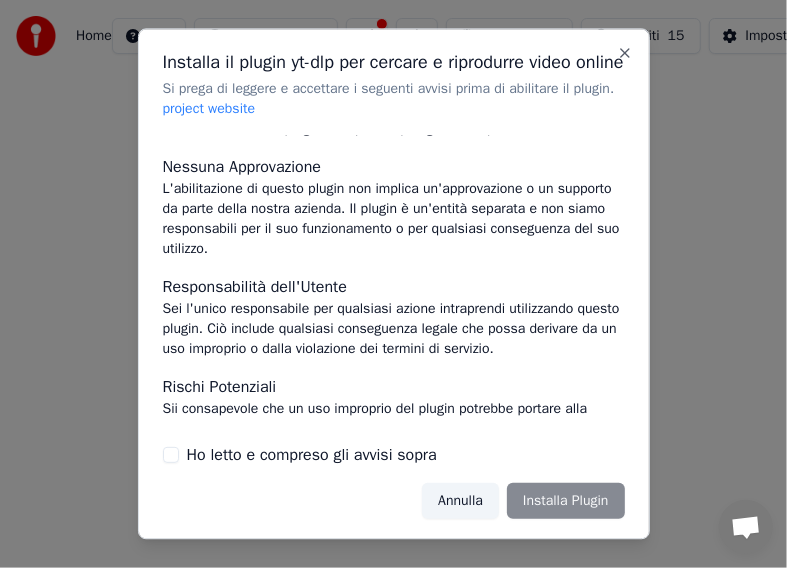 click on "Annulla Installa Plugin" at bounding box center (523, 501) 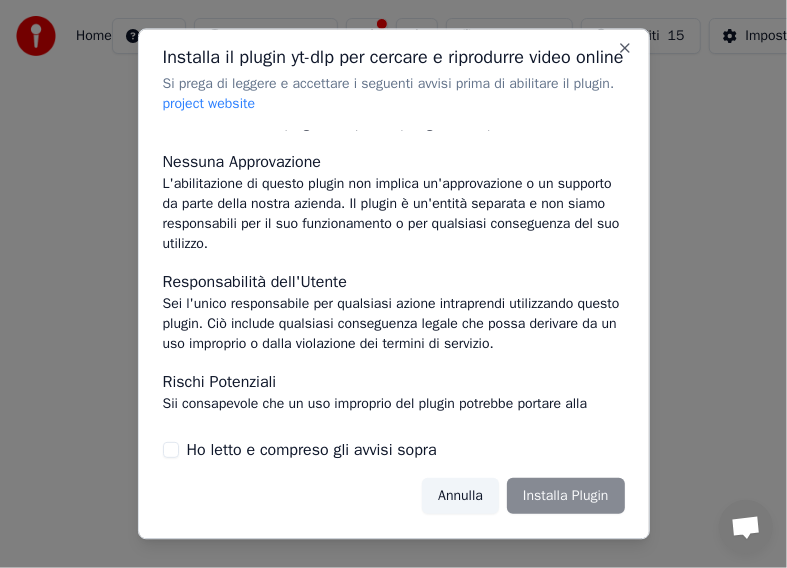 scroll, scrollTop: 22, scrollLeft: 0, axis: vertical 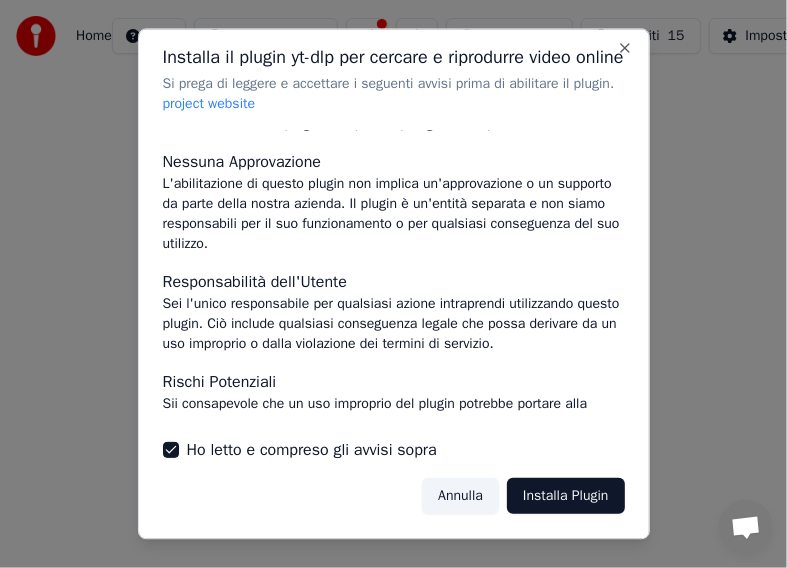 click on "Installa Plugin" at bounding box center [566, 496] 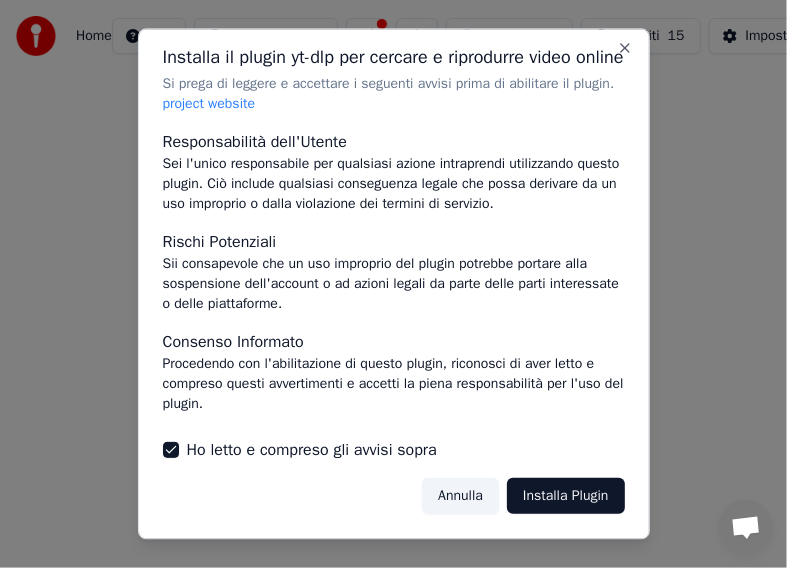 scroll, scrollTop: 379, scrollLeft: 0, axis: vertical 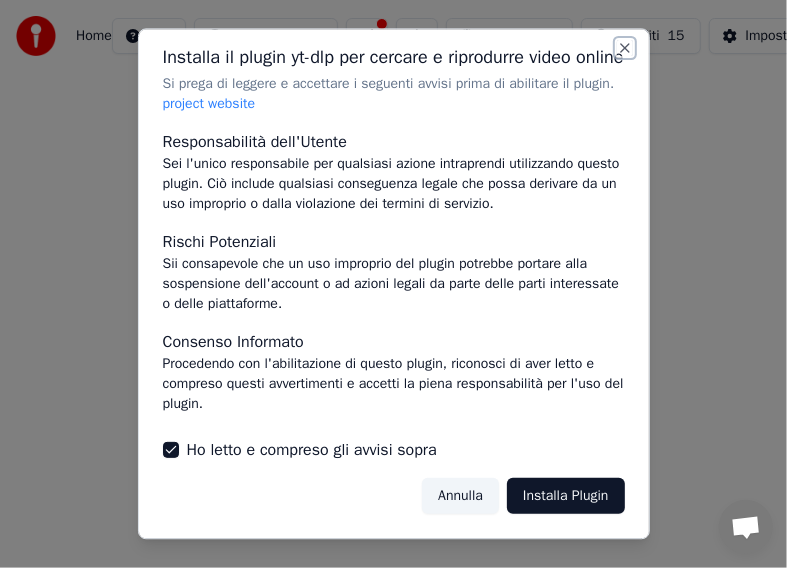 click on "Close" at bounding box center (625, 48) 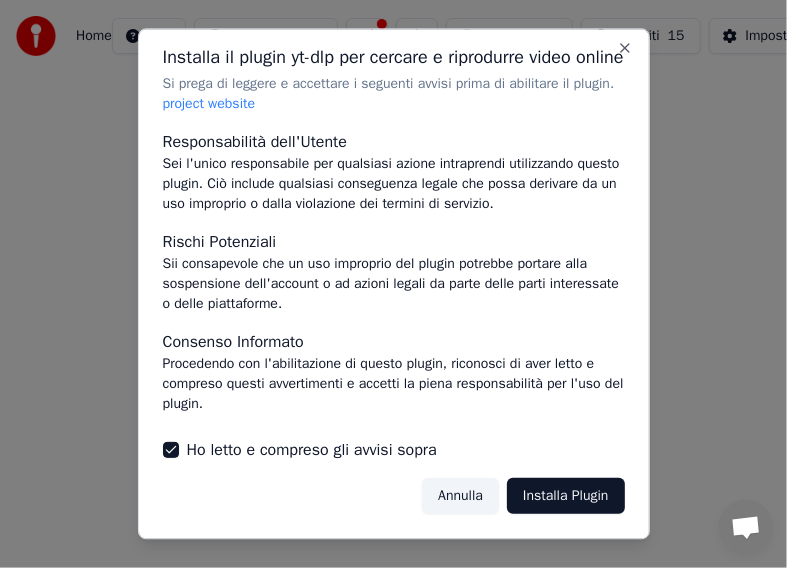 click at bounding box center [393, 284] 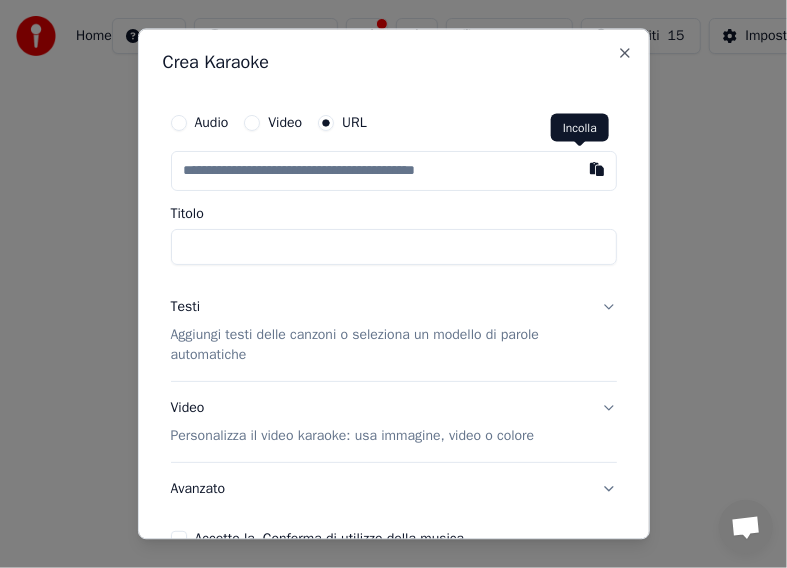 click at bounding box center [597, 169] 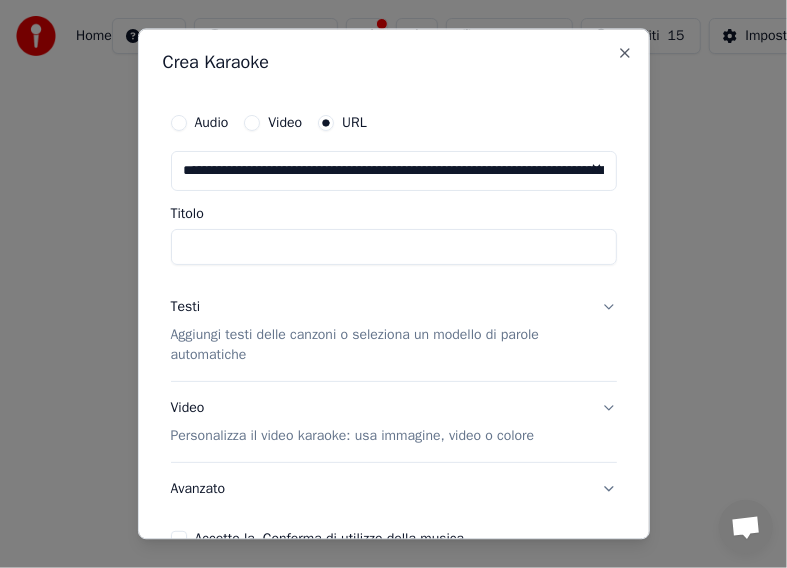 click on "Video" at bounding box center [252, 123] 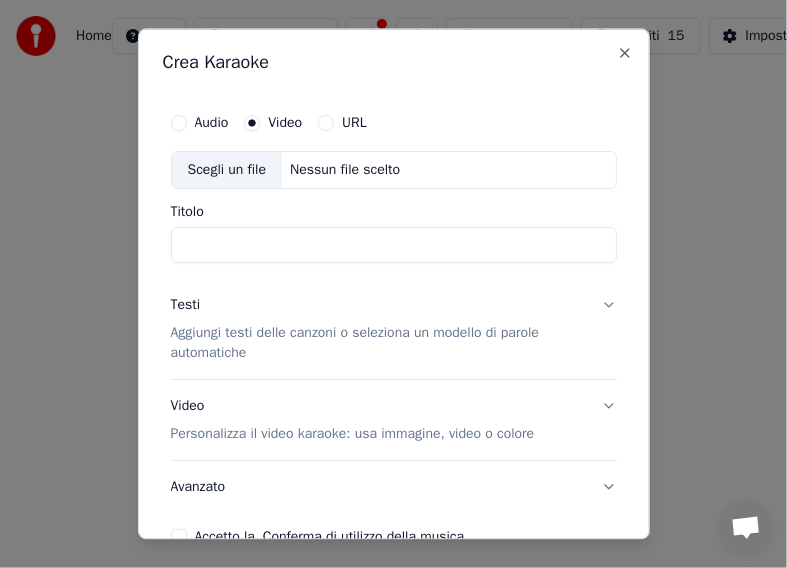 click on "Nessun file scelto" at bounding box center [345, 170] 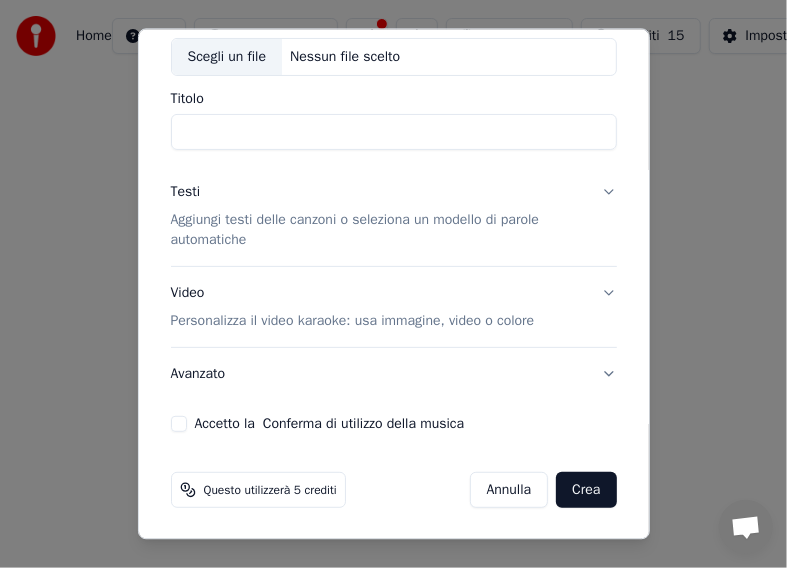 click on "Accetto la   Conferma di utilizzo della musica" at bounding box center [179, 424] 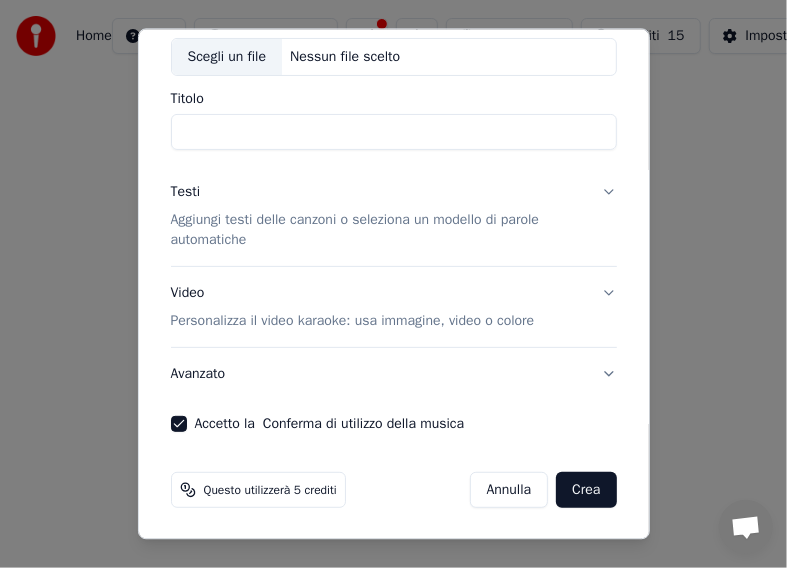 click on "Crea" at bounding box center (586, 490) 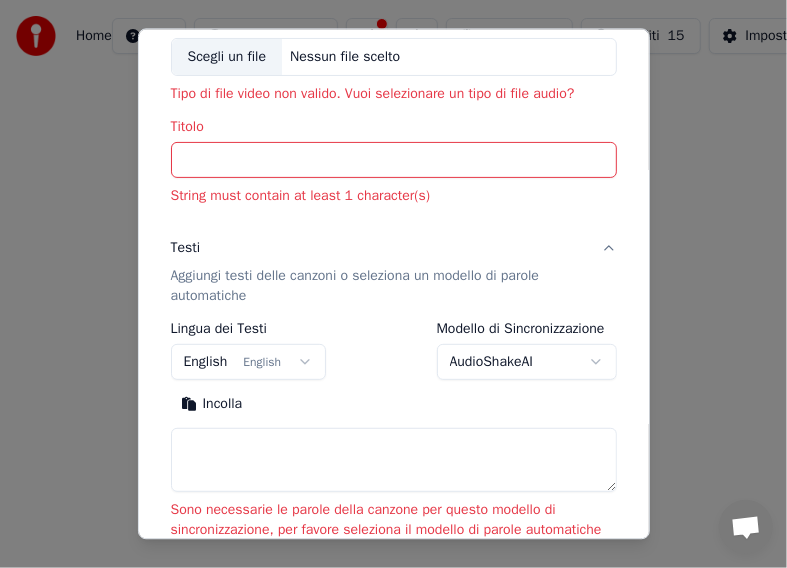 click on "Incolla" at bounding box center [212, 404] 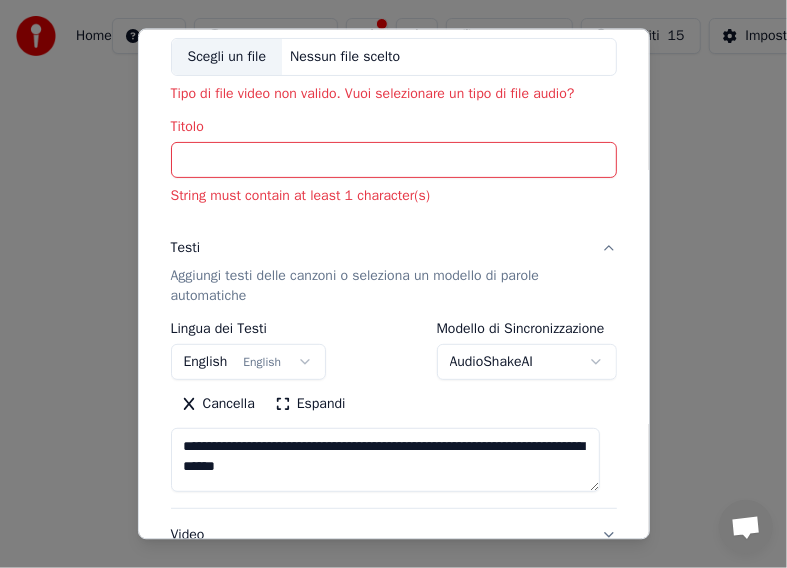 drag, startPoint x: 550, startPoint y: 446, endPoint x: 180, endPoint y: 444, distance: 370.0054 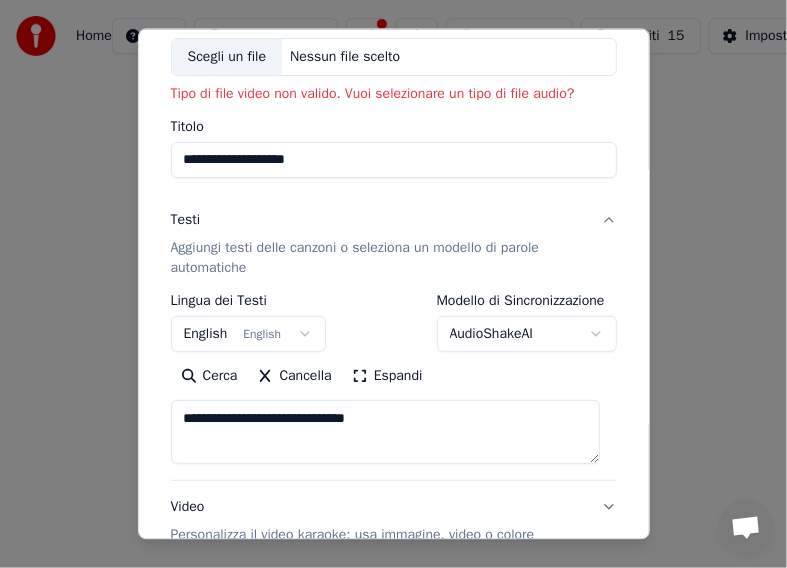 type on "**********" 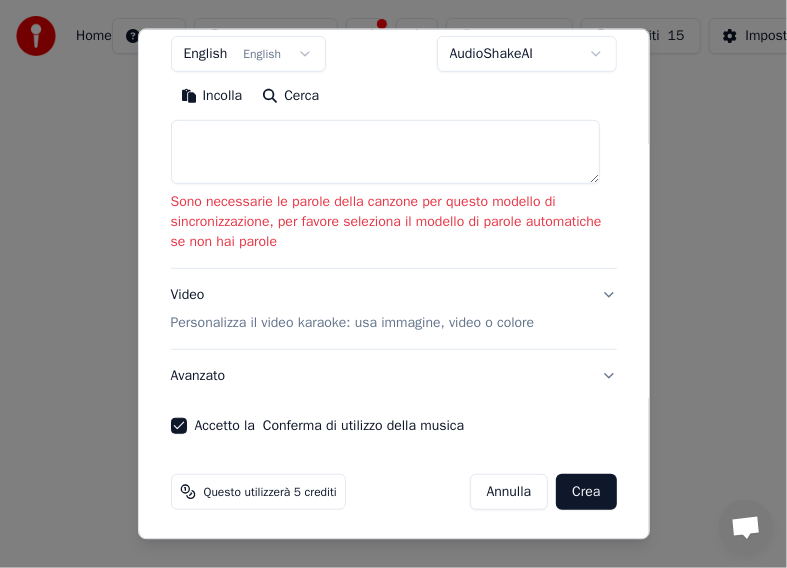 scroll, scrollTop: 395, scrollLeft: 0, axis: vertical 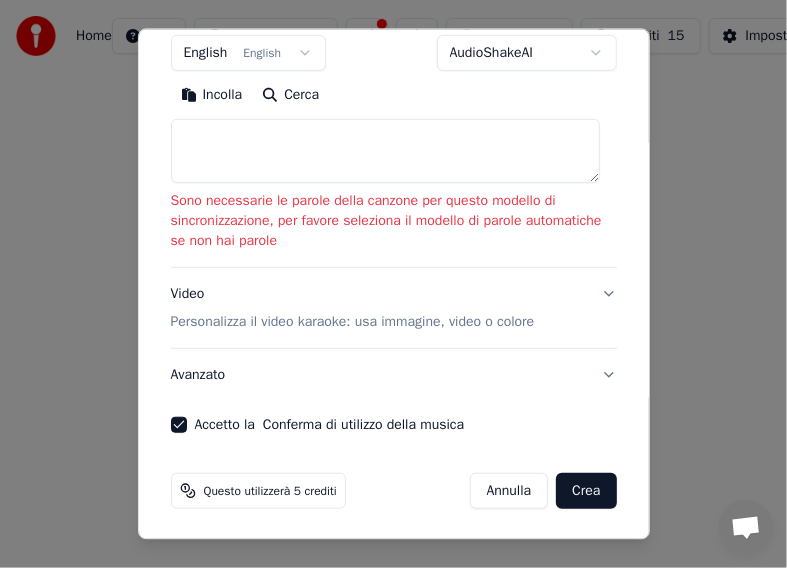 type on "**********" 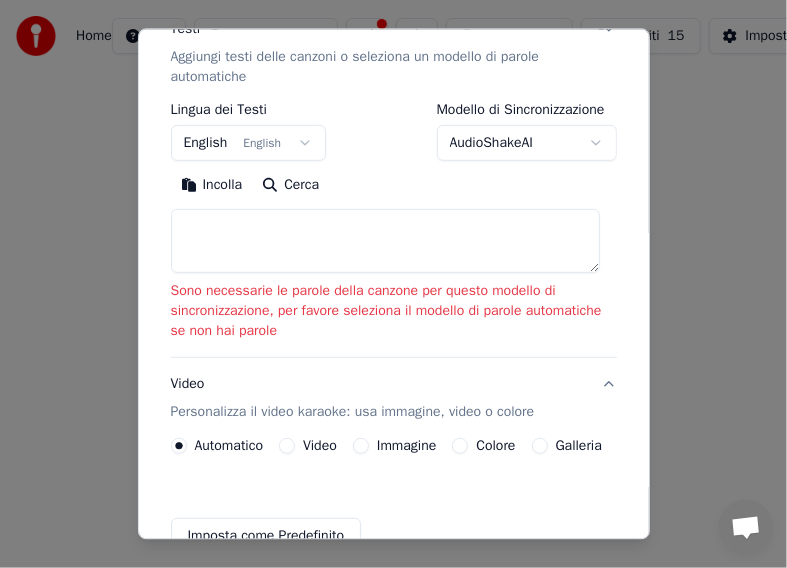 scroll, scrollTop: 305, scrollLeft: 0, axis: vertical 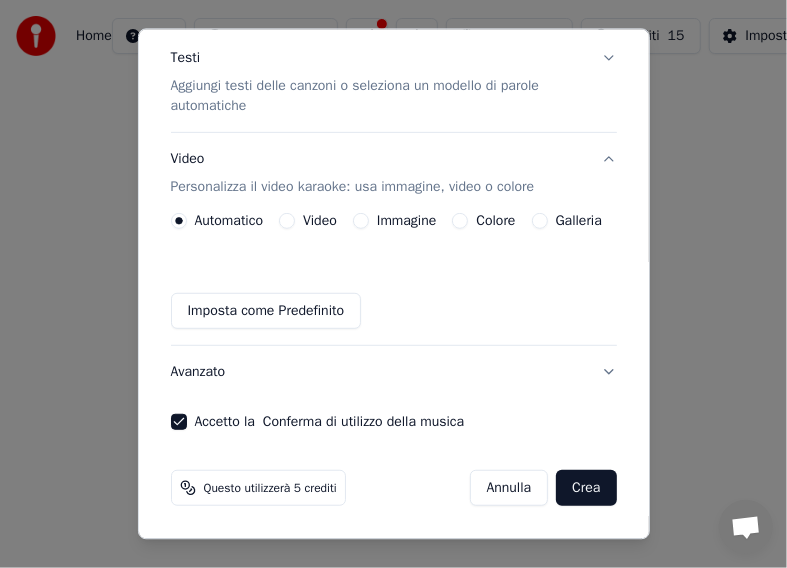 click on "Imposta come Predefinito" at bounding box center [266, 311] 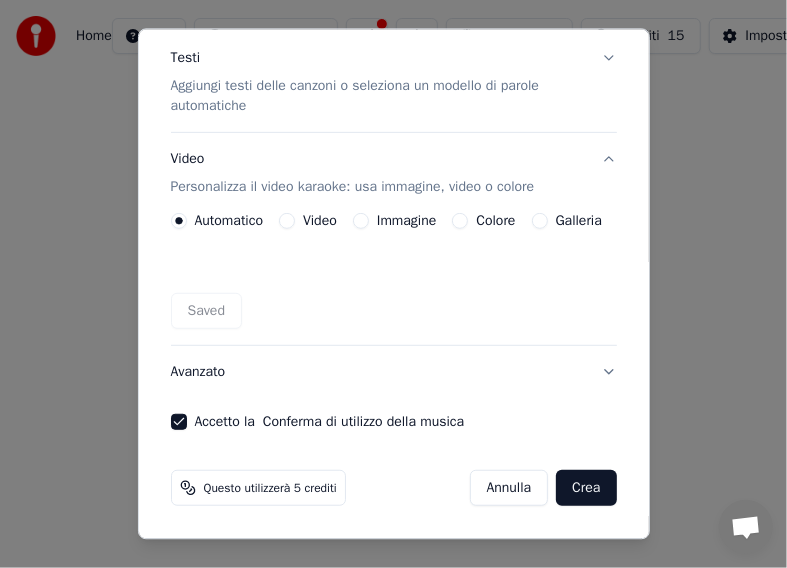 click on "Saved" at bounding box center [394, 311] 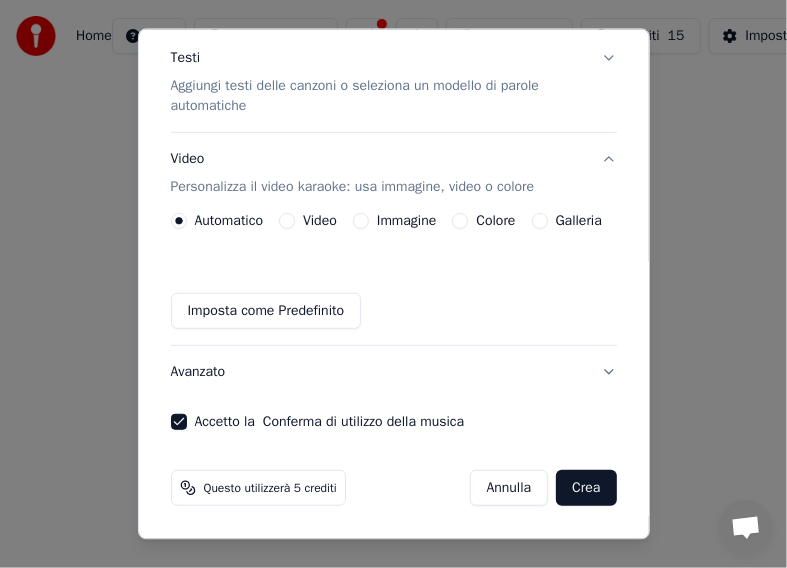 click on "Imposta come Predefinito" at bounding box center (266, 311) 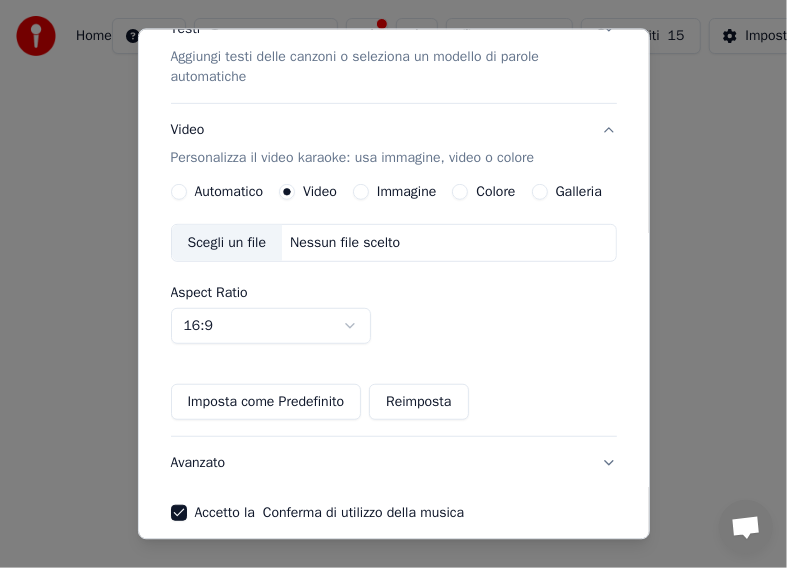 click on "Imposta come Predefinito" at bounding box center [266, 401] 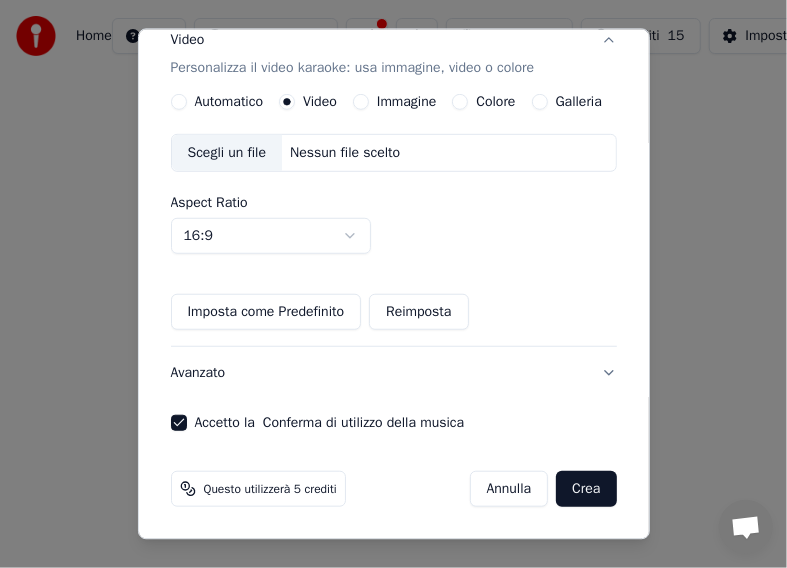 scroll, scrollTop: 425, scrollLeft: 0, axis: vertical 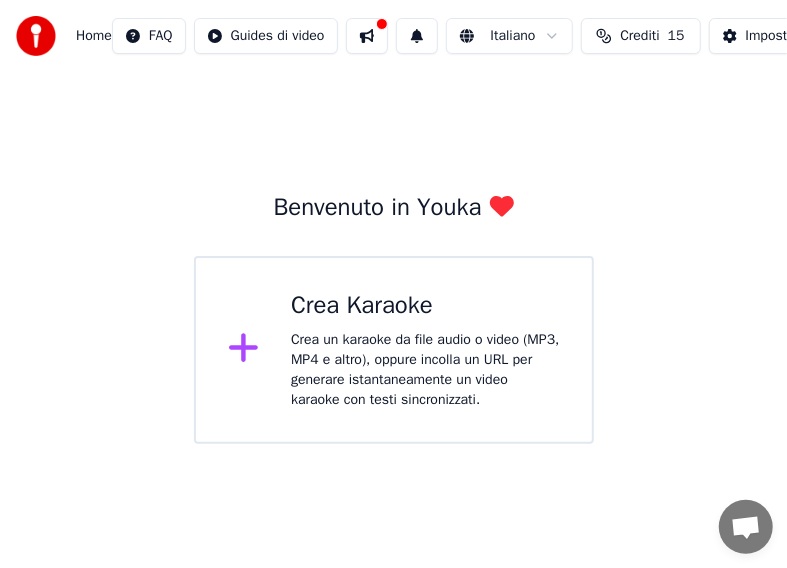 click on "Home FAQ Guides di video Italiano Crediti 15 Impostazioni Benvenuto in Youka Crea Karaoke Crea un karaoke da file audio o video (MP3, MP4 e altro), oppure incolla un URL per generare istantaneamente un video karaoke con testi sincronizzati." at bounding box center [393, 222] 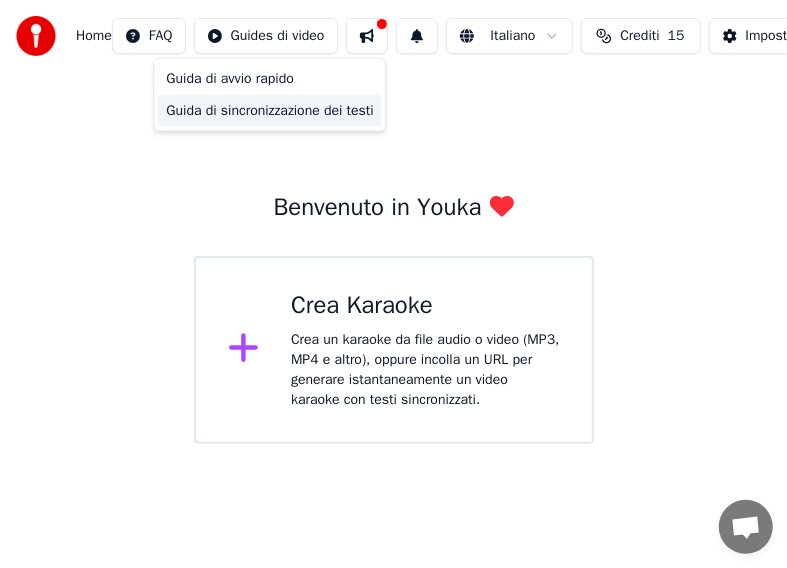 click on "Guida di sincronizzazione dei testi" at bounding box center (269, 111) 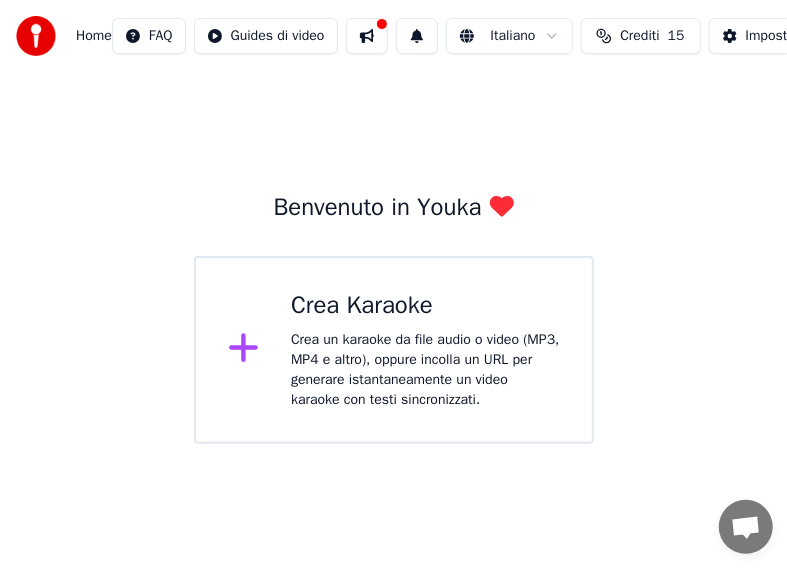 click at bounding box center (367, 36) 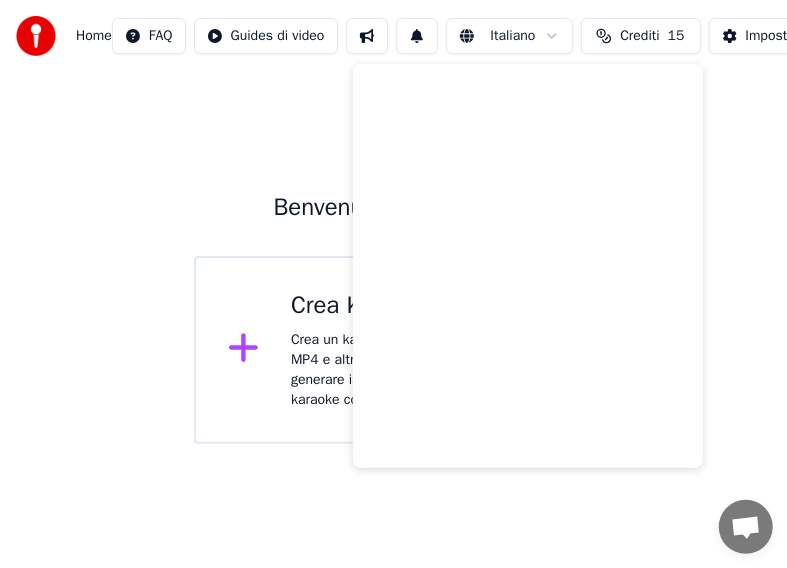 click on "Benvenuto in Youka Crea Karaoke Crea un karaoke da file audio o video (MP3, MP4 e altro), oppure incolla un URL per generare istantaneamente un video karaoke con testi sincronizzati." at bounding box center [393, 258] 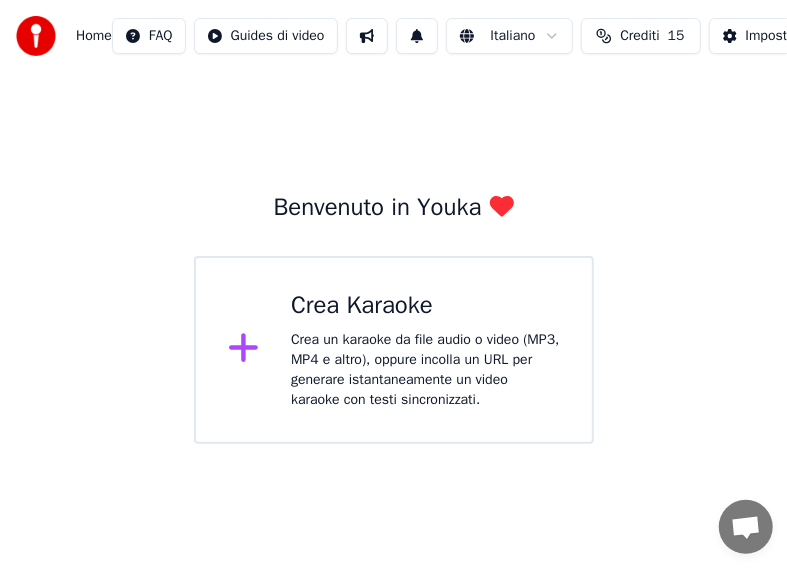 click on "Home FAQ Guides di video Italiano Crediti 15 Impostazioni Benvenuto in Youka Crea Karaoke Crea un karaoke da file audio o video (MP3, MP4 e altro), oppure incolla un URL per generare istantaneamente un video karaoke con testi sincronizzati." at bounding box center (393, 222) 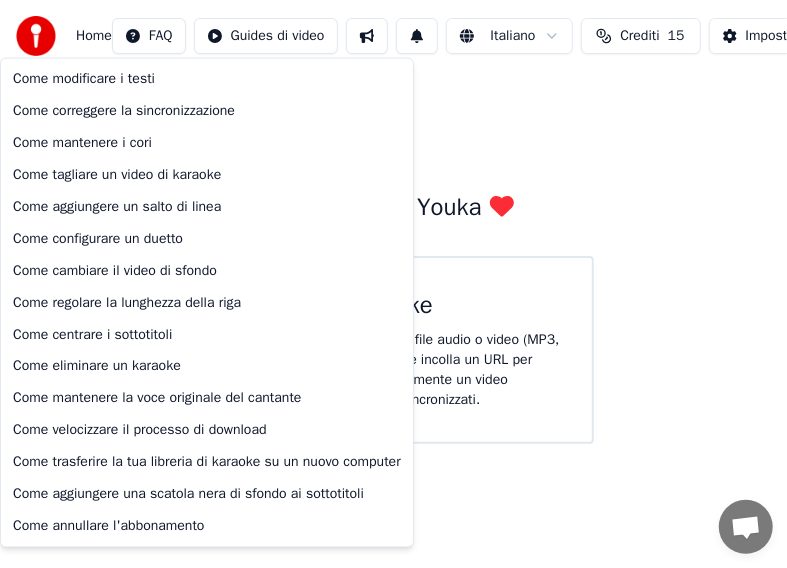 click on "Home FAQ Guides di video Italiano Crediti 15 Impostazioni Benvenuto in Youka Crea Karaoke Crea un karaoke da file audio o video (MP3, MP4 e altro), oppure incolla un URL per generare istantaneamente un video karaoke con testi sincronizzati.
Come modificare i testi Come correggere la sincronizzazione Come mantenere i cori Come tagliare un video di karaoke Come aggiungere un salto di linea Come configurare un duetto Come cambiare il video di sfondo Come regolare la lunghezza della riga Come centrare i sottotitoli Come eliminare un karaoke Come mantenere la voce originale del cantante Come velocizzare il processo di download Come trasferire la tua libreria di karaoke su un nuovo computer Come aggiungere una scatola nera di sfondo ai sottotitoli Come annullare l'abbonamento" at bounding box center [393, 222] 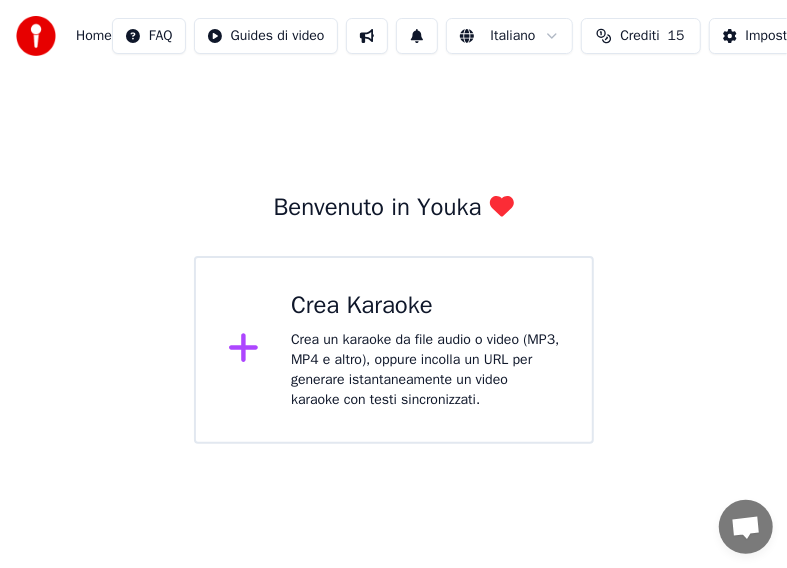 click on "Crediti" at bounding box center [639, 36] 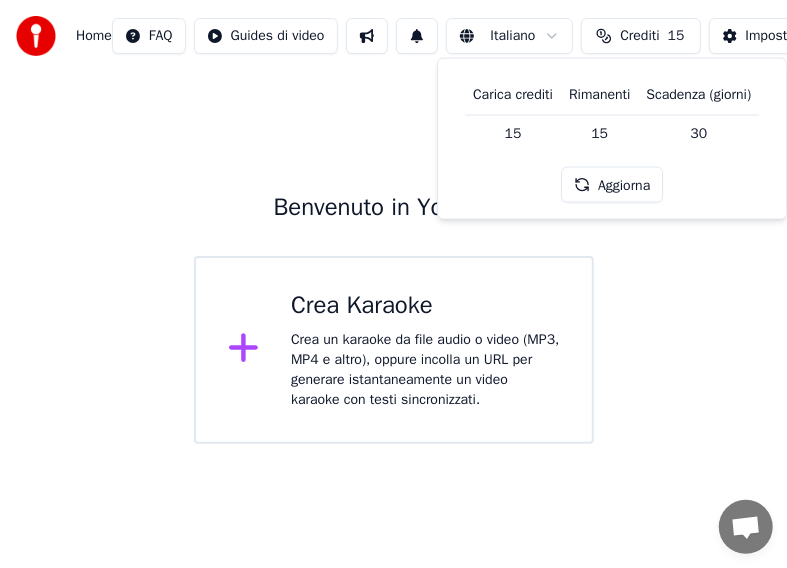 click on "Aggiorna" at bounding box center (612, 185) 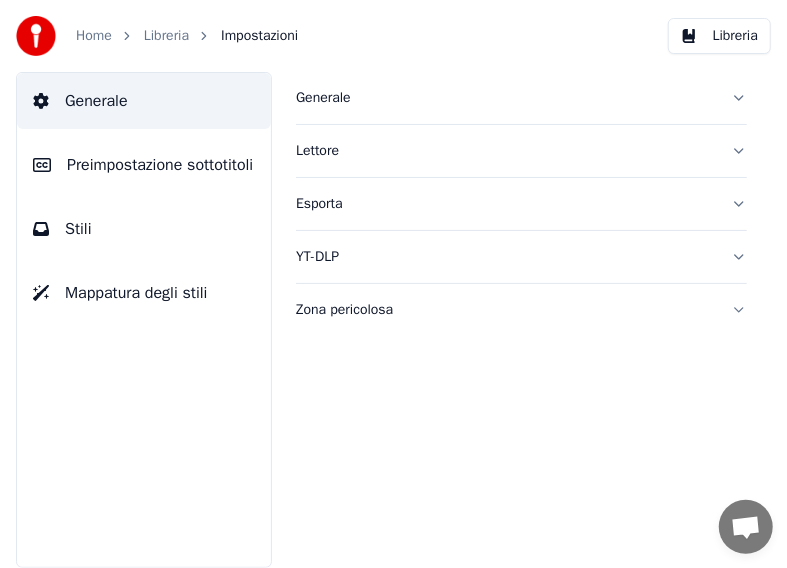 click on "Libreria" at bounding box center (719, 36) 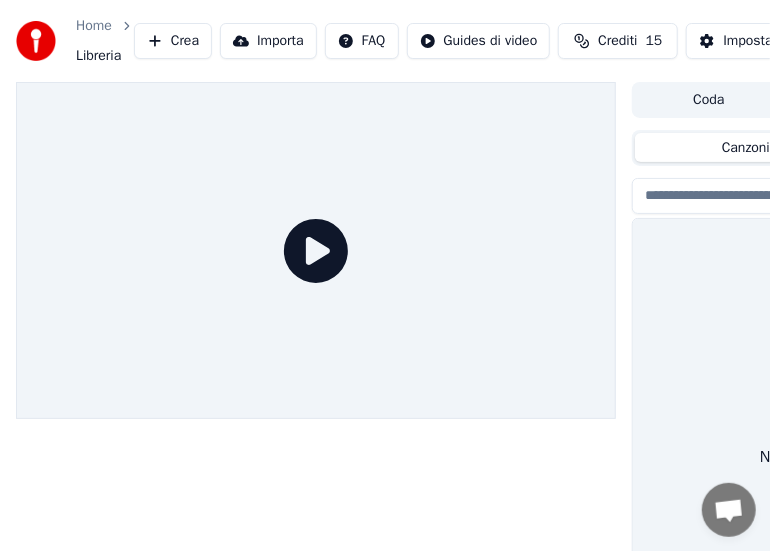 click 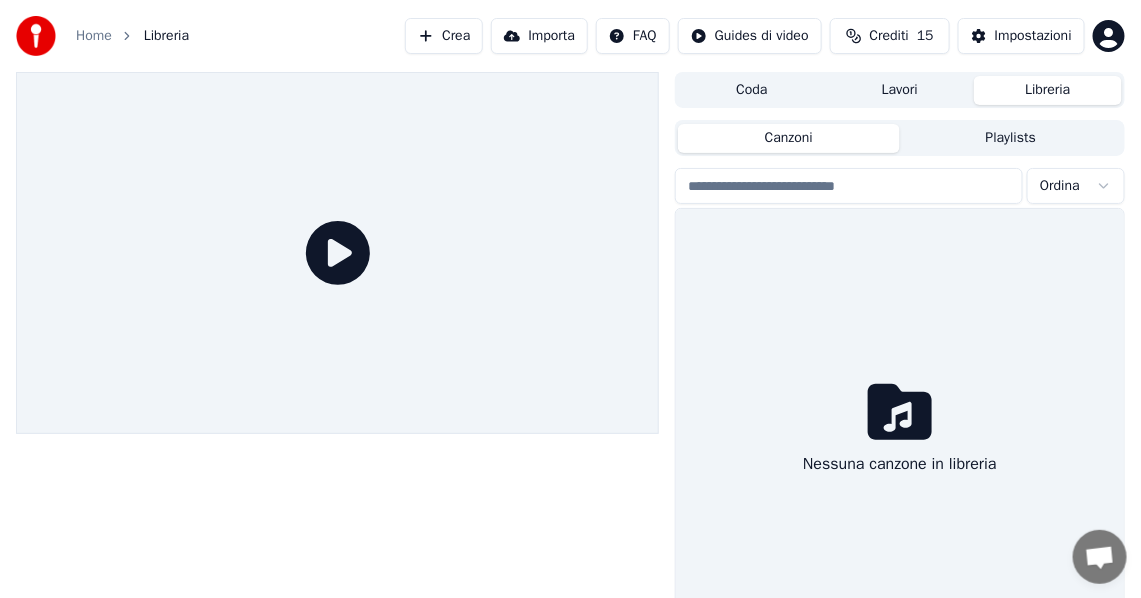 click on "Canzoni" at bounding box center (789, 138) 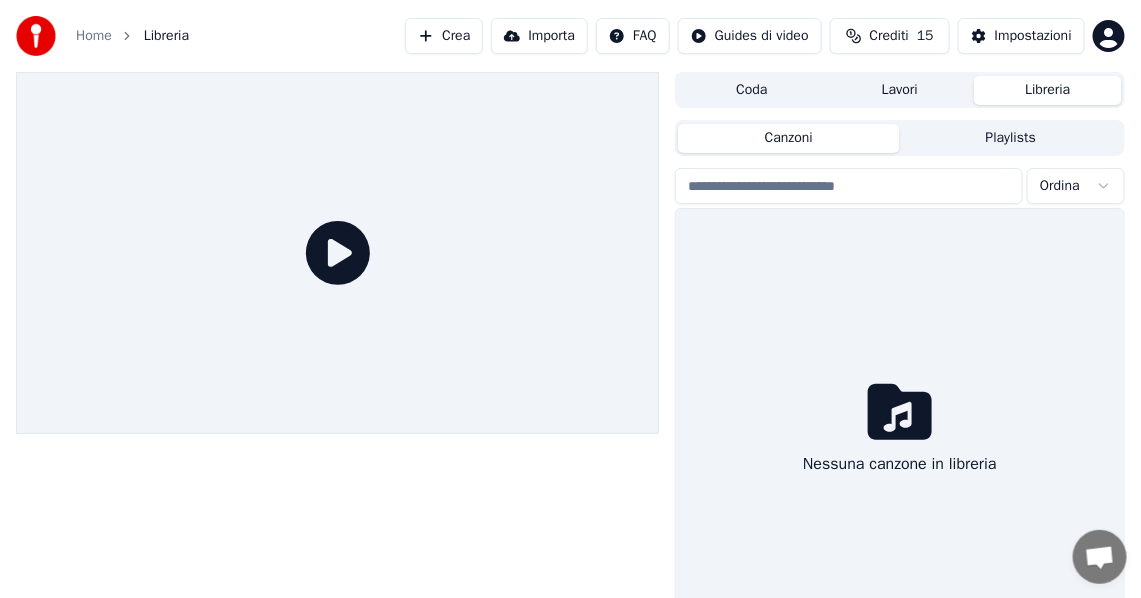 click on "Lavori" at bounding box center [900, 90] 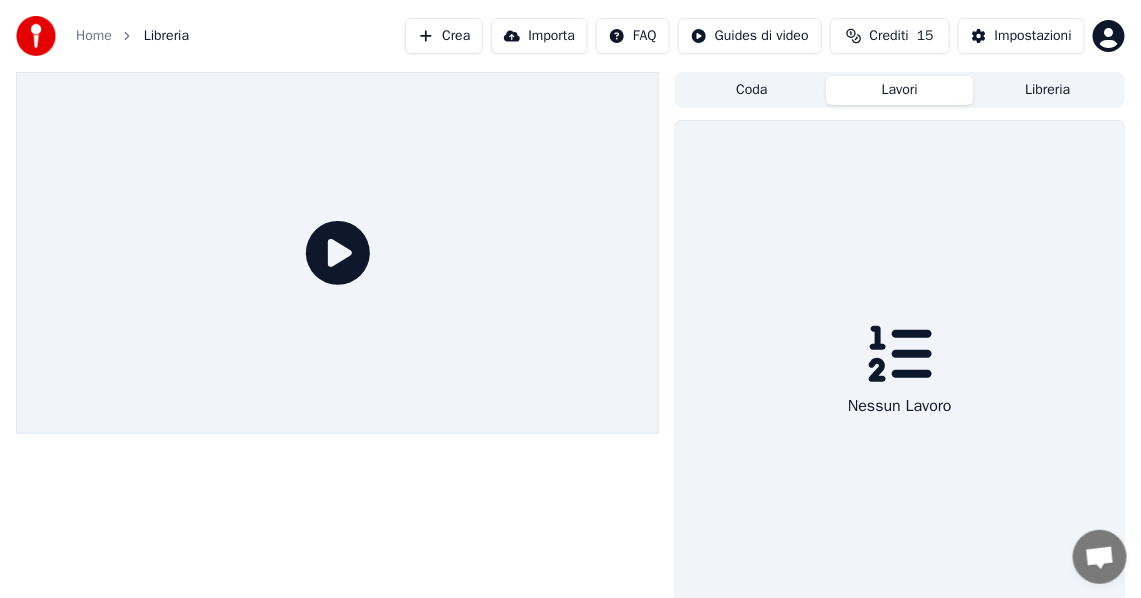 click on "Lavori" at bounding box center [900, 90] 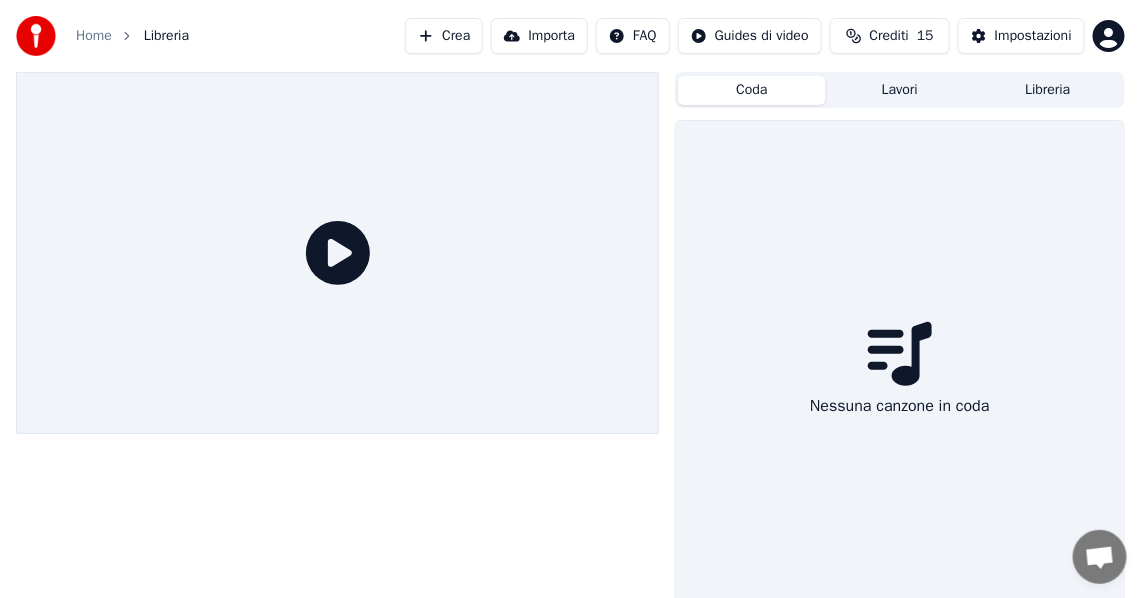 click on "Coda" at bounding box center (752, 90) 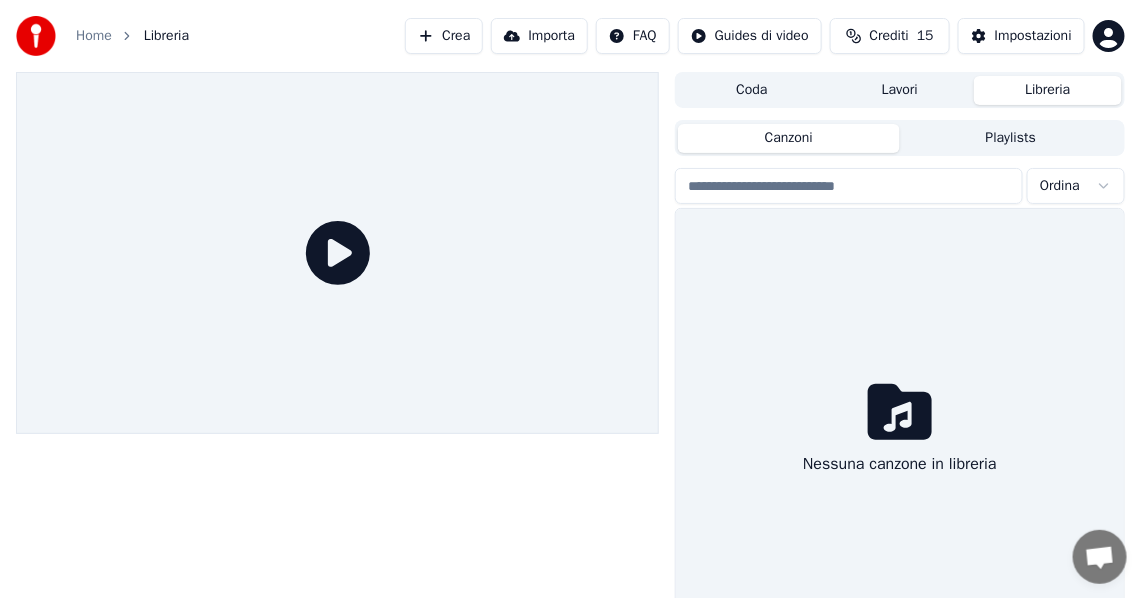 click on "Home Libreria Crea Importa FAQ Guides di video Crediti 15 Impostazioni Coda Lavori Libreria Canzoni Playlists Ordina Nessuna canzone in libreria" at bounding box center (570, 299) 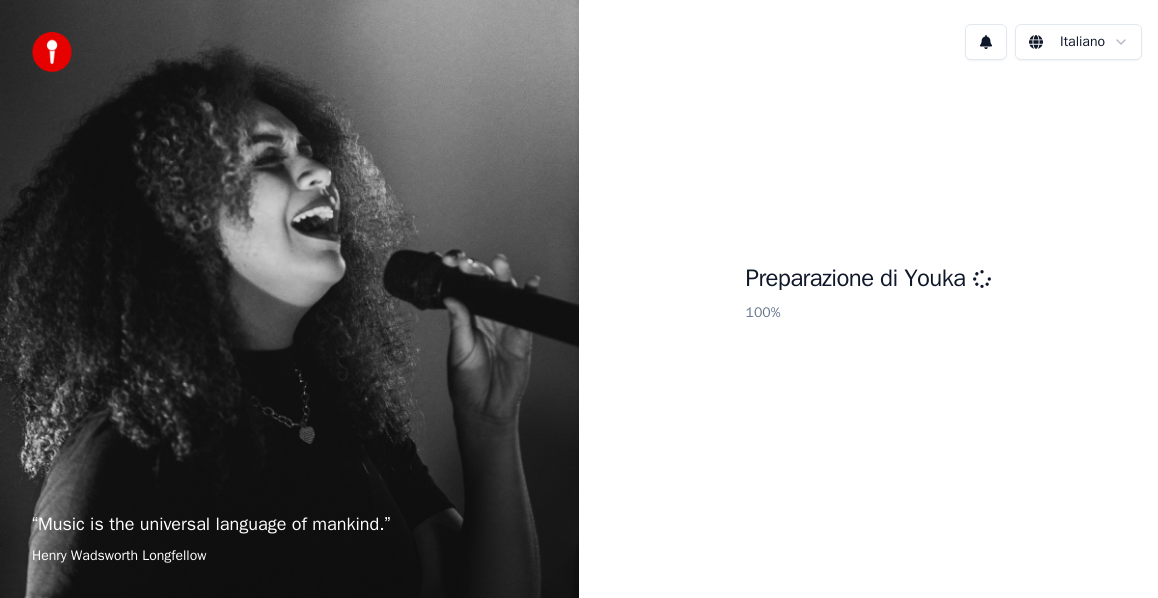 scroll, scrollTop: 0, scrollLeft: 0, axis: both 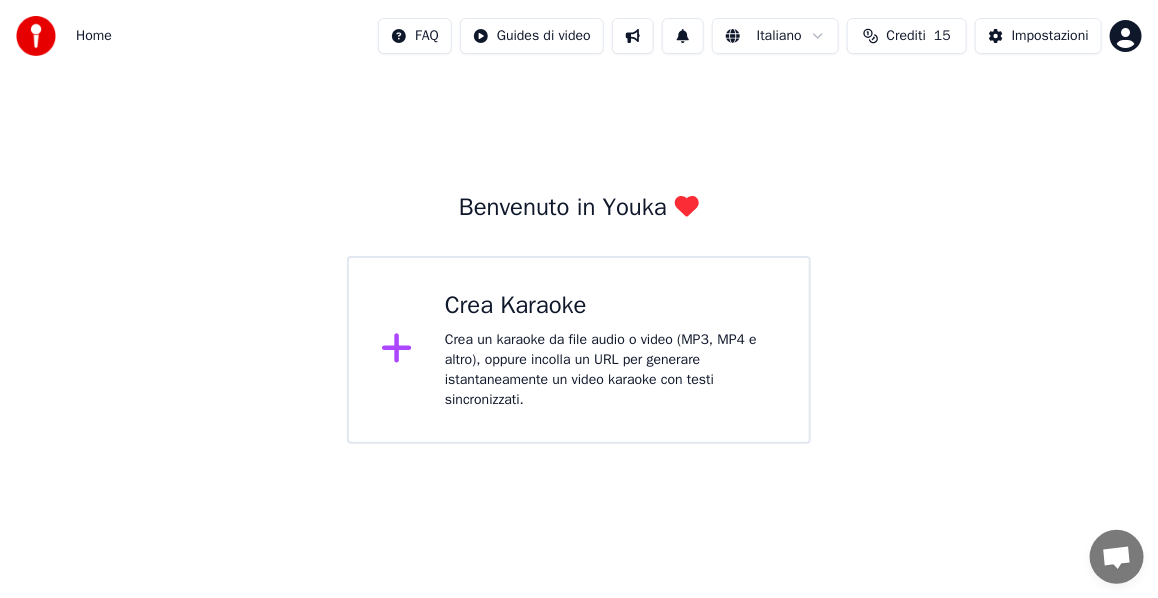 click on "Crea un karaoke da file audio o video (MP3, MP4 e altro), oppure incolla un URL per generare istantaneamente un video karaoke con testi sincronizzati." at bounding box center (611, 370) 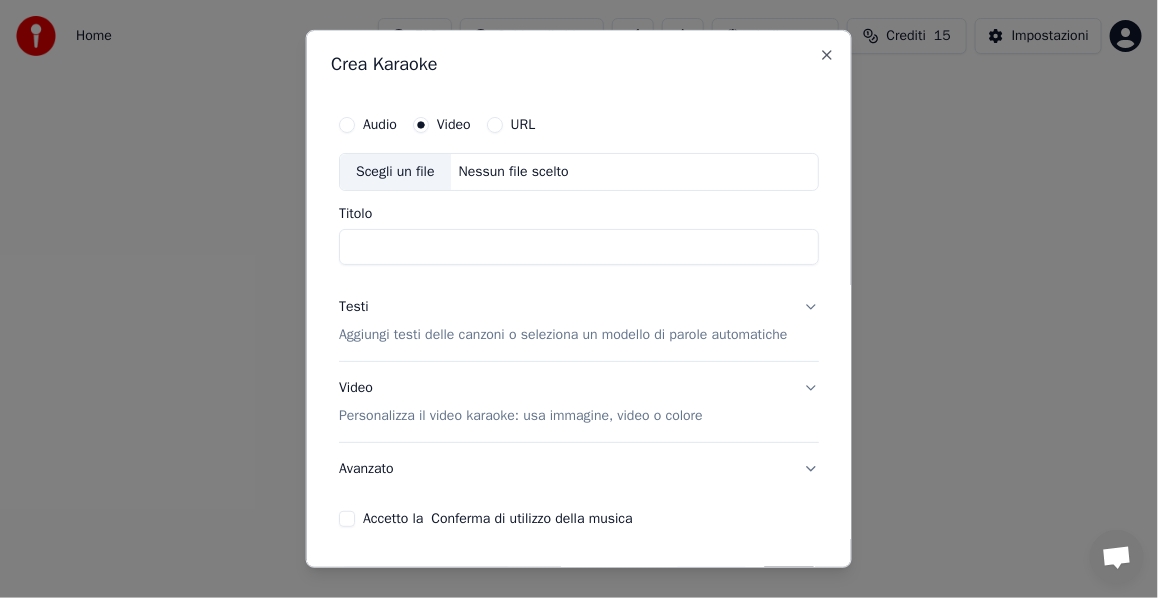 click on "Nessun file scelto" at bounding box center (513, 172) 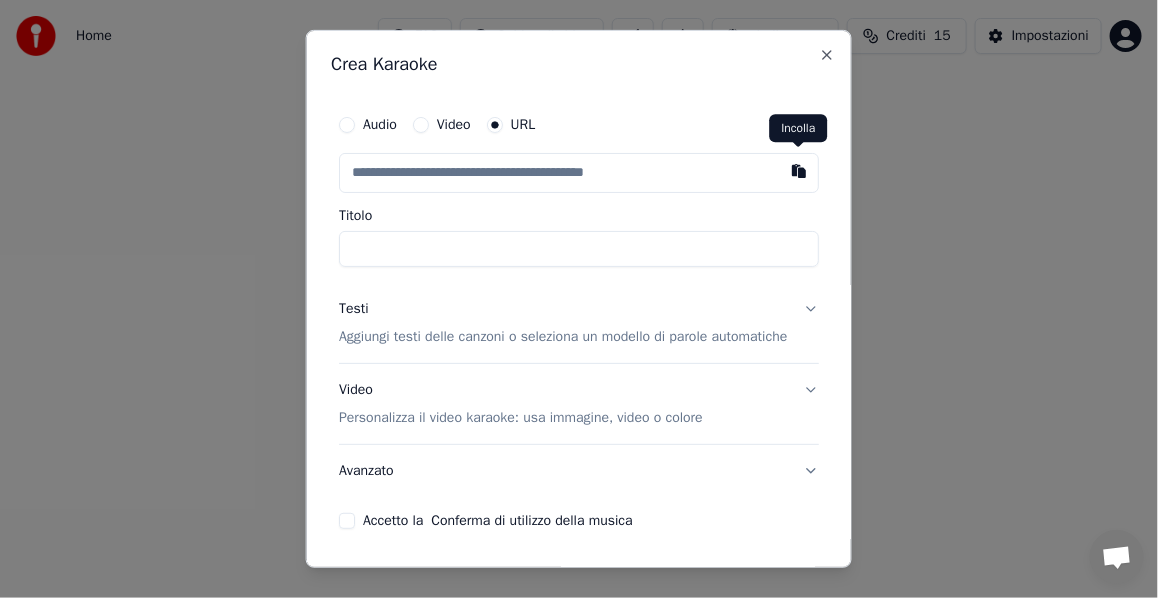 click at bounding box center (799, 171) 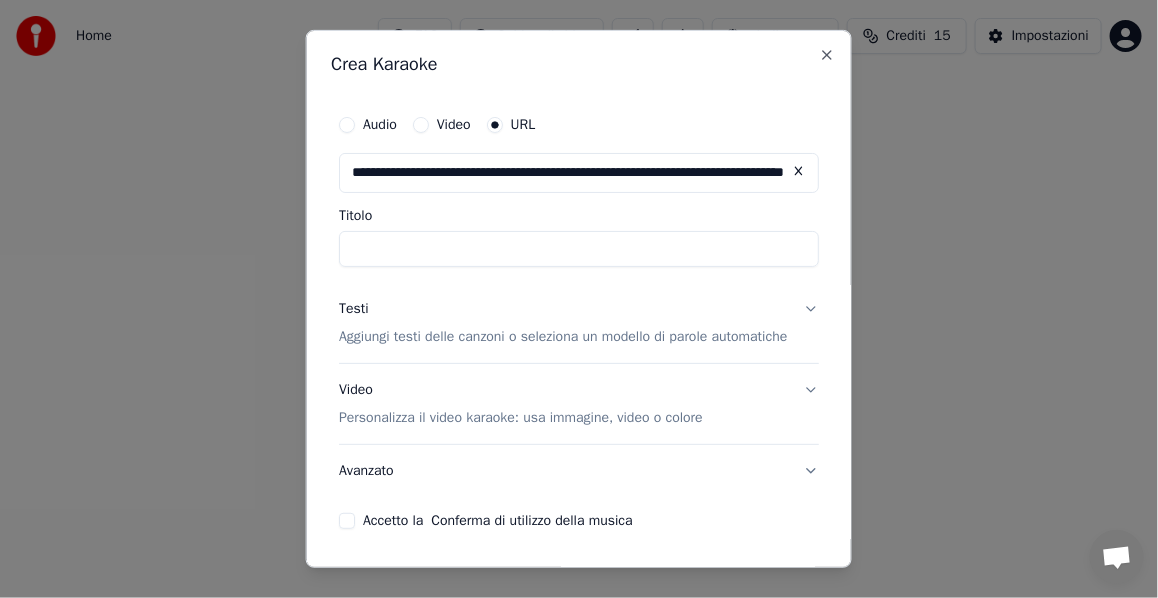 scroll, scrollTop: 88, scrollLeft: 0, axis: vertical 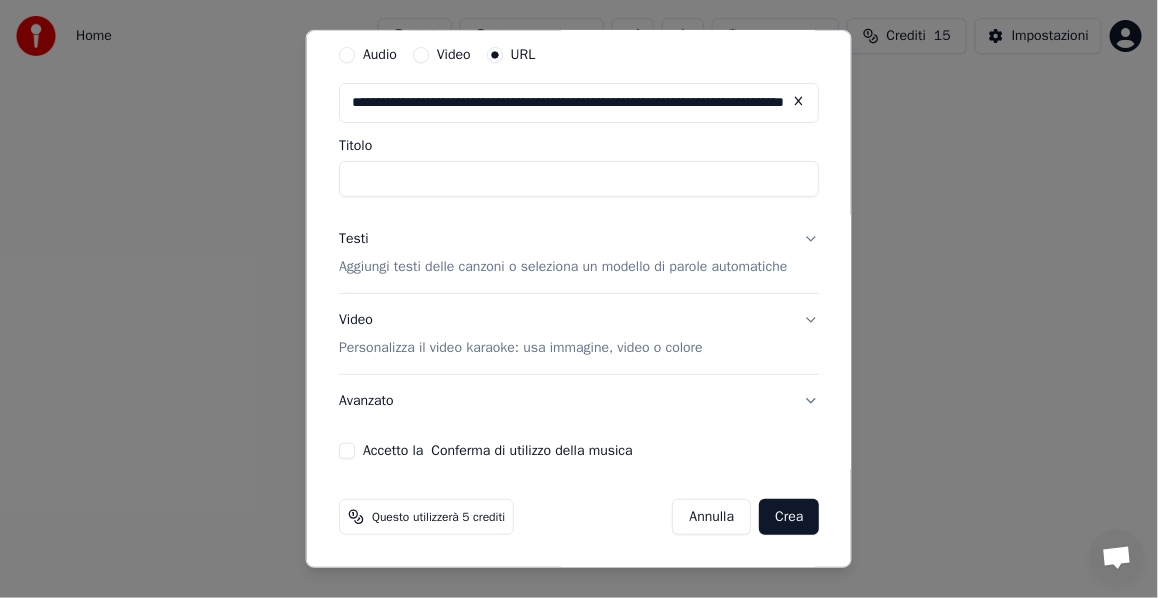 click on "Accetto la   Conferma di utilizzo della musica" at bounding box center [347, 451] 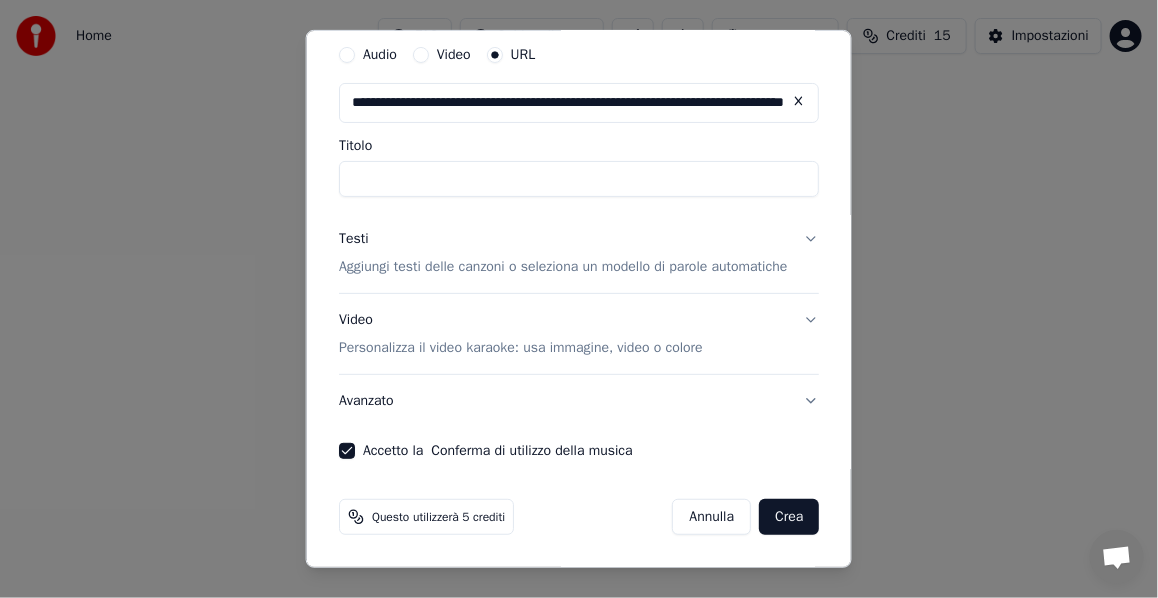 click on "Crea" at bounding box center [789, 517] 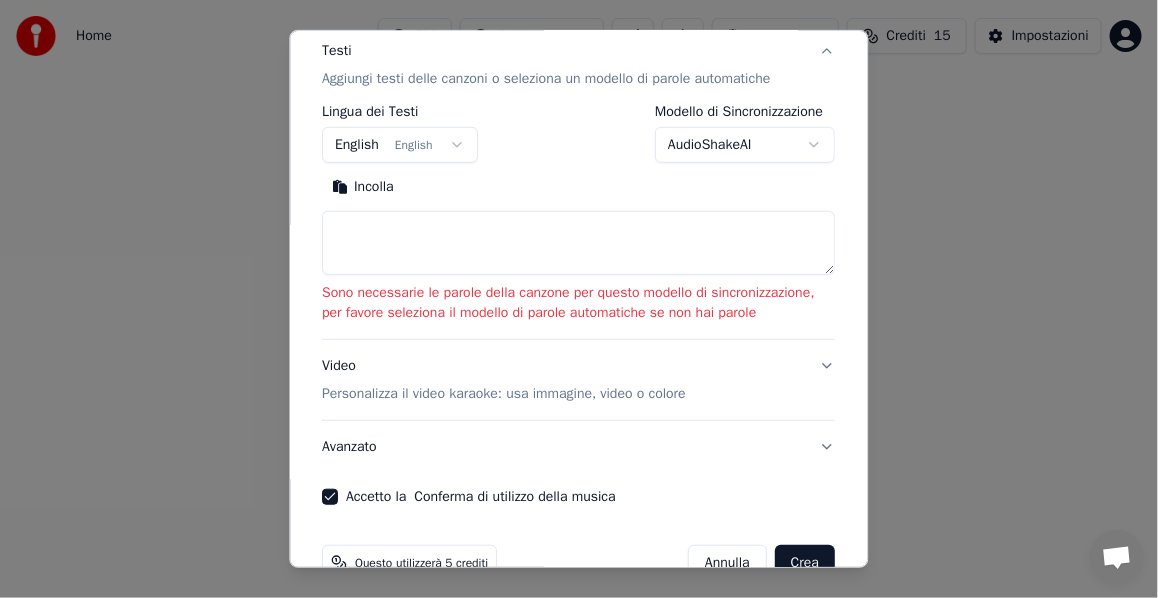 scroll, scrollTop: 278, scrollLeft: 0, axis: vertical 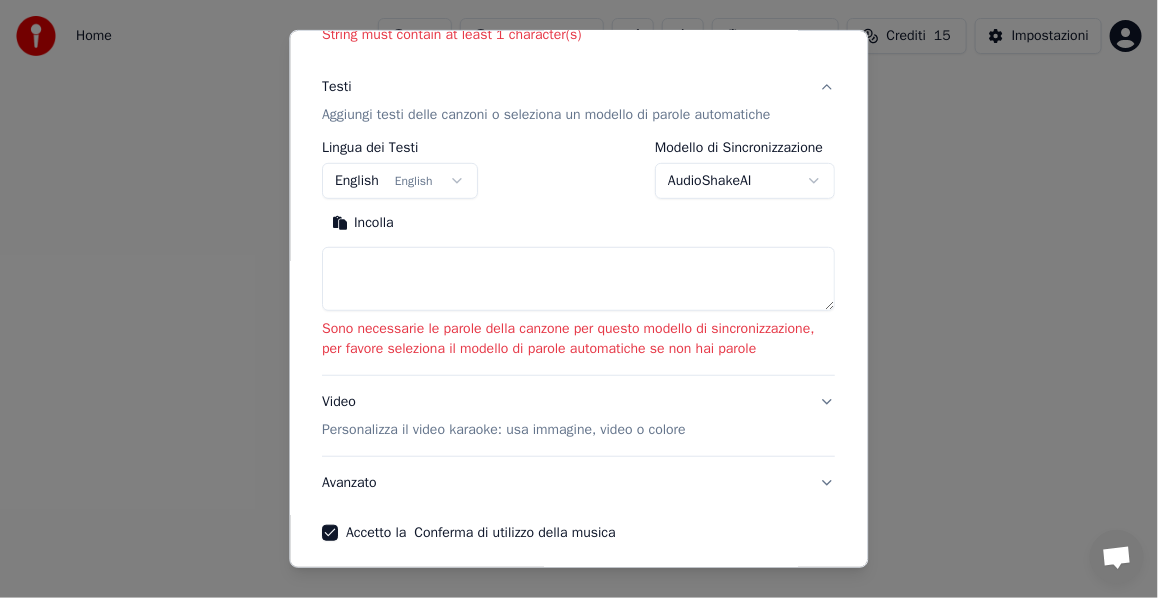 click on "Video Personalizza il video karaoke: usa immagine, video o colore" at bounding box center [579, 416] 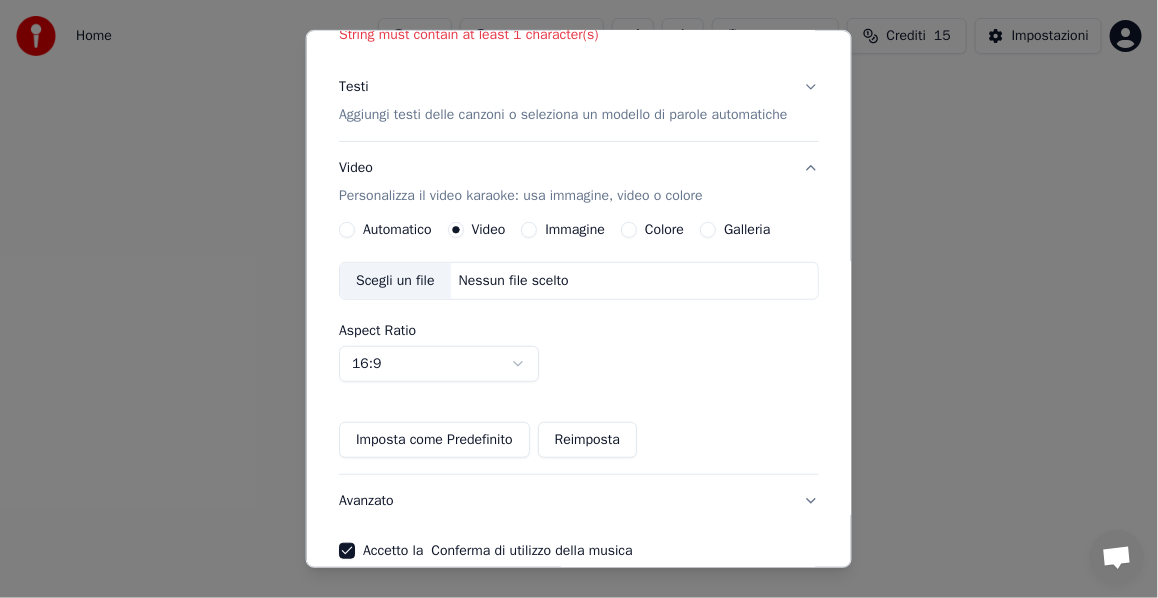 click on "Automatico" at bounding box center [347, 230] 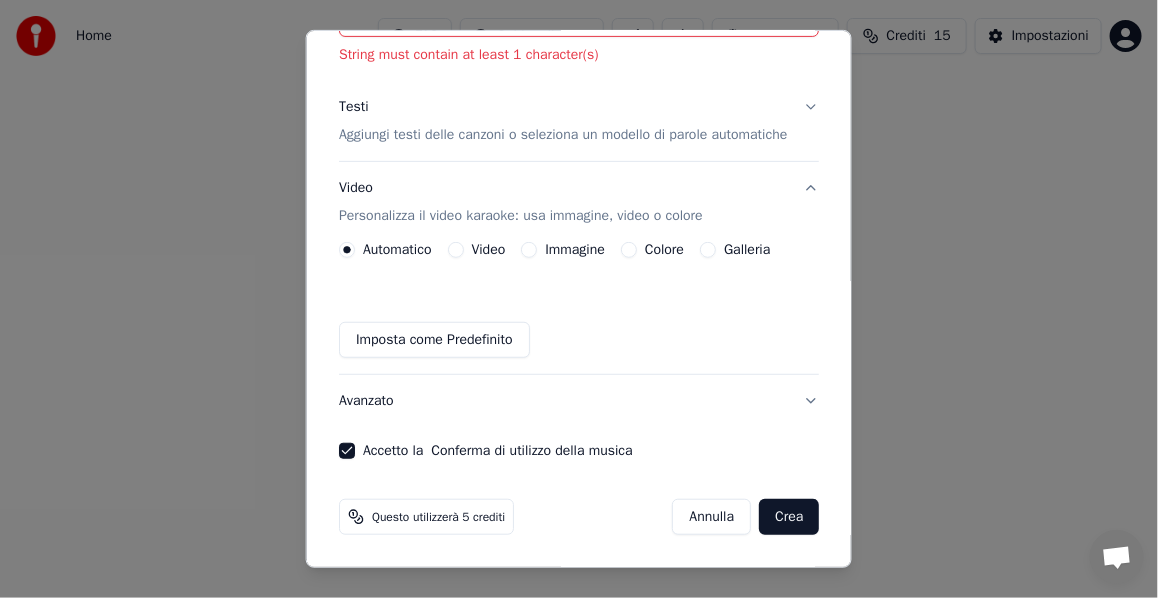 scroll, scrollTop: 277, scrollLeft: 0, axis: vertical 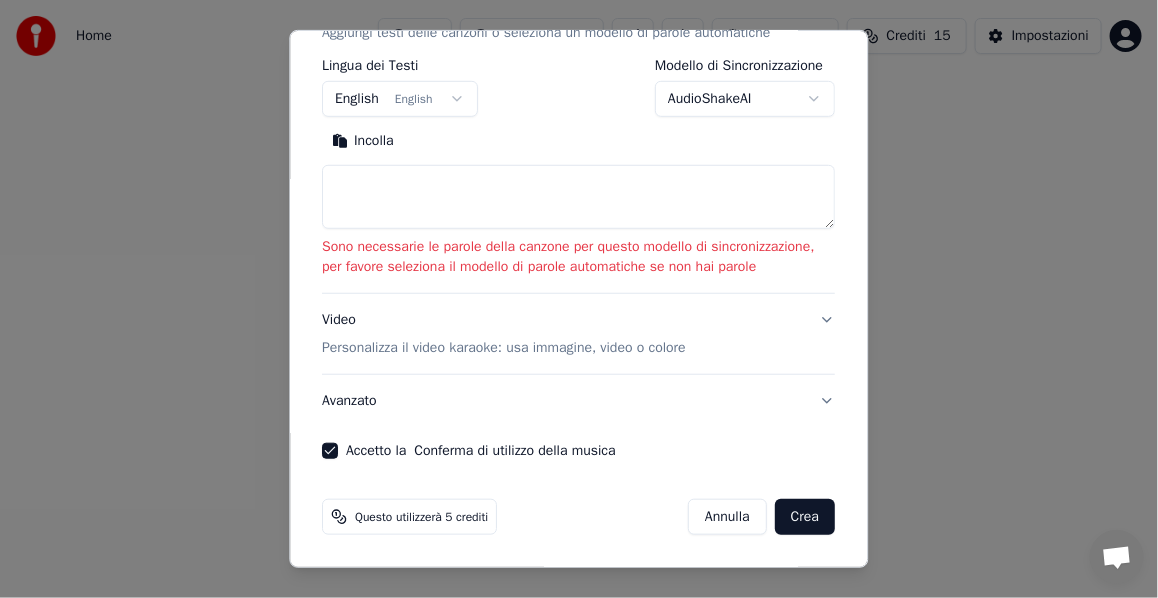 click on "Avanzato" at bounding box center (579, 401) 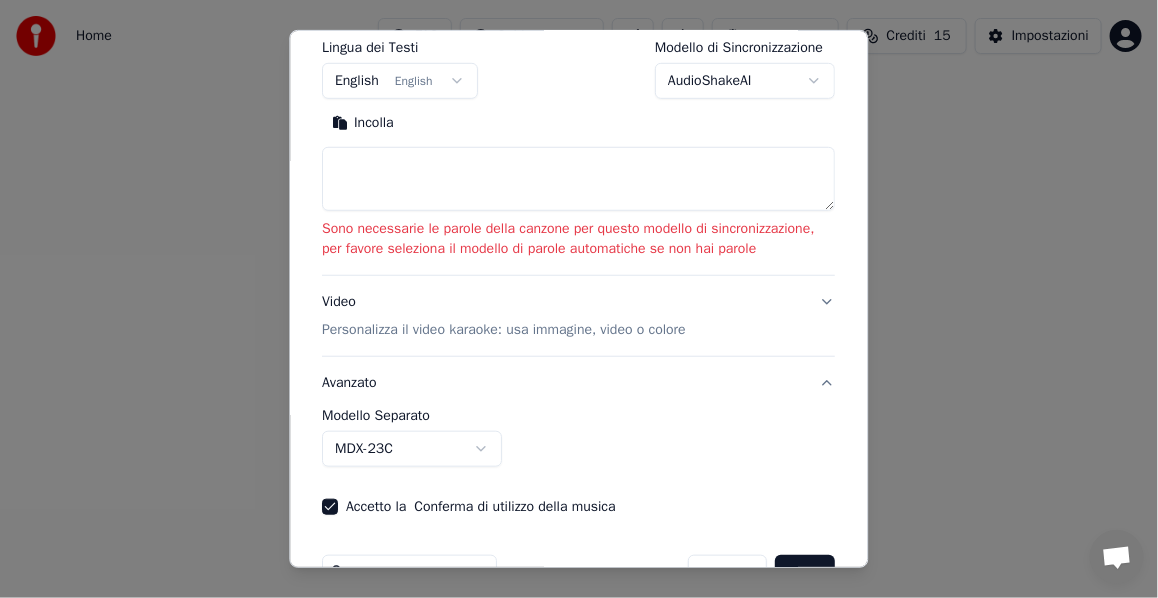 scroll, scrollTop: 218, scrollLeft: 0, axis: vertical 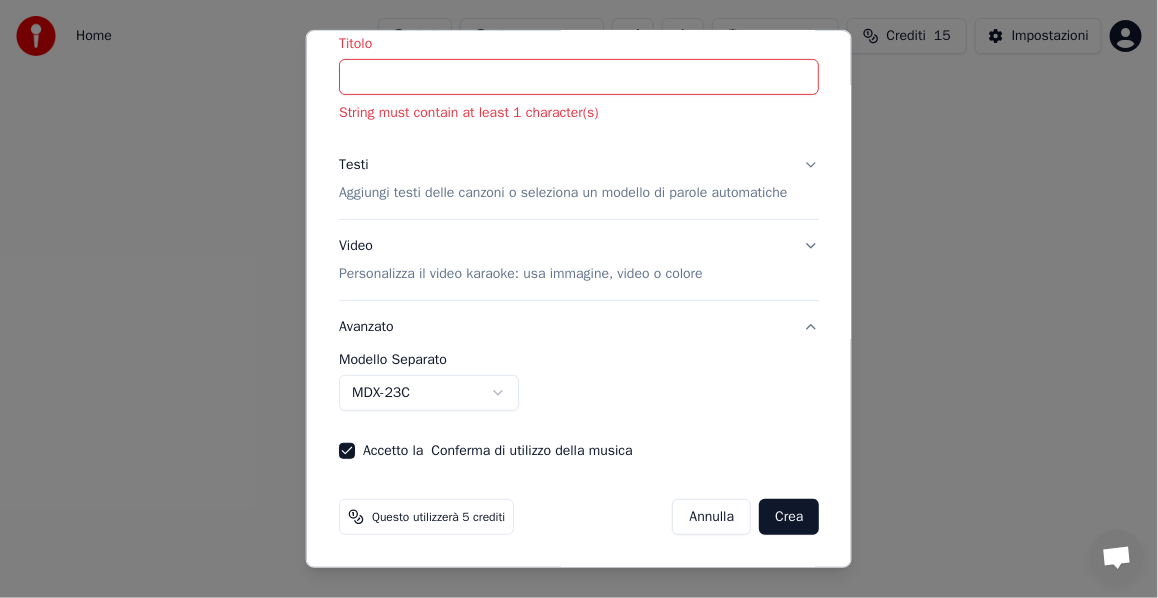 click on "**********" at bounding box center [579, 222] 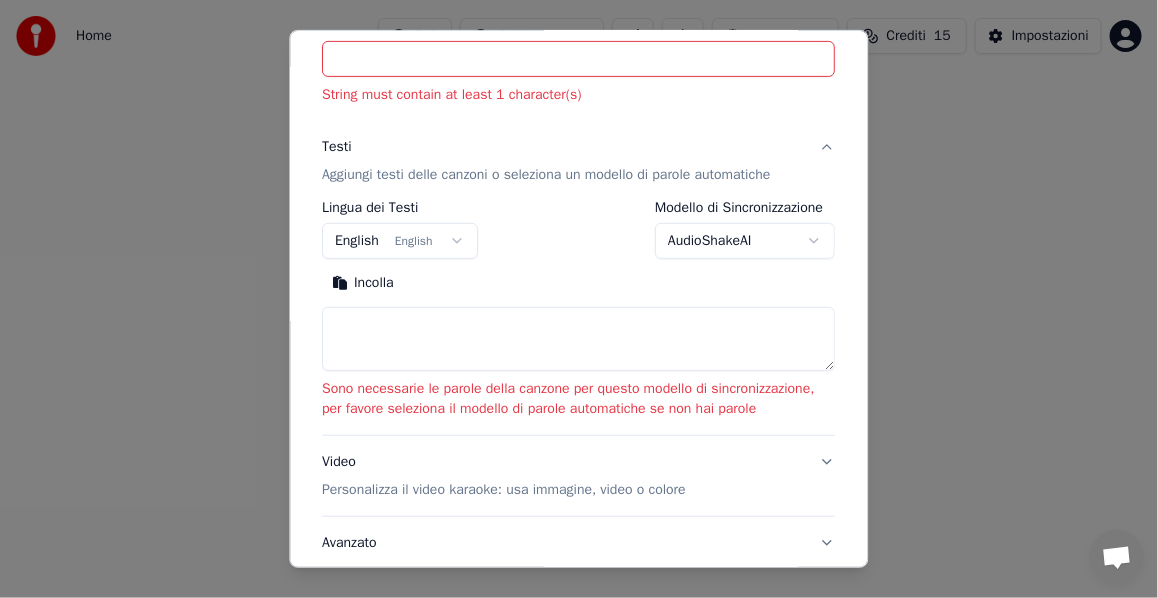 click on "Testi Aggiungi testi delle canzoni o seleziona un modello di parole automatiche" at bounding box center (579, 161) 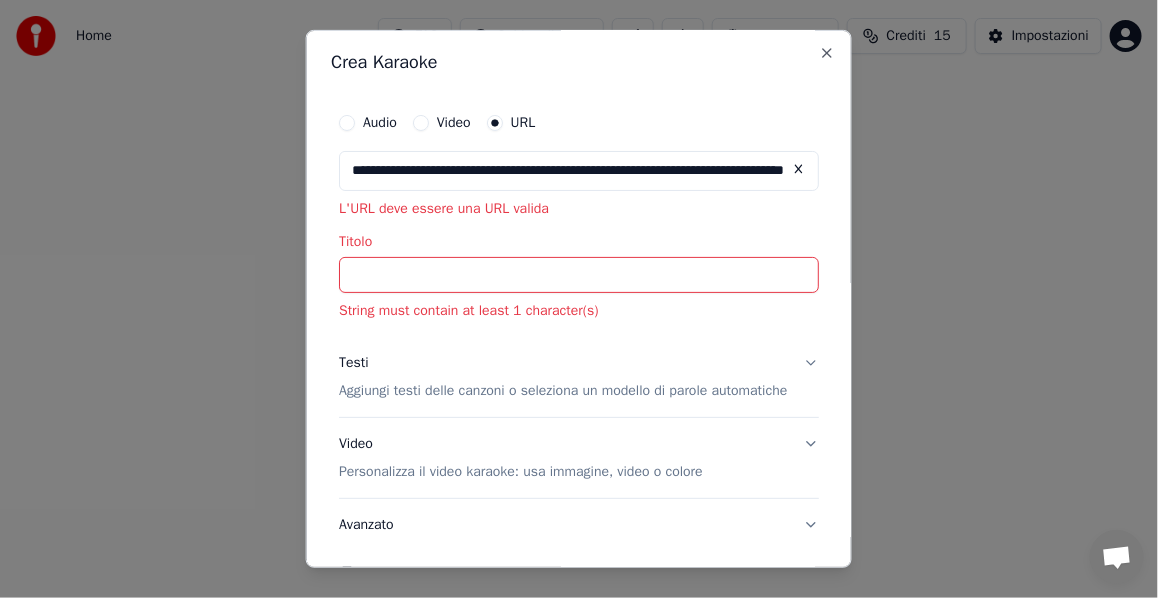 scroll, scrollTop: 0, scrollLeft: 0, axis: both 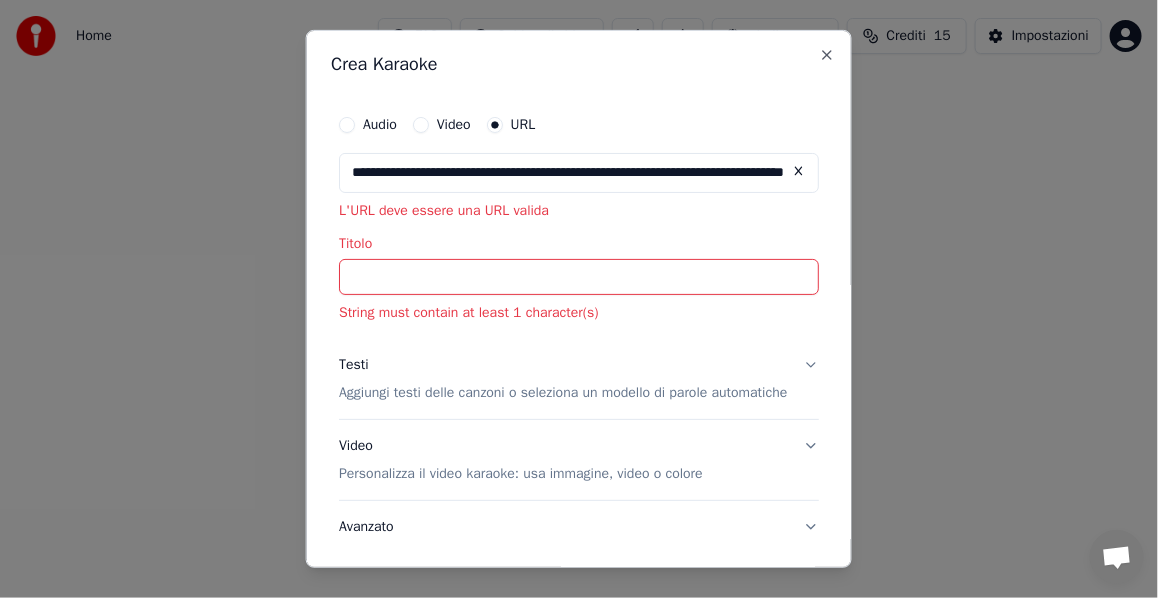 click on "Video" at bounding box center [421, 125] 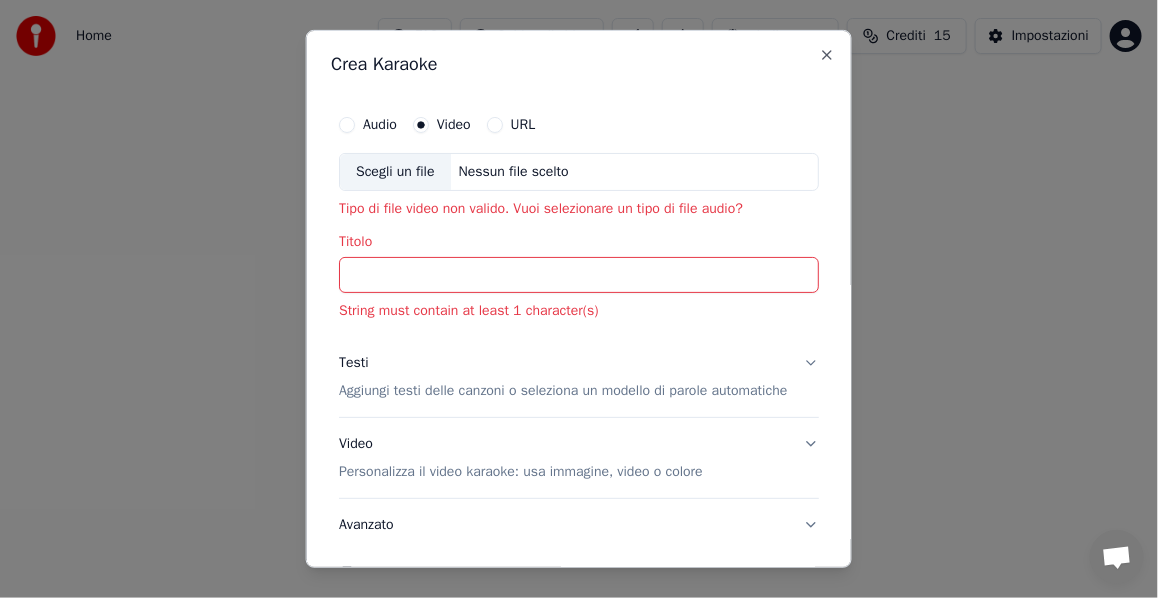 click on "Nessun file scelto" at bounding box center (513, 172) 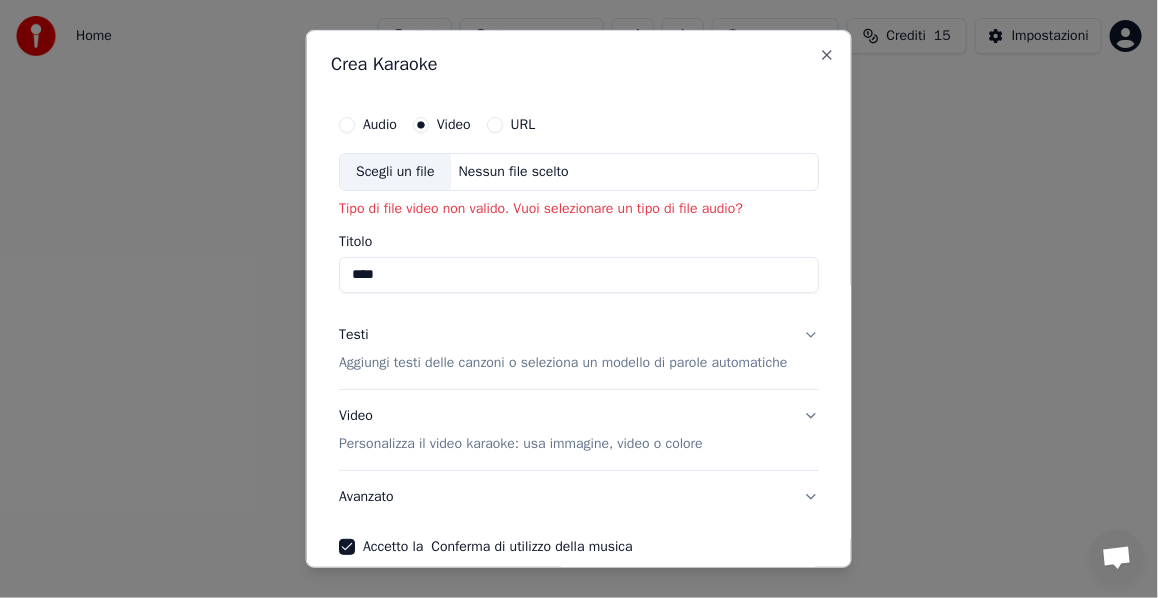 click on "****" at bounding box center (579, 275) 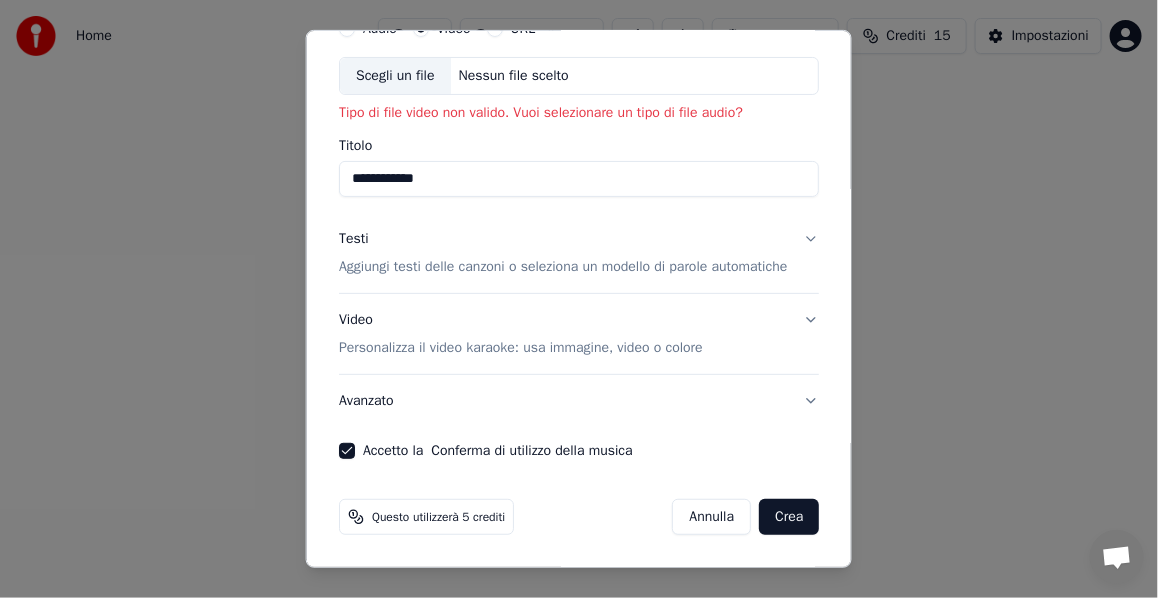scroll, scrollTop: 114, scrollLeft: 0, axis: vertical 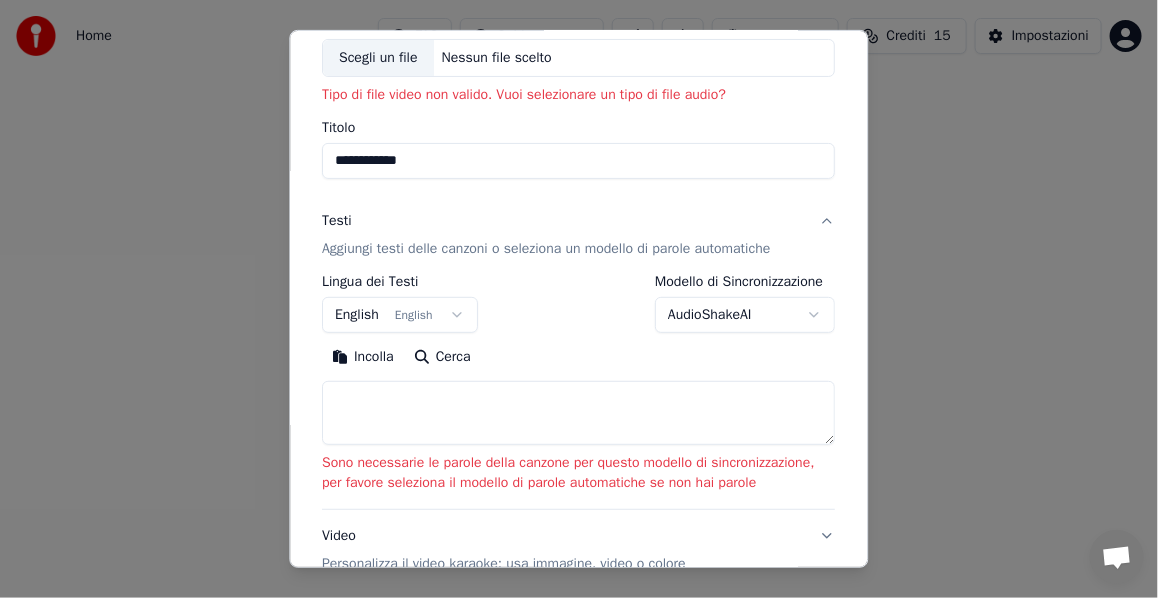 click on "**********" at bounding box center [579, 161] 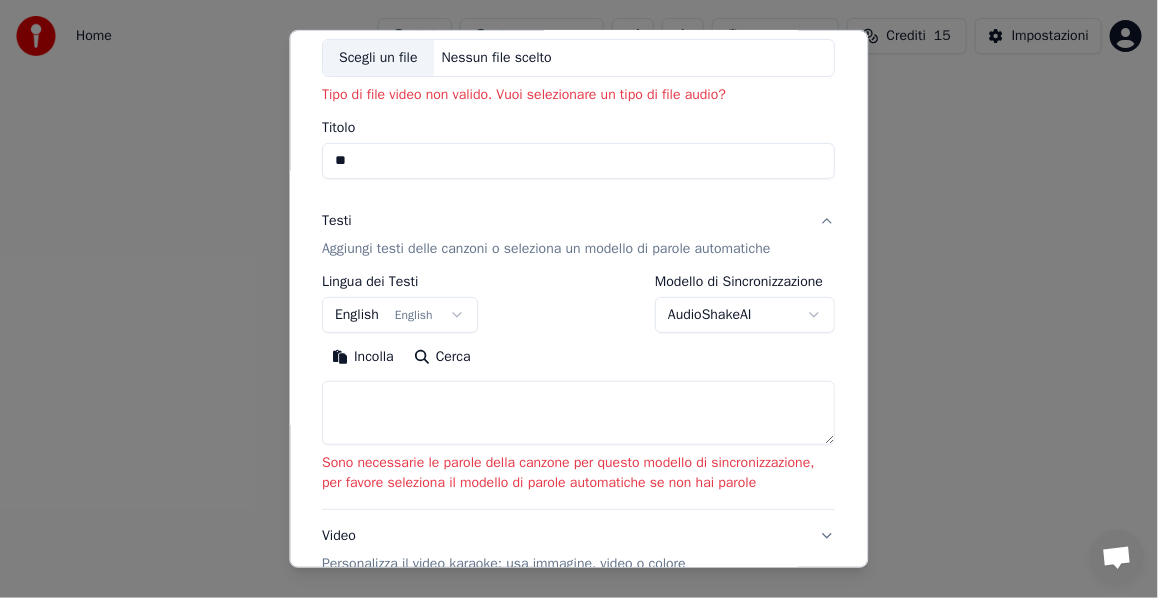 type on "*" 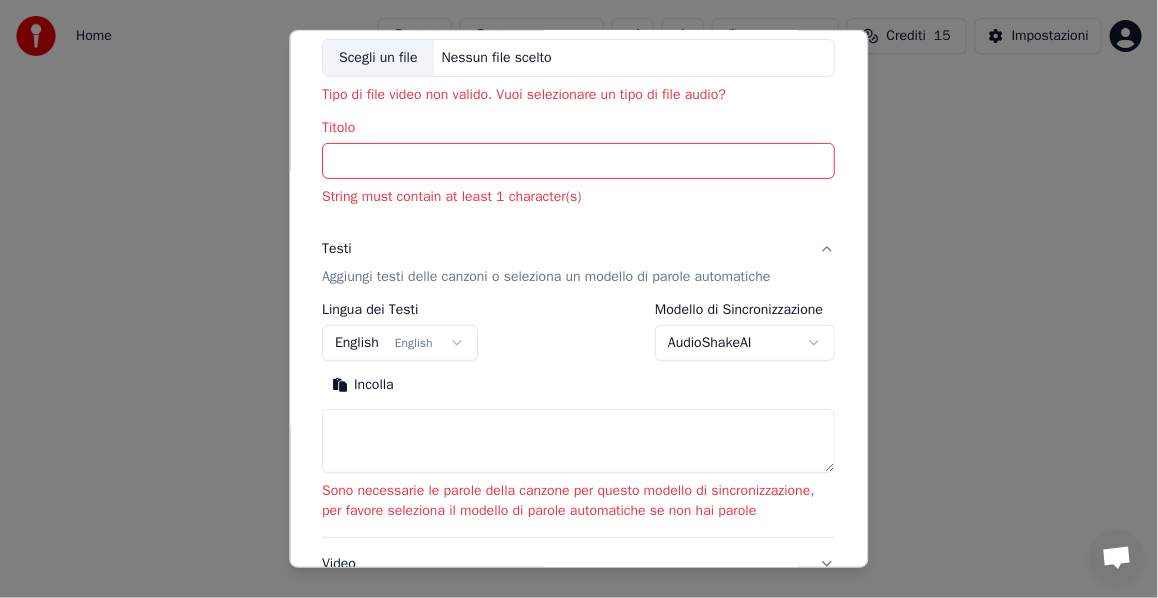 click on "Titolo" at bounding box center [579, 161] 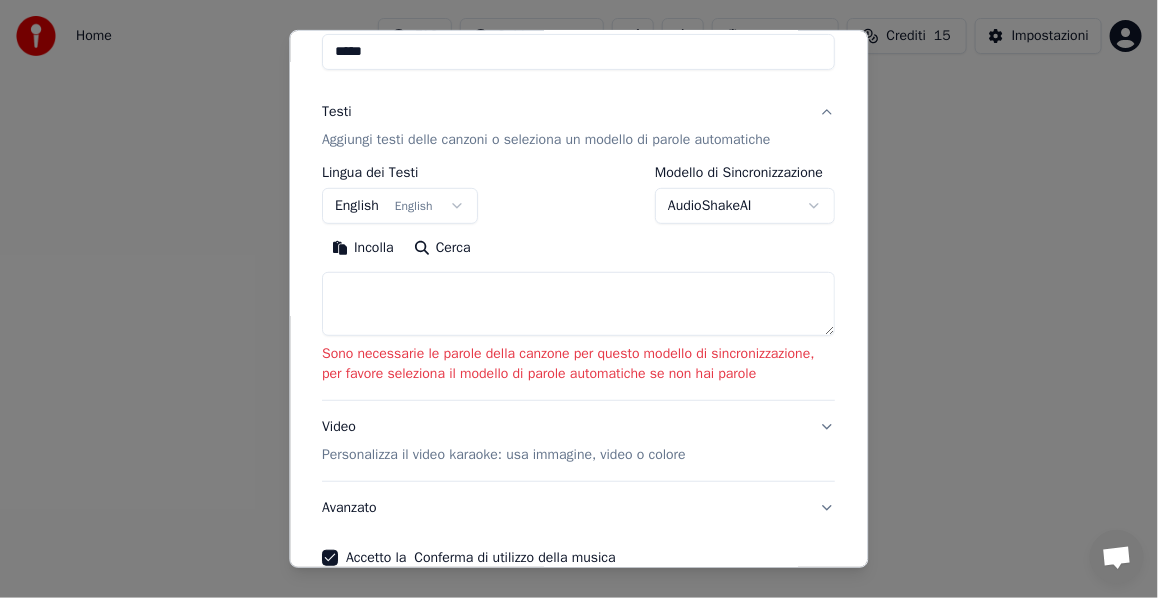 scroll, scrollTop: 348, scrollLeft: 0, axis: vertical 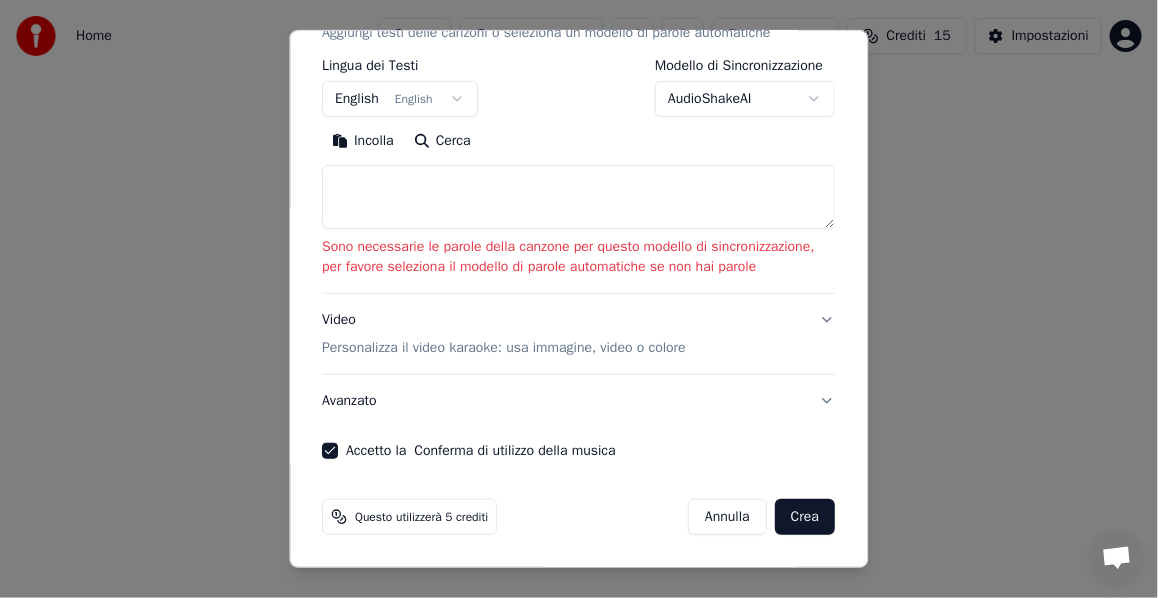 type on "*****" 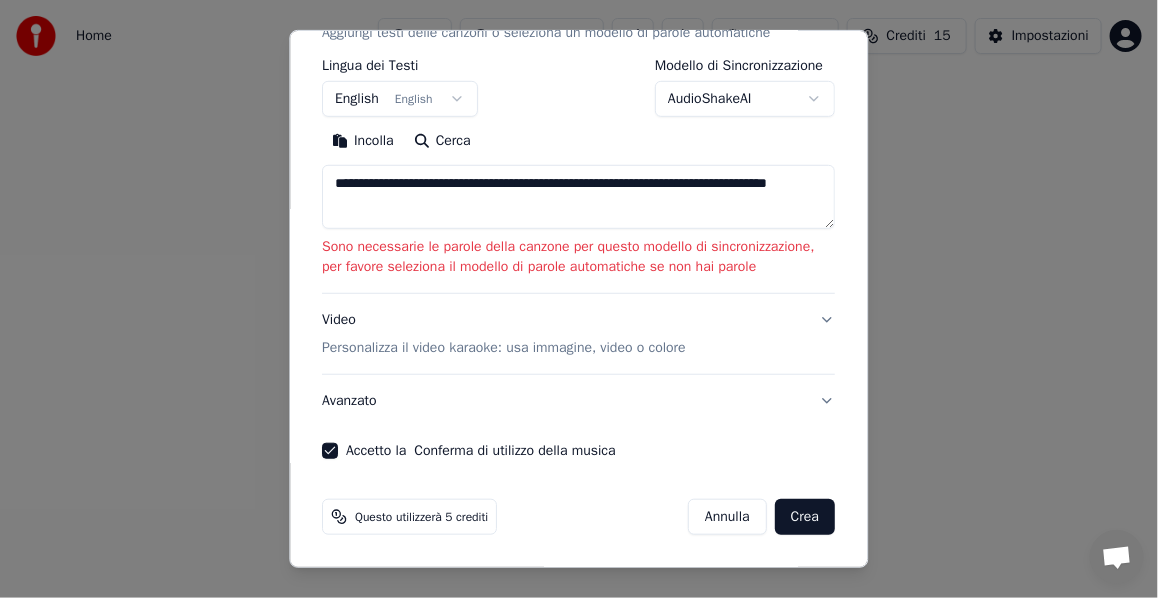 scroll, scrollTop: 300, scrollLeft: 0, axis: vertical 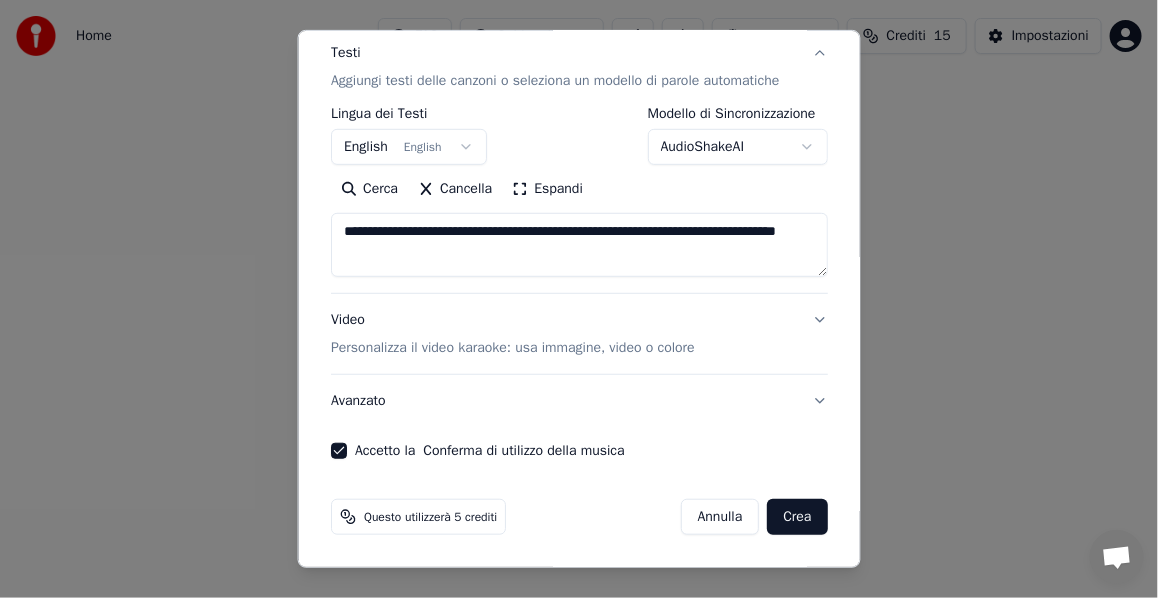 click on "**********" at bounding box center [579, 245] 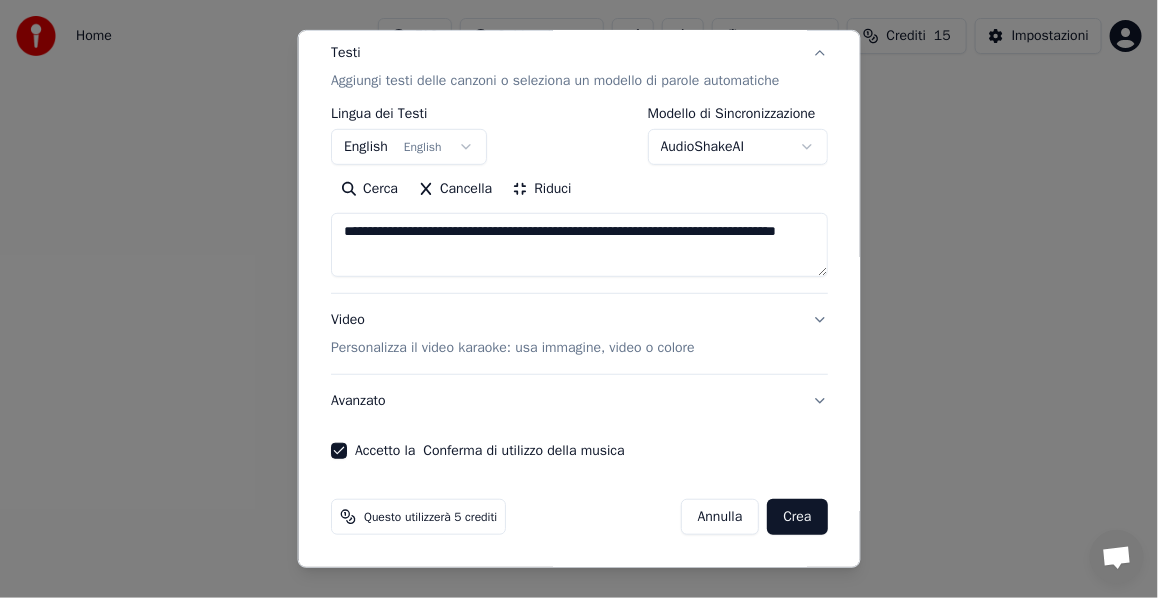 click on "Riduci" at bounding box center (541, 189) 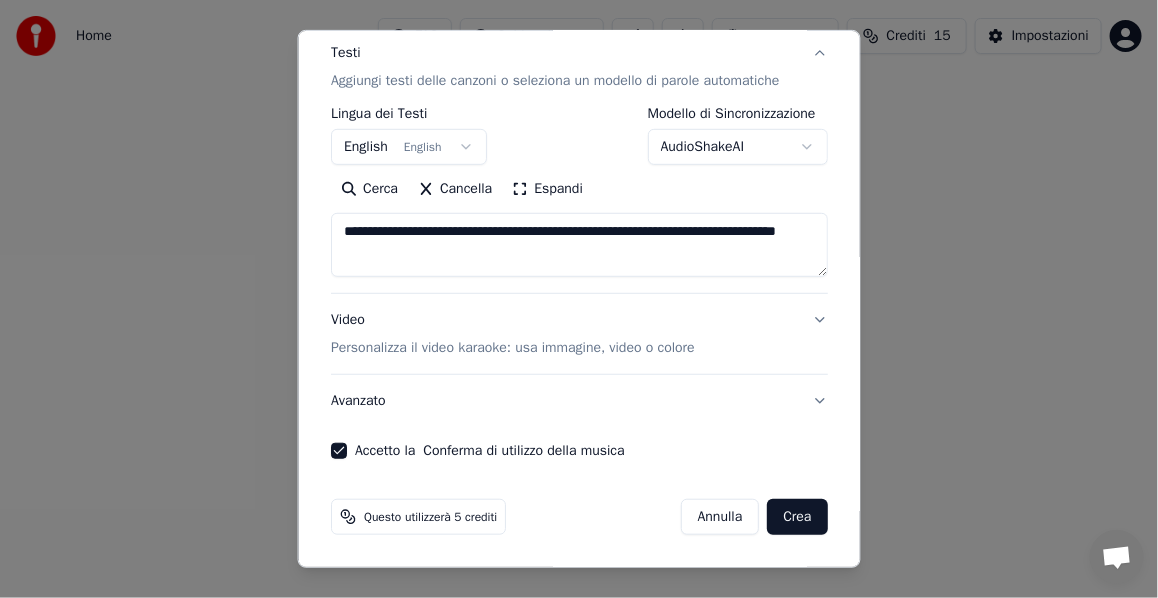 drag, startPoint x: 802, startPoint y: 236, endPoint x: 690, endPoint y: 230, distance: 112.1606 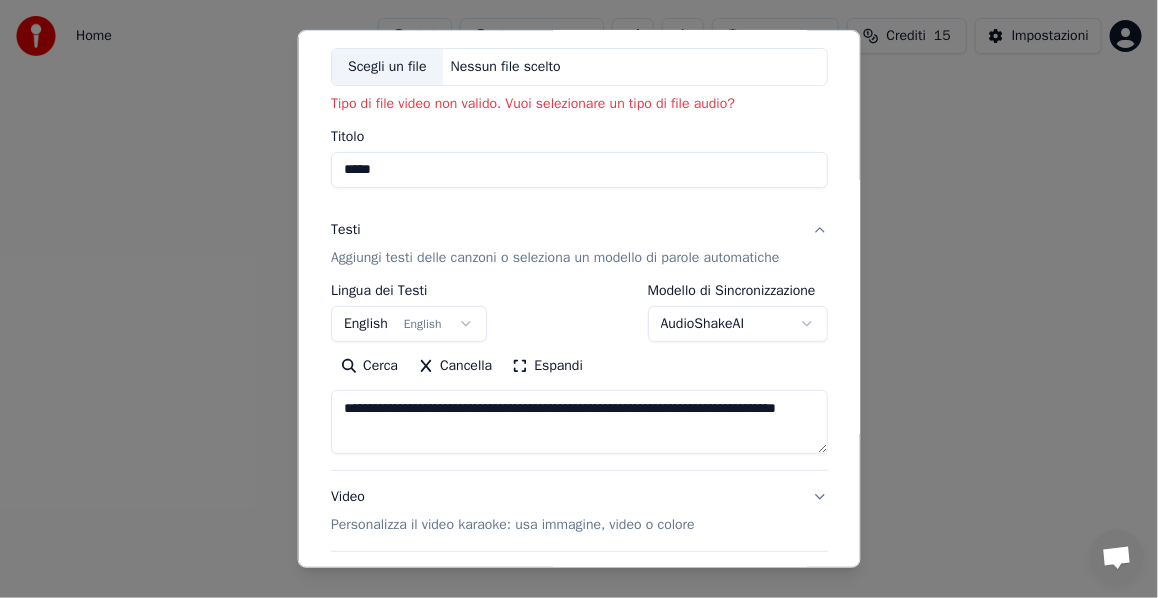 scroll, scrollTop: 100, scrollLeft: 0, axis: vertical 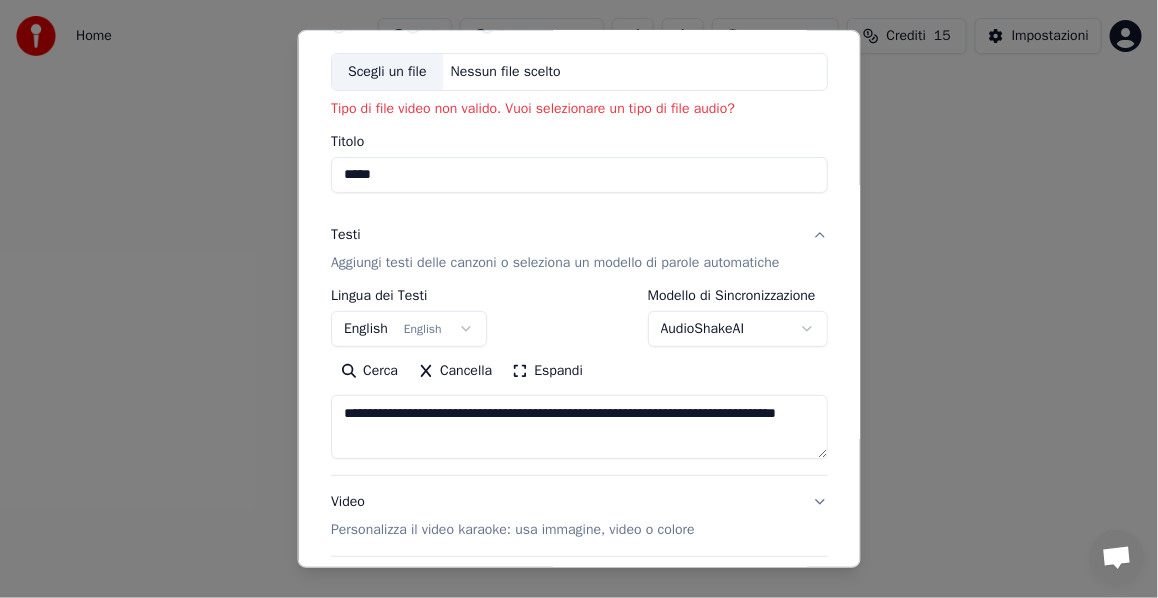 type on "**********" 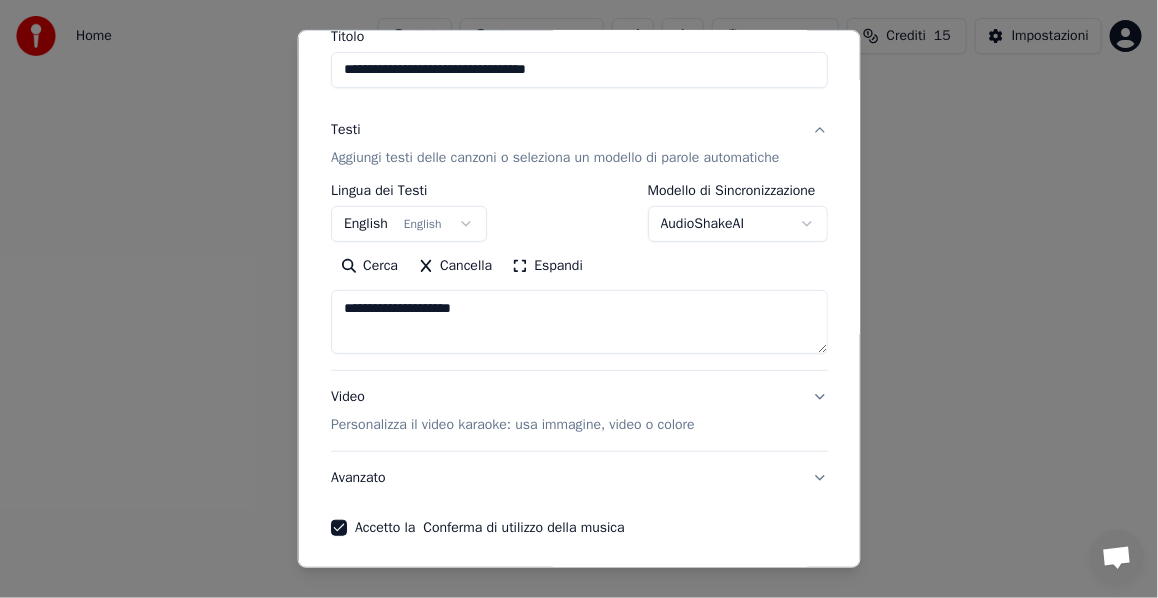 scroll, scrollTop: 300, scrollLeft: 0, axis: vertical 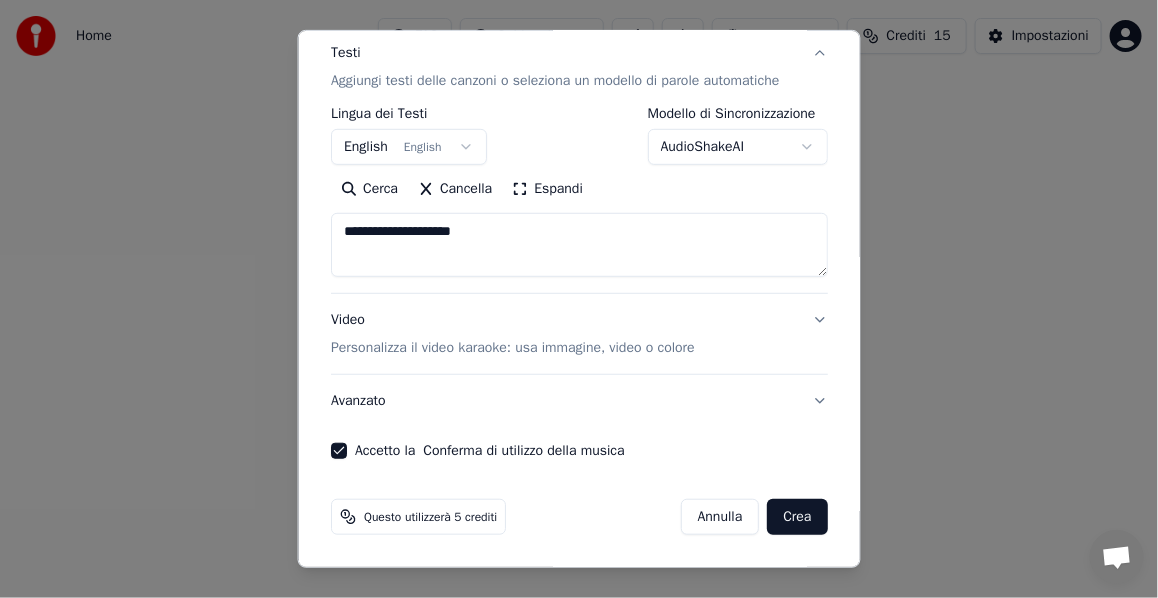 type on "**********" 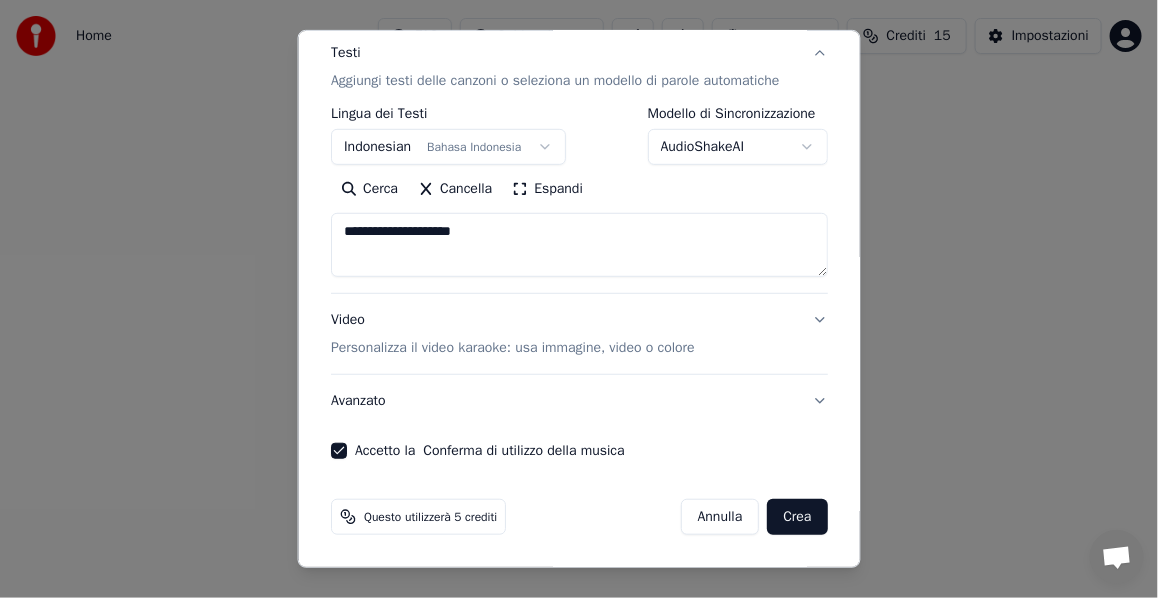 click on "Crea" at bounding box center [797, 517] 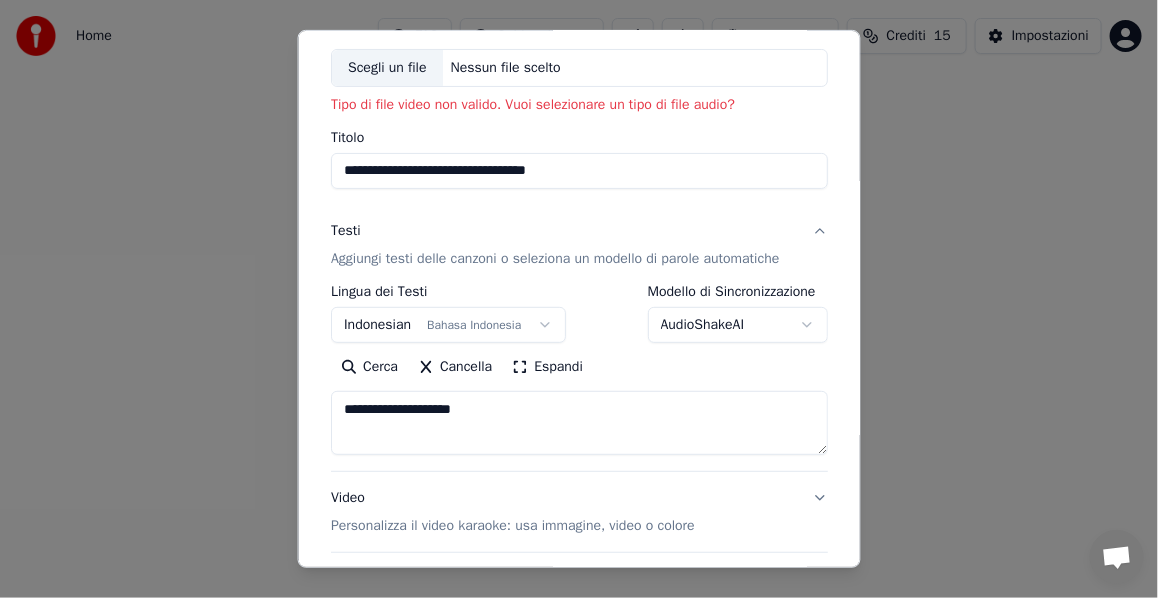 scroll, scrollTop: 100, scrollLeft: 0, axis: vertical 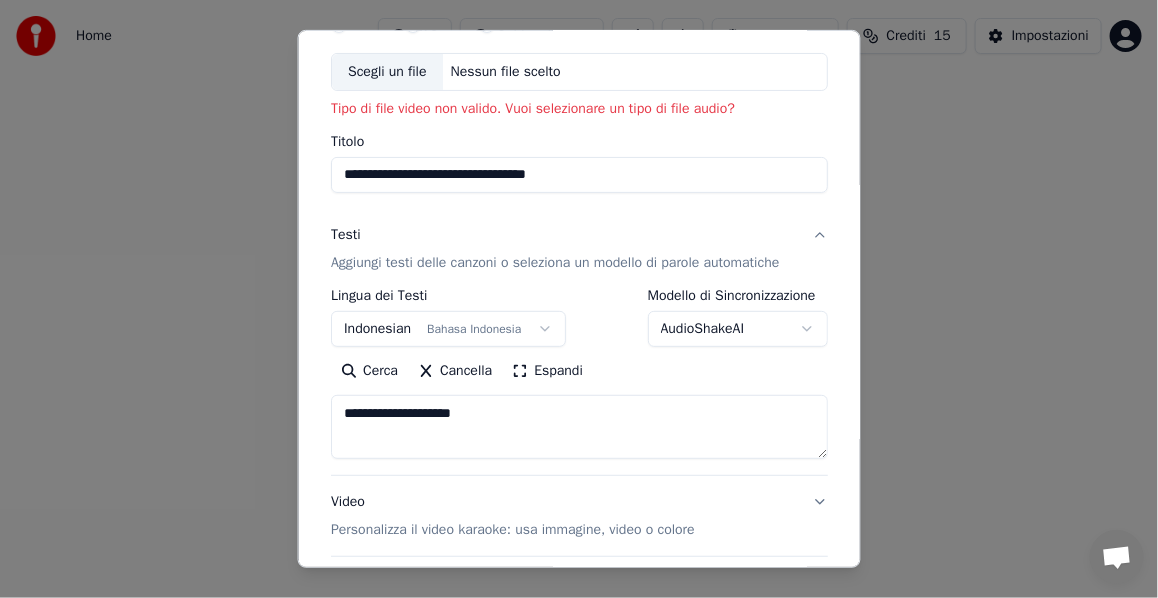 click on "Cerca" at bounding box center (369, 371) 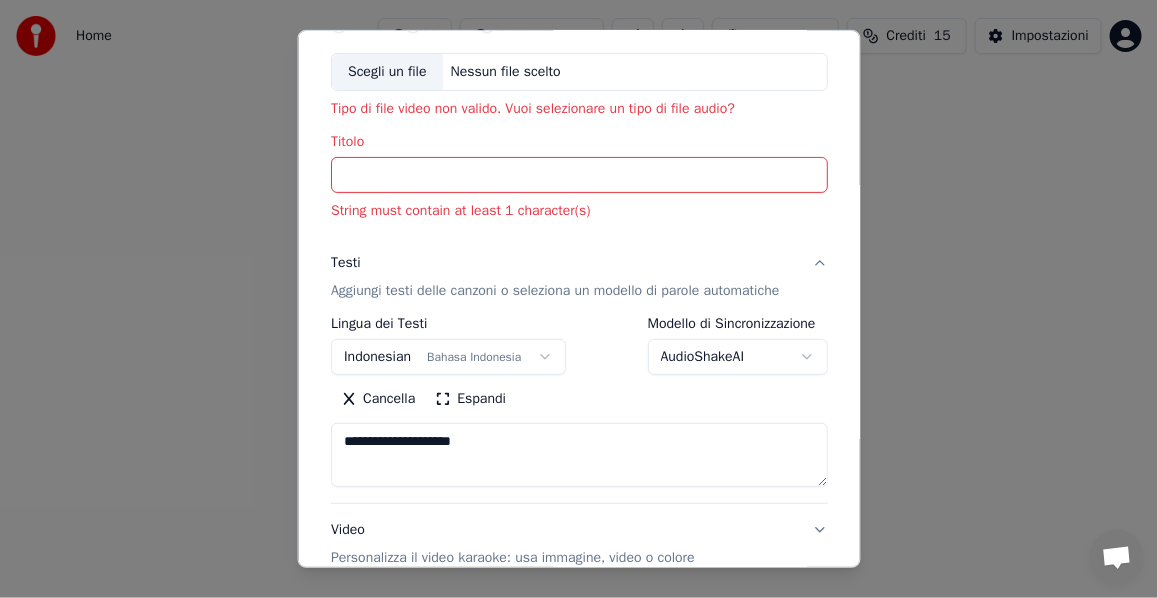 type 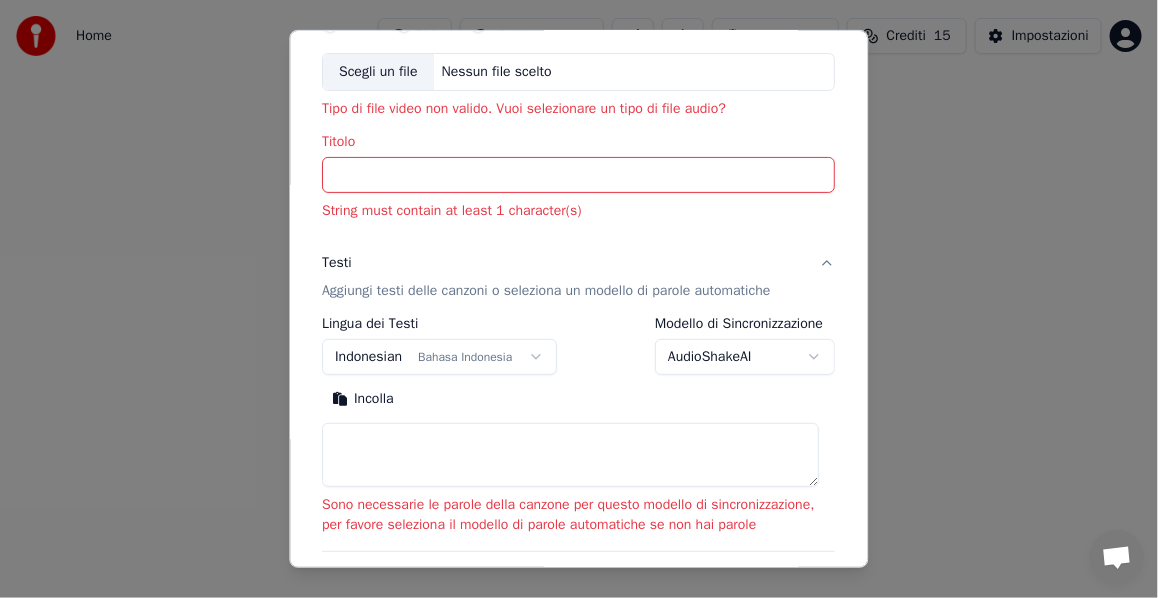 click on "Incolla" at bounding box center [364, 399] 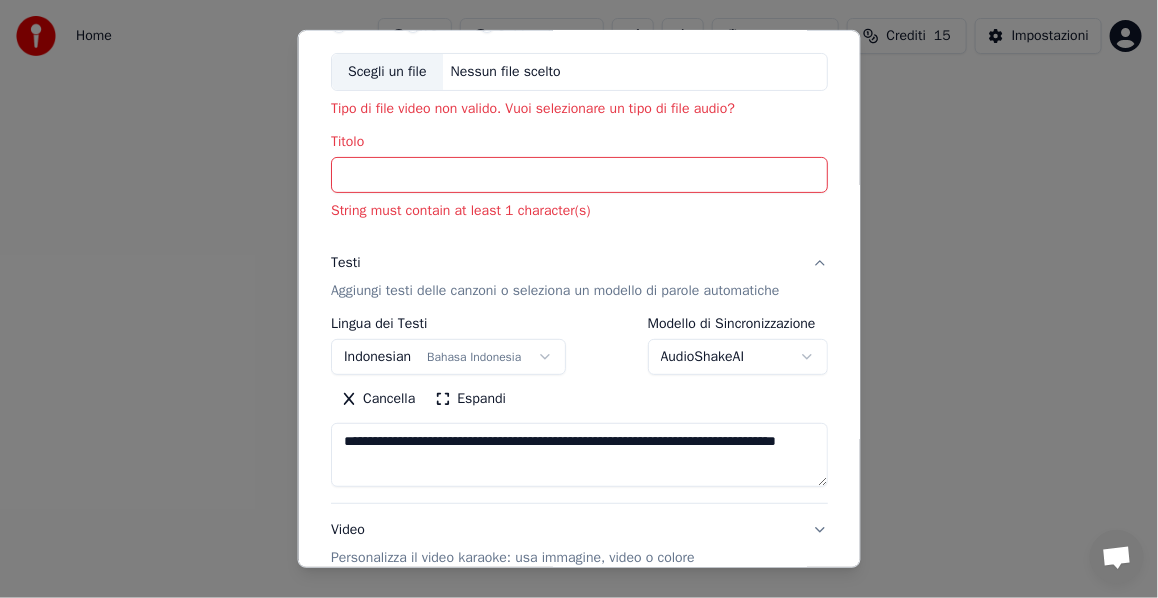 drag, startPoint x: 549, startPoint y: 484, endPoint x: 332, endPoint y: 475, distance: 217.18655 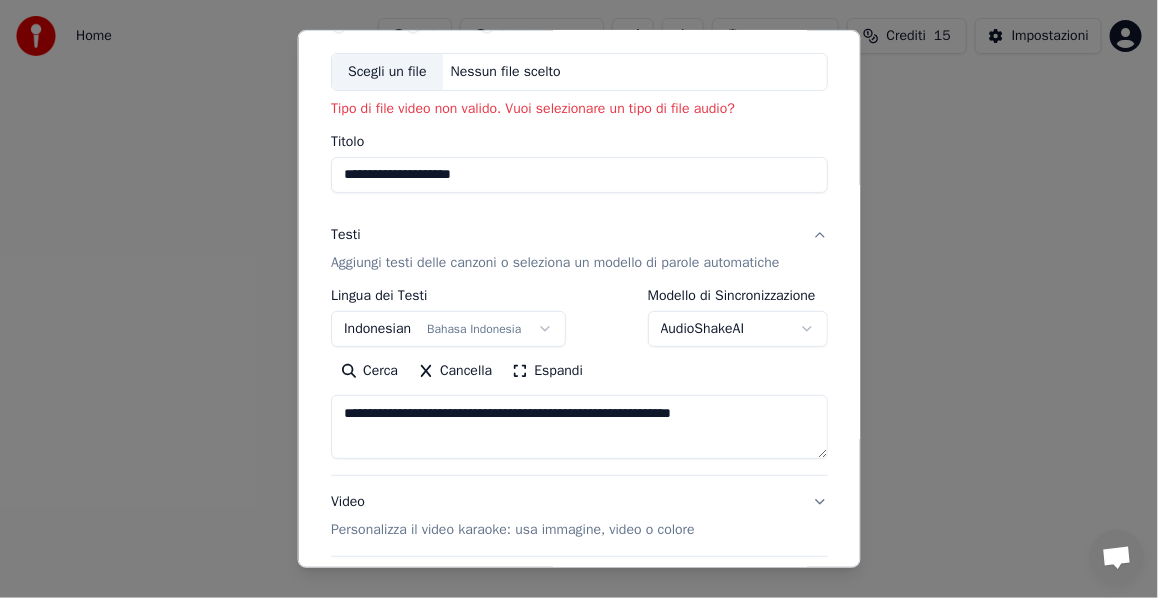 type on "**********" 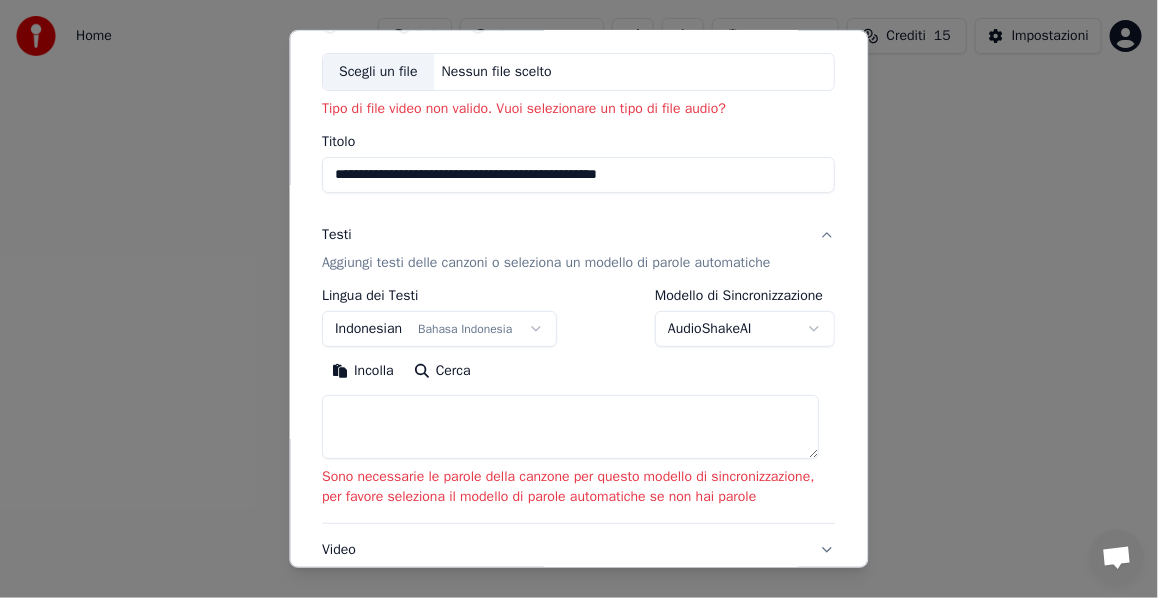 type on "**********" 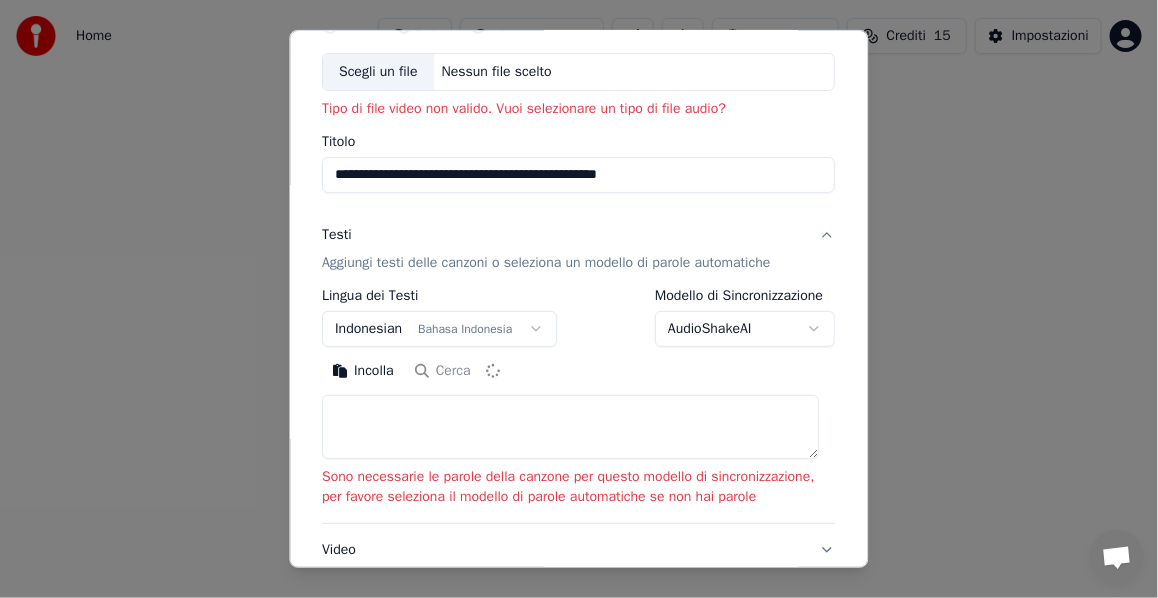 click on "Incolla Cerca" at bounding box center (579, 371) 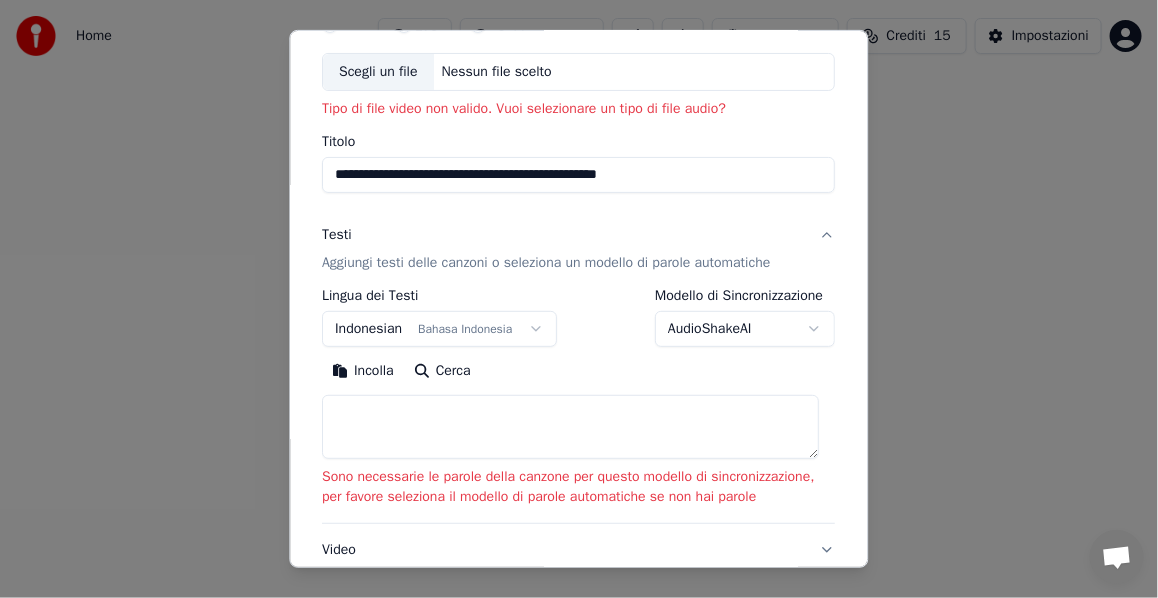 click on "Incolla" at bounding box center (364, 371) 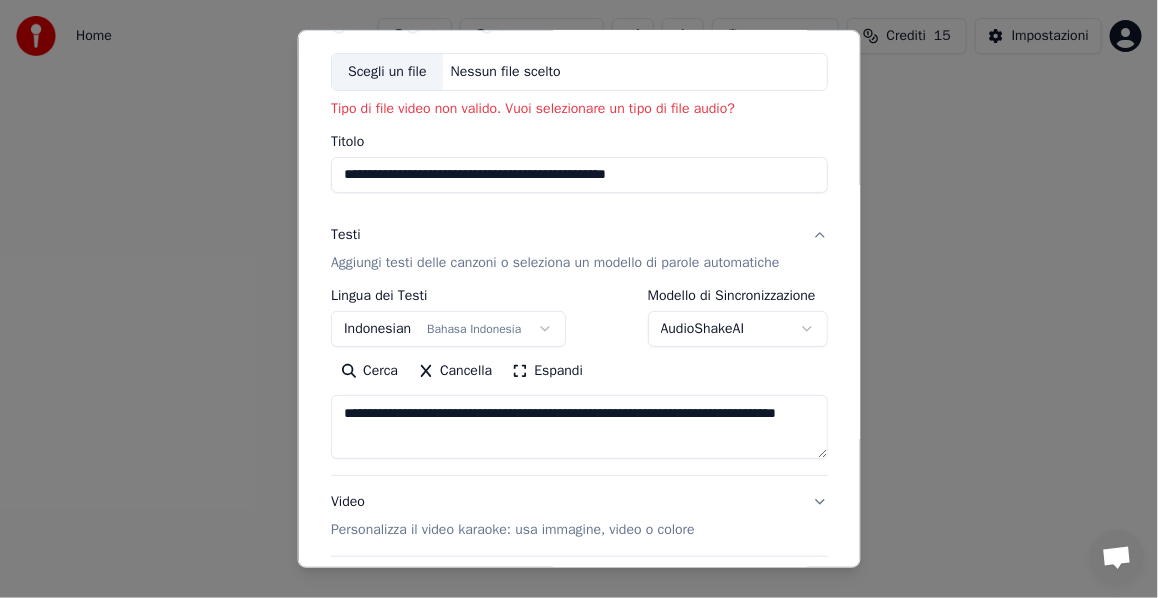 click on "Cerca" at bounding box center (369, 371) 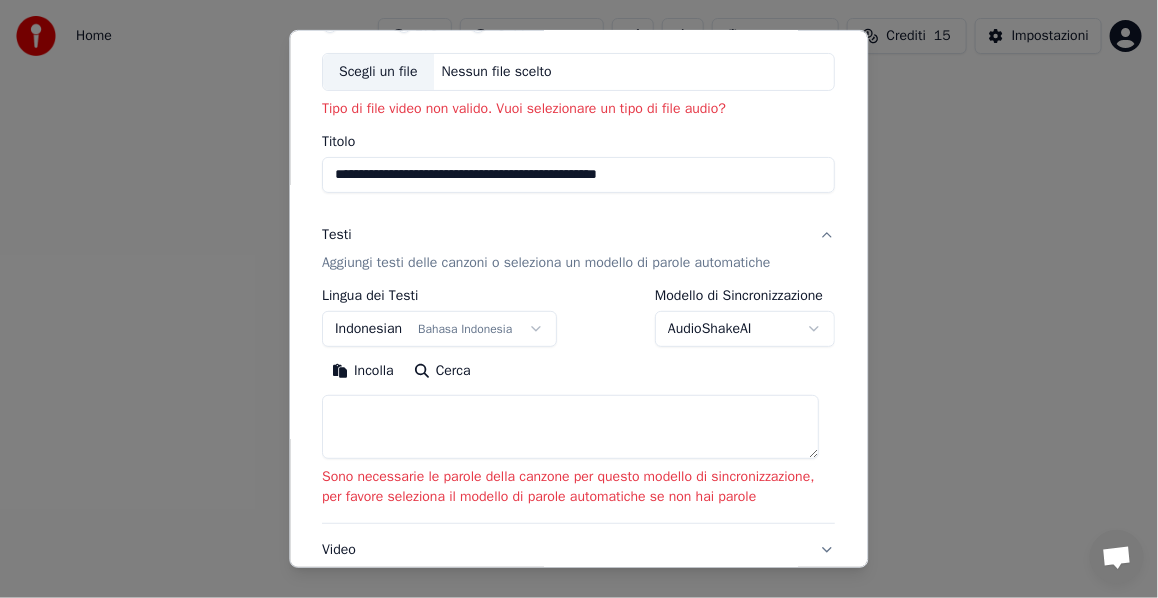 click on "Incolla" at bounding box center [364, 371] 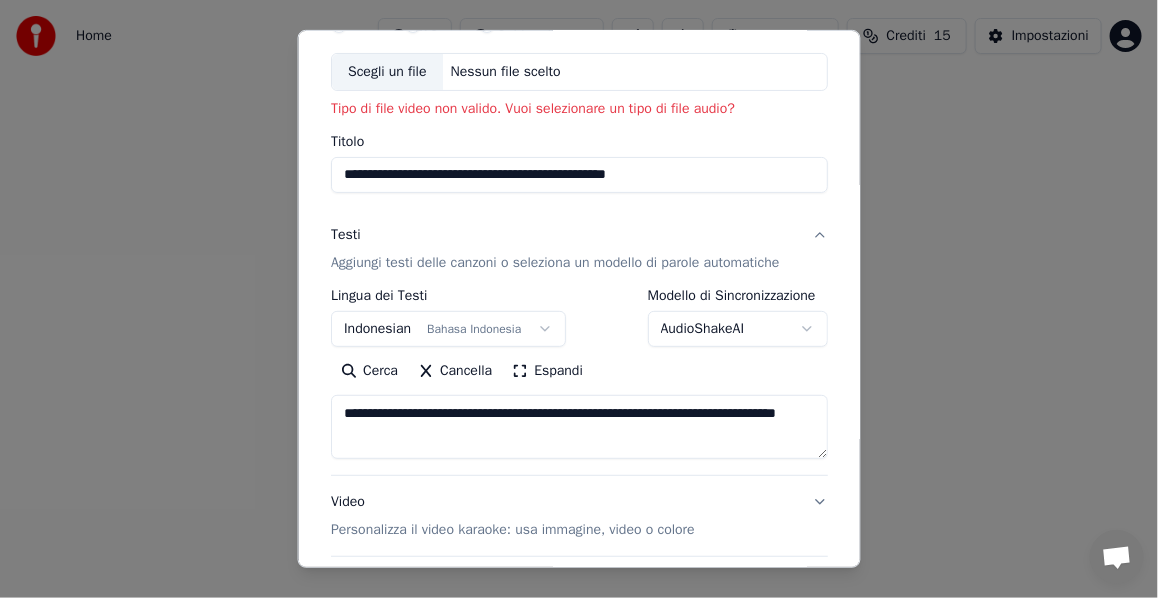click on "Nessun file scelto" at bounding box center (505, 72) 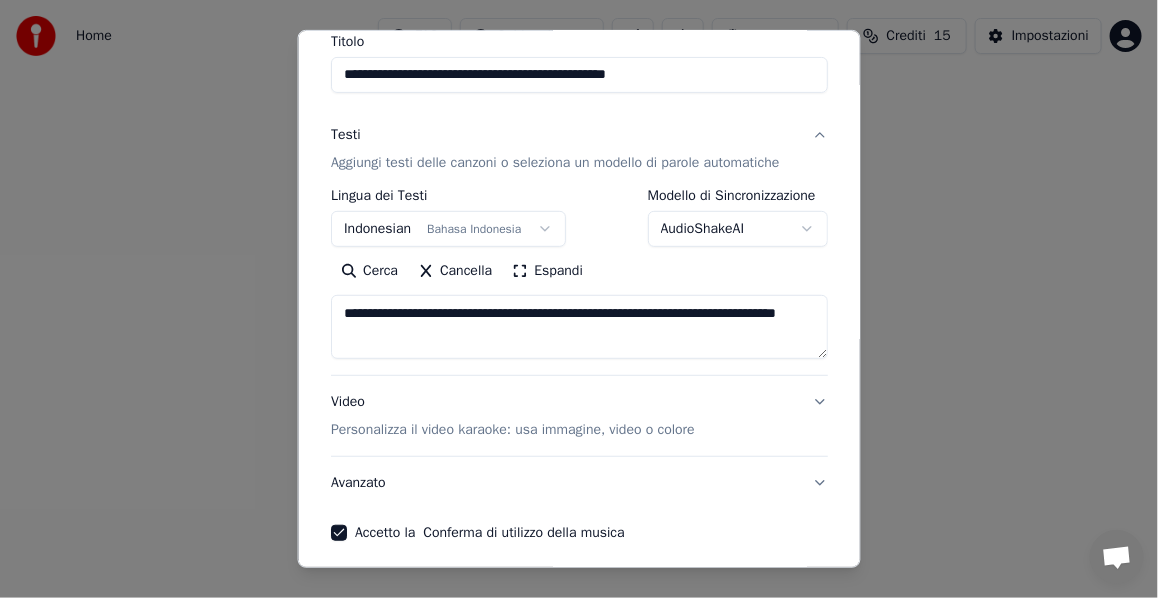 scroll, scrollTop: 300, scrollLeft: 0, axis: vertical 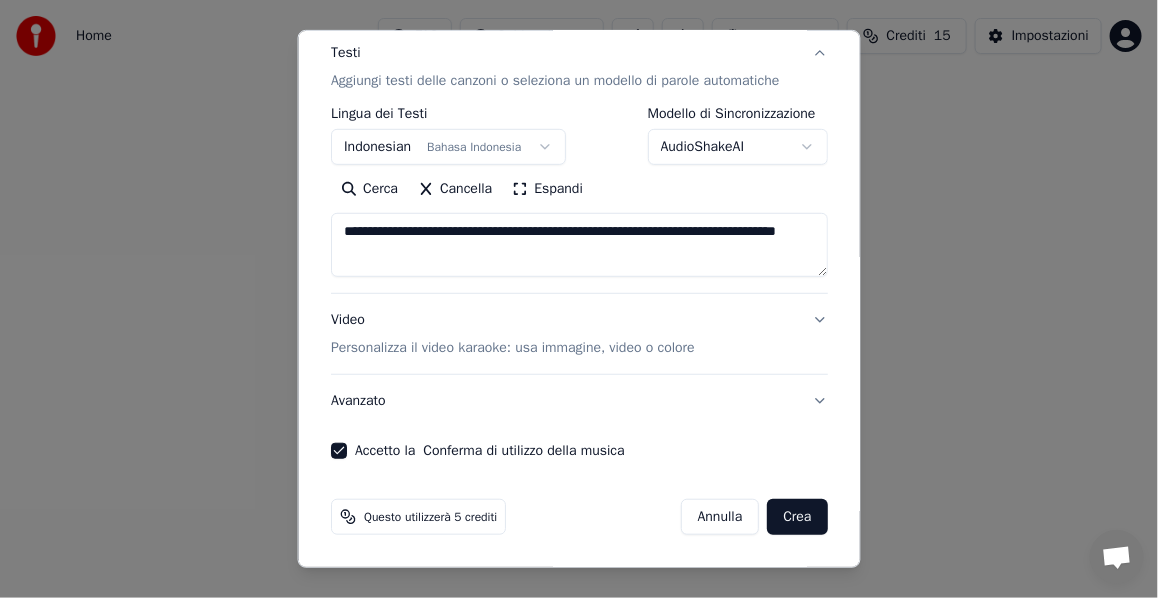 click on "Crea" at bounding box center (797, 517) 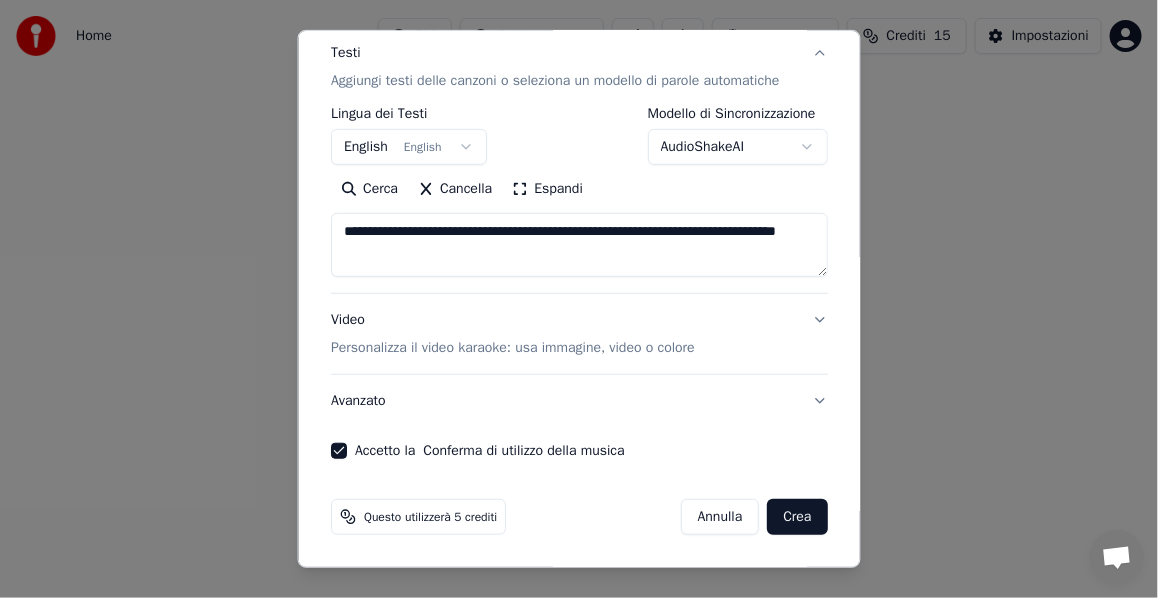click on "Crea" at bounding box center (797, 517) 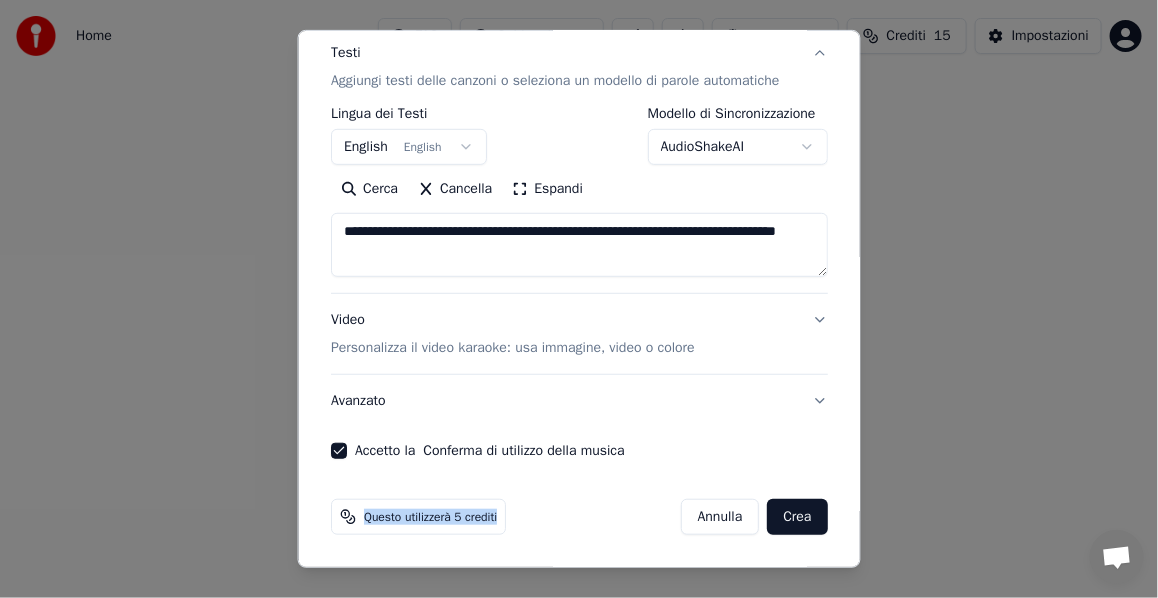 drag, startPoint x: 497, startPoint y: 506, endPoint x: 318, endPoint y: 502, distance: 179.0447 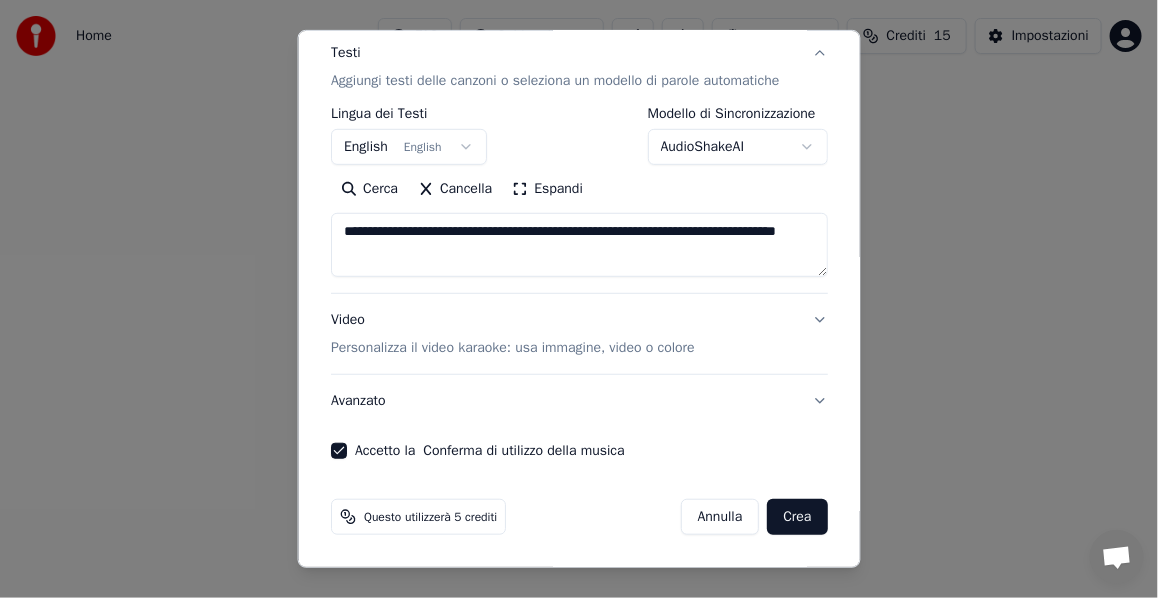 click 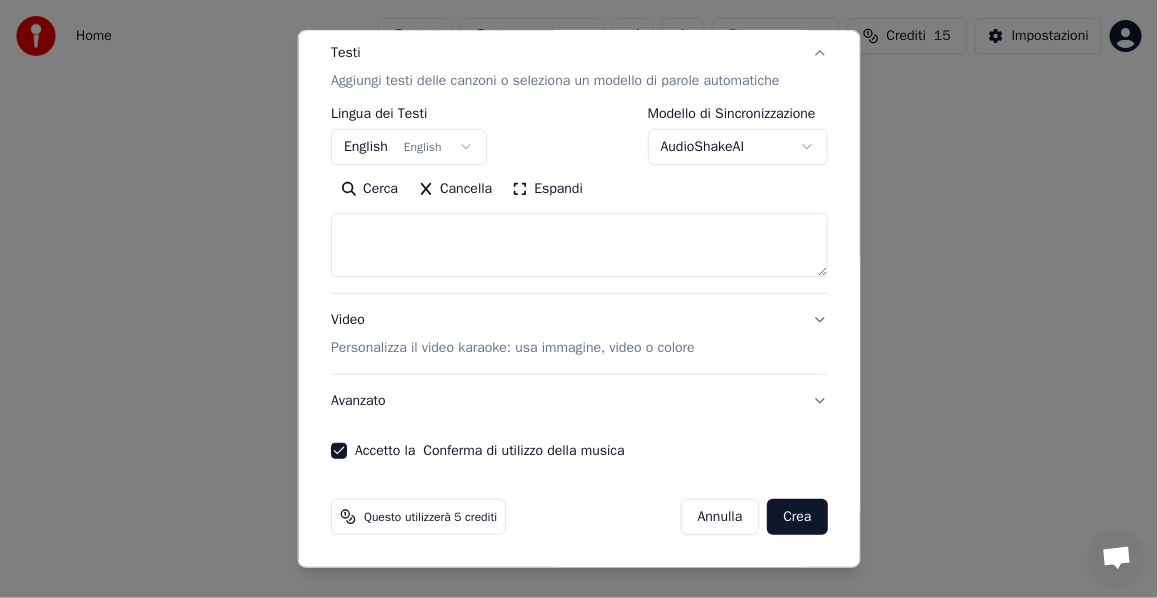 select 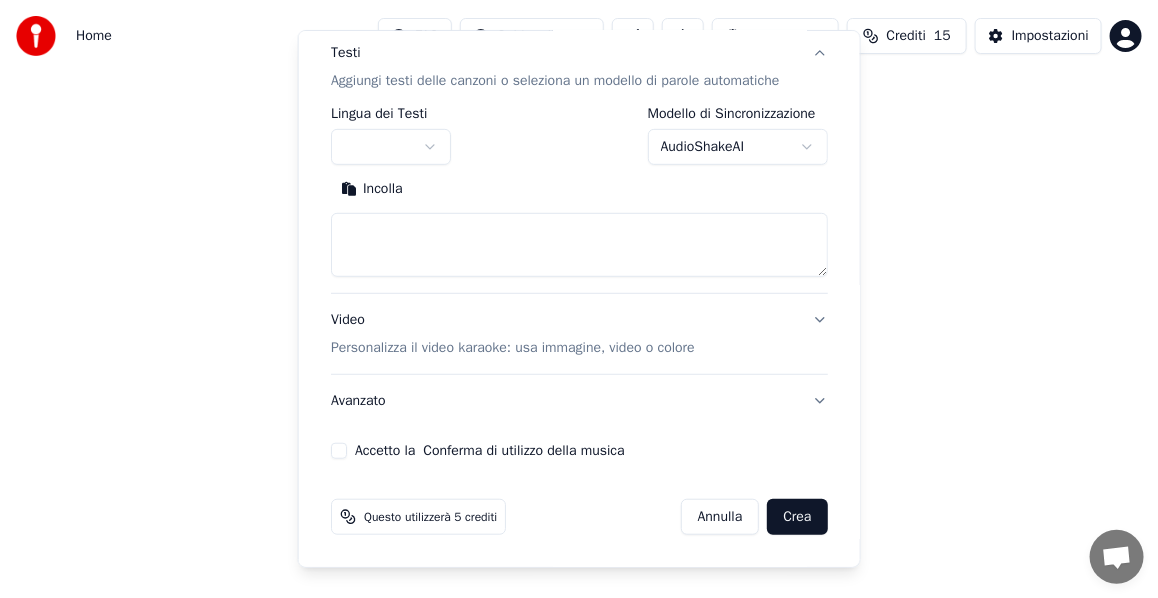 scroll, scrollTop: 272, scrollLeft: 0, axis: vertical 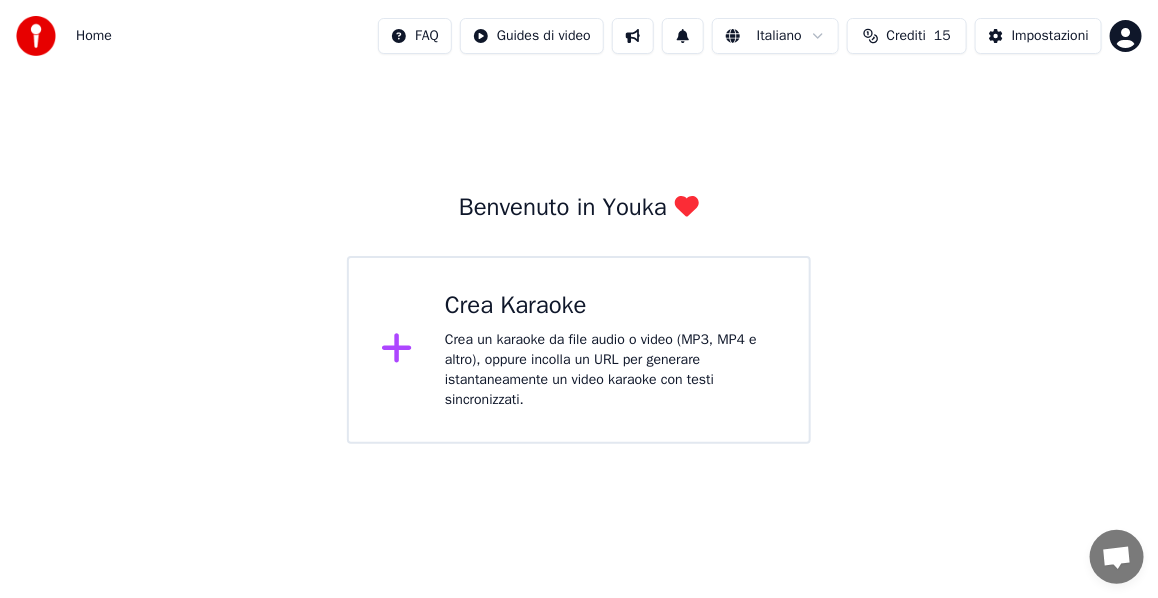 click on "Crea un karaoke da file audio o video (MP3, MP4 e altro), oppure incolla un URL per generare istantaneamente un video karaoke con testi sincronizzati." at bounding box center (611, 370) 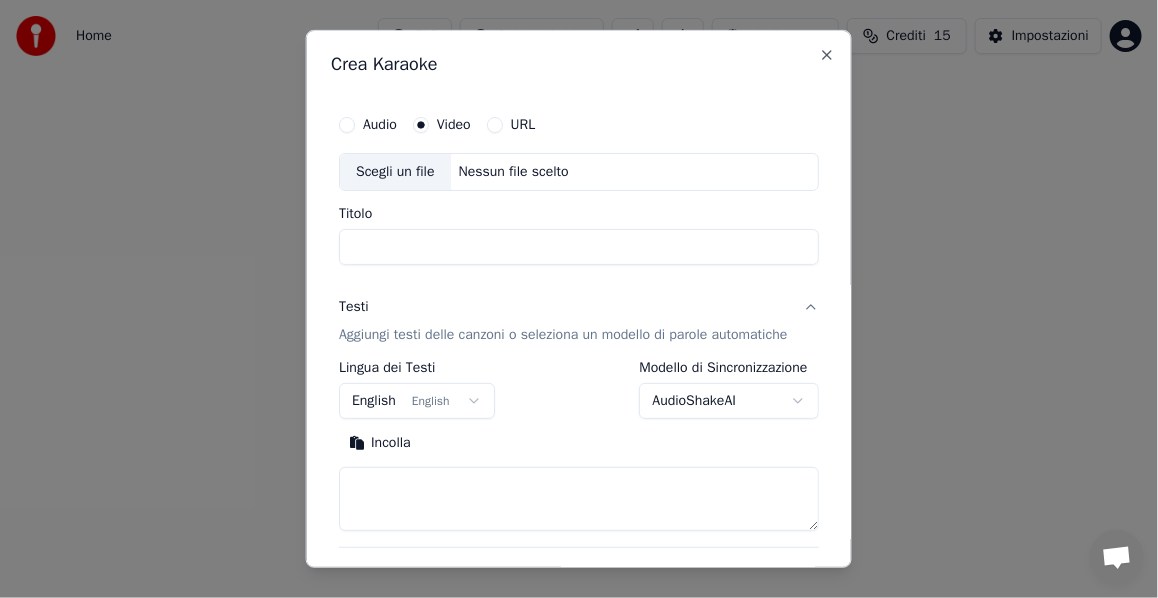 click on "URL" at bounding box center [494, 125] 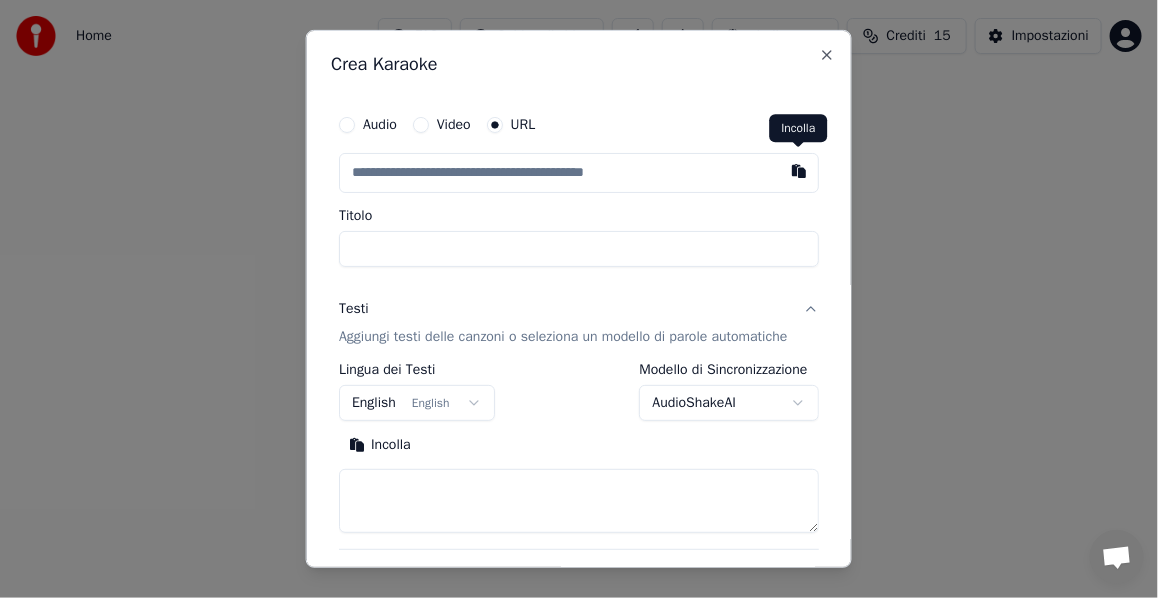 click at bounding box center [799, 171] 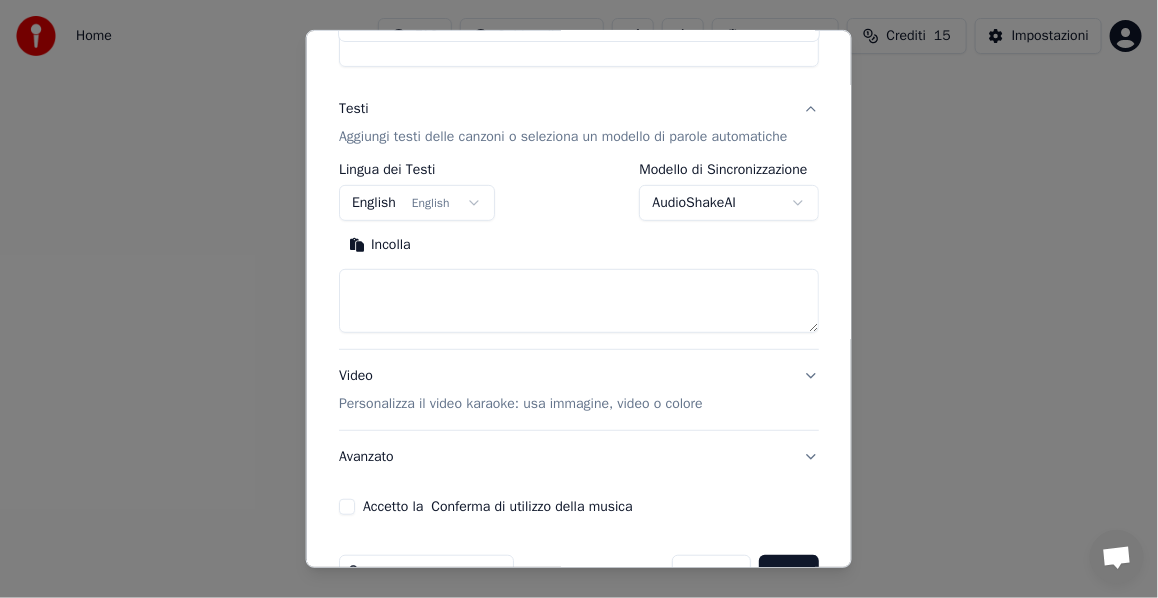 scroll, scrollTop: 274, scrollLeft: 0, axis: vertical 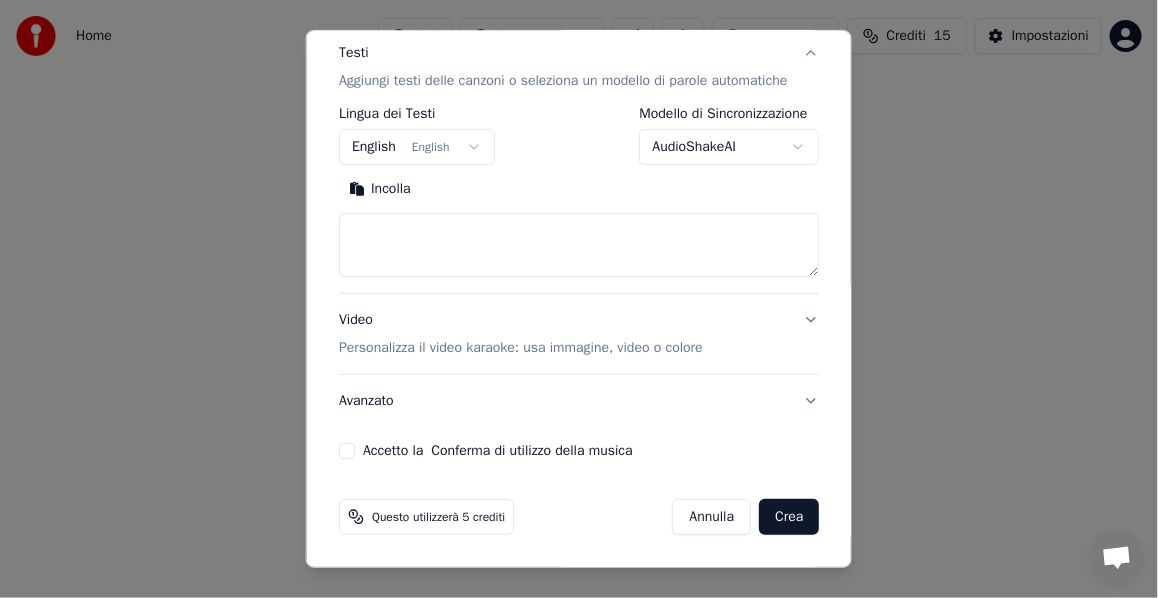 click on "Accetto la   Conferma di utilizzo della musica" at bounding box center [347, 451] 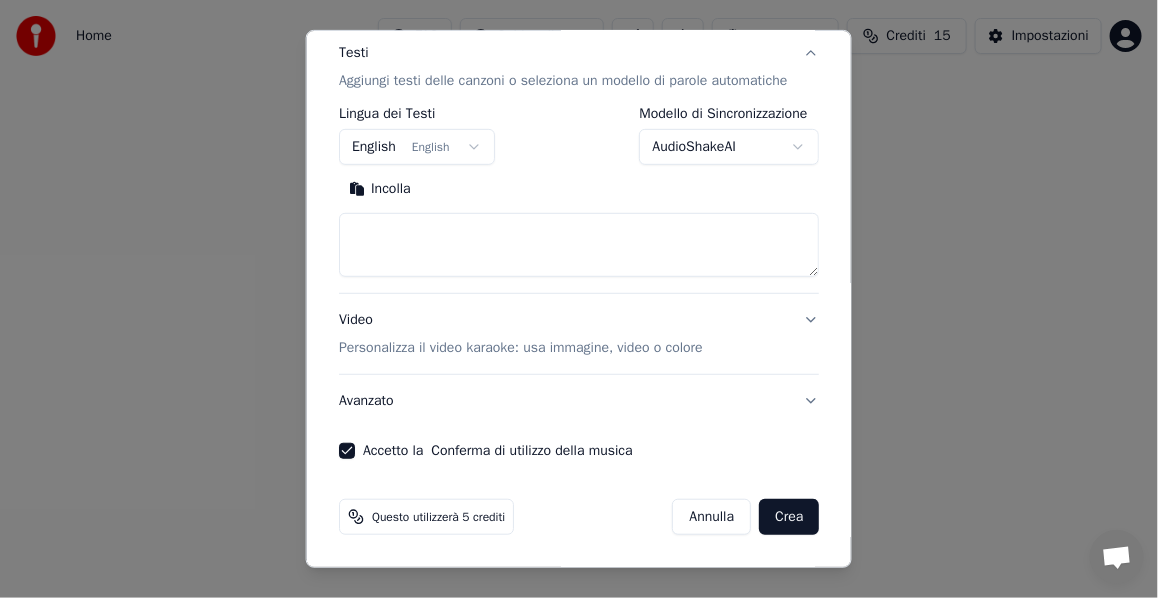 click on "Crea" at bounding box center (789, 517) 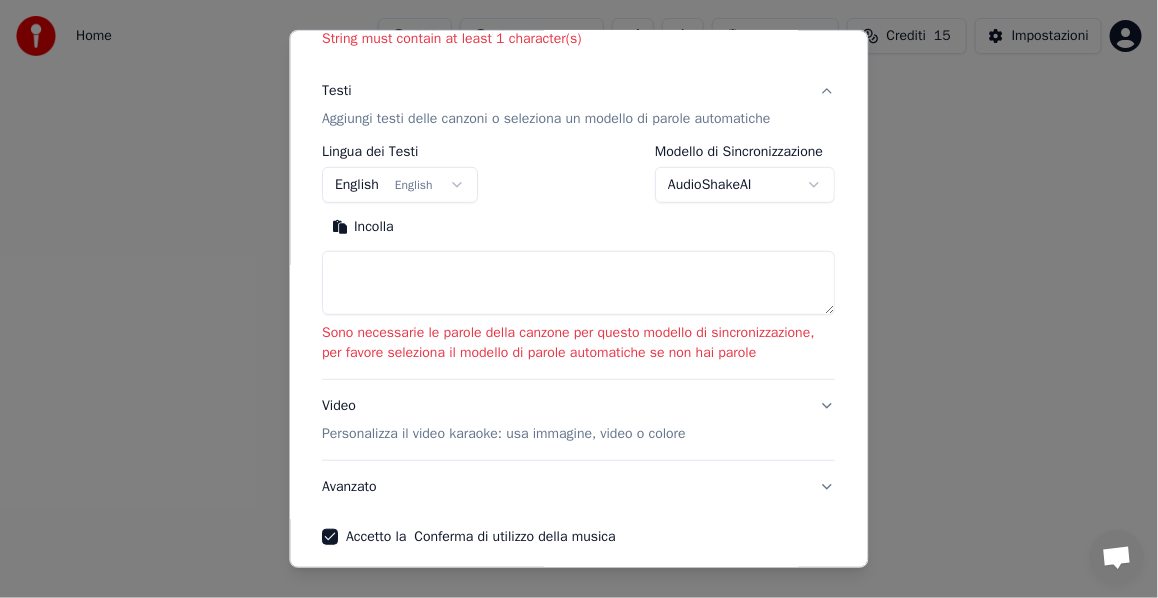 scroll, scrollTop: 330, scrollLeft: 0, axis: vertical 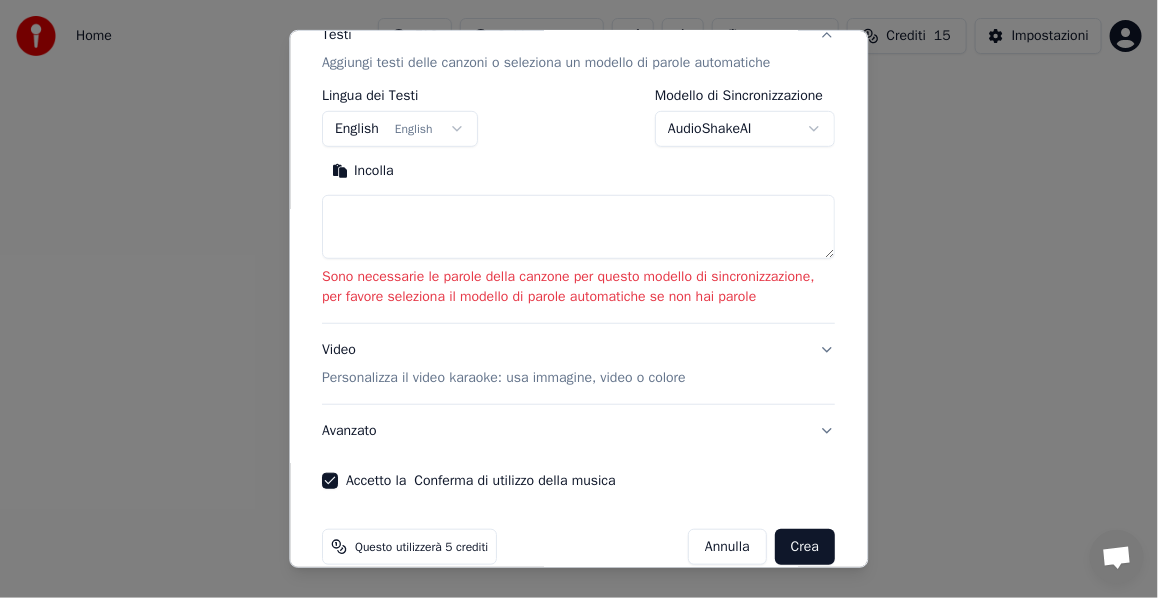 click on "Incolla" at bounding box center (364, 171) 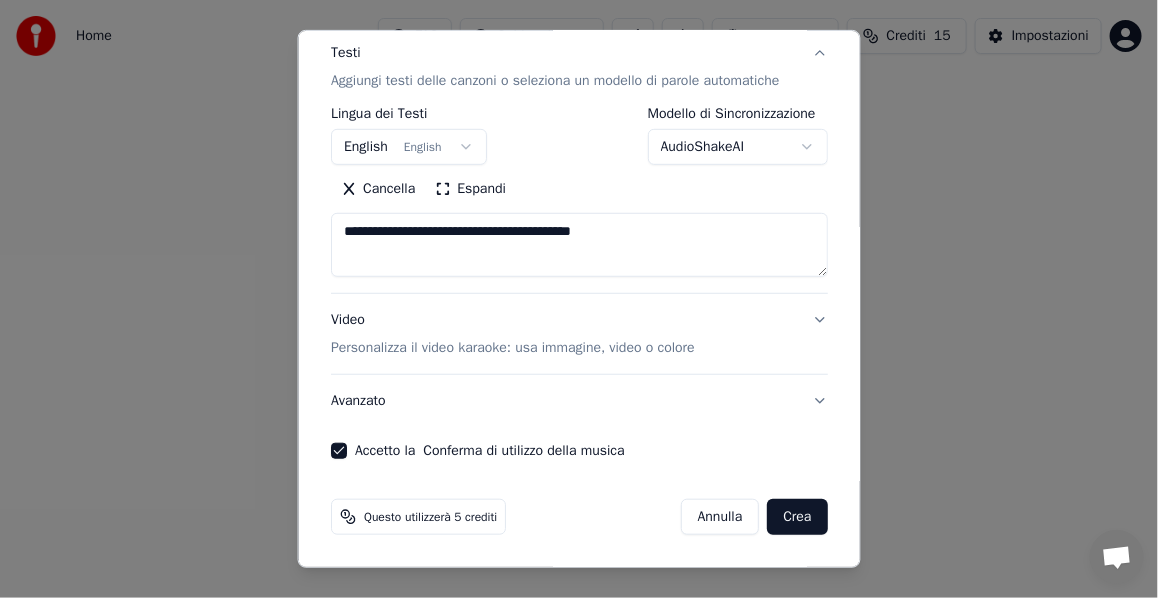 click on "Crea" at bounding box center (797, 517) 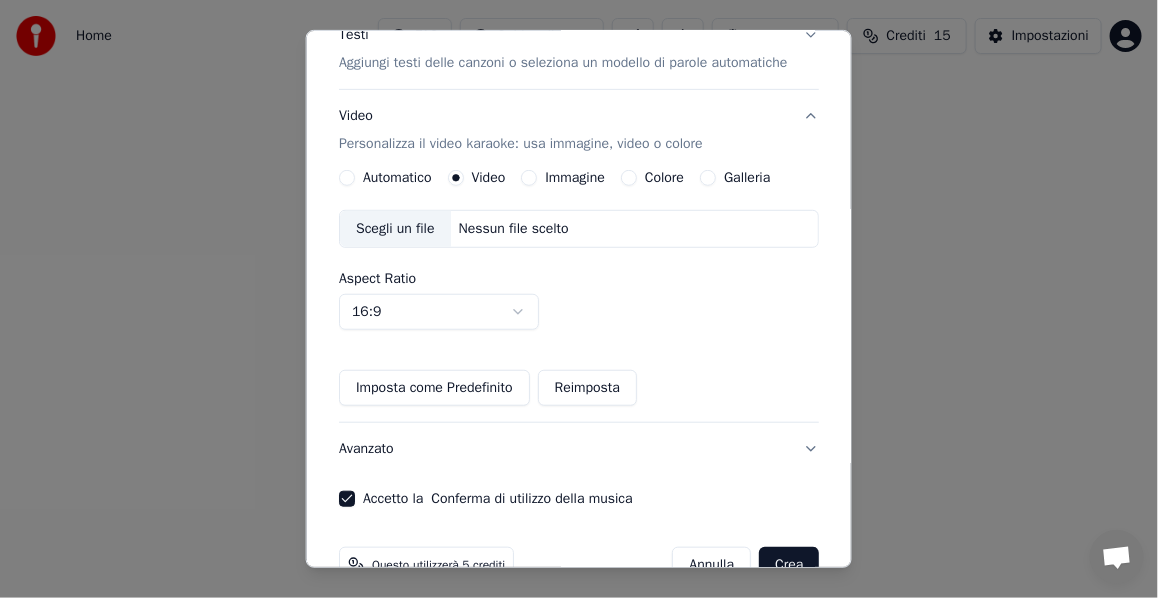 click on "Automatico" at bounding box center (347, 178) 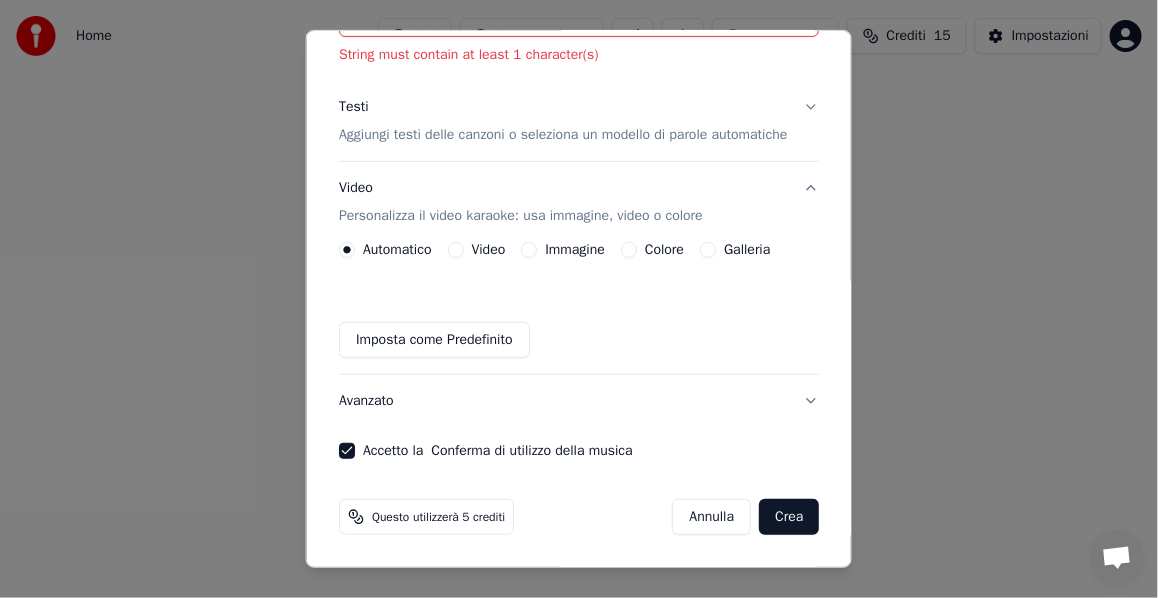 scroll, scrollTop: 277, scrollLeft: 0, axis: vertical 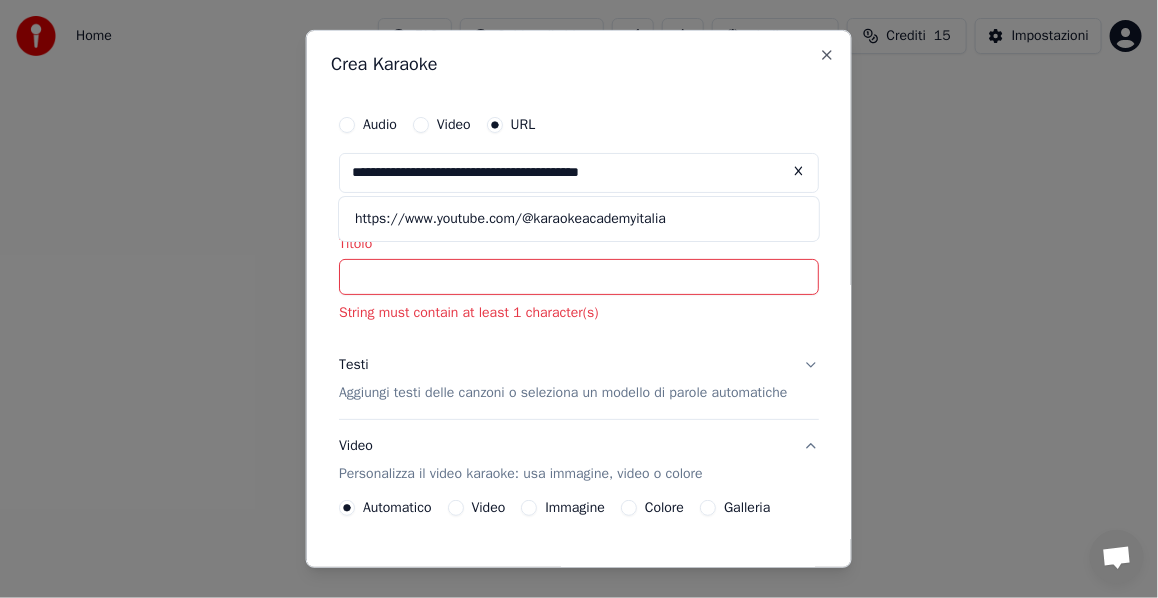 click on "**********" at bounding box center (579, 173) 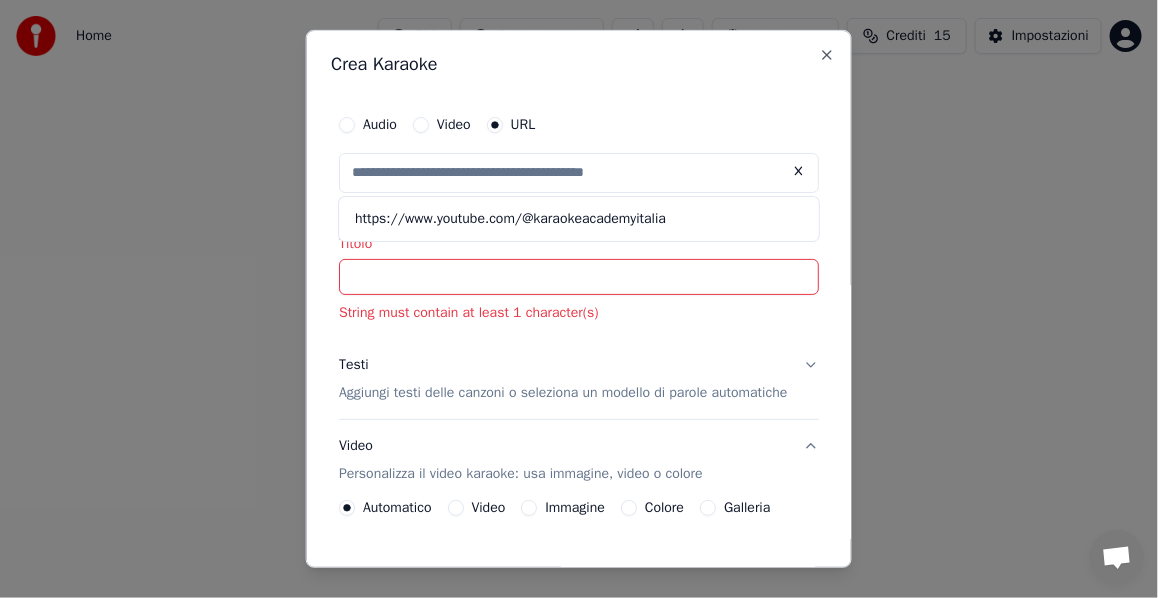 type on "**********" 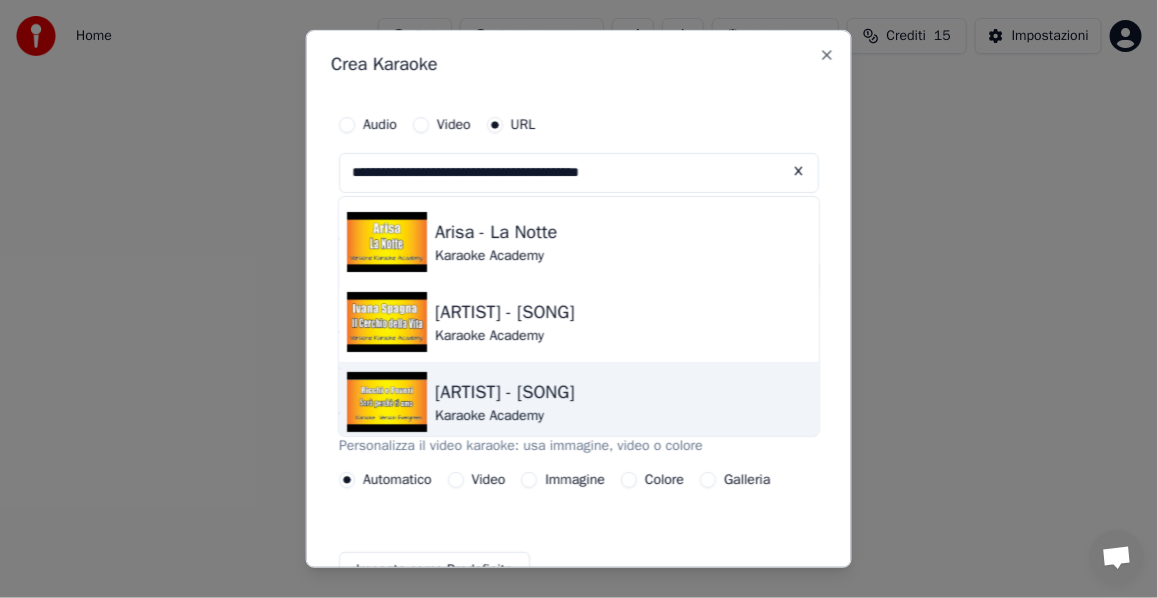 scroll, scrollTop: 0, scrollLeft: 0, axis: both 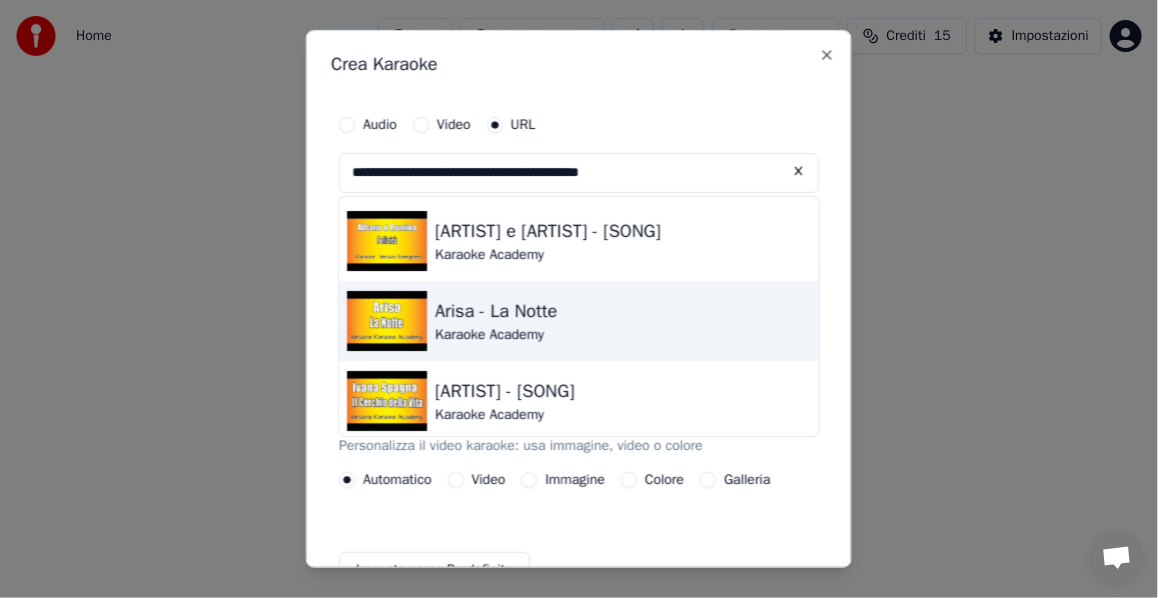 click on "Arisa - La Notte" at bounding box center (496, 311) 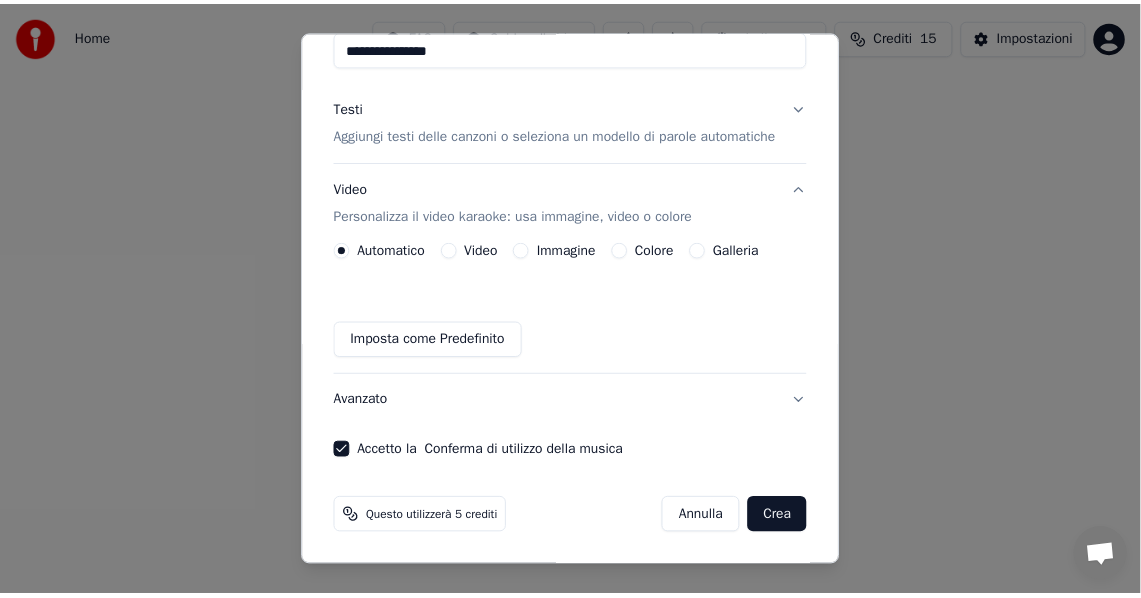 scroll, scrollTop: 221, scrollLeft: 0, axis: vertical 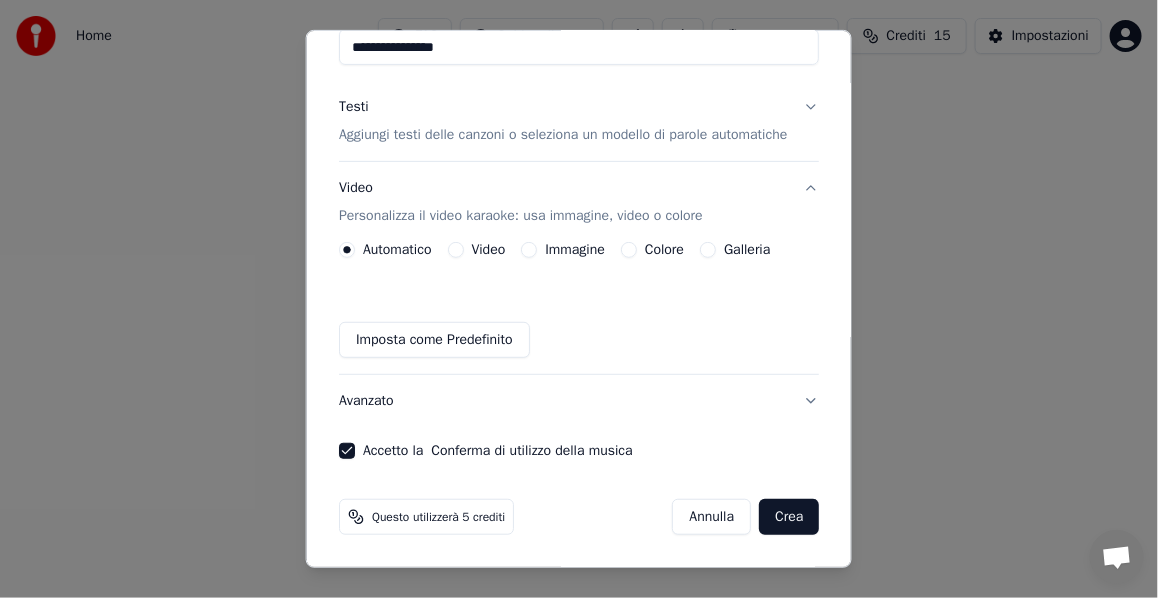 click on "Crea" at bounding box center (789, 517) 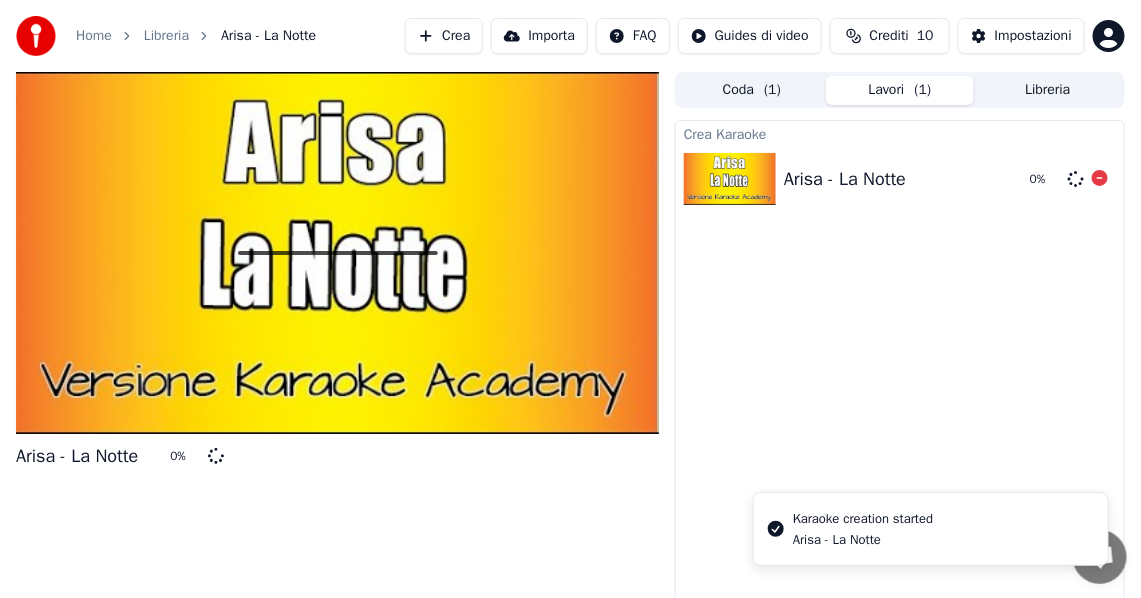 click at bounding box center (734, 179) 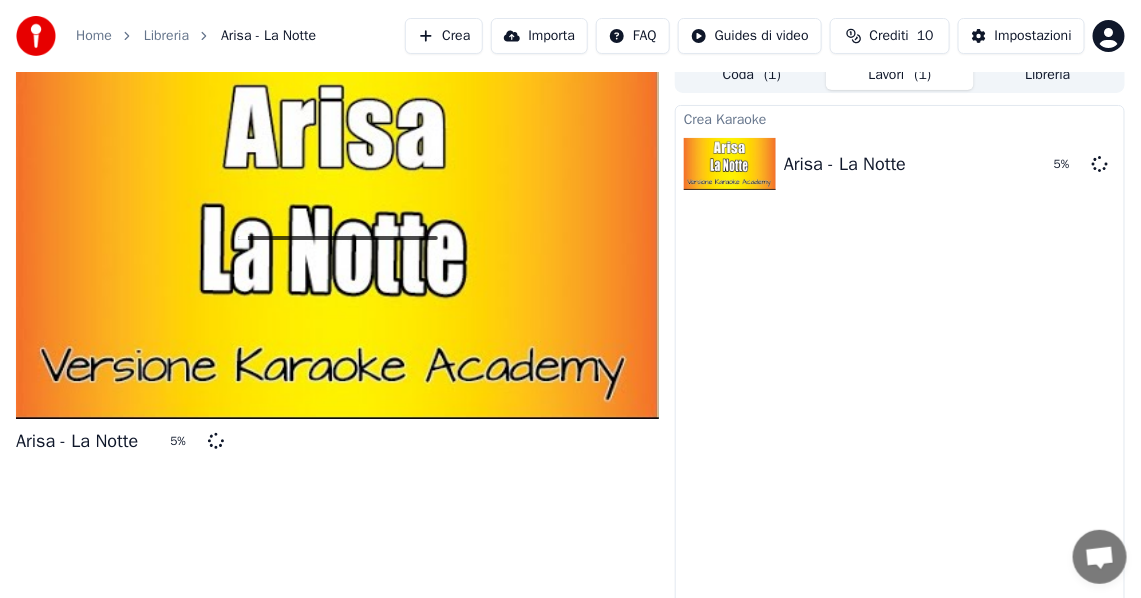 scroll, scrollTop: 30, scrollLeft: 0, axis: vertical 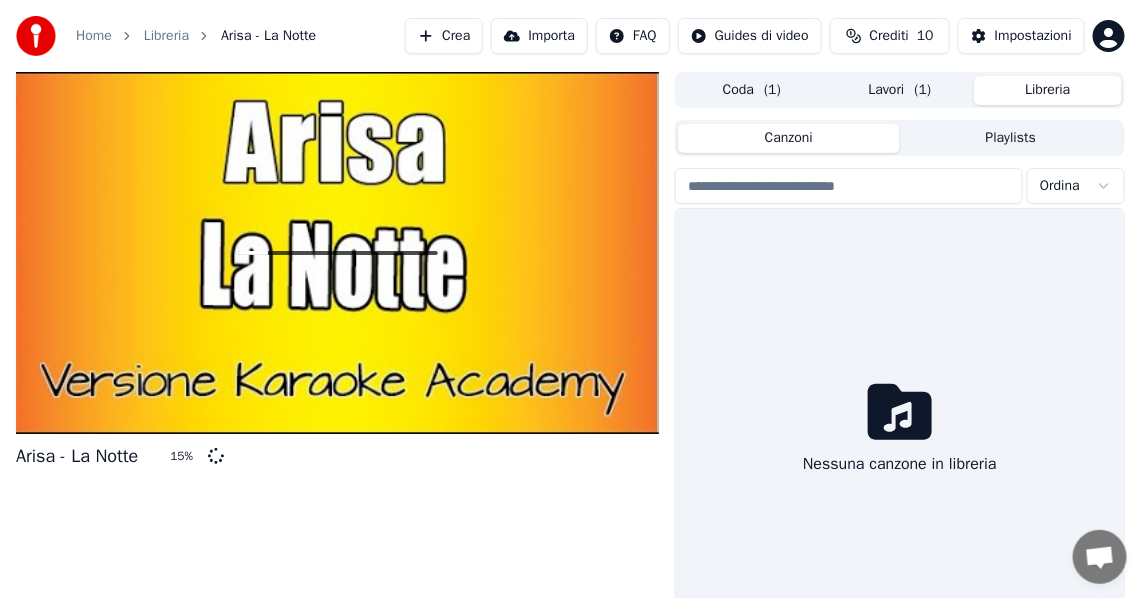 click on "Libreria" at bounding box center (1048, 90) 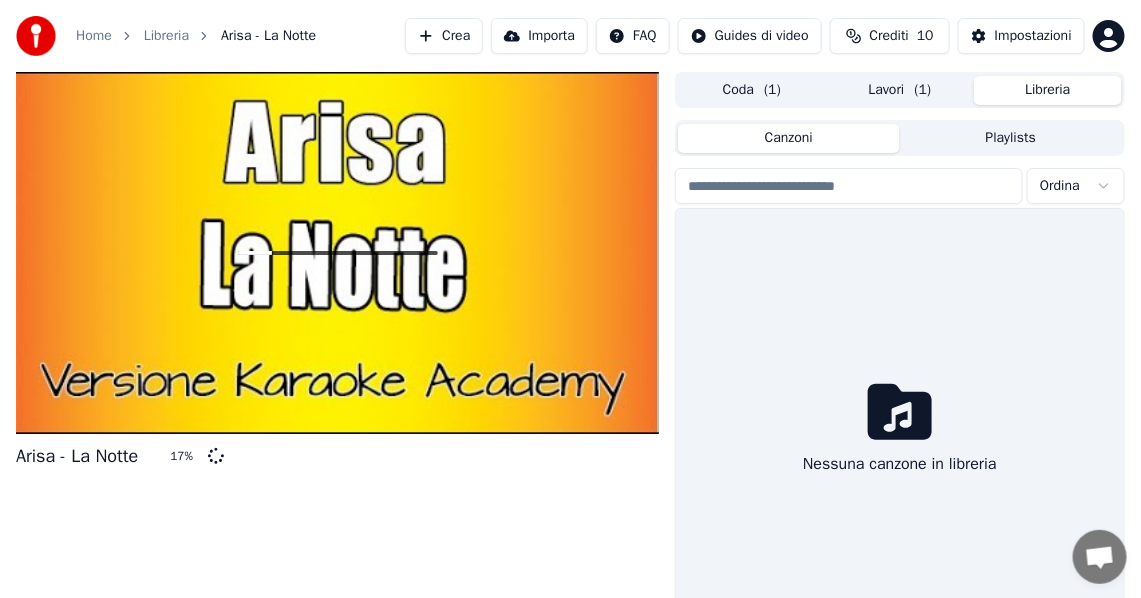 click on "Canzoni Playlists" at bounding box center (900, 138) 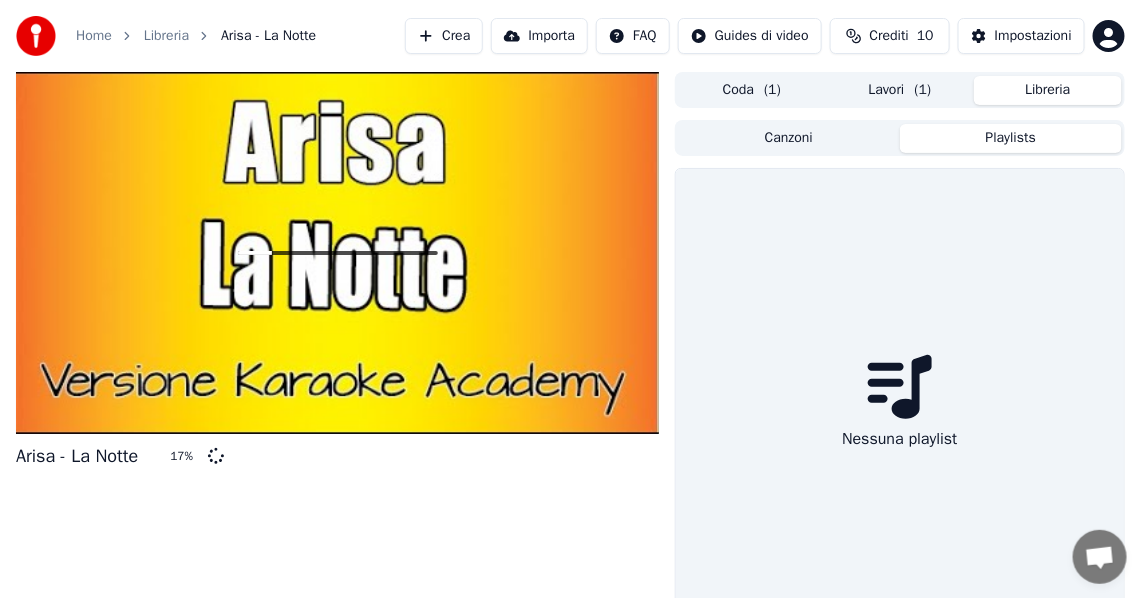 click on "Playlists" at bounding box center (1011, 138) 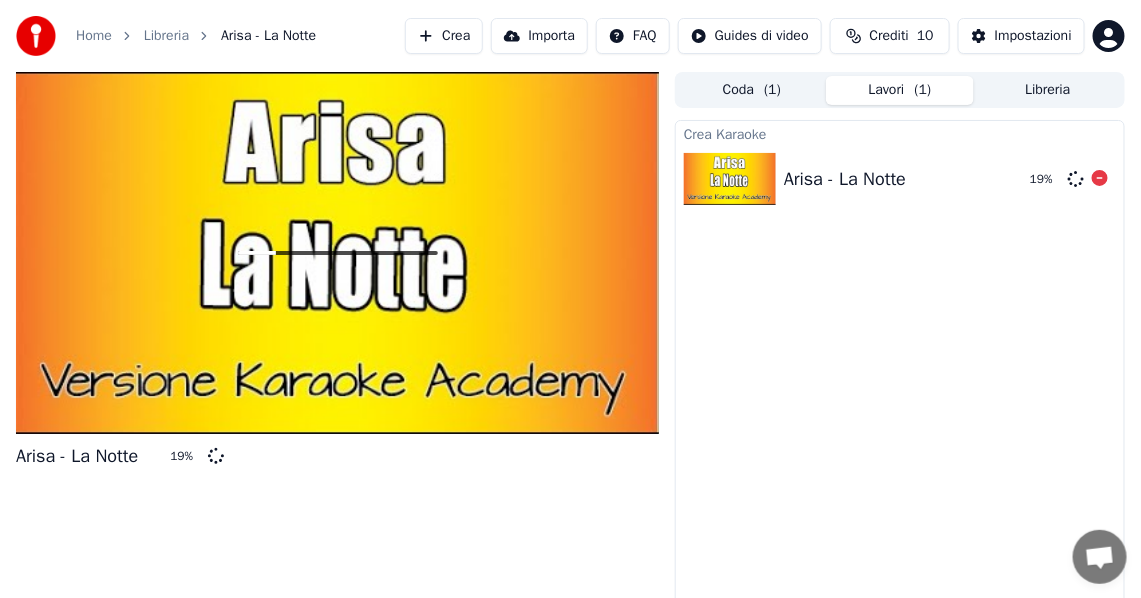 click at bounding box center (730, 179) 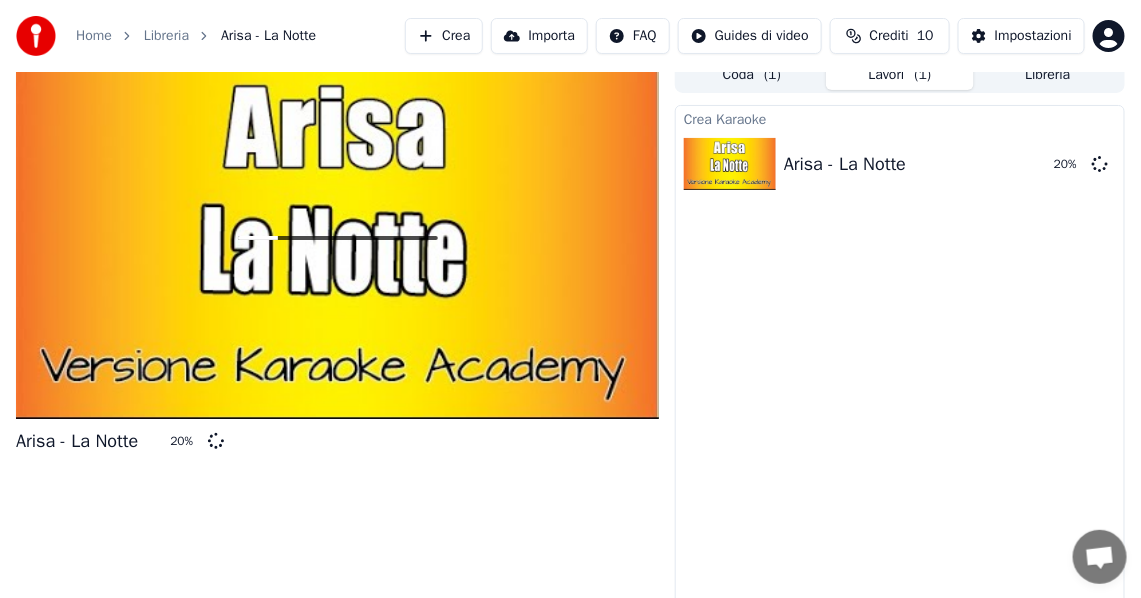 scroll, scrollTop: 30, scrollLeft: 0, axis: vertical 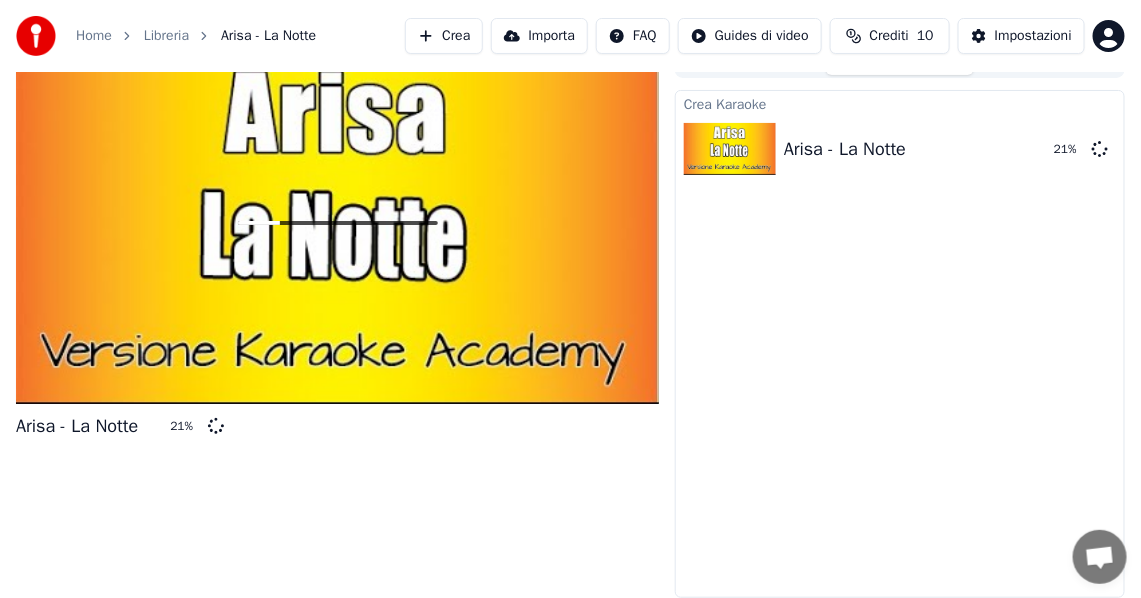 click on "Importa" at bounding box center [539, 36] 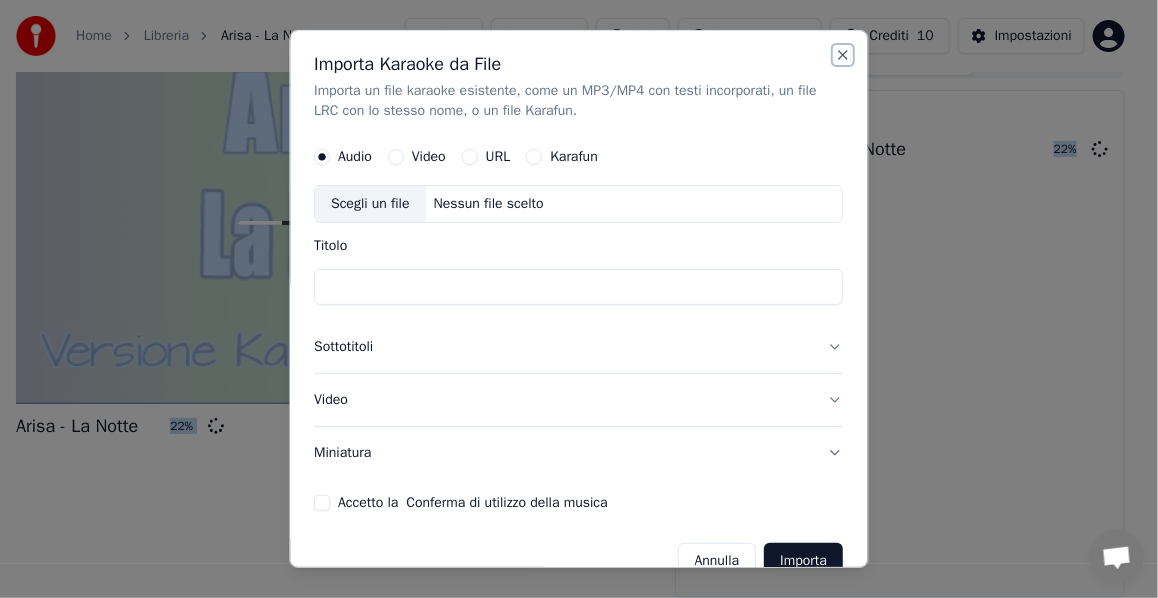 click on "Close" at bounding box center (844, 55) 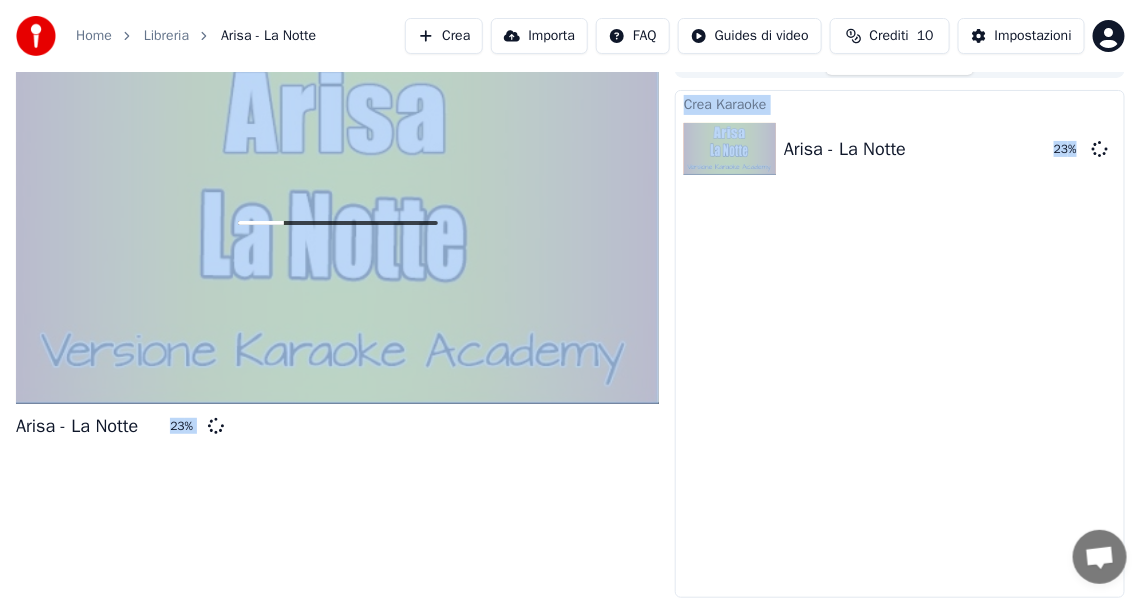 click on "Arisa - La Notte" at bounding box center [268, 36] 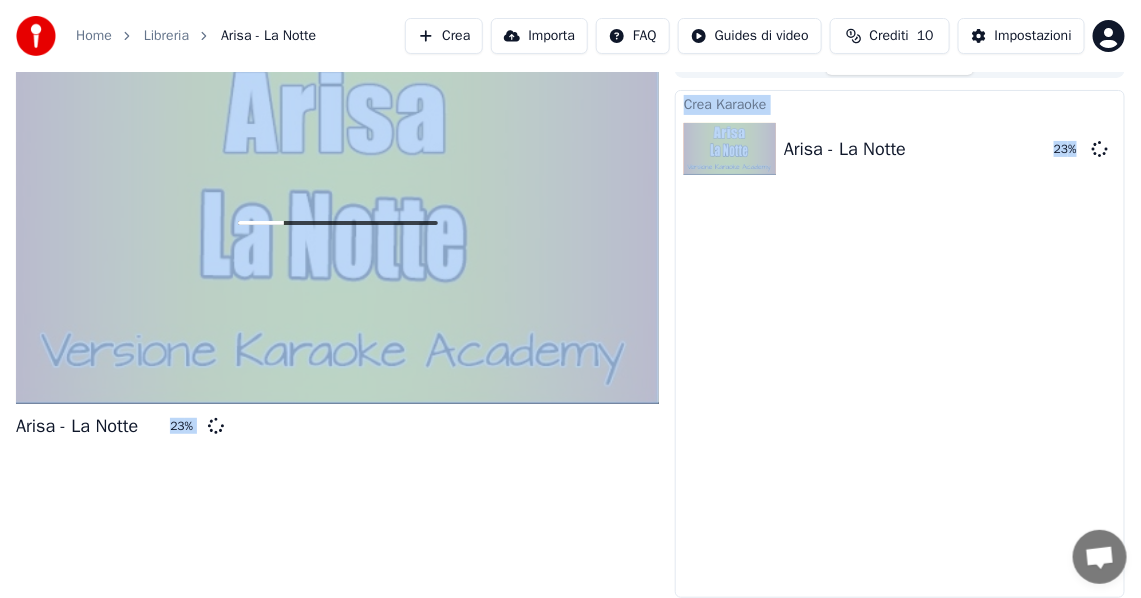click on "Libreria" at bounding box center [166, 36] 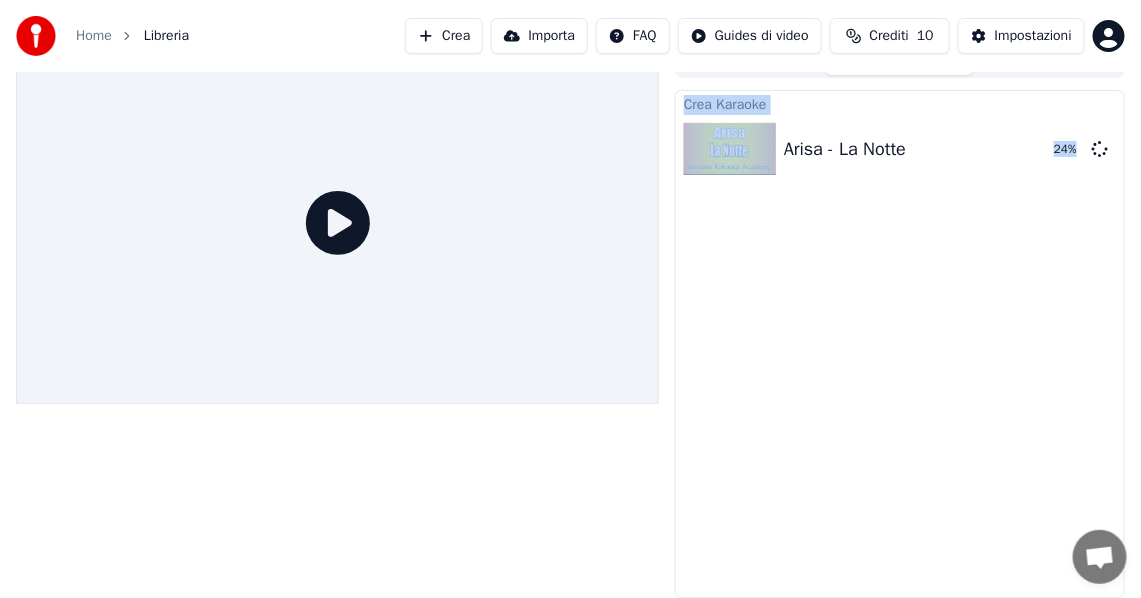 click on "Home" at bounding box center (94, 36) 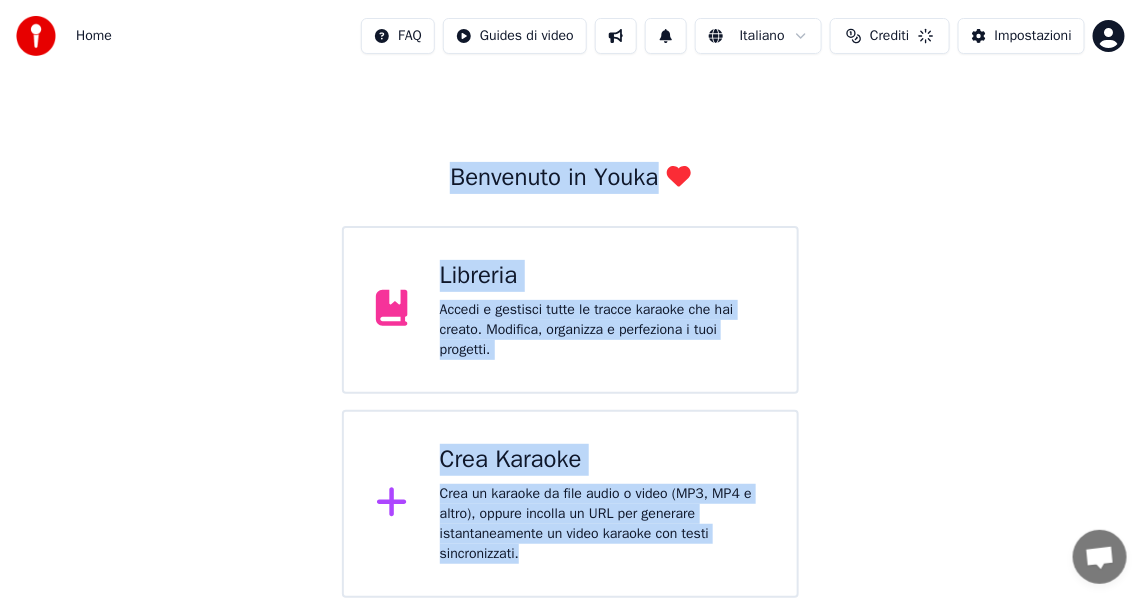 scroll, scrollTop: 27, scrollLeft: 0, axis: vertical 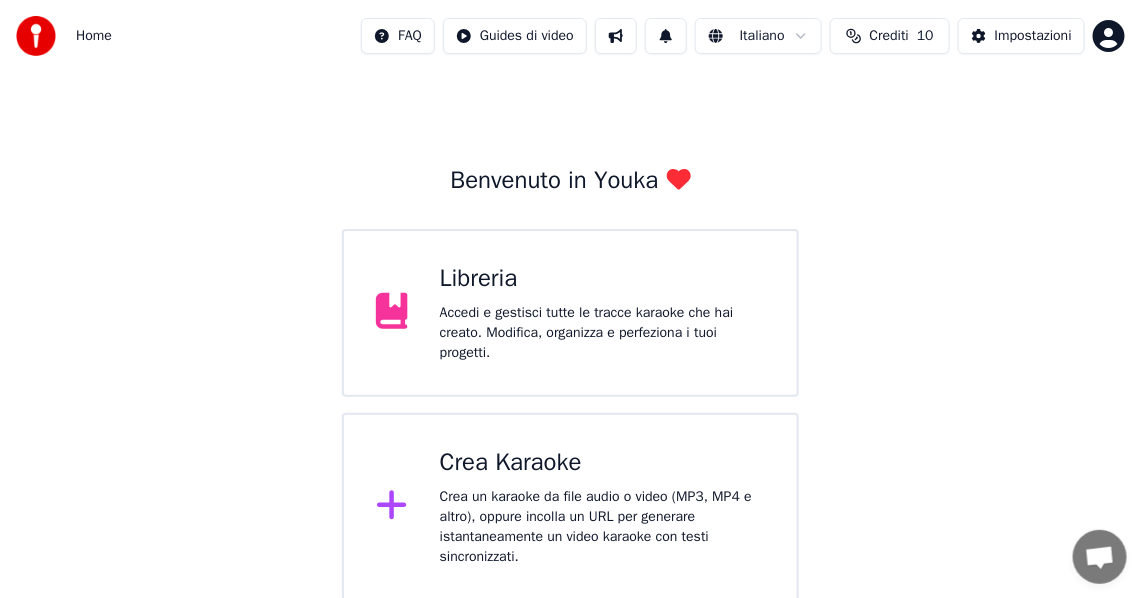 click on "Accedi e gestisci tutte le tracce karaoke che hai creato. Modifica, organizza e perfeziona i tuoi progetti." at bounding box center (602, 333) 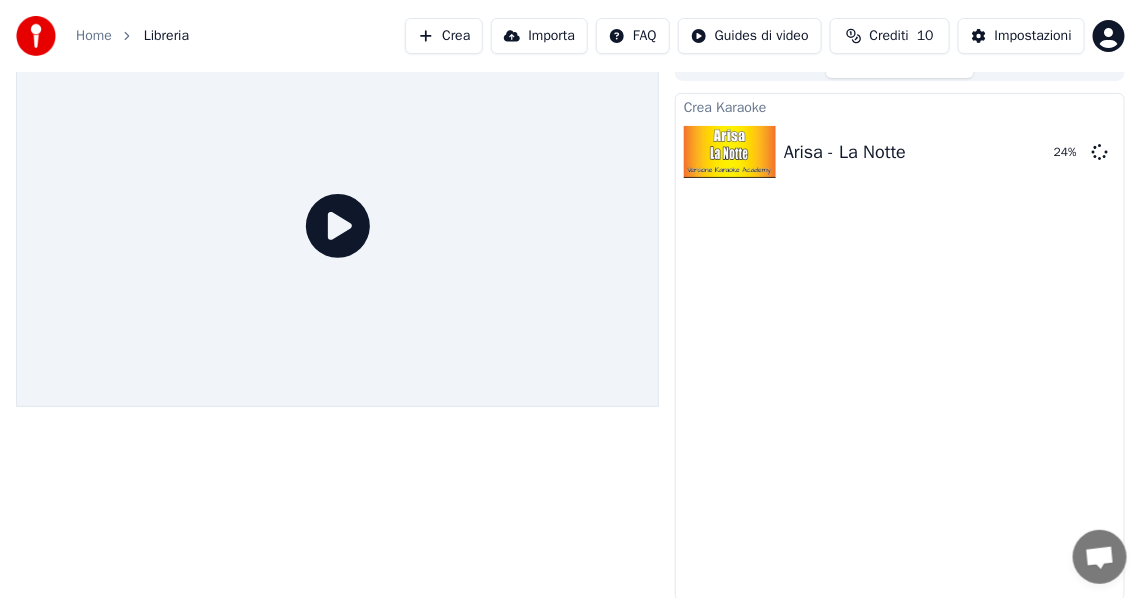 scroll, scrollTop: 30, scrollLeft: 0, axis: vertical 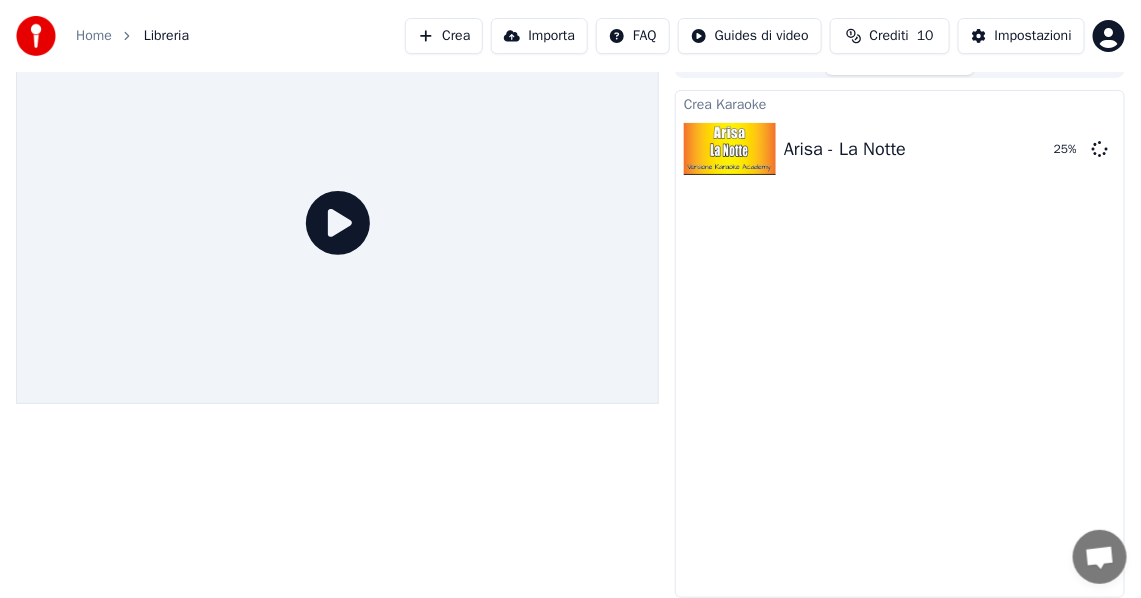 click 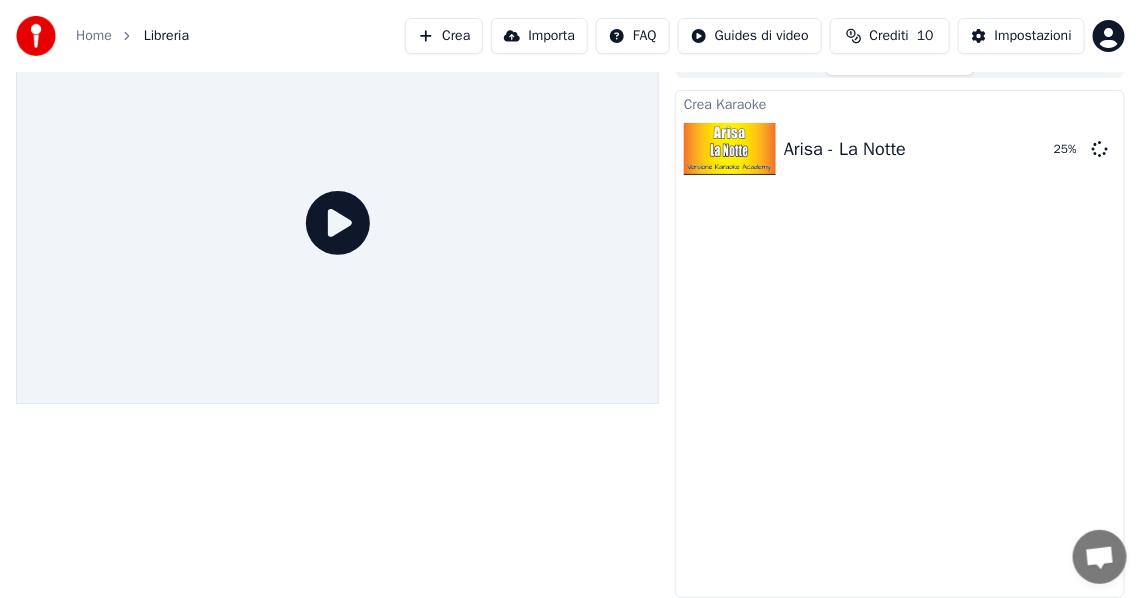 click 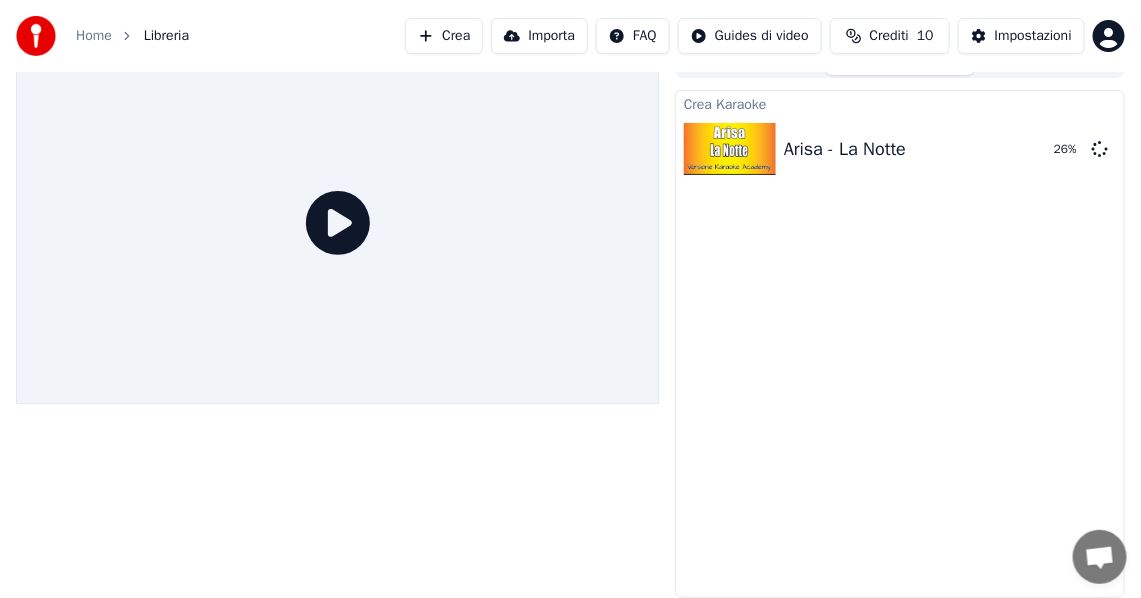click on "Home" at bounding box center (94, 36) 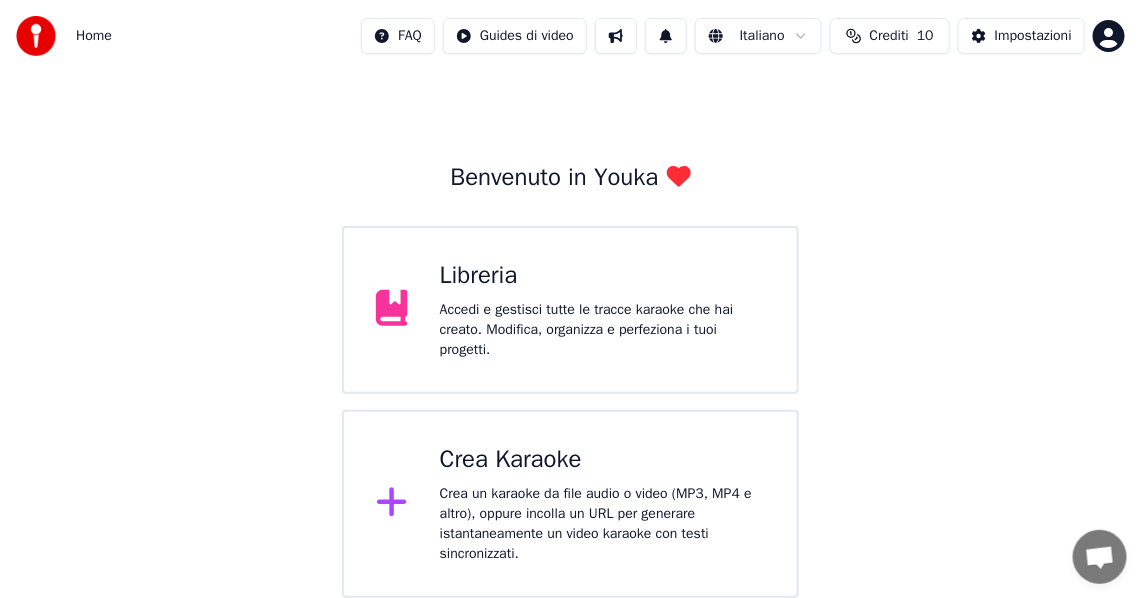 scroll, scrollTop: 27, scrollLeft: 0, axis: vertical 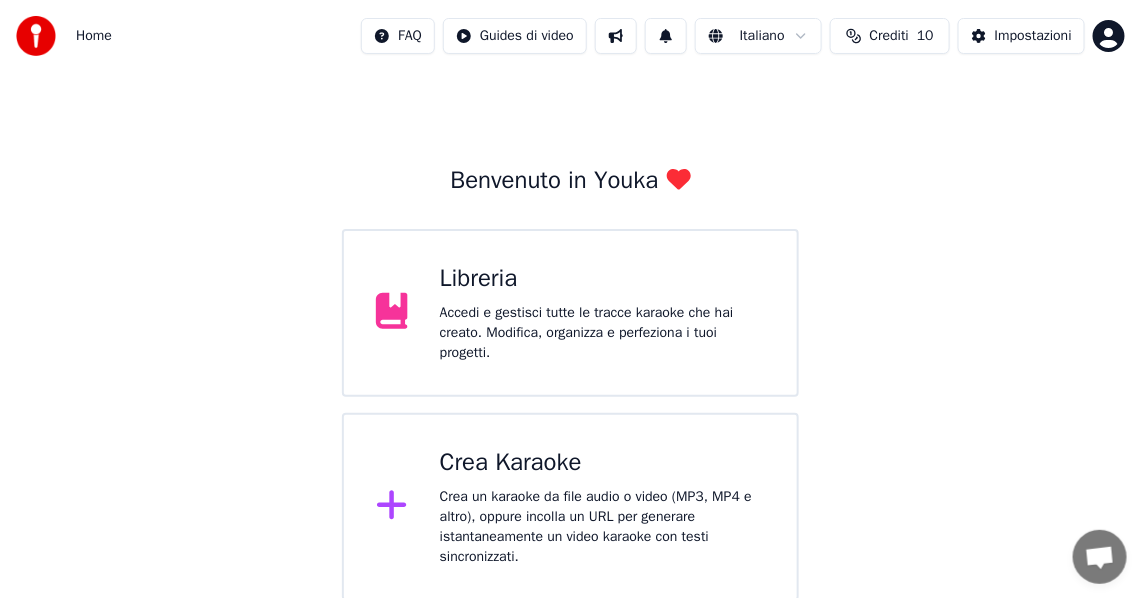 click on "Home" at bounding box center [94, 36] 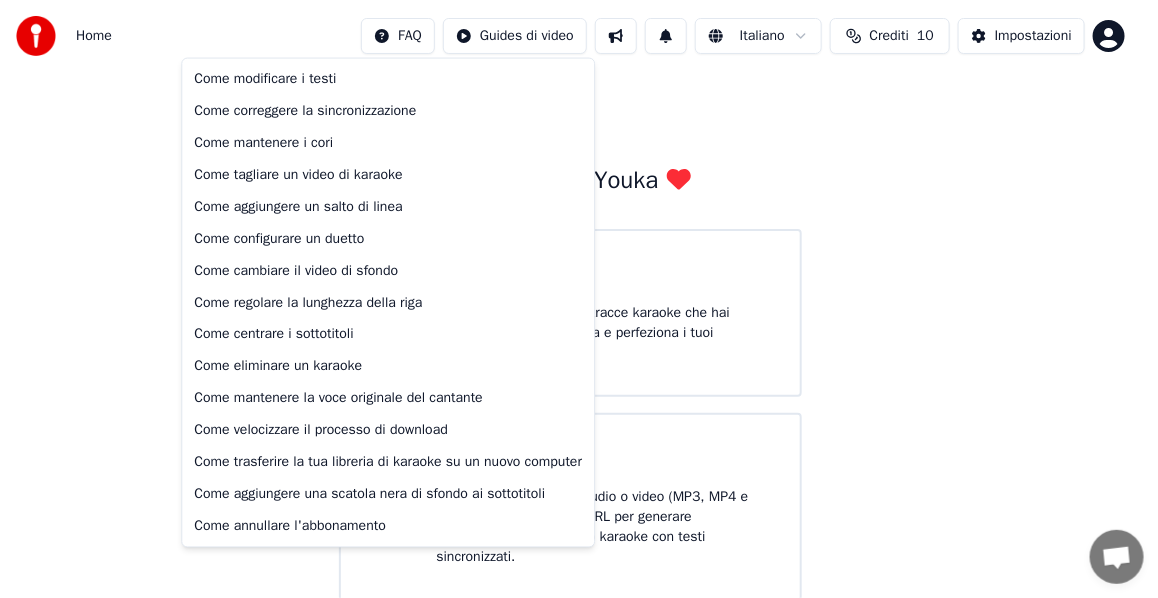 click on "Home FAQ Guides di video Italiano Crediti 10 Impostazioni Benvenuto in Youka Libreria Accedi e gestisci tutte le tracce karaoke che hai creato. Modifica, organizza e perfeziona i tuoi progetti. Crea Karaoke Crea un karaoke da file audio o video (MP3, MP4 e altro), oppure incolla un URL per generare istantaneamente un video karaoke con testi sincronizzati. Come modificare i testi Come correggere la sincronizzazione Come mantenere i cori Come tagliare un video di karaoke Come aggiungere un salto di linea Come configurare un duetto Come cambiare il video di sfondo Come regolare la lunghezza della riga Come centrare i sottotitoli Come eliminare un karaoke Come mantenere la voce originale del cantante Come velocizzare il processo di download Come trasferire la tua libreria di karaoke su un nuovo computer Come aggiungere una scatola nera di sfondo ai sottotitoli Come annullare l'abbonamento" at bounding box center [579, 287] 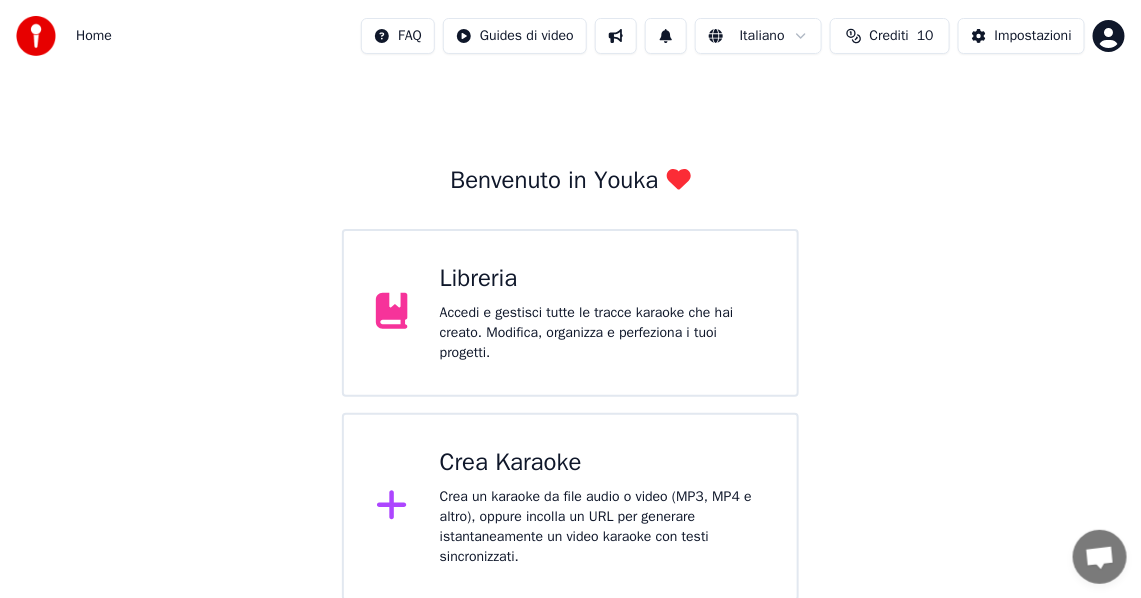 click on "Home FAQ Guides di video Italiano Crediti 10 Impostazioni Benvenuto in Youka Libreria Accedi e gestisci tutte le tracce karaoke che hai creato. Modifica, organizza e perfeziona i tuoi progetti. Crea Karaoke Crea un karaoke da file audio o video (MP3, MP4 e altro), oppure incolla un URL per generare istantaneamente un video karaoke con testi sincronizzati." at bounding box center [570, 287] 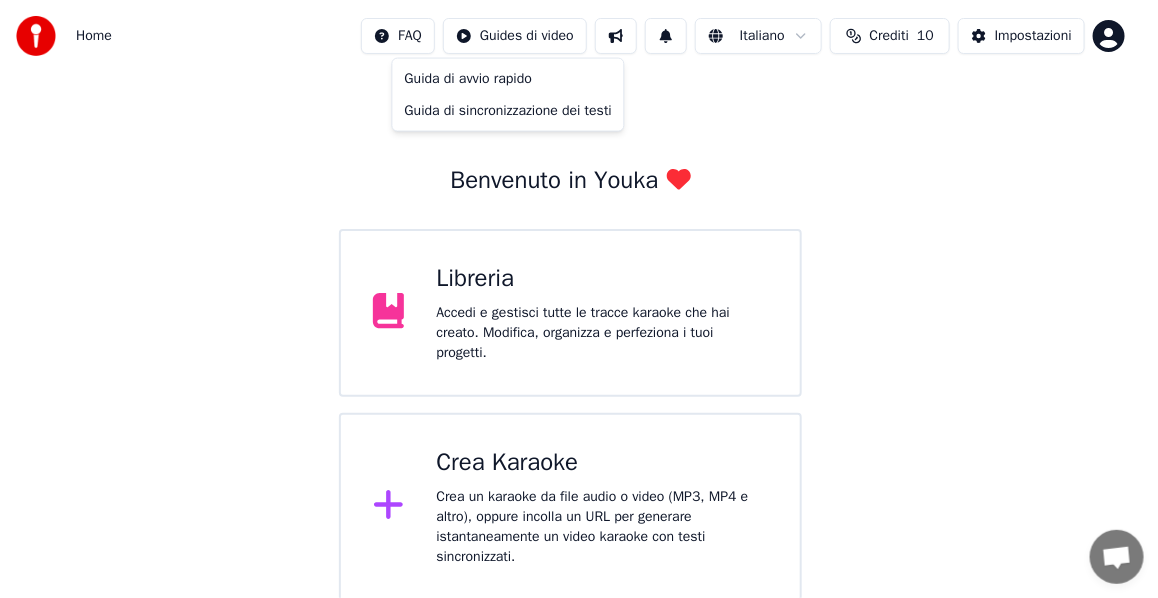 click on "Home FAQ Guides di video Italiano Crediti 10 Impostazioni Benvenuto in Youka Libreria Accedi e gestisci tutte le tracce karaoke che hai creato. Modifica, organizza e perfeziona i tuoi progetti. Crea Karaoke Crea un karaoke da file audio o video (MP3, MP4 e altro), oppure incolla un URL per generare istantaneamente un video karaoke con testi sincronizzati. Guida di avvio rapido Guida di sincronizzazione dei testi" at bounding box center [579, 287] 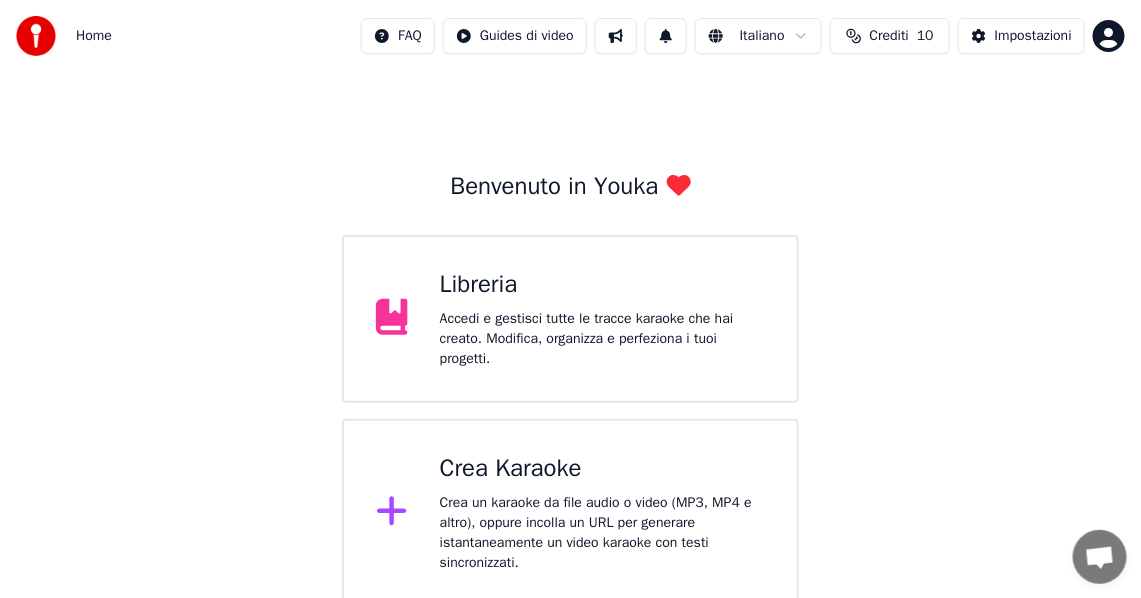 scroll, scrollTop: 27, scrollLeft: 0, axis: vertical 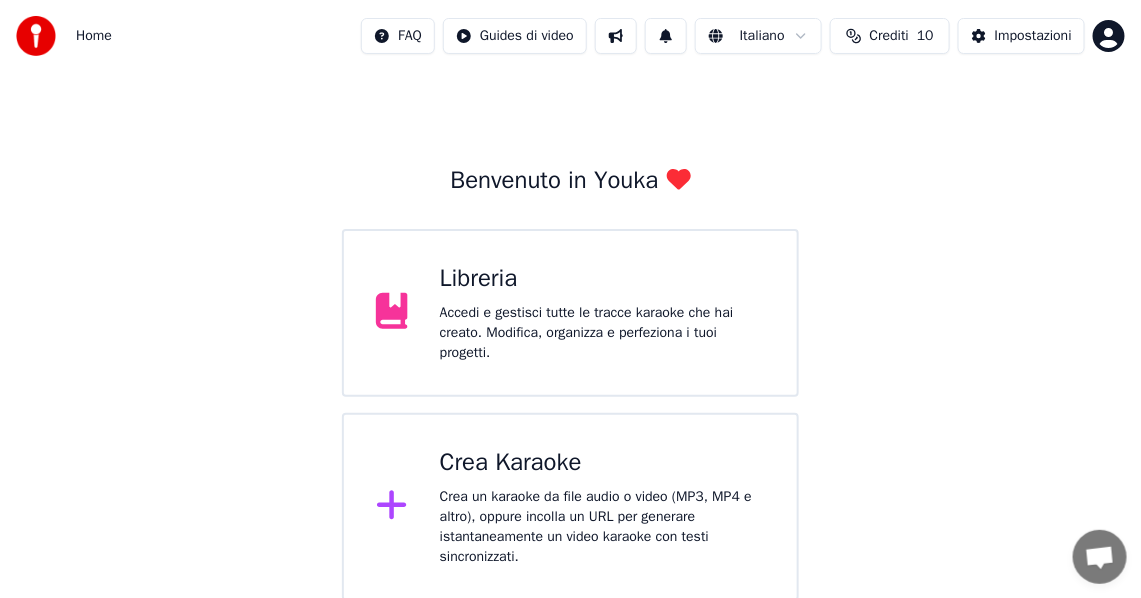 click on "Home FAQ Guides di video Italiano Crediti 10 Impostazioni Benvenuto in Youka Libreria Accedi e gestisci tutte le tracce karaoke che hai creato. Modifica, organizza e perfeziona i tuoi progetti. Crea Karaoke Crea un karaoke da file audio o video (MP3, MP4 e altro), oppure incolla un URL per generare istantaneamente un video karaoke con testi sincronizzati." at bounding box center (570, 287) 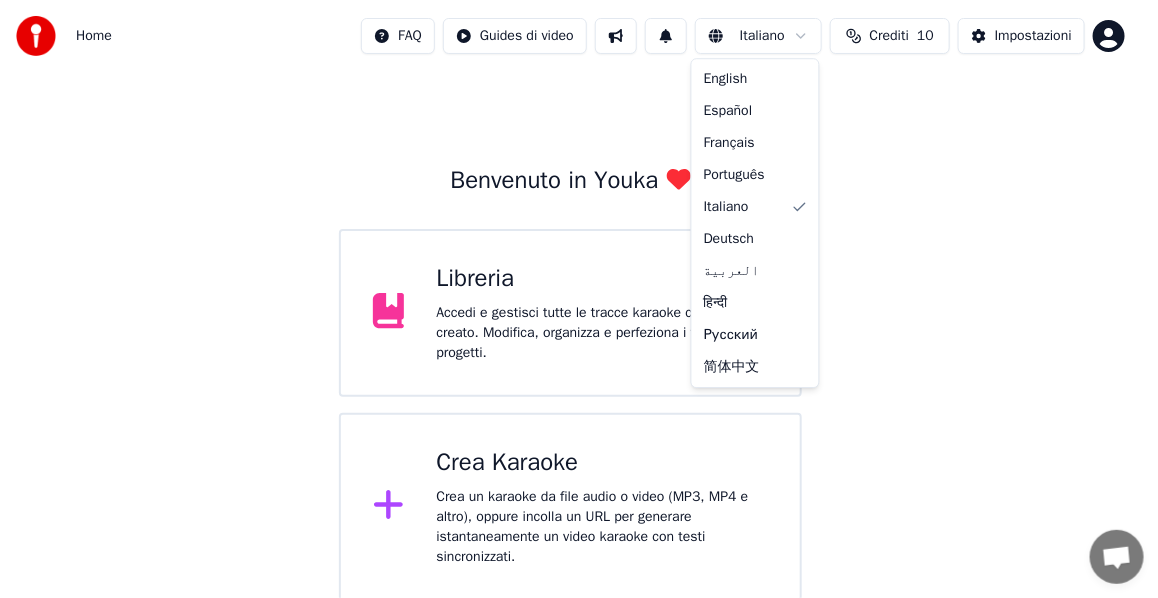 click on "Home FAQ Guides di video Italiano Crediti 10 Impostazioni Benvenuto in Youka Libreria Accedi e gestisci tutte le tracce karaoke che hai creato. Modifica, organizza e perfeziona i tuoi progetti. Crea Karaoke Crea un karaoke da file audio o video (MP3, MP4 e altro), oppure incolla un URL per generare istantaneamente un video karaoke con testi sincronizzati. English Español Français Português Italiano Deutsch العربية हिन्दी Русский 简体中文" at bounding box center (579, 287) 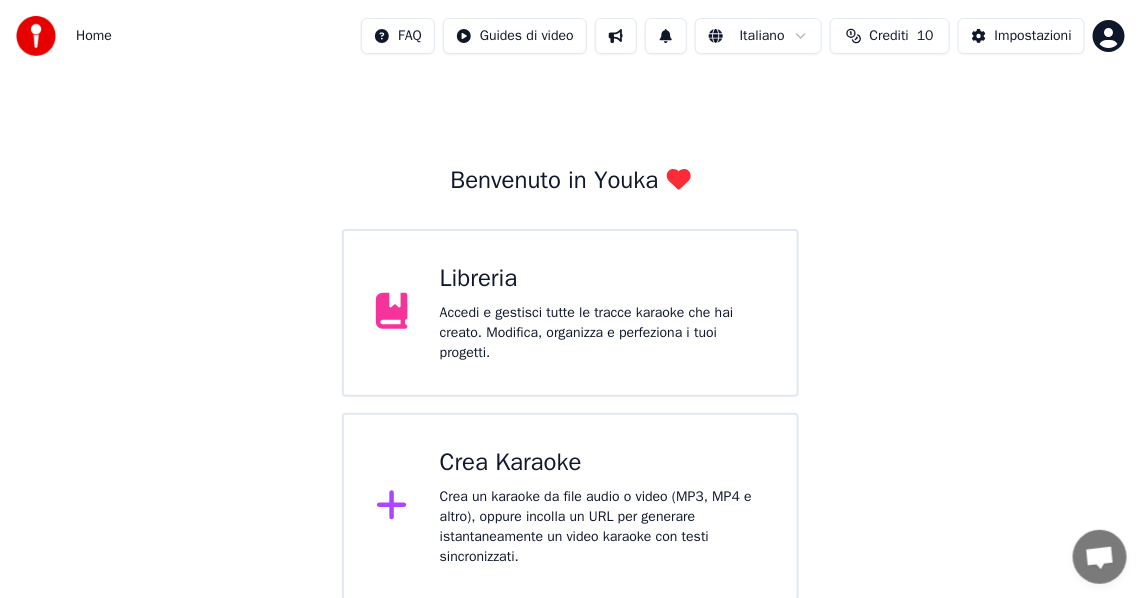 click on "Crediti" at bounding box center (889, 36) 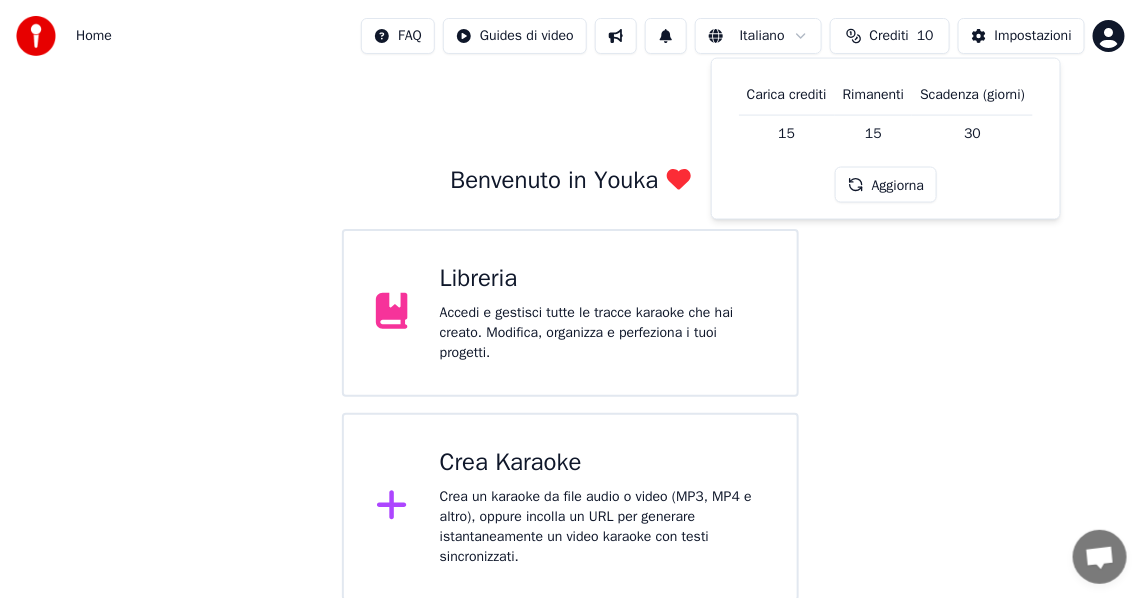 click on "Crediti" at bounding box center [889, 36] 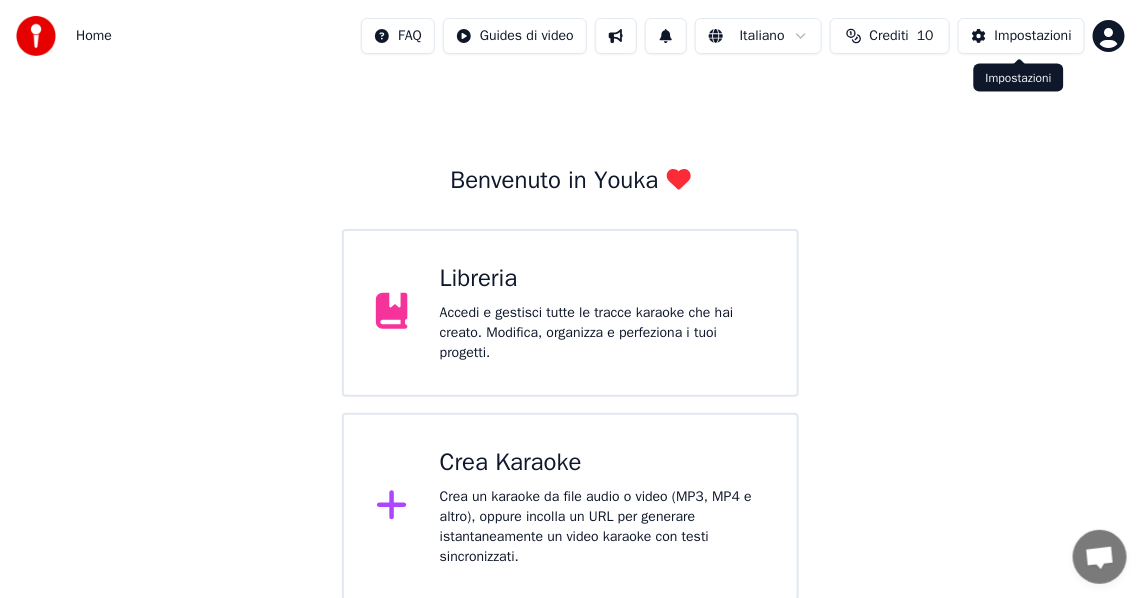 click on "Impostazioni" at bounding box center [1033, 36] 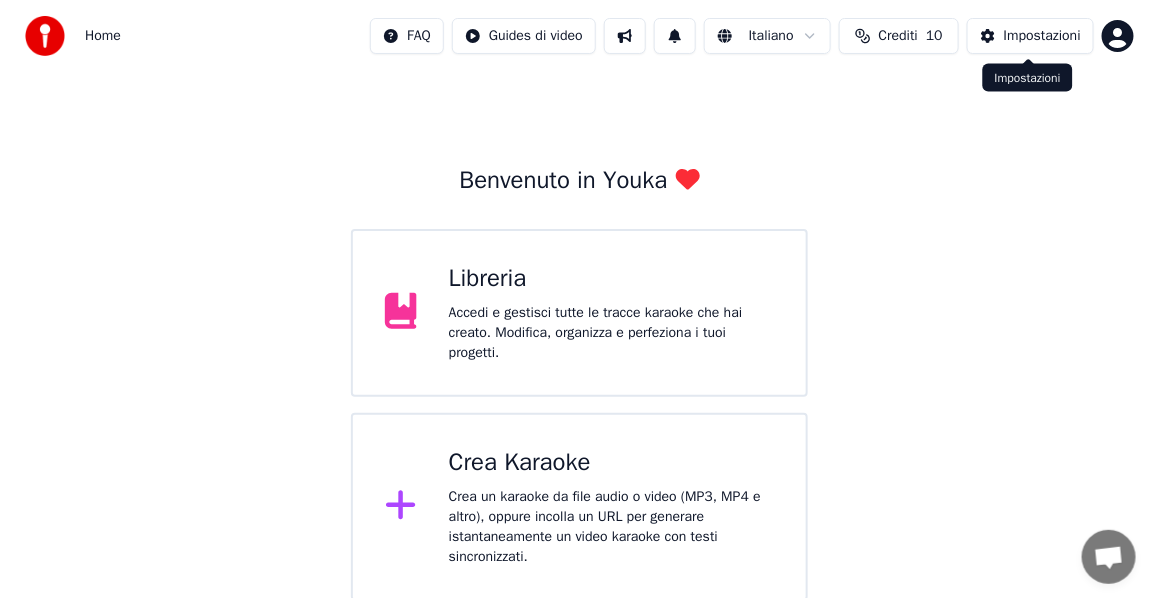 scroll, scrollTop: 0, scrollLeft: 0, axis: both 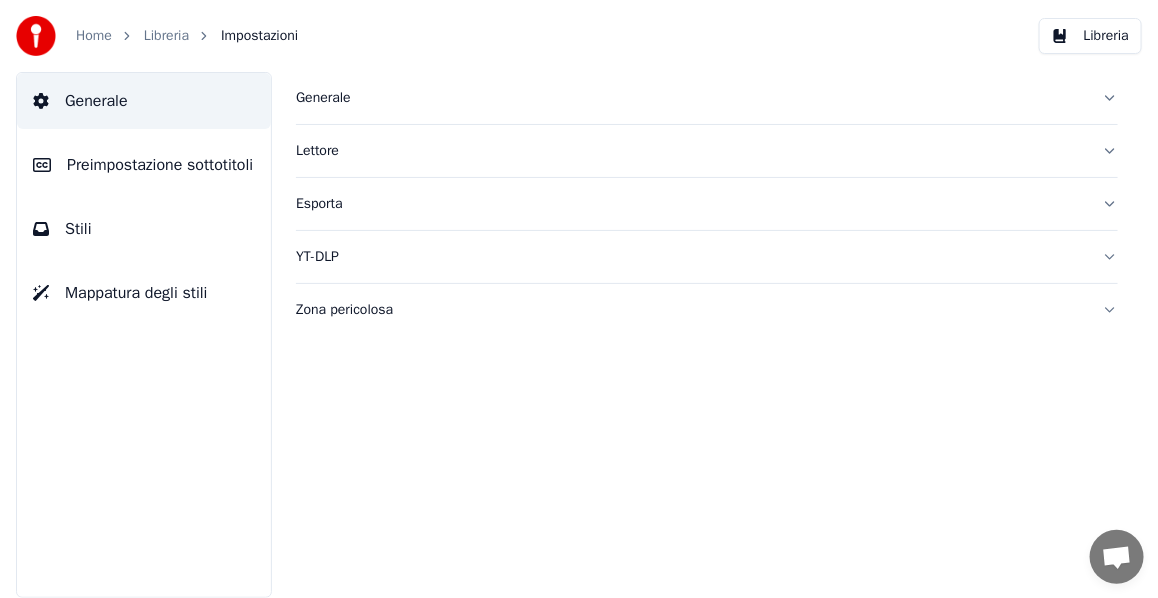 click on "Mappatura degli stili" at bounding box center [136, 293] 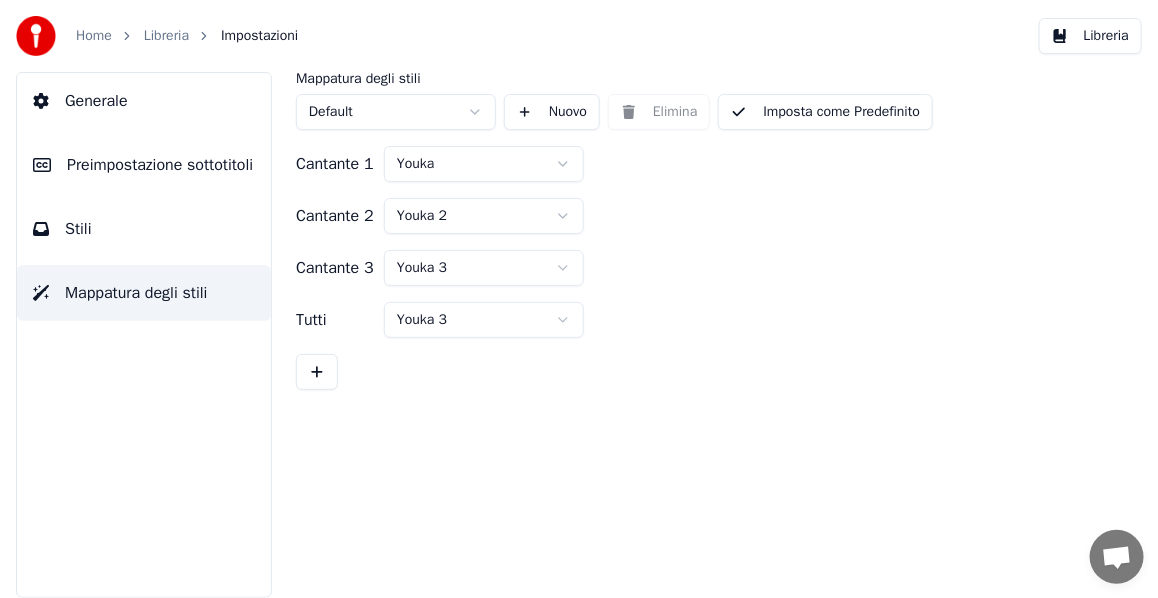 click on "Stili" at bounding box center [78, 229] 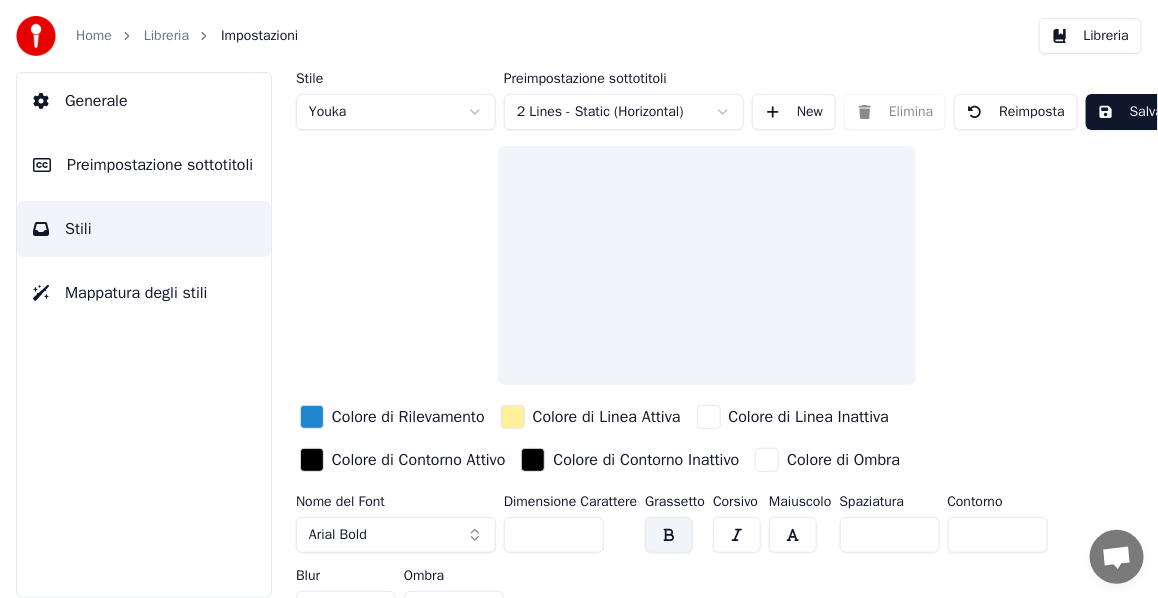 click on "Preimpostazione sottotitoli" at bounding box center (160, 165) 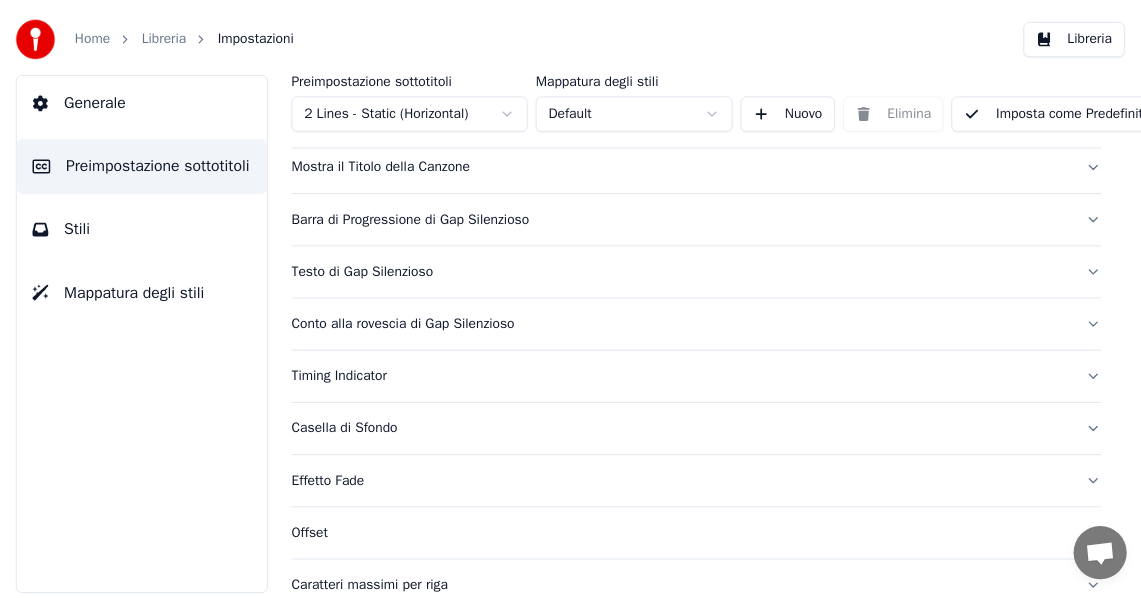 scroll, scrollTop: 0, scrollLeft: 0, axis: both 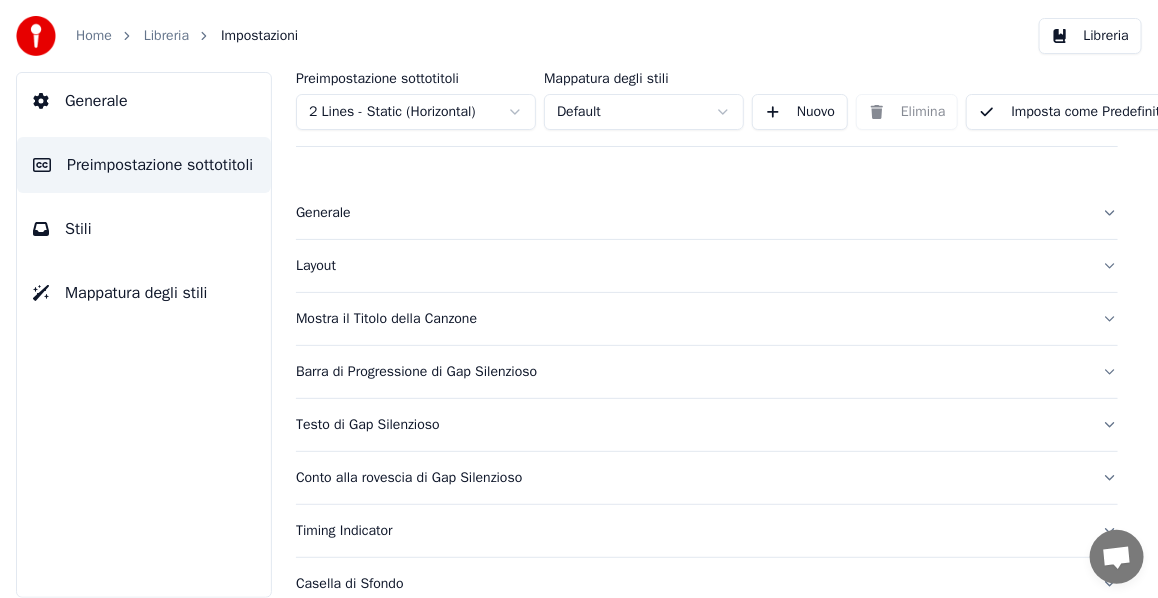 click on "Impostazioni" at bounding box center (259, 36) 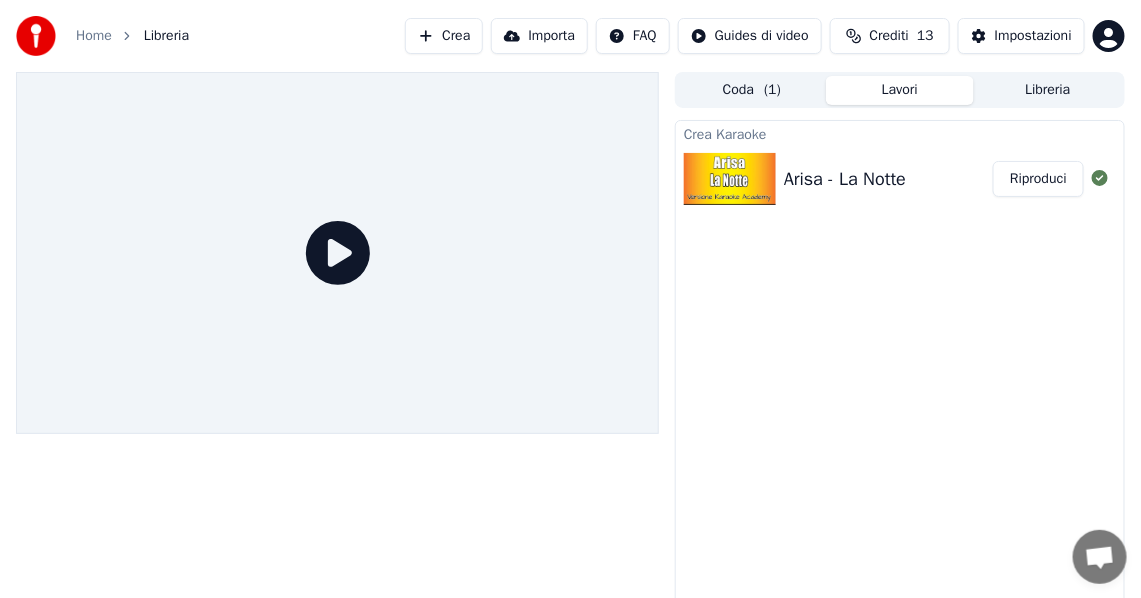 click on "Home" at bounding box center (94, 36) 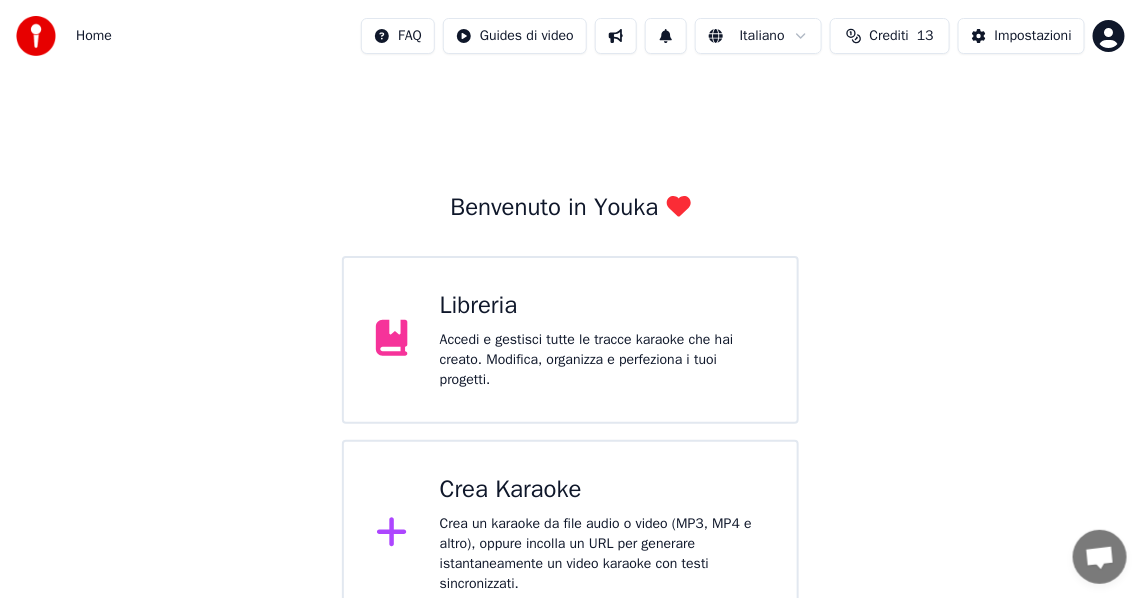 click on "Home" at bounding box center [94, 36] 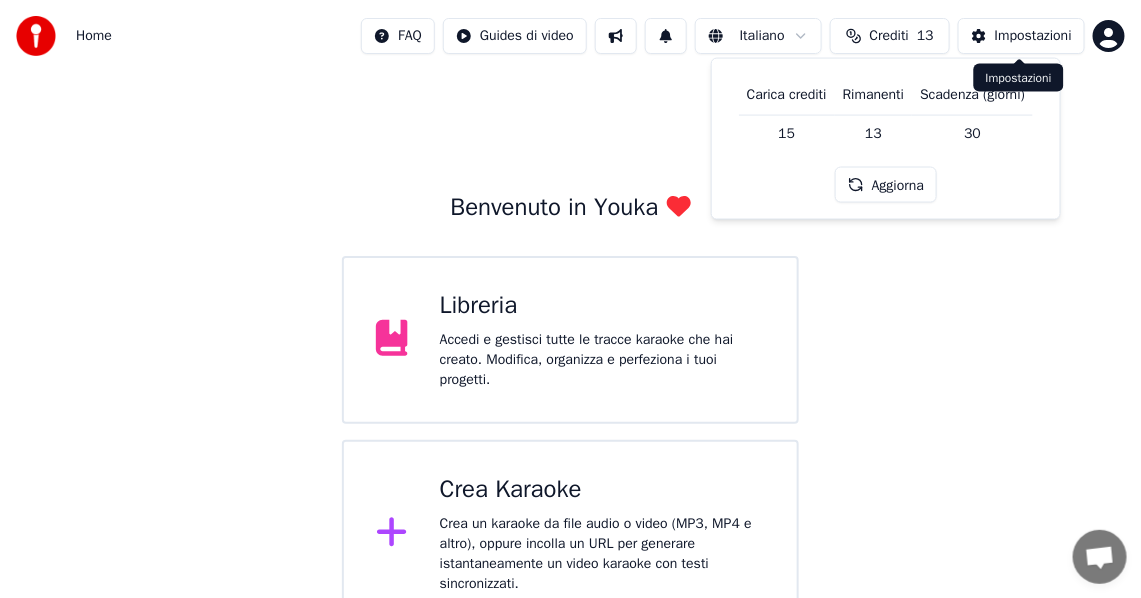 click on "Impostazioni" at bounding box center (1033, 36) 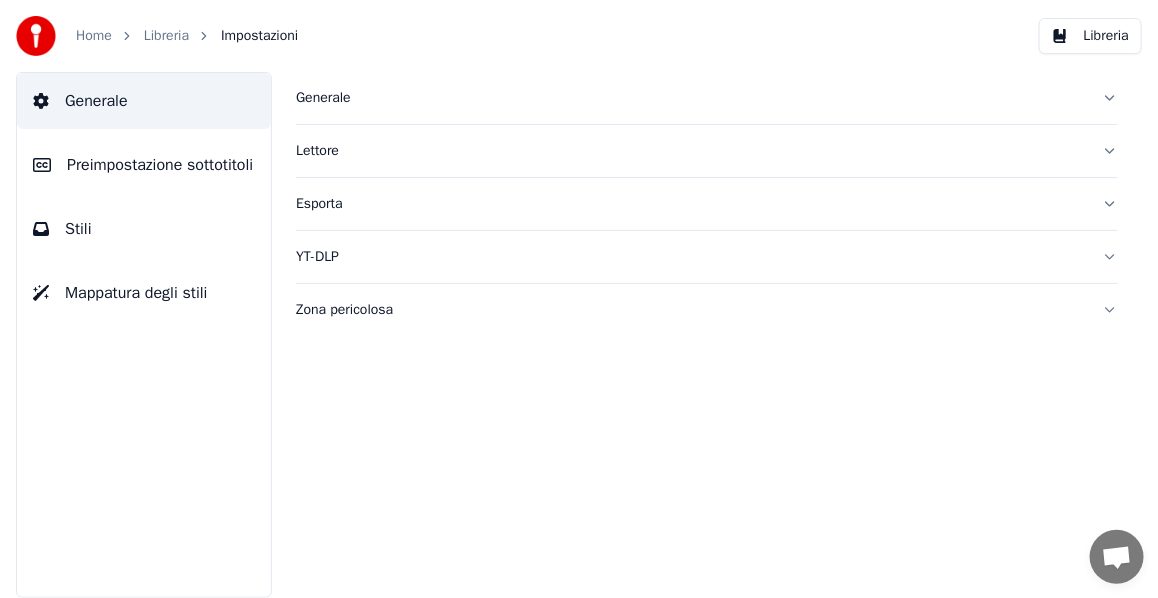 click on "Generale" at bounding box center [96, 101] 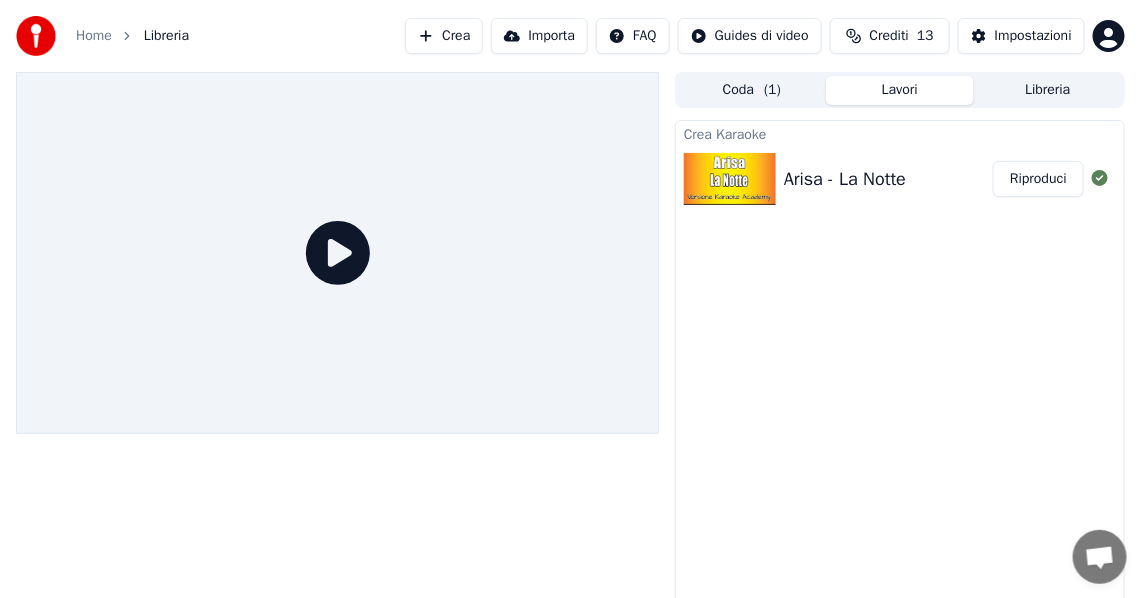 click on "Riproduci" at bounding box center [1038, 179] 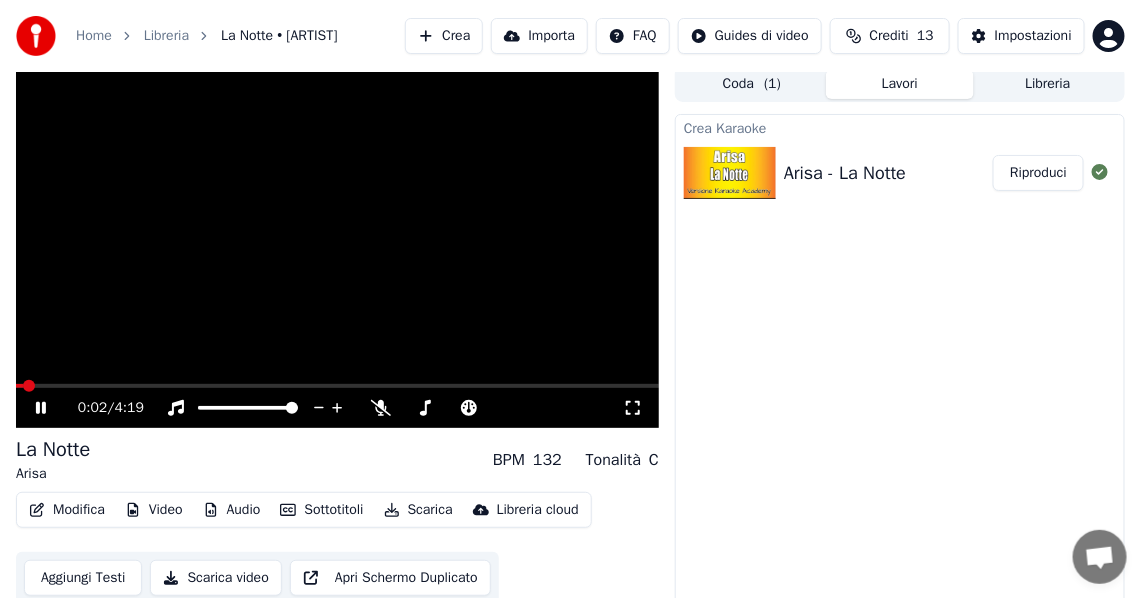 scroll, scrollTop: 30, scrollLeft: 0, axis: vertical 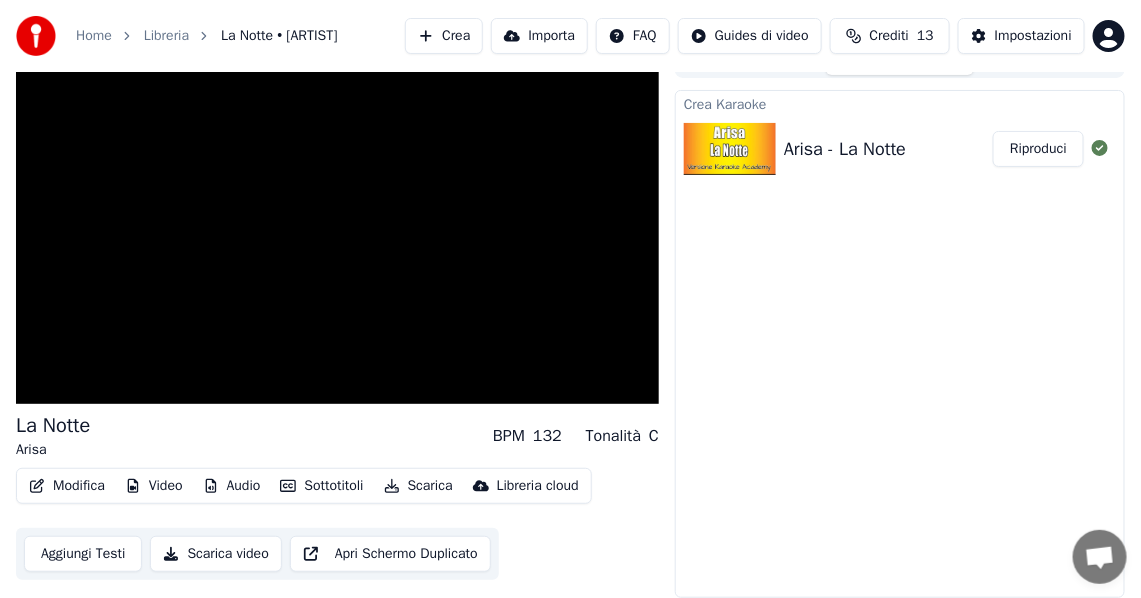click on "Video" at bounding box center [154, 486] 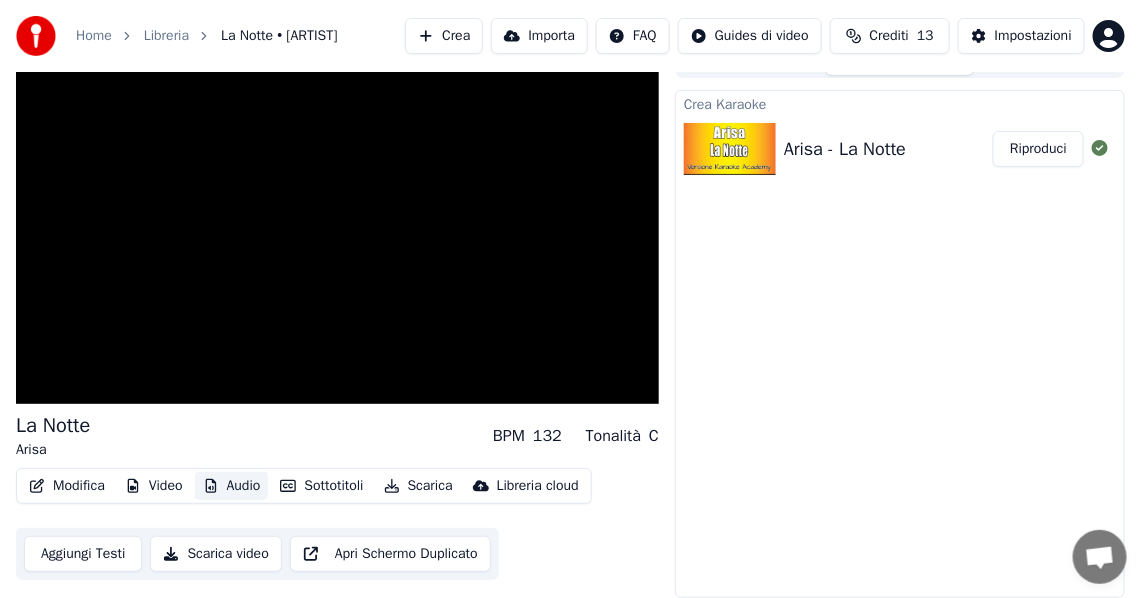 click on "Audio" at bounding box center [232, 486] 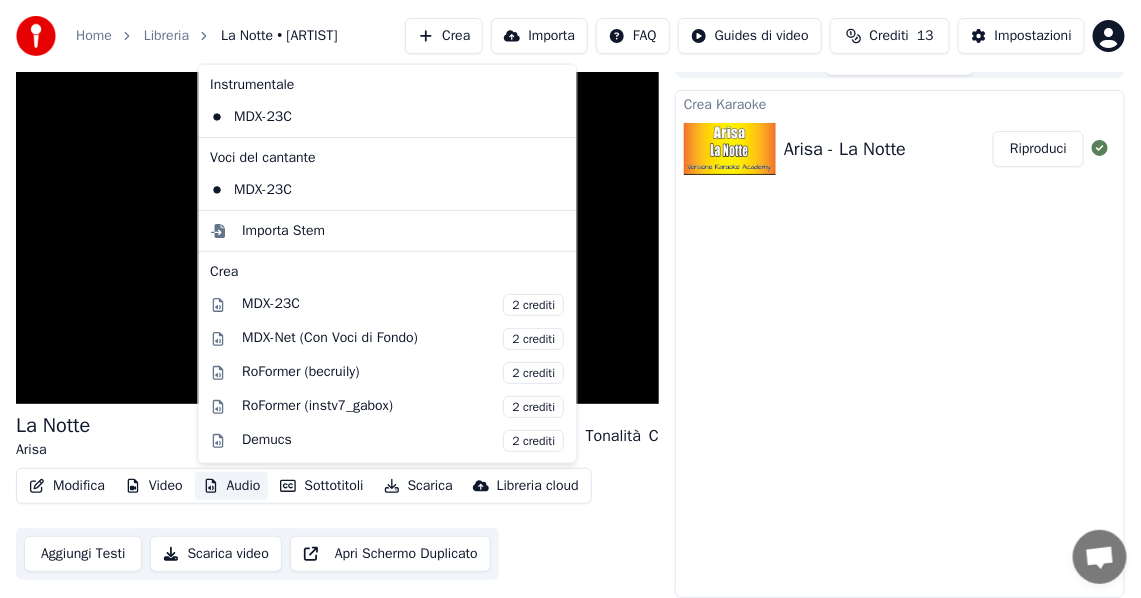 click on "Audio" at bounding box center [232, 486] 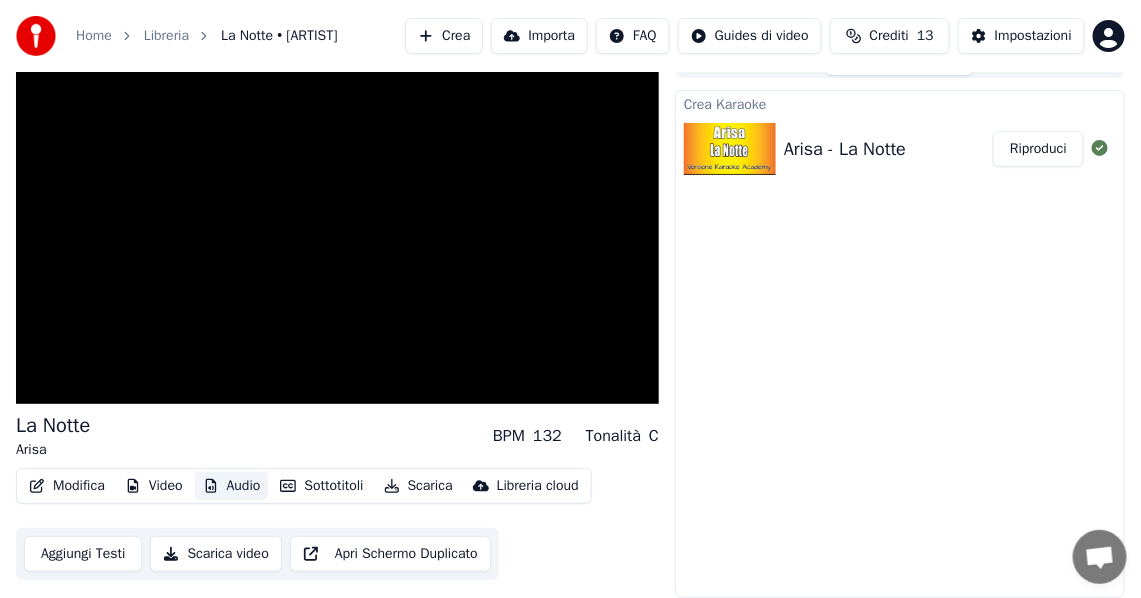 click on "Audio" at bounding box center (232, 486) 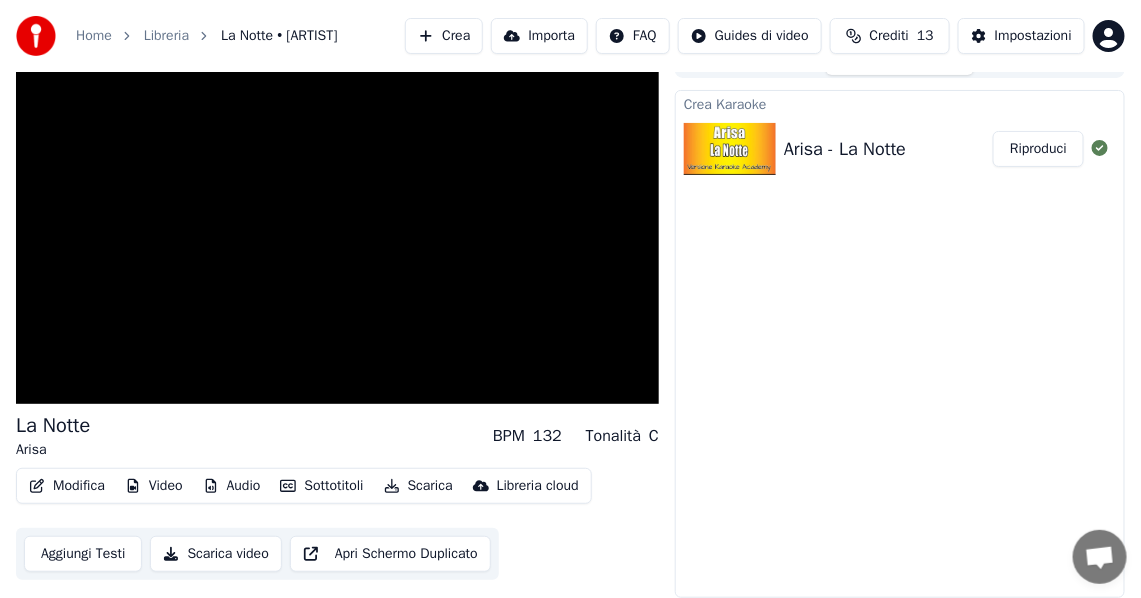 click on "Audio" at bounding box center [232, 486] 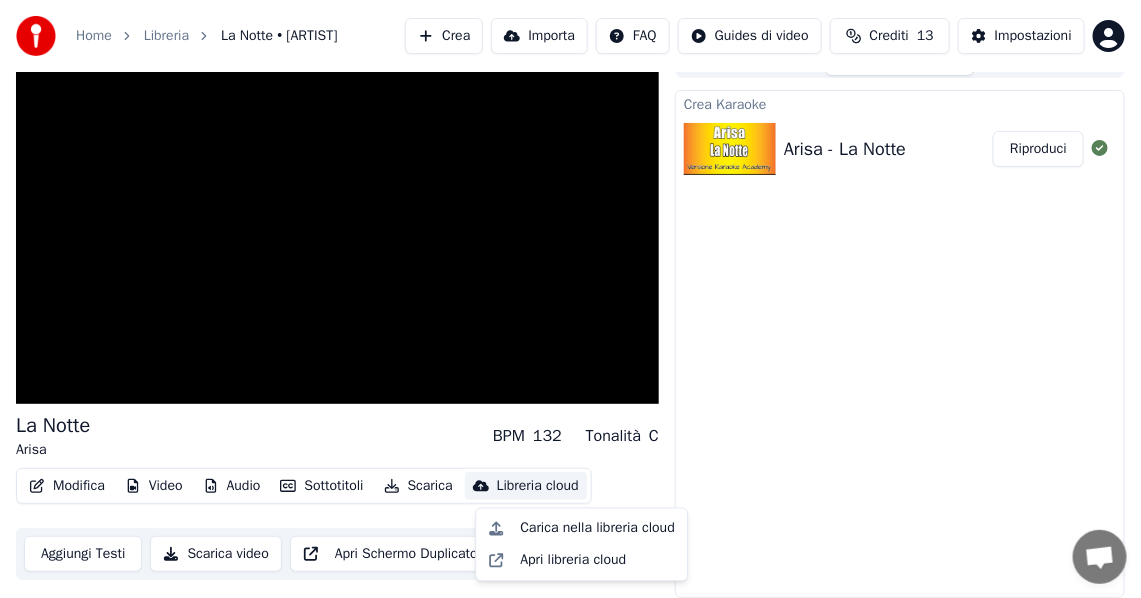 click on "Crea Karaoke Arisa - La Notte Riproduci" at bounding box center [900, 344] 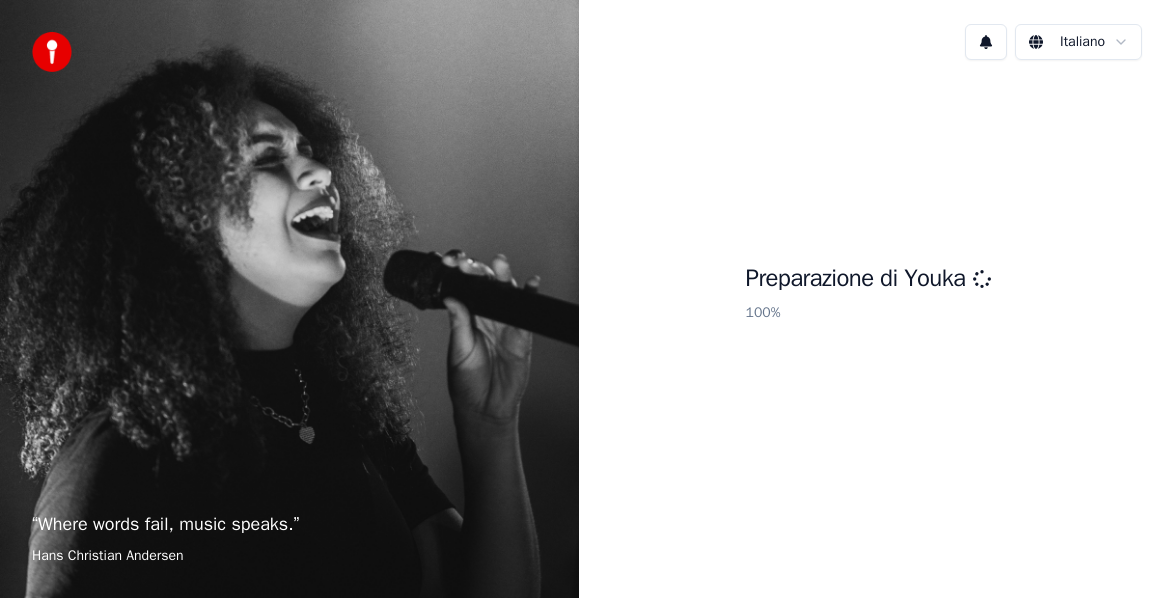 scroll, scrollTop: 0, scrollLeft: 0, axis: both 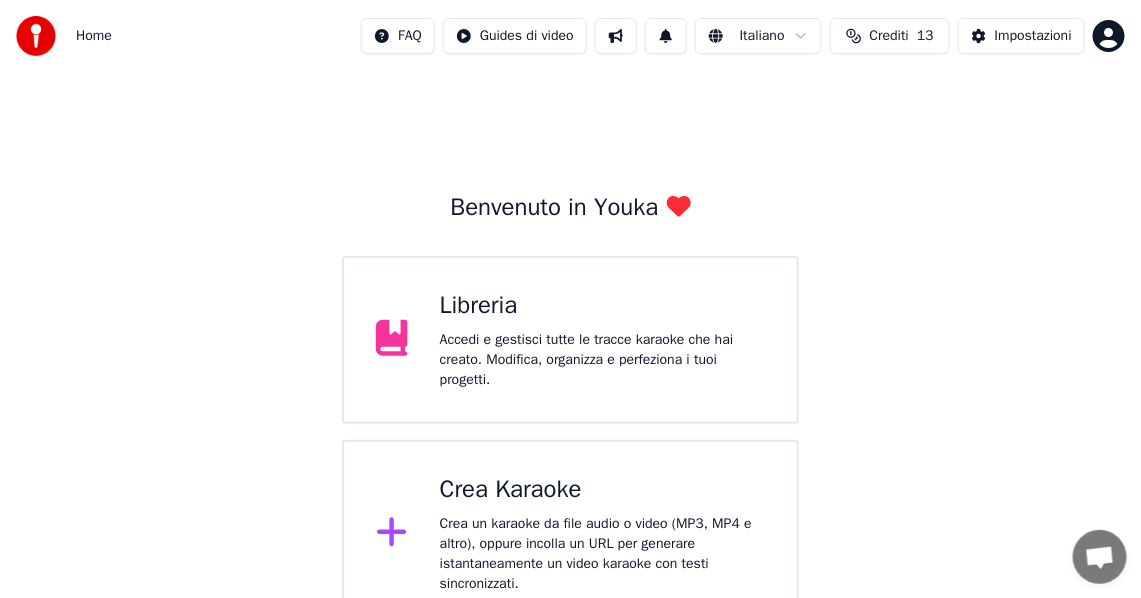 click on "Accedi e gestisci tutte le tracce karaoke che hai creato. Modifica, organizza e perfeziona i tuoi progetti." at bounding box center (602, 360) 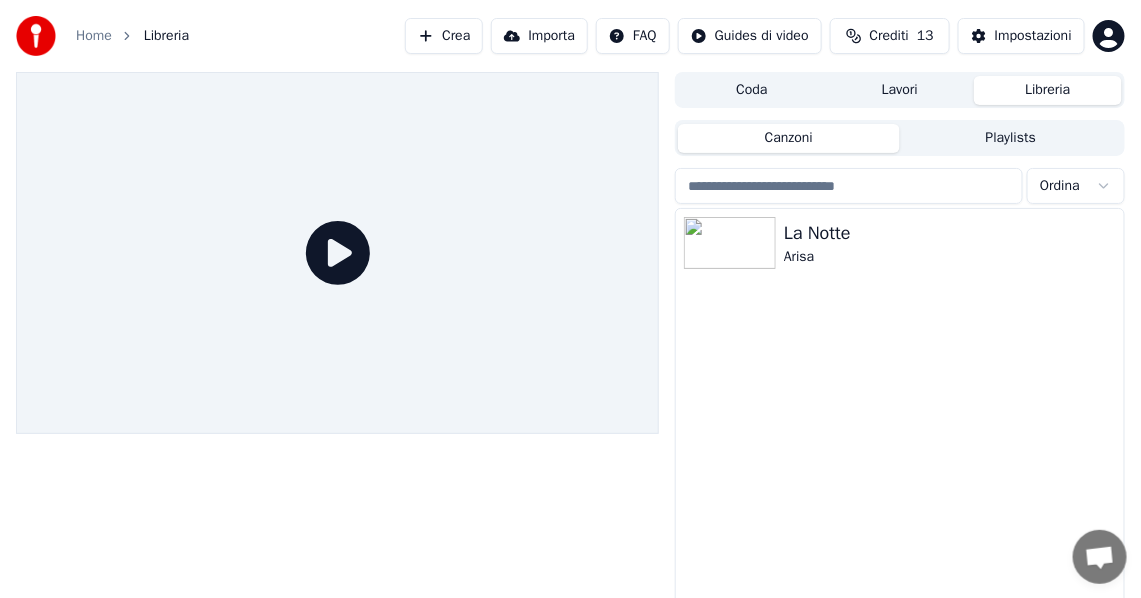 click 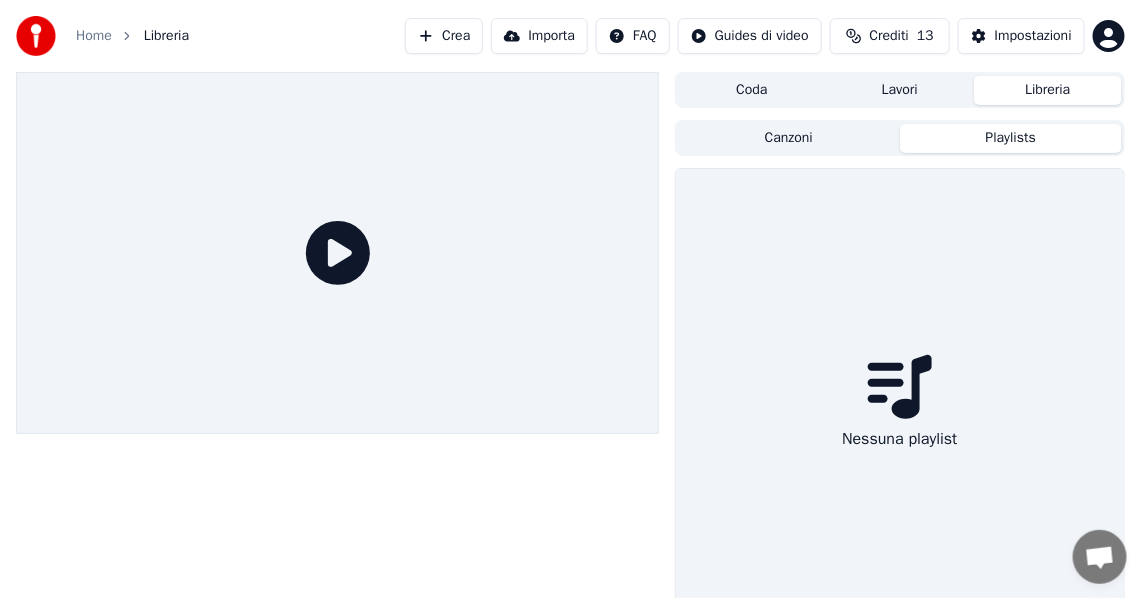 click on "Canzoni" at bounding box center [789, 138] 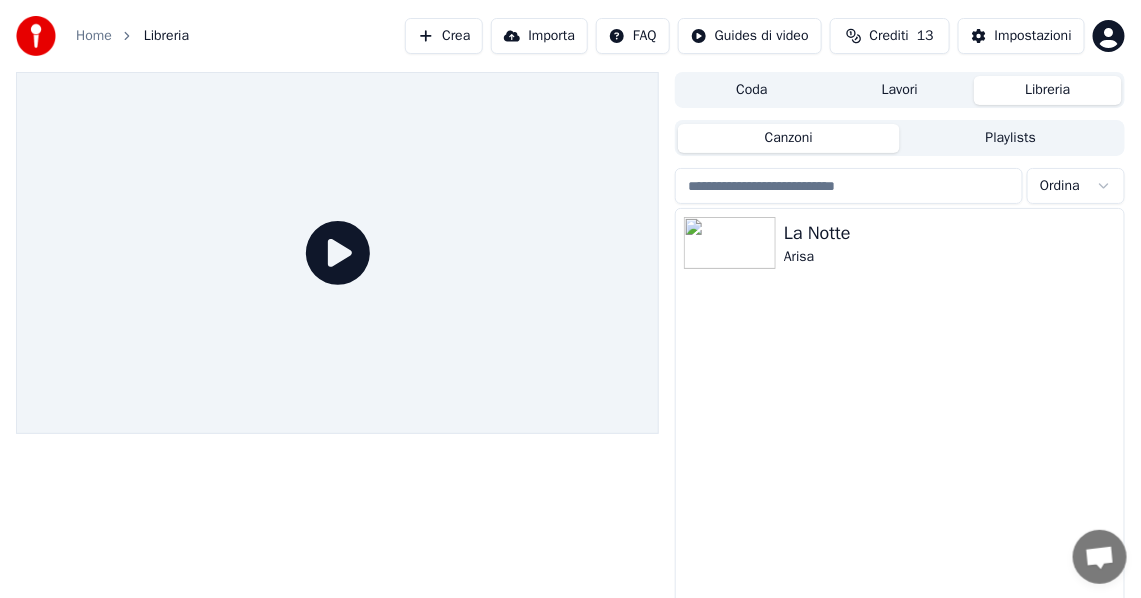 click on "Coda" at bounding box center [752, 90] 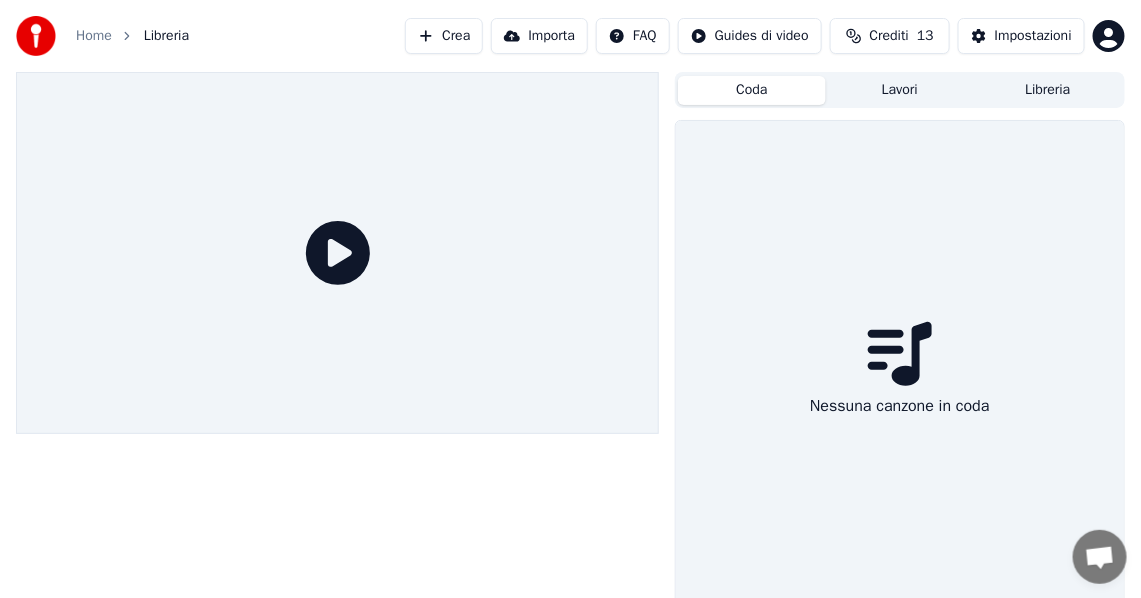 click on "Lavori" at bounding box center [900, 90] 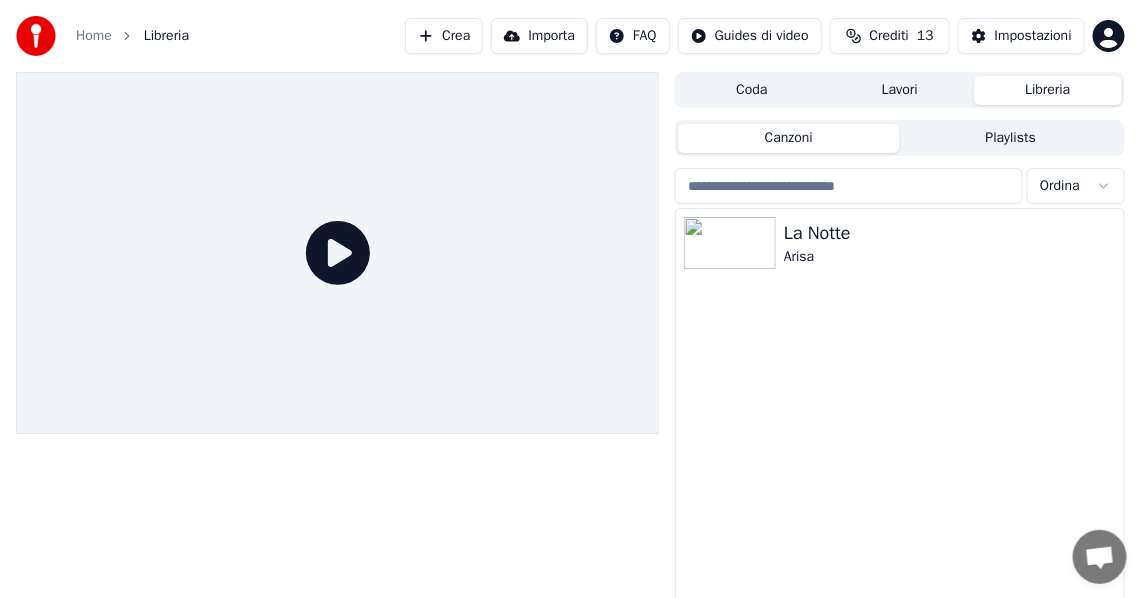 click on "Libreria" at bounding box center [1048, 90] 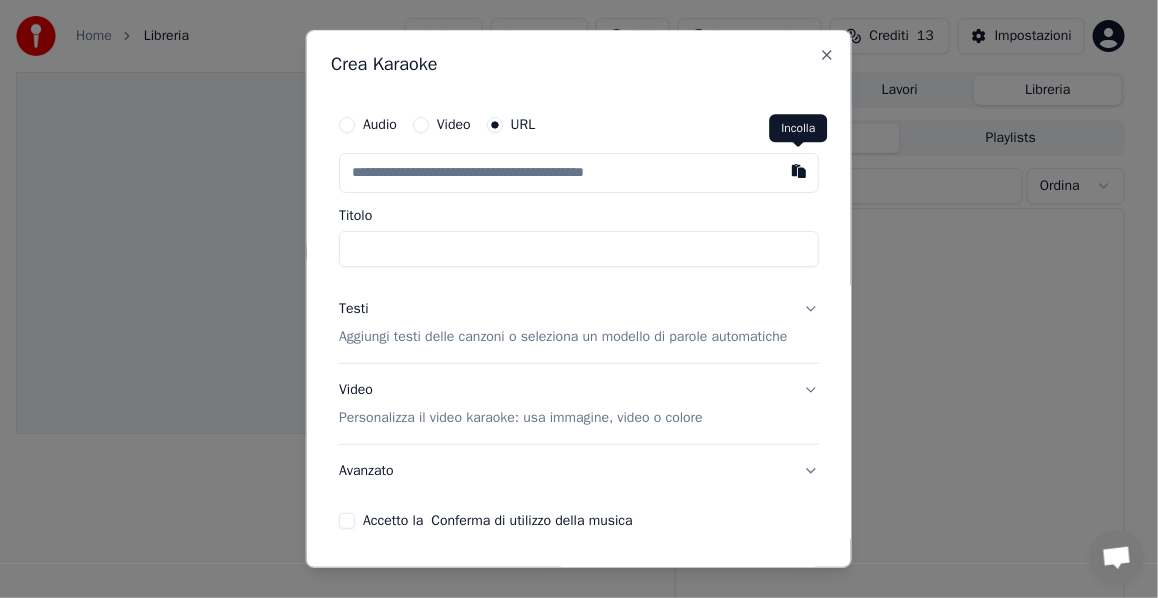 click at bounding box center [799, 171] 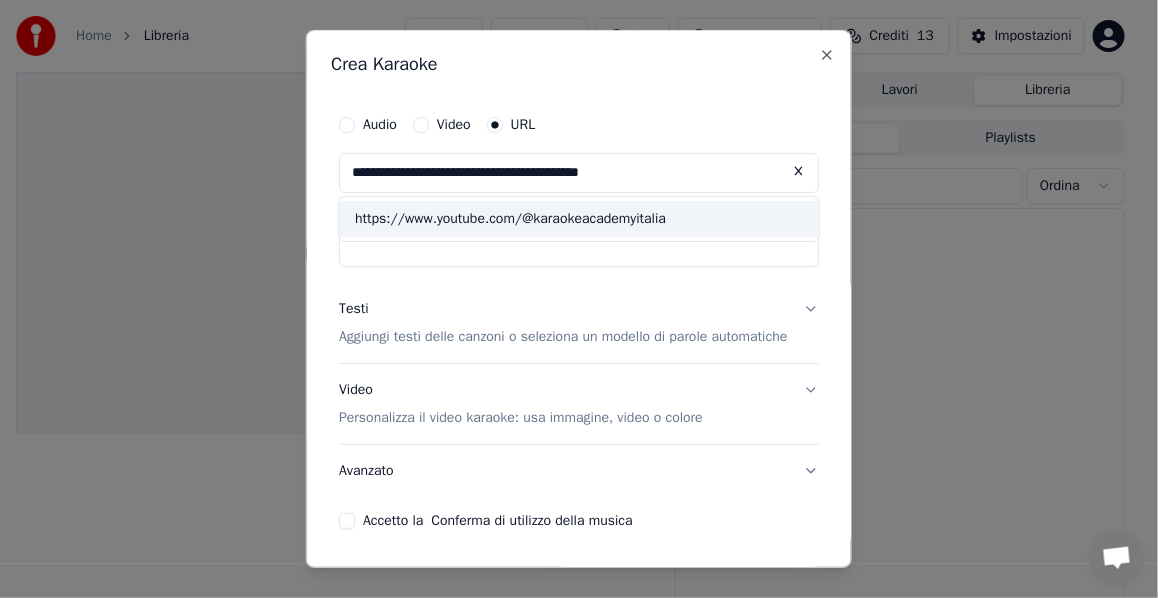 click on "https://www.youtube.com/@karaokeacademyitalia" at bounding box center [579, 219] 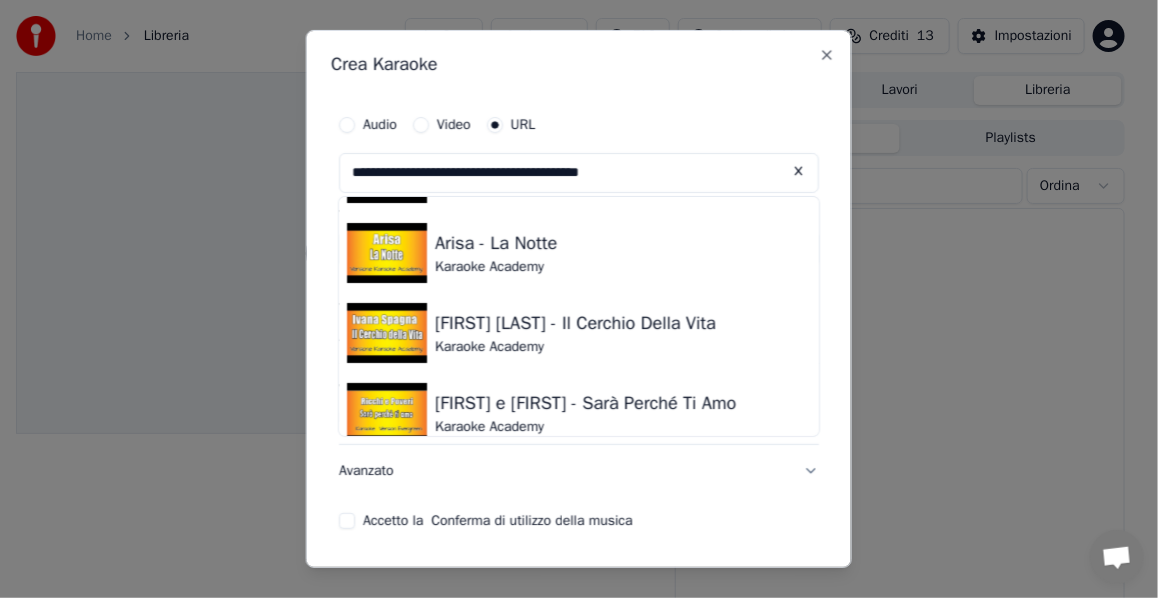 scroll, scrollTop: 0, scrollLeft: 0, axis: both 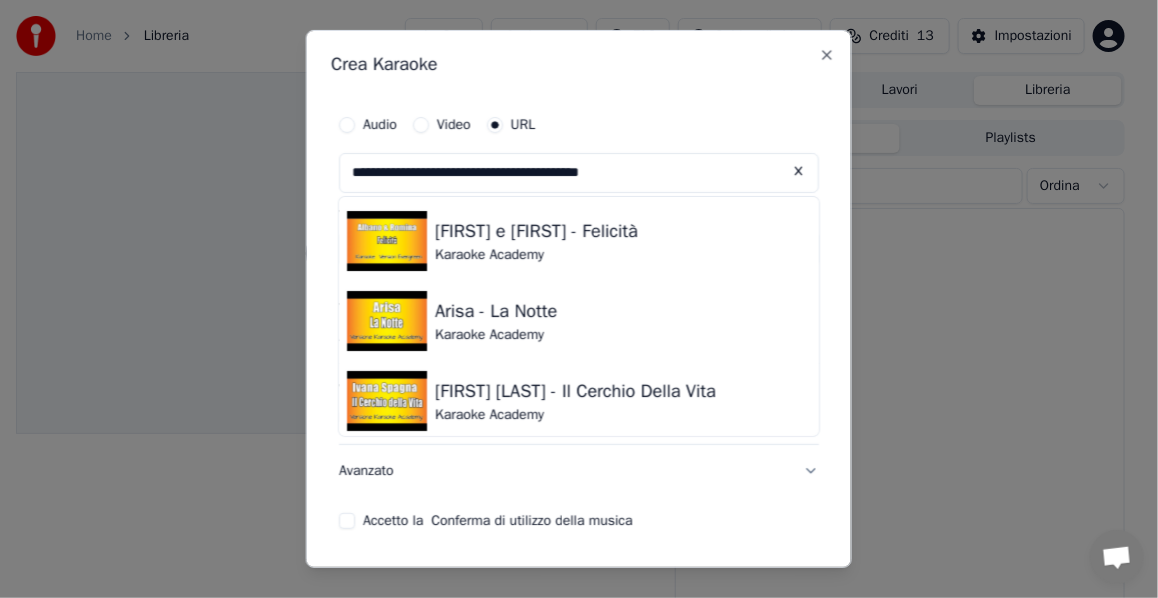 click on "Accetto la   Conferma di utilizzo della musica" at bounding box center (347, 521) 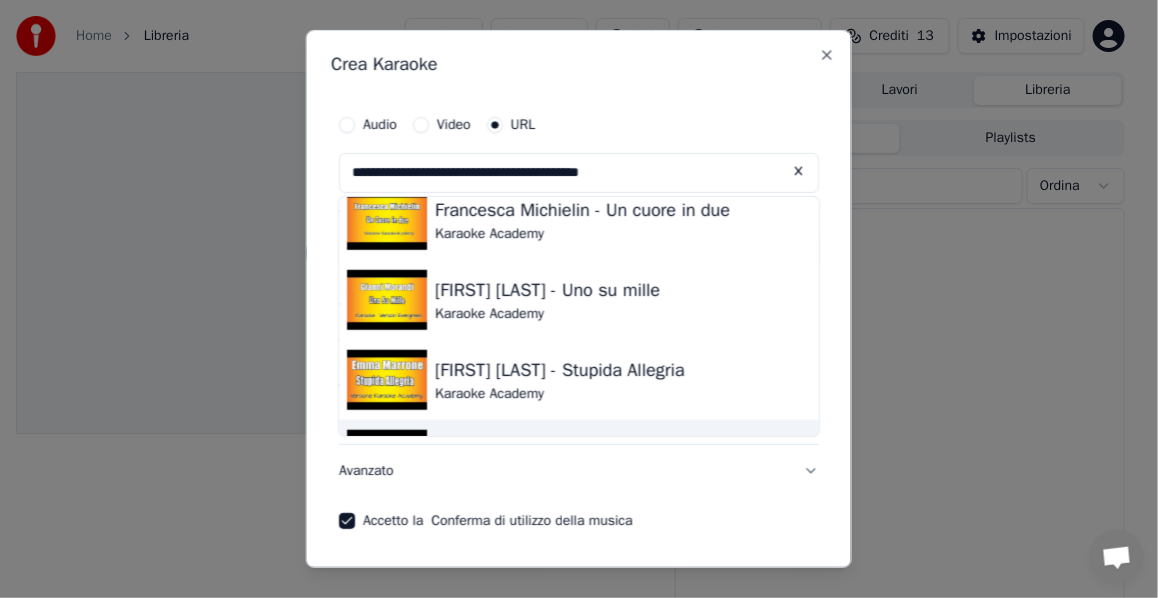 scroll, scrollTop: 300, scrollLeft: 0, axis: vertical 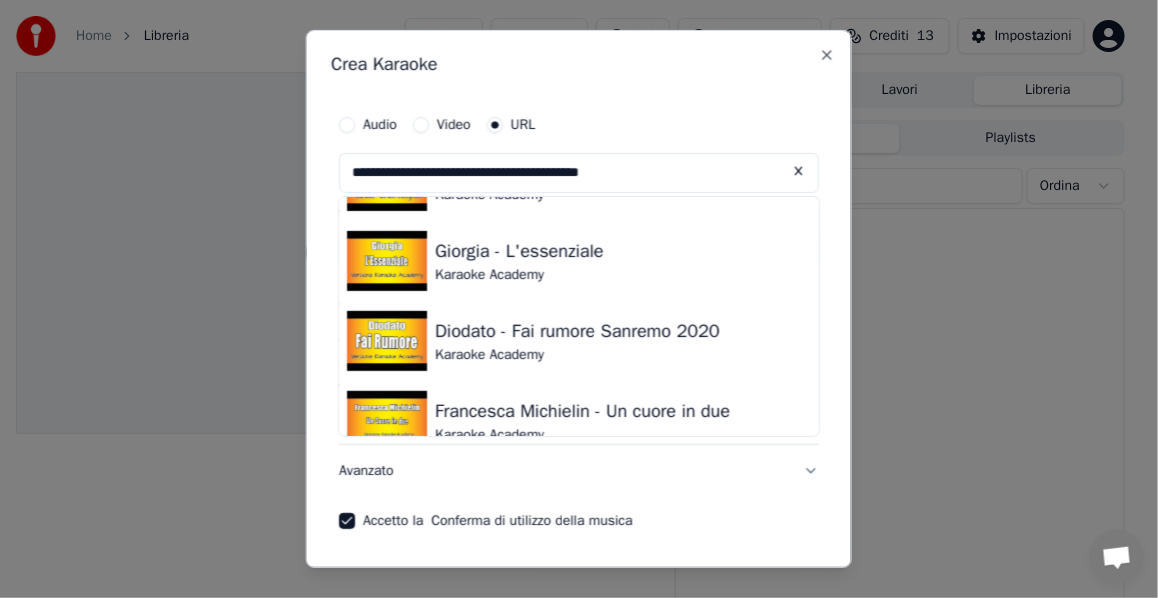 click on "Video" at bounding box center [421, 125] 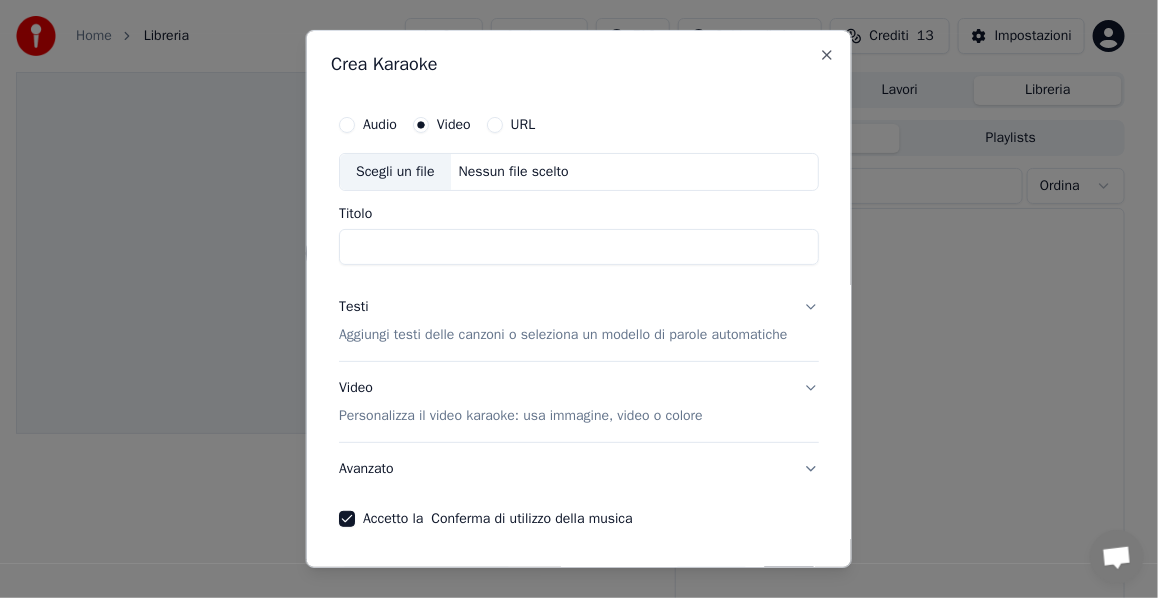 click on "Audio" at bounding box center [347, 125] 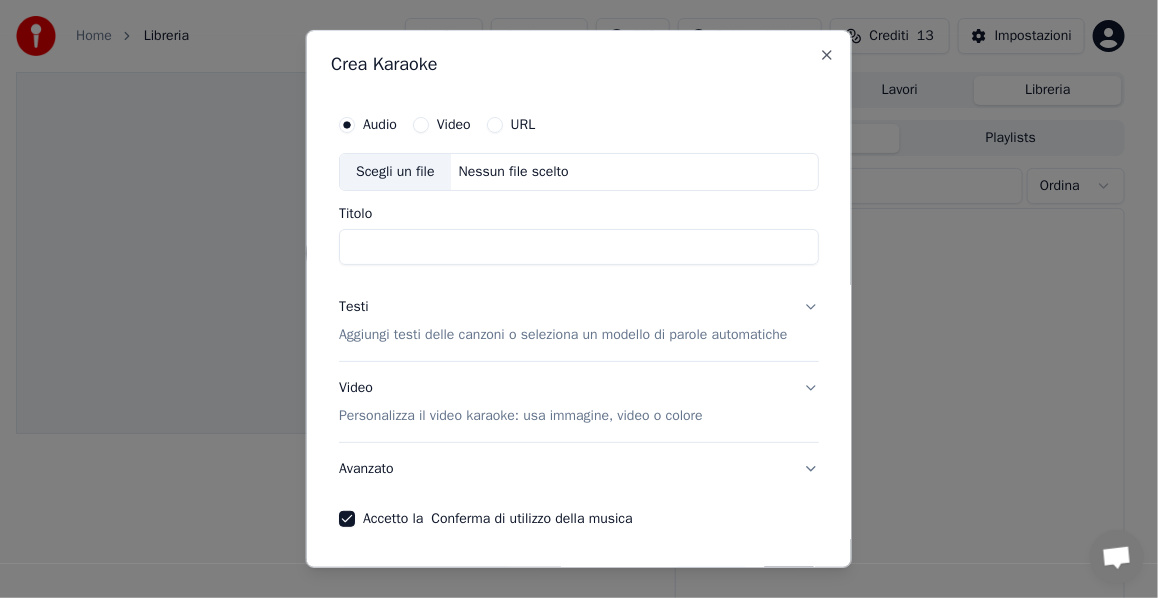 click on "URL" at bounding box center (494, 125) 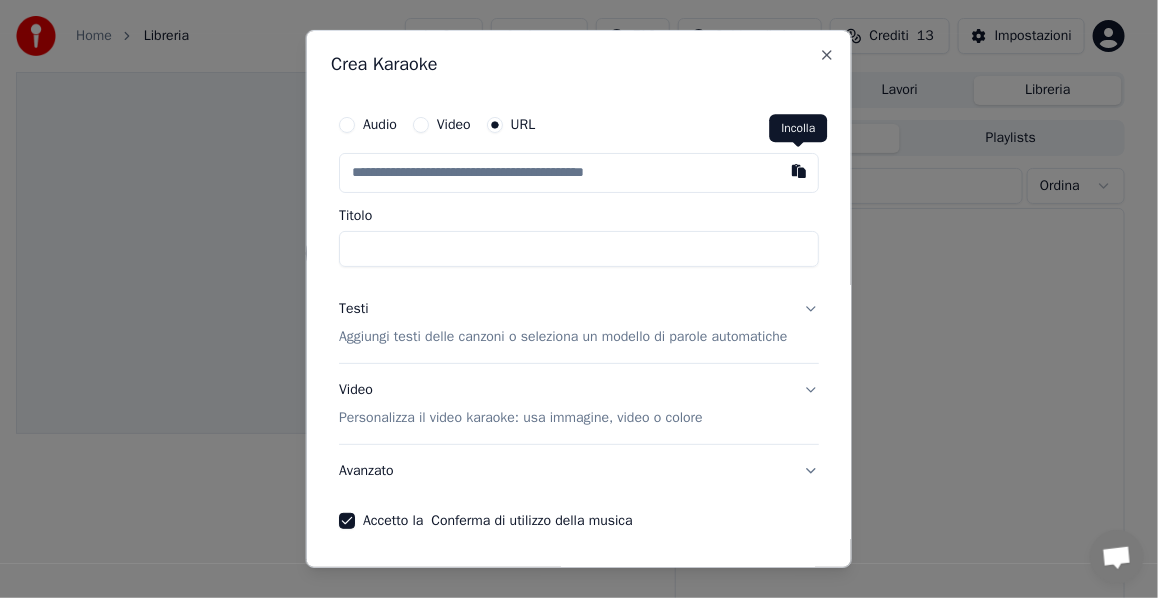 click at bounding box center [799, 171] 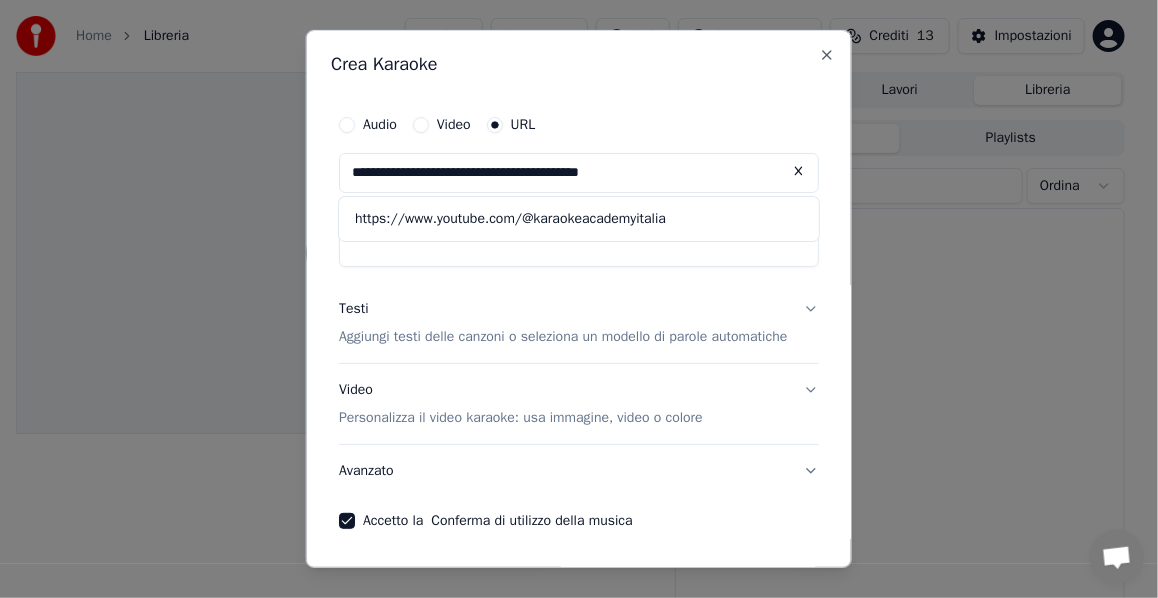 click on "**********" at bounding box center (579, 173) 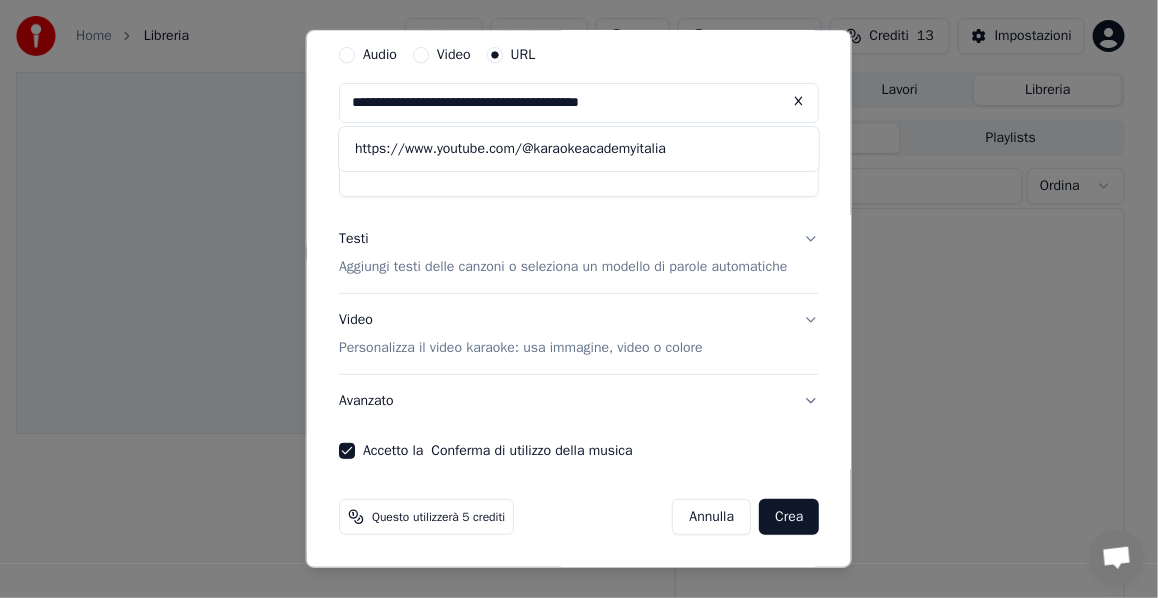 scroll, scrollTop: 0, scrollLeft: 0, axis: both 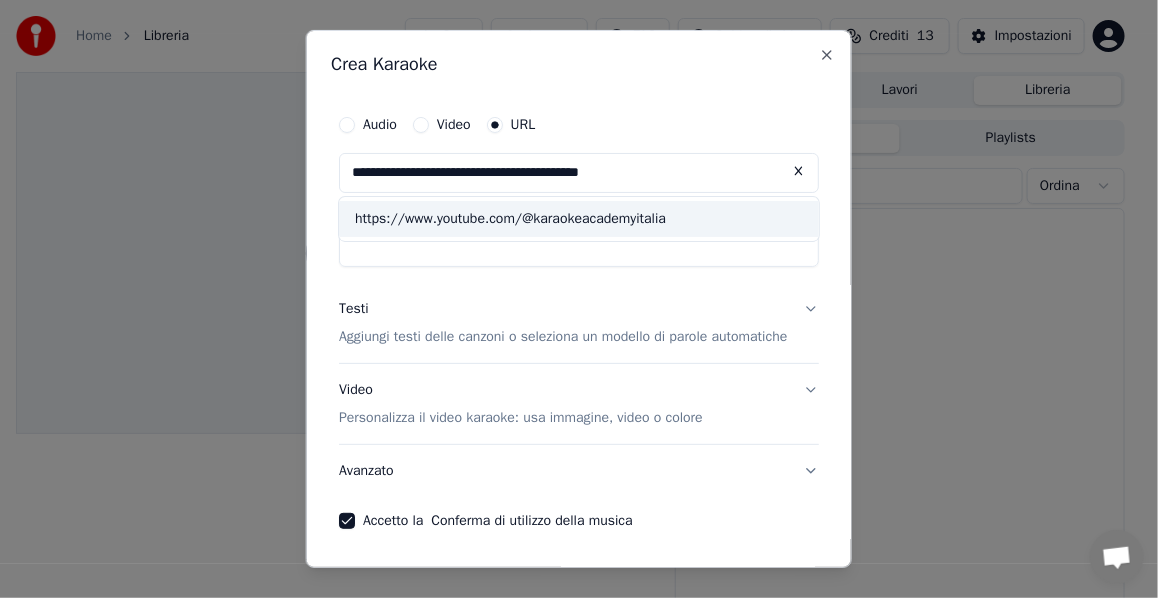 click on "https://www.youtube.com/@karaokeacademyitalia" at bounding box center [579, 219] 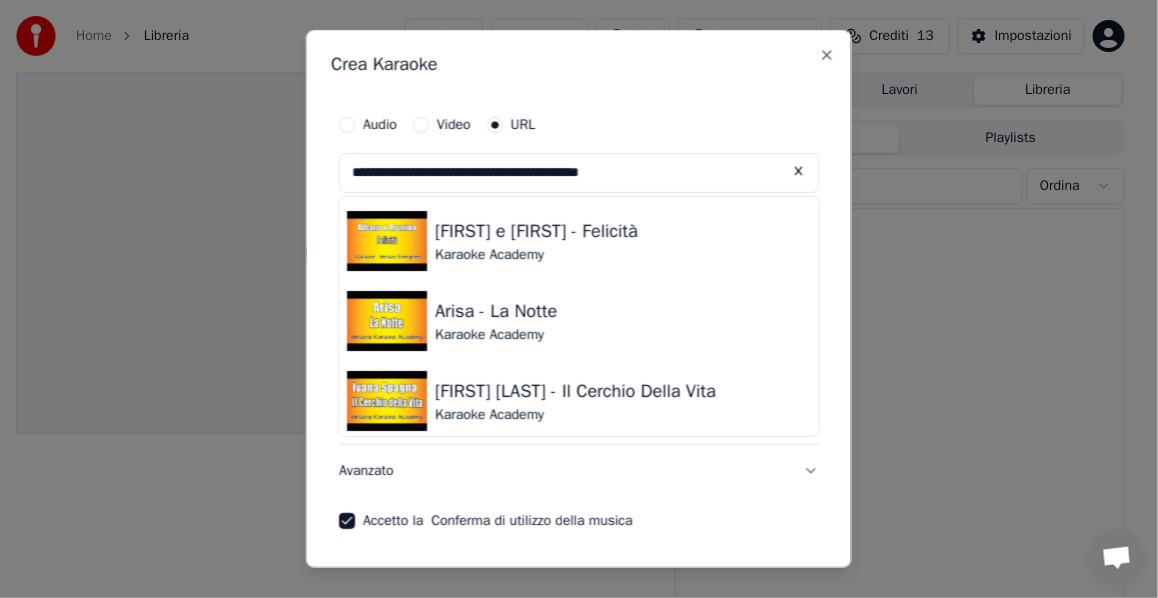 click on "**********" at bounding box center (579, 173) 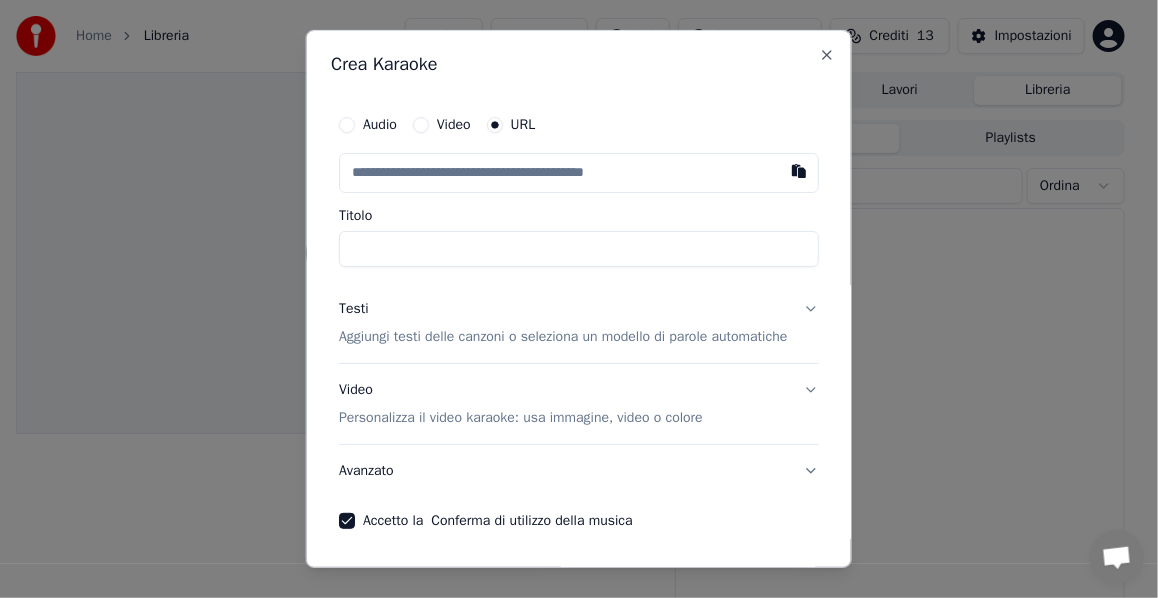 click at bounding box center [799, 171] 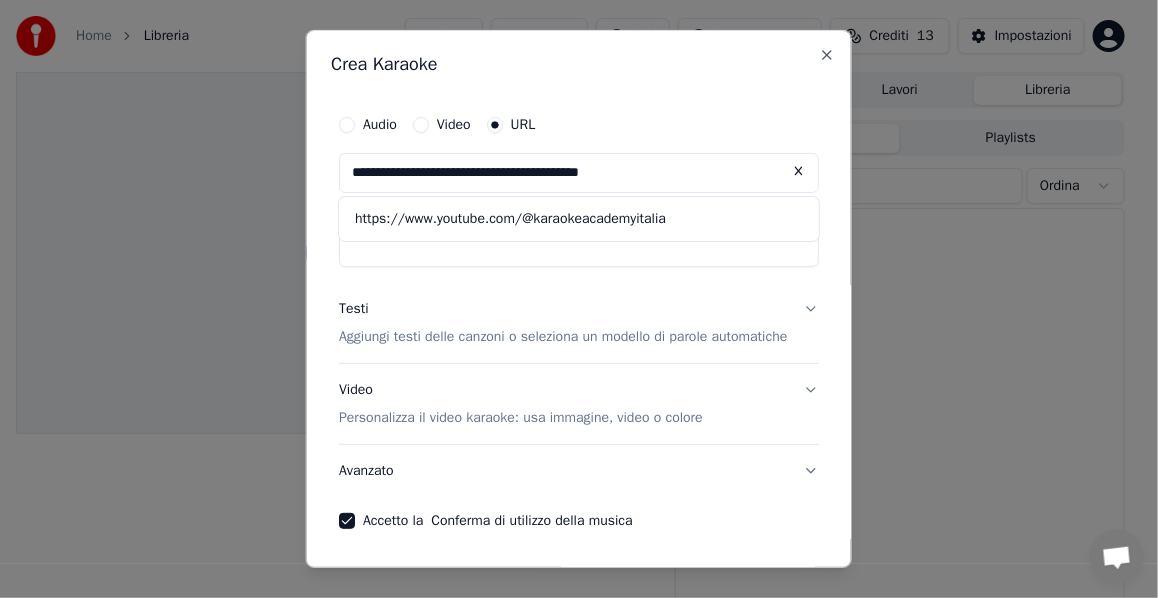 click on "**********" at bounding box center (579, 173) 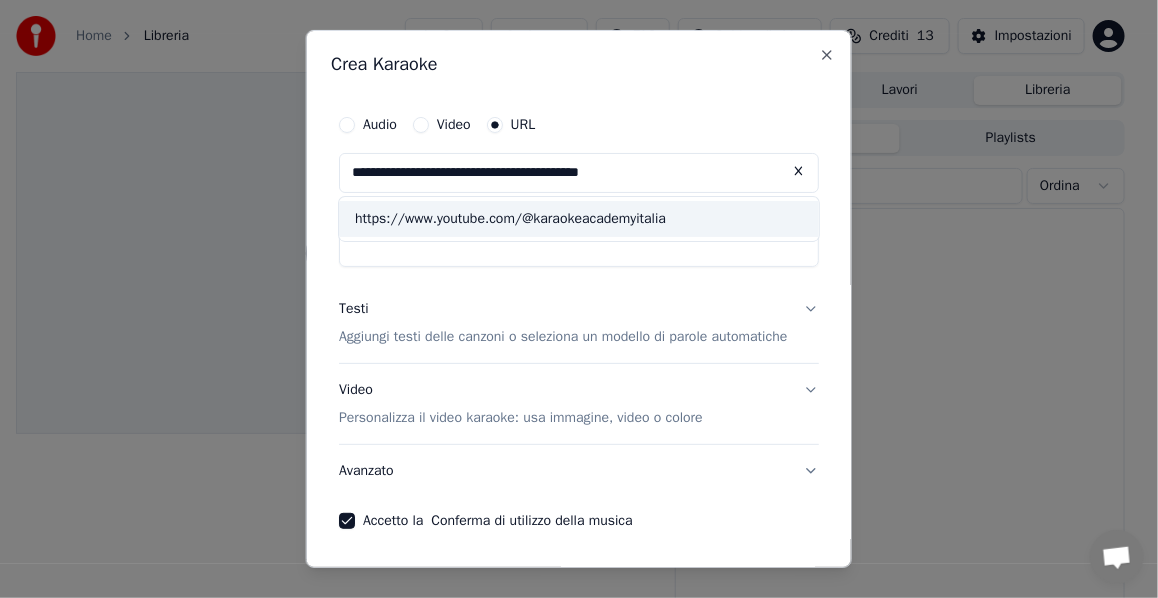 click on "https://www.youtube.com/@karaokeacademyitalia" at bounding box center (579, 219) 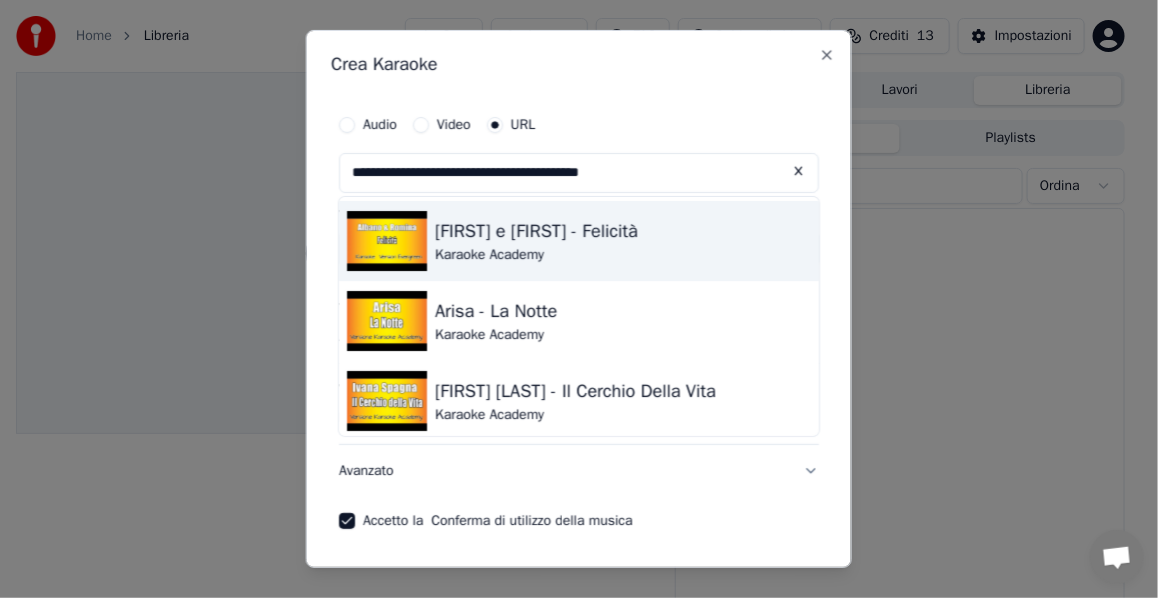 click on "Karaoke Academy" at bounding box center (536, 255) 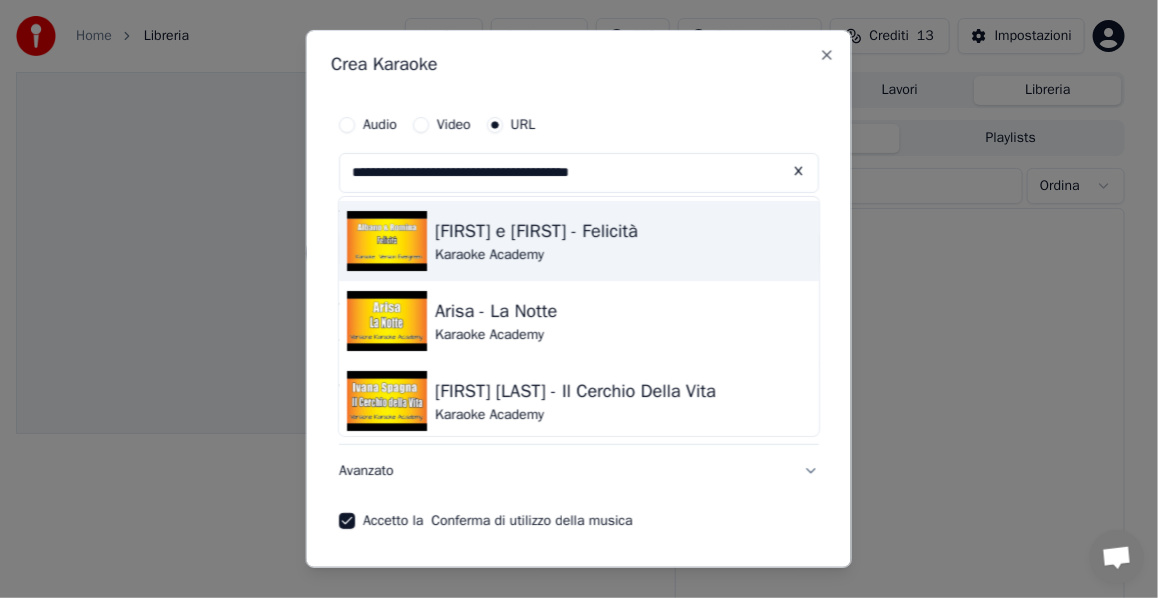 type on "**********" 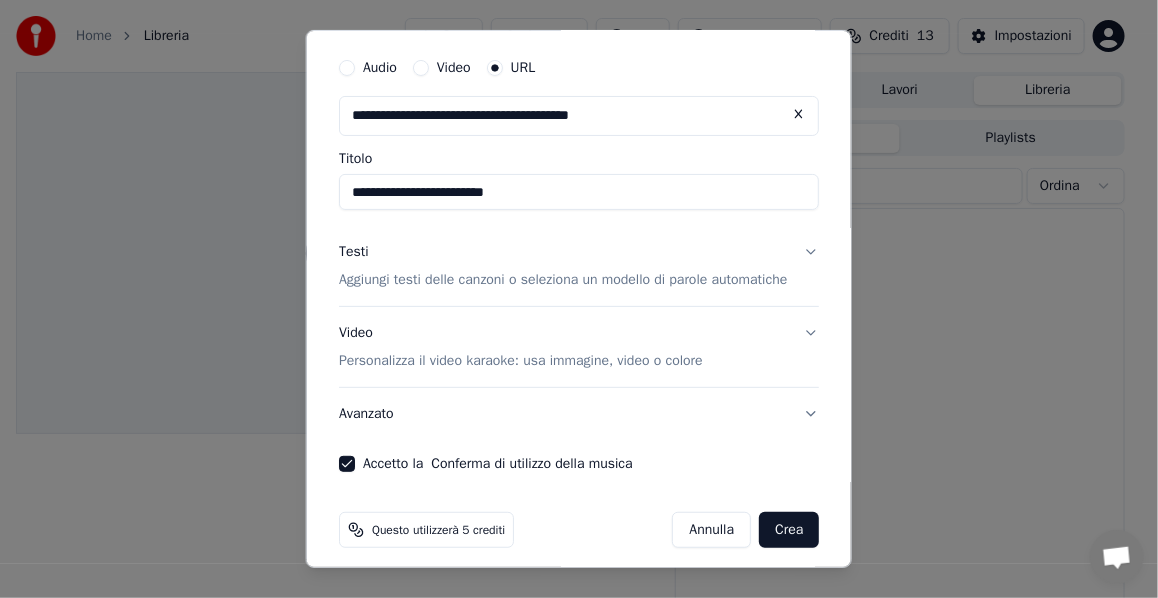 scroll, scrollTop: 88, scrollLeft: 0, axis: vertical 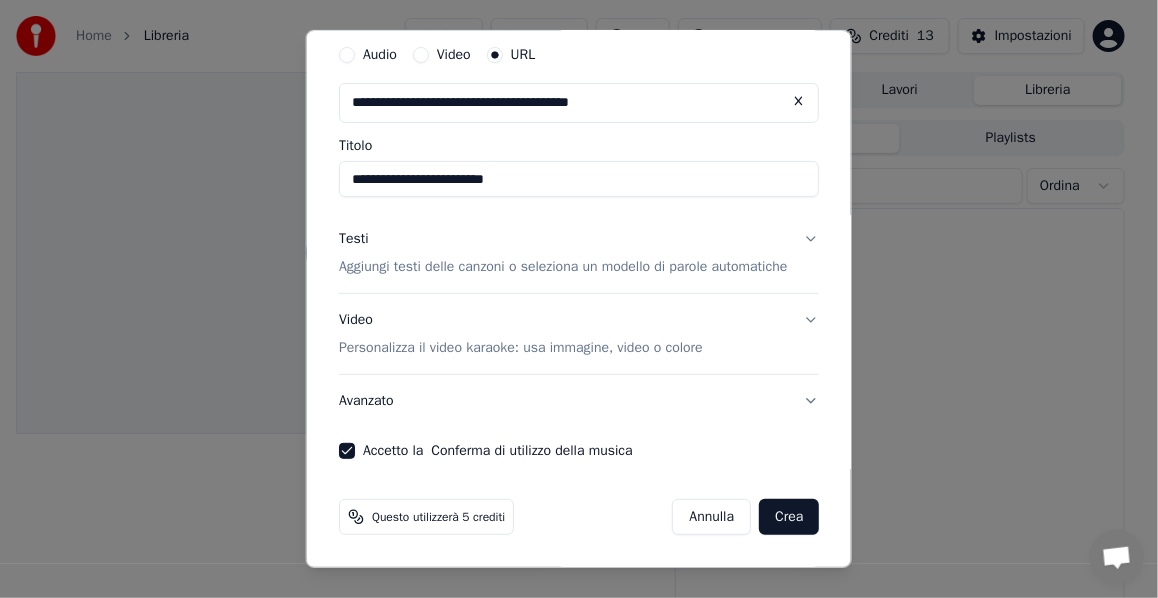 click on "Crea" at bounding box center [789, 517] 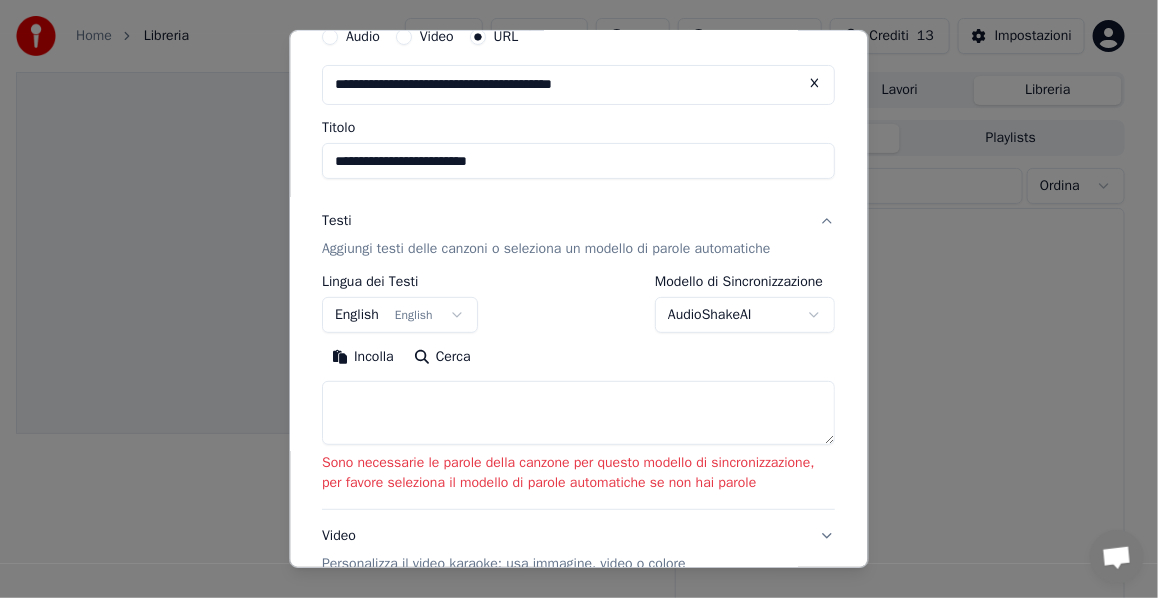 click at bounding box center [579, 413] 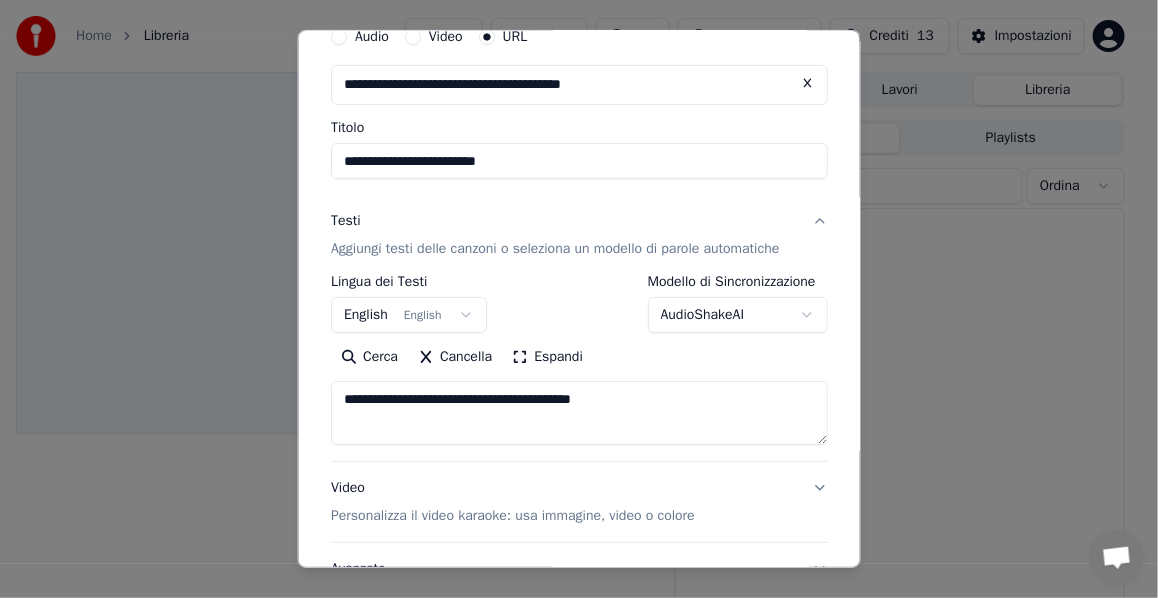 click on "**********" at bounding box center [579, 413] 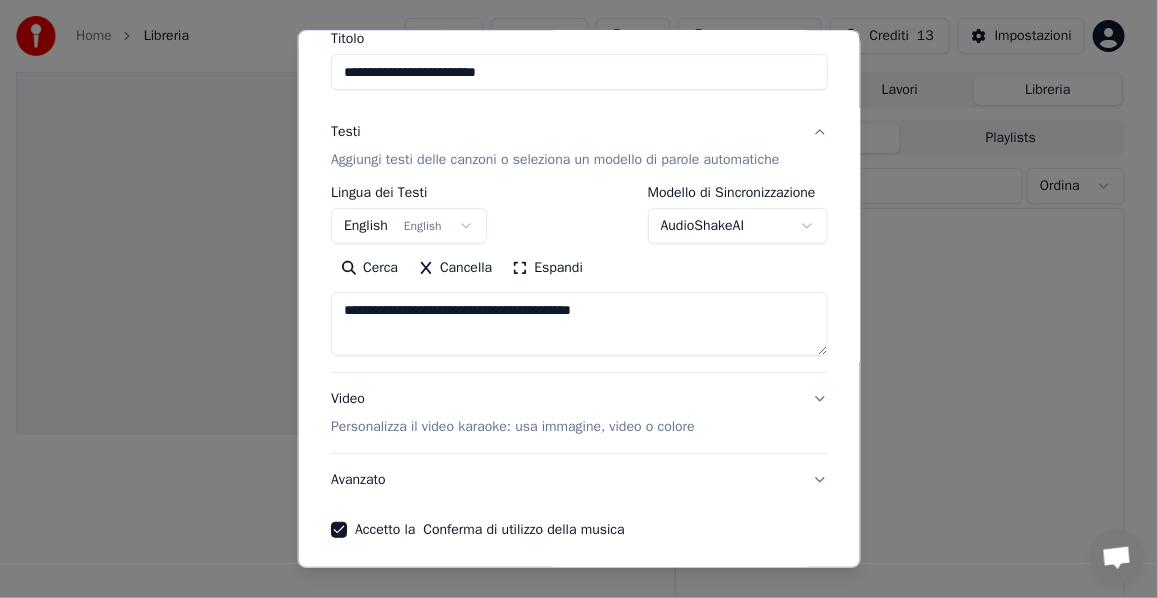 scroll, scrollTop: 274, scrollLeft: 0, axis: vertical 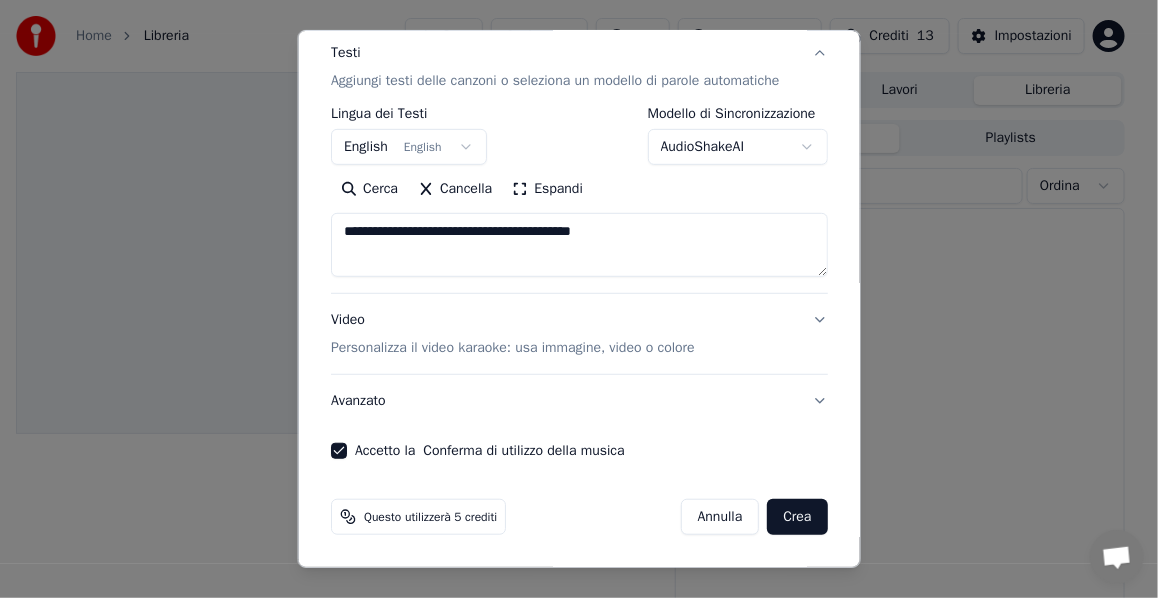 click on "Crea" at bounding box center (797, 517) 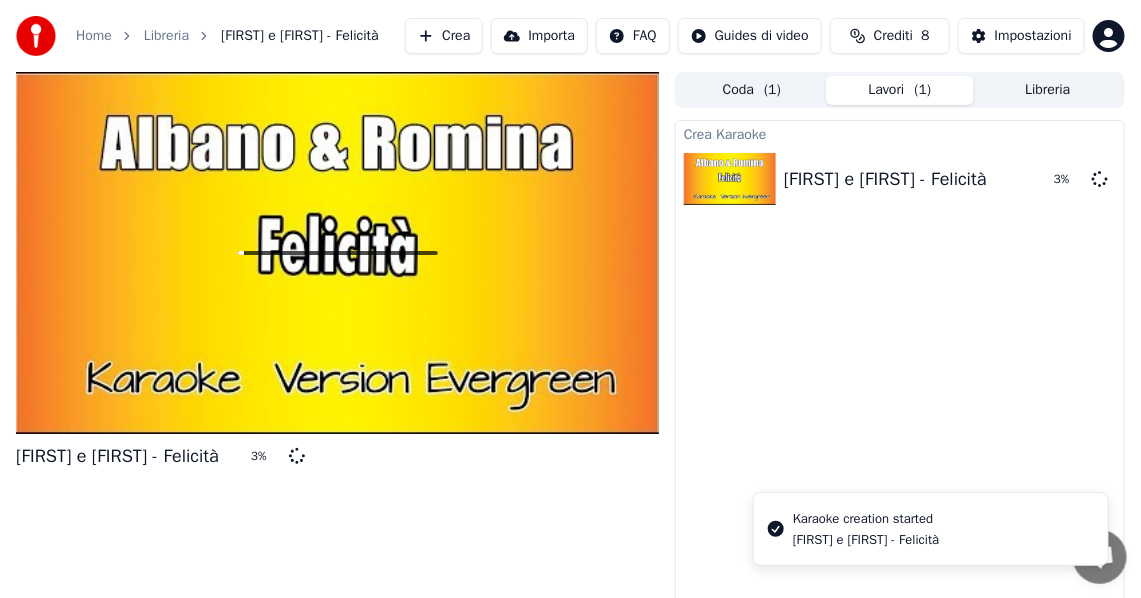 click on "Crea" at bounding box center (444, 36) 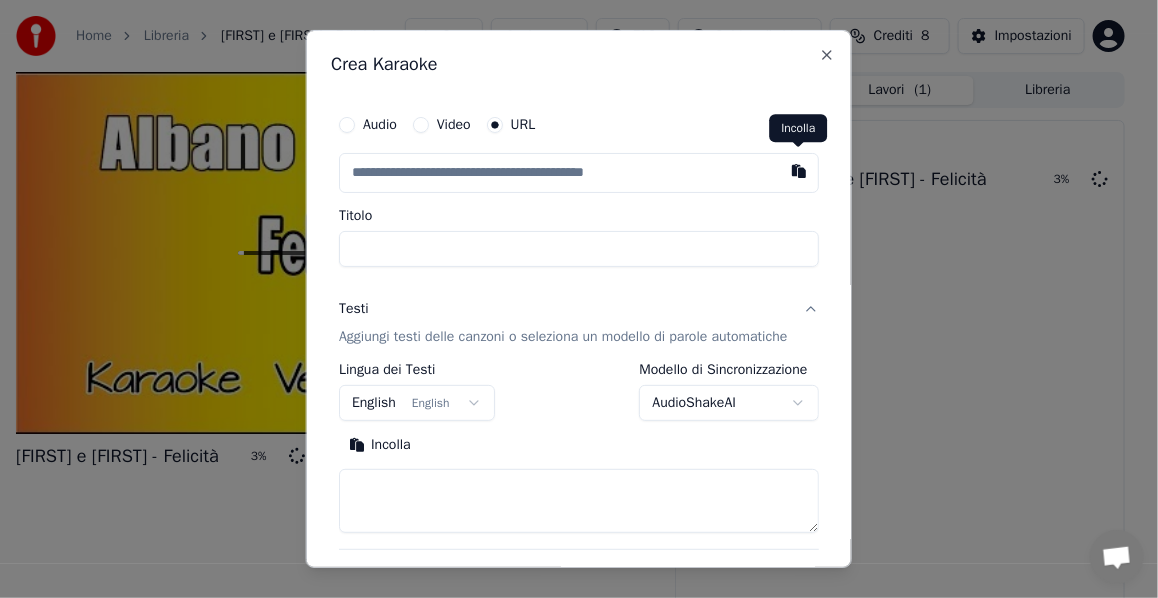 click at bounding box center (799, 171) 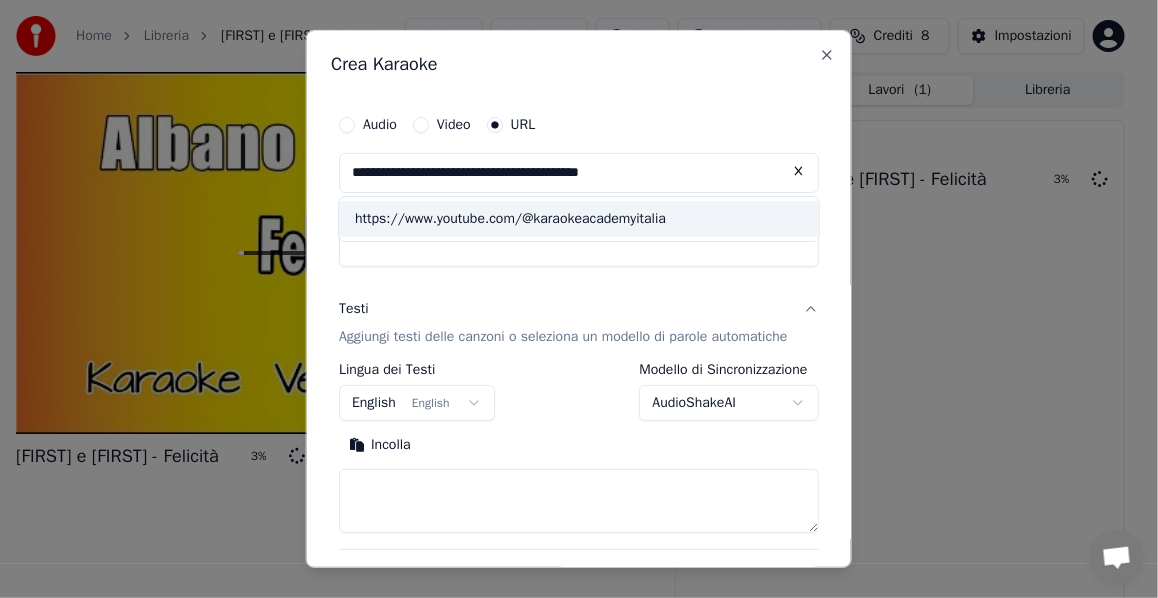 click on "https://www.youtube.com/@karaokeacademyitalia" at bounding box center [579, 219] 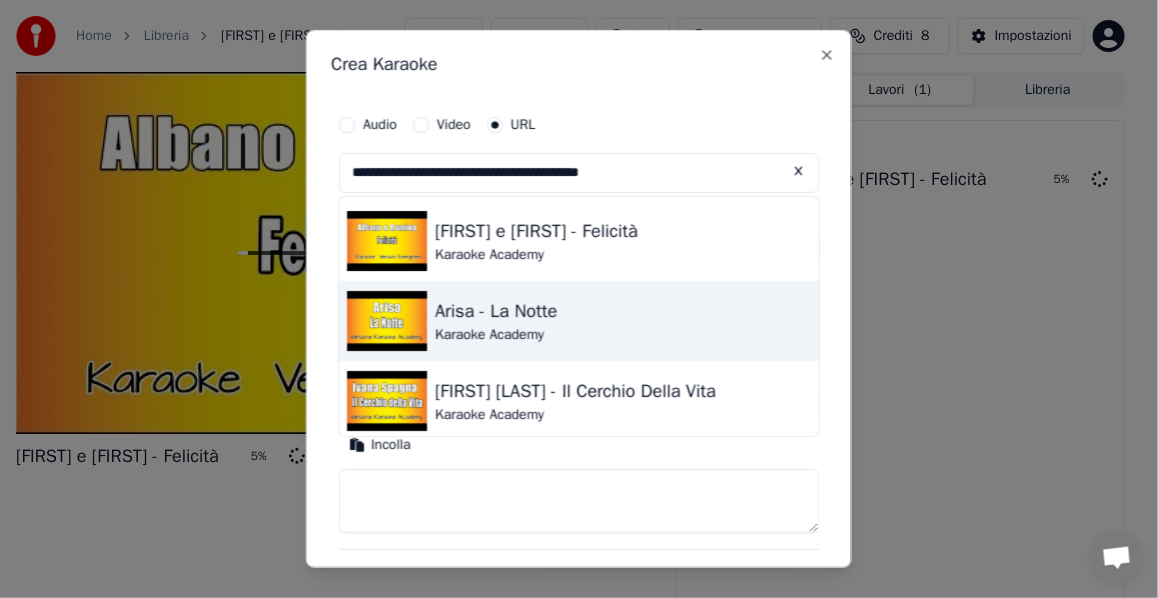 click on "Karaoke Academy" at bounding box center [496, 335] 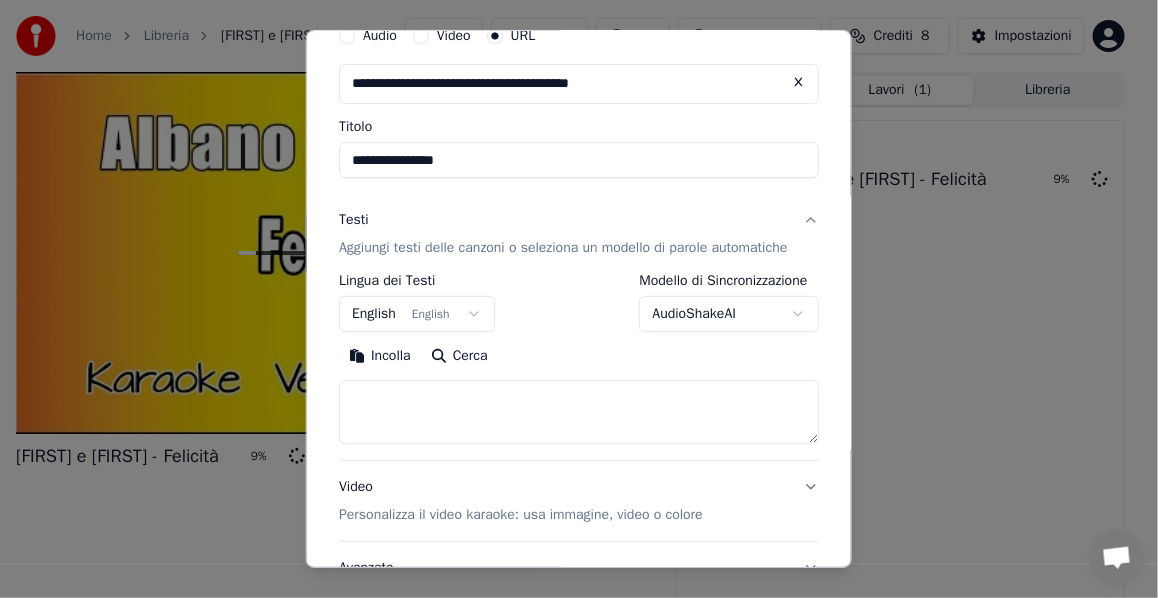 scroll, scrollTop: 0, scrollLeft: 0, axis: both 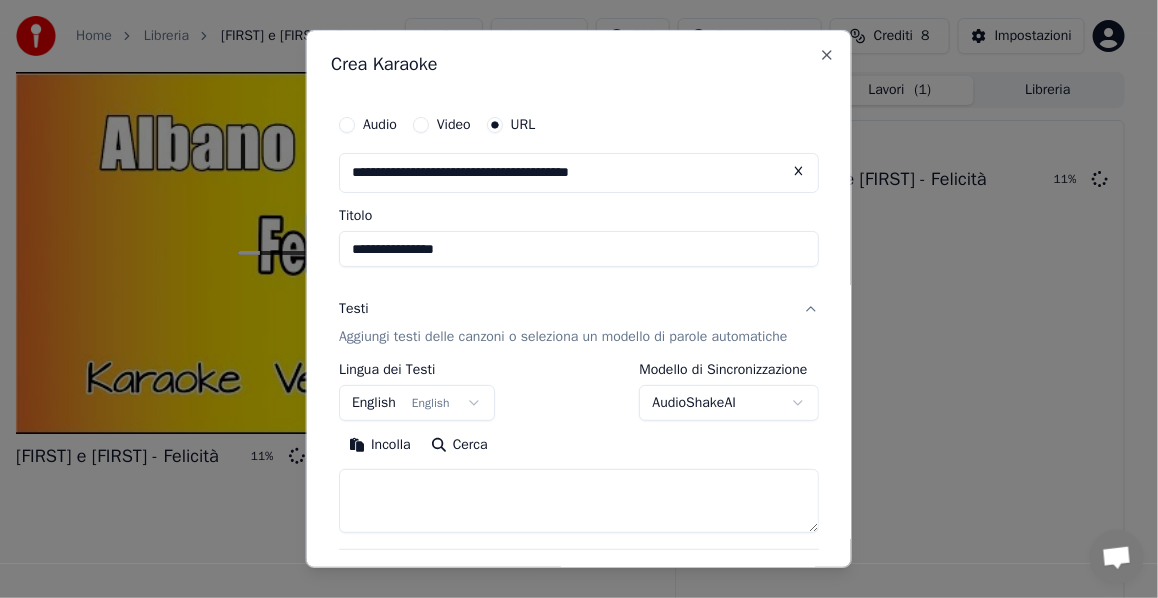 click at bounding box center (799, 171) 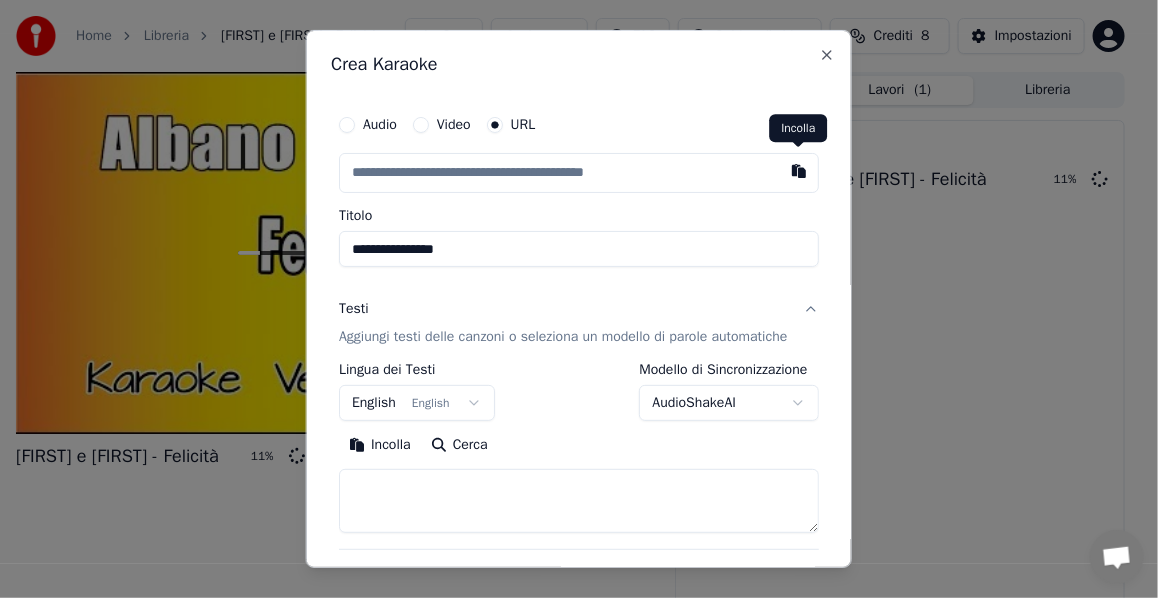 click at bounding box center [799, 171] 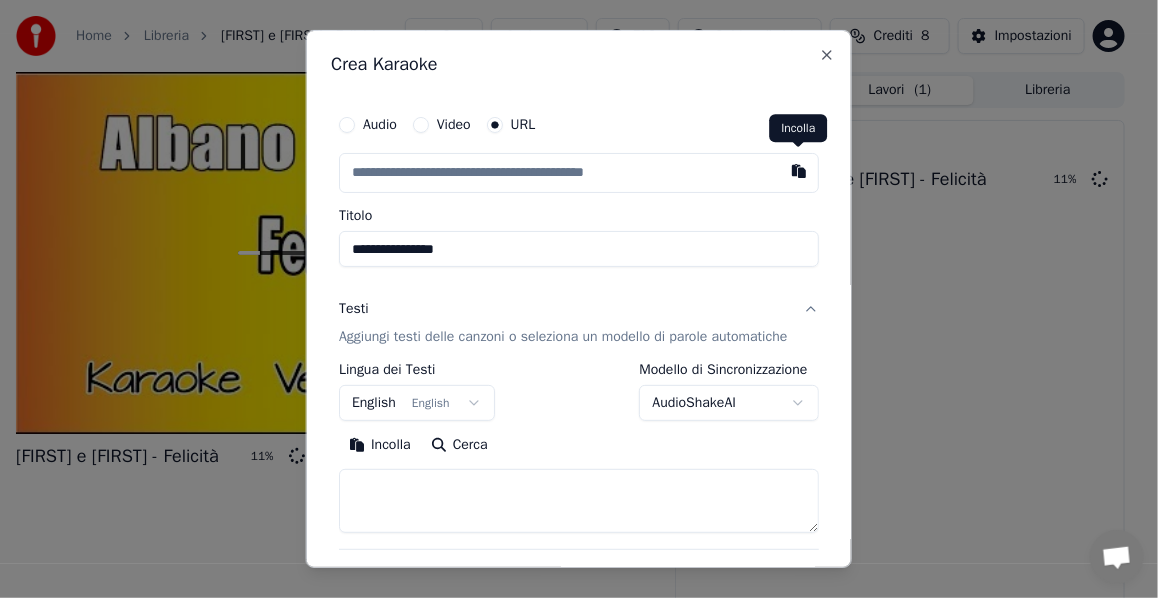 type on "**********" 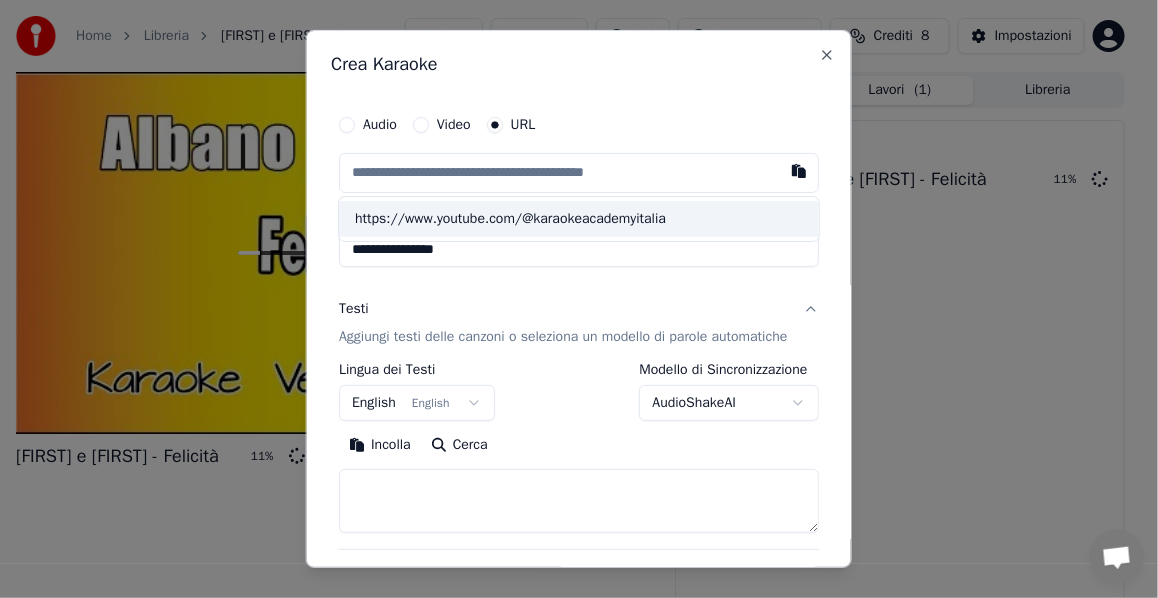 click on "https://www.youtube.com/@karaokeacademyitalia" at bounding box center [579, 219] 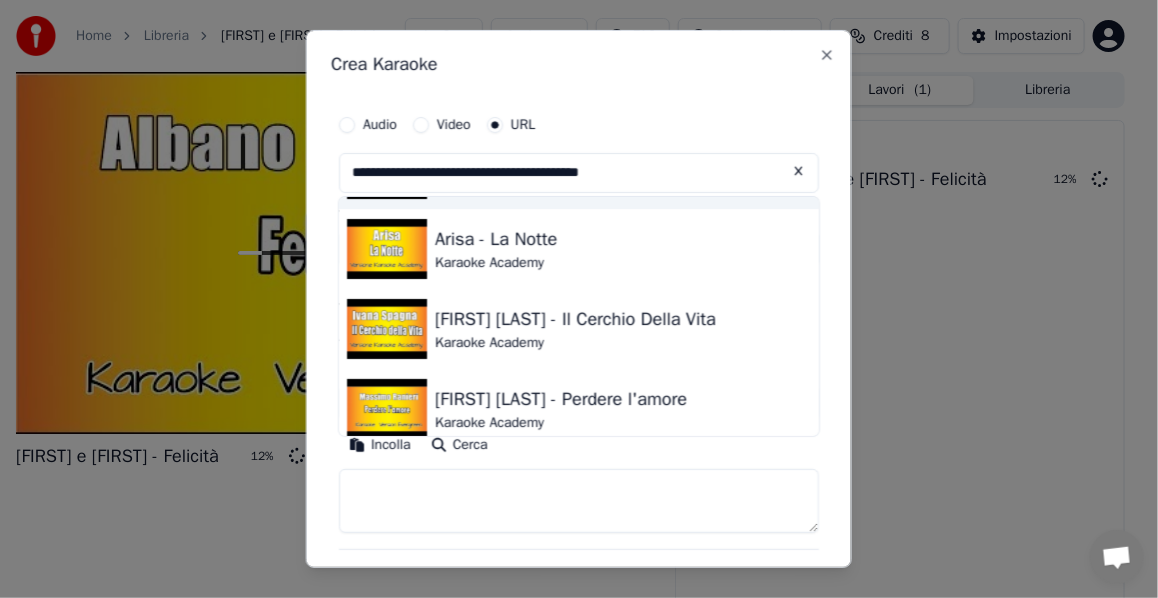 scroll, scrollTop: 100, scrollLeft: 0, axis: vertical 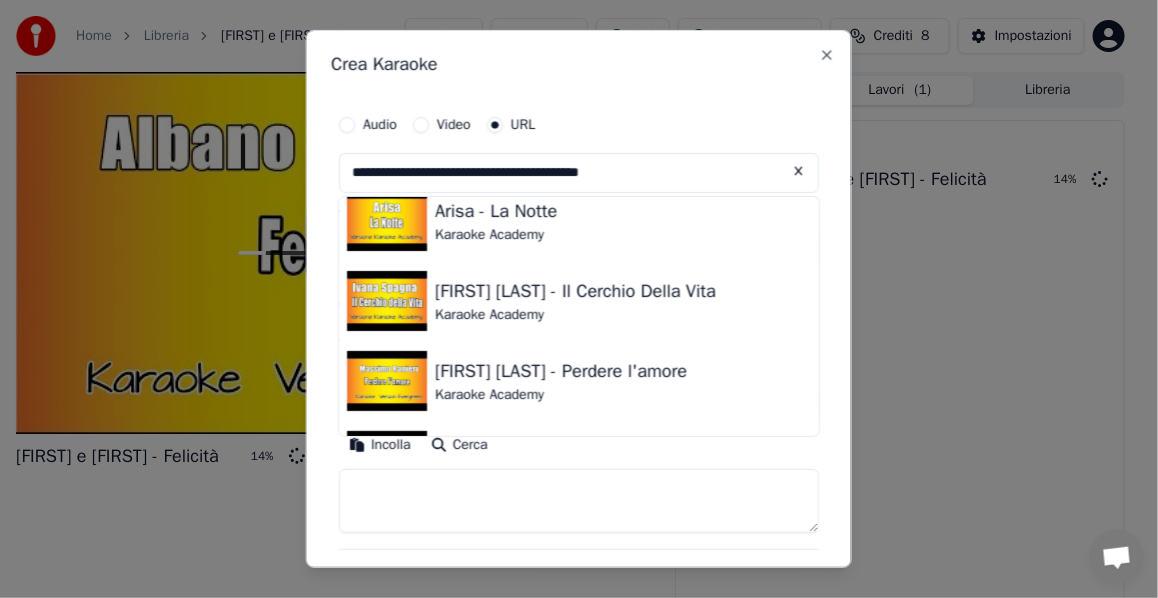 click on "Incolla" at bounding box center [380, 445] 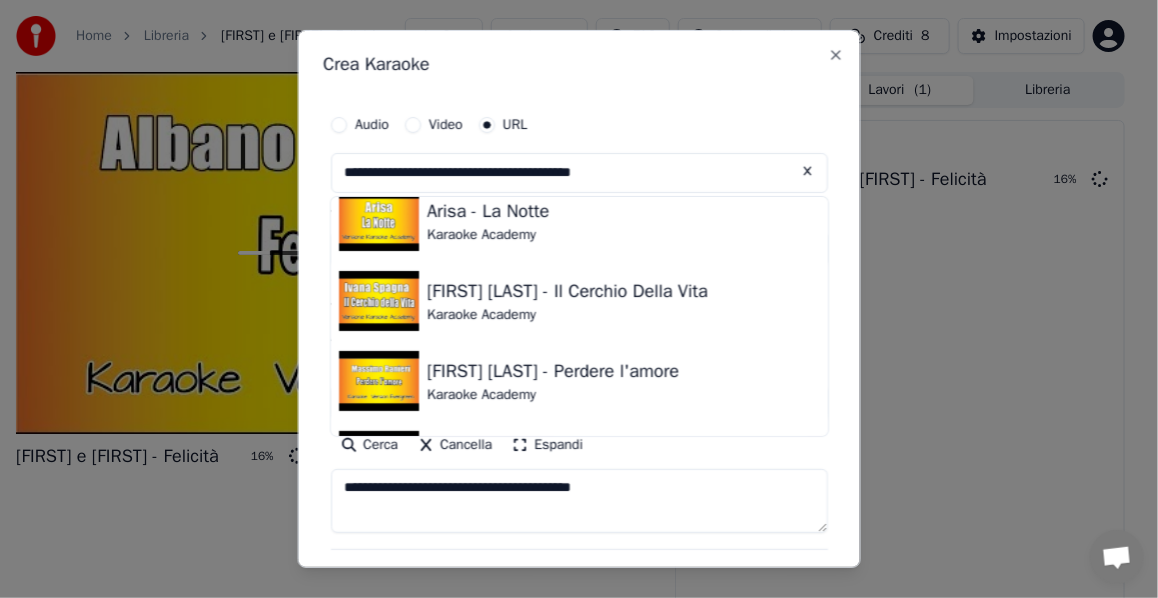 click on "**********" at bounding box center [579, 501] 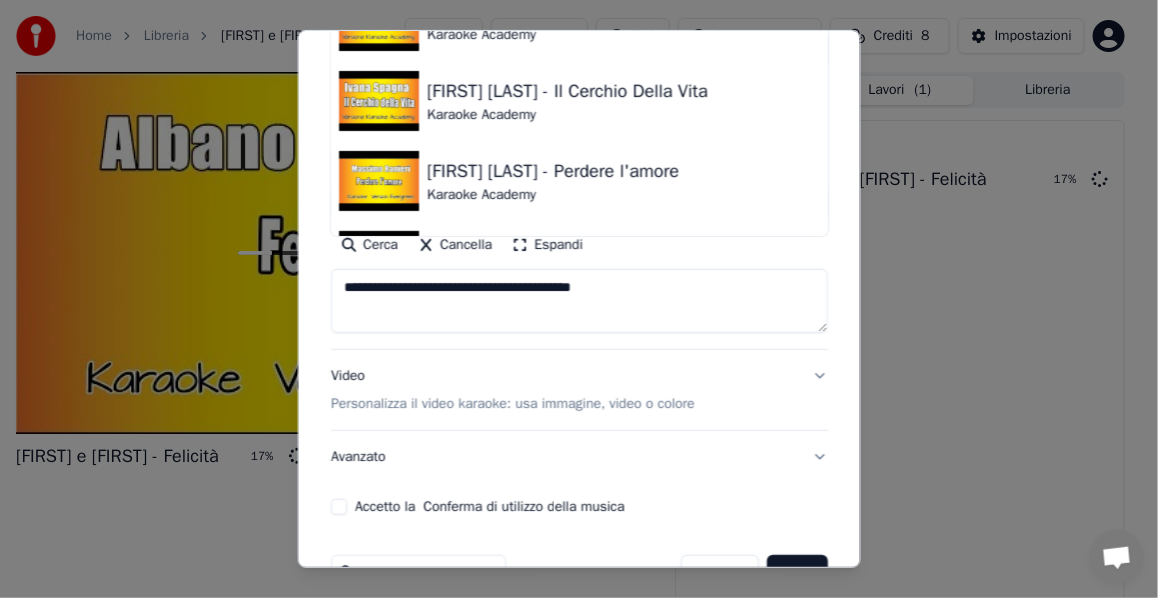 scroll, scrollTop: 274, scrollLeft: 0, axis: vertical 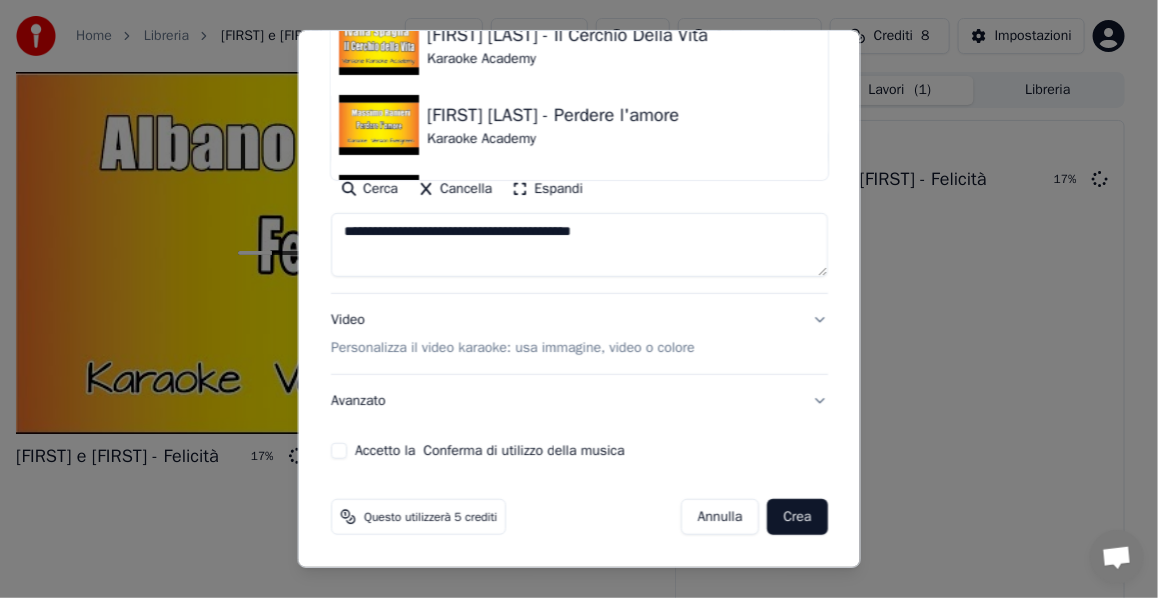 click on "Accetto la   Conferma di utilizzo della musica" at bounding box center [339, 451] 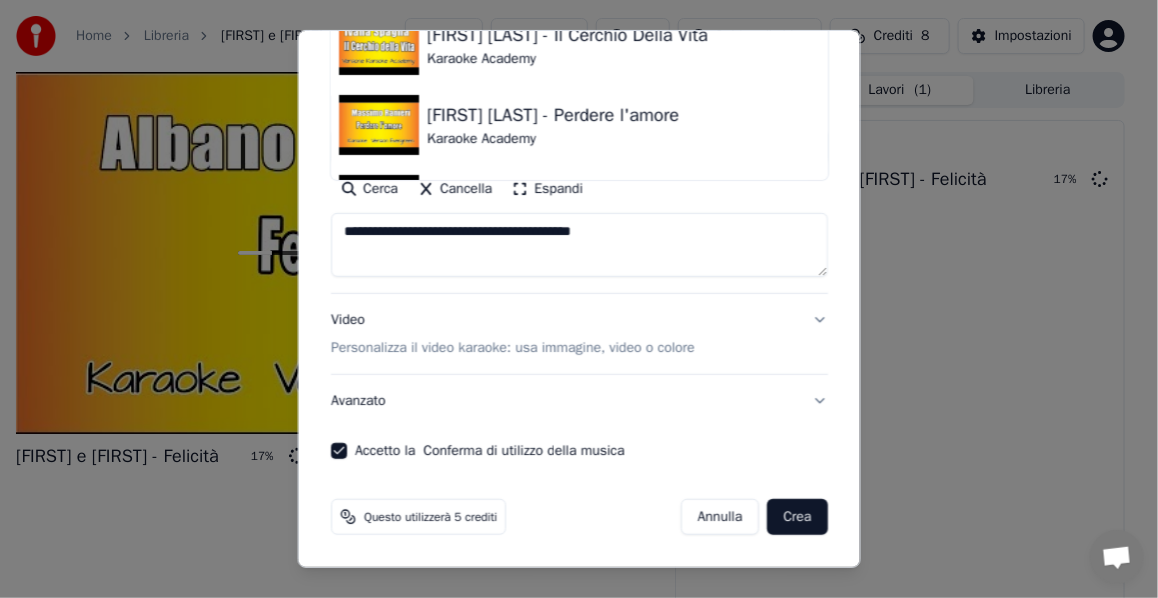 click on "Crea" at bounding box center (797, 517) 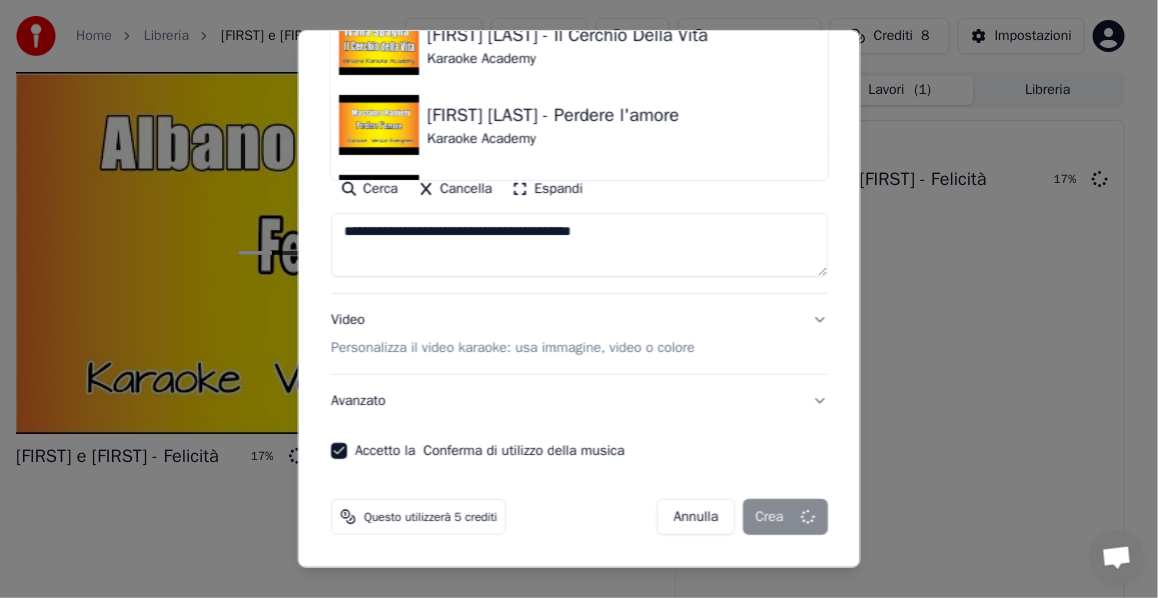 type 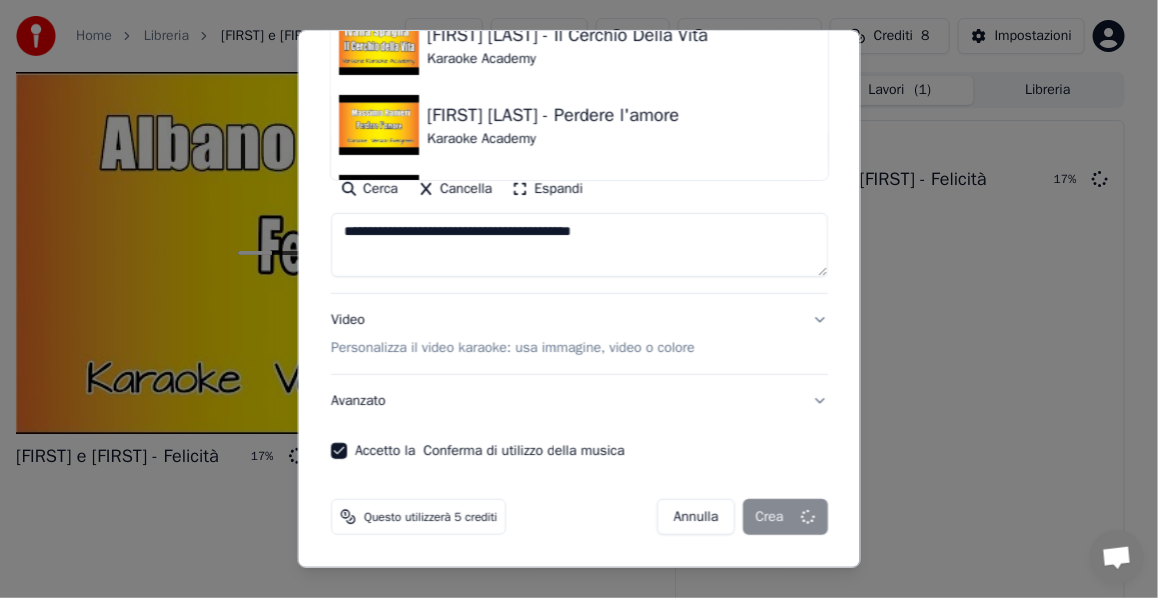 type 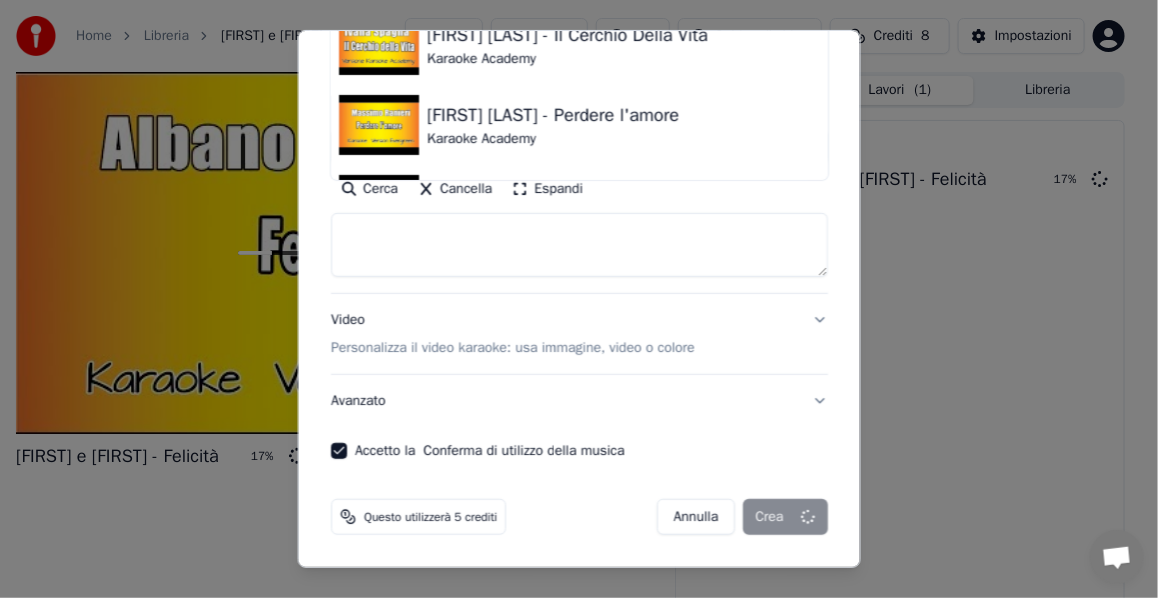 select 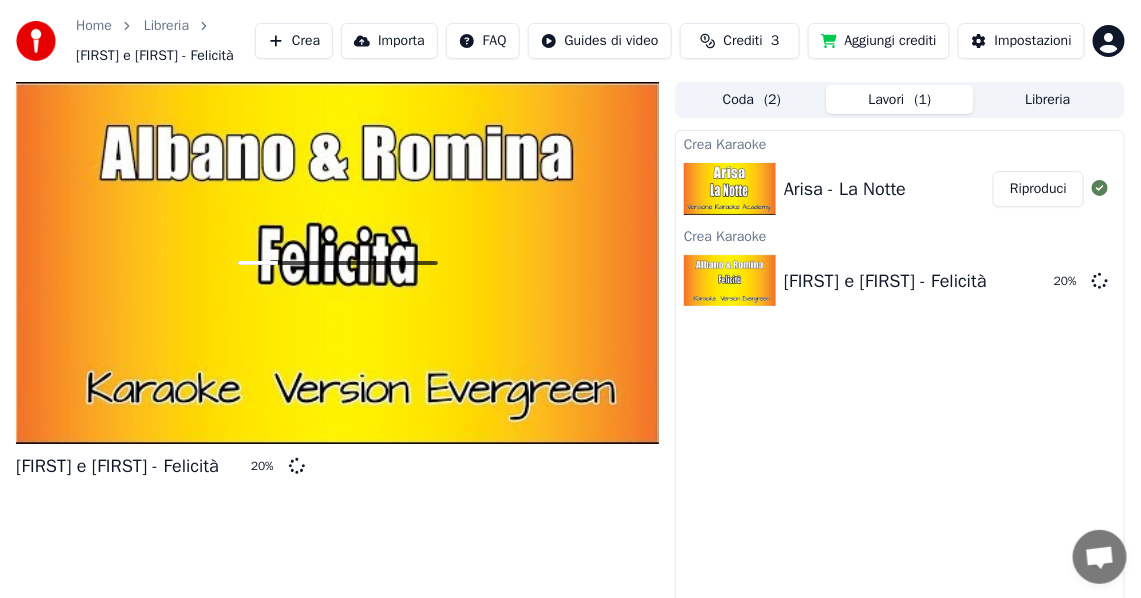 click on "Crea" at bounding box center (294, 41) 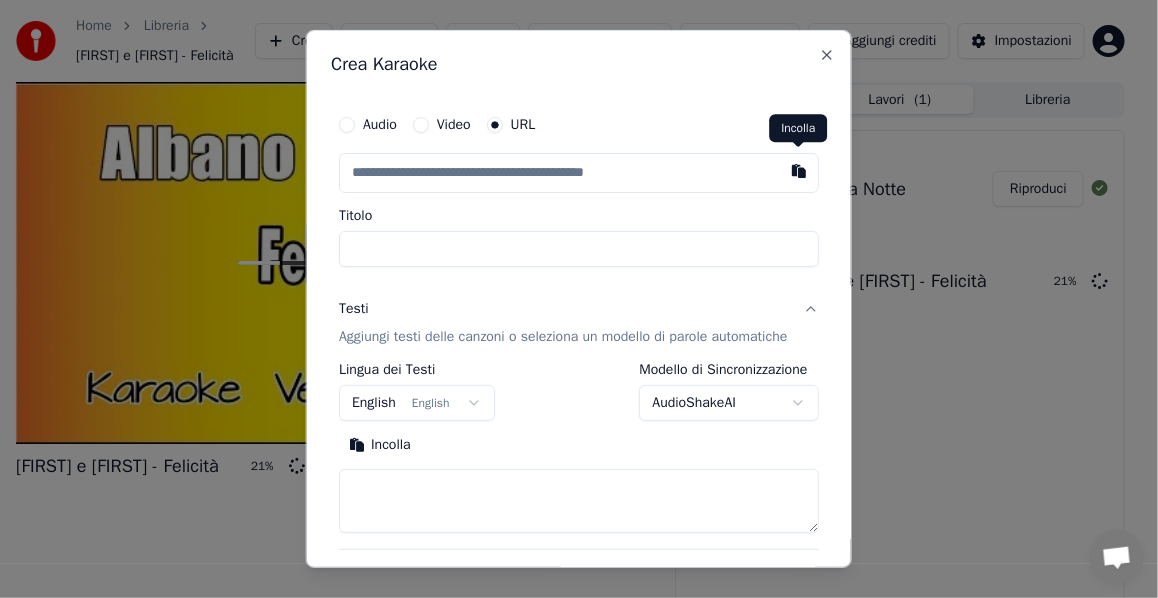 click at bounding box center (799, 171) 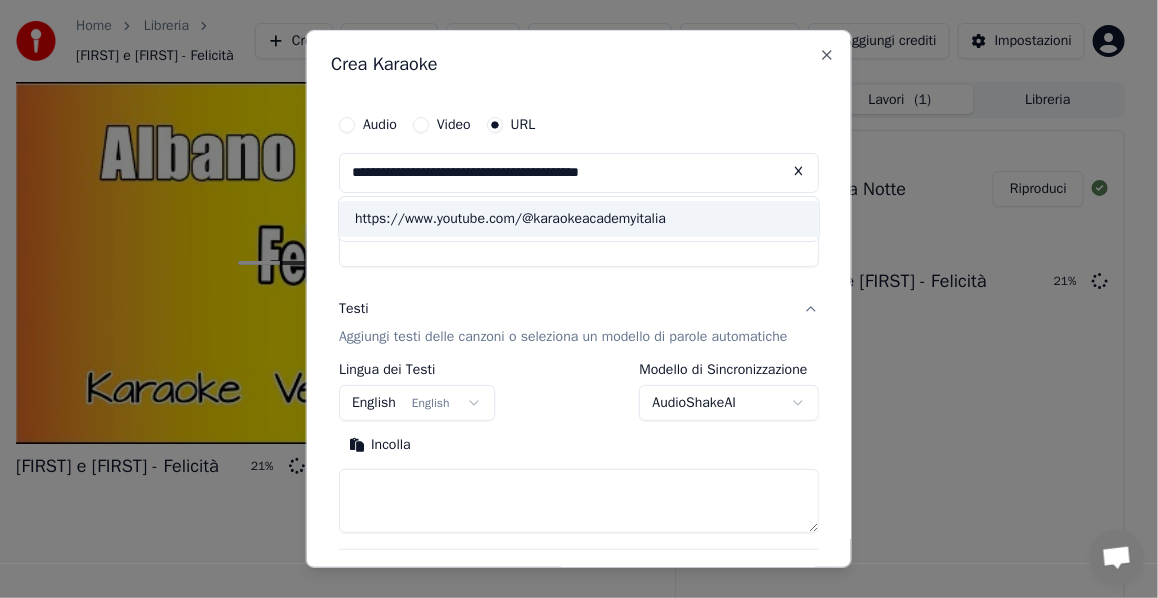 click on "https://www.youtube.com/@karaokeacademyitalia" at bounding box center [579, 219] 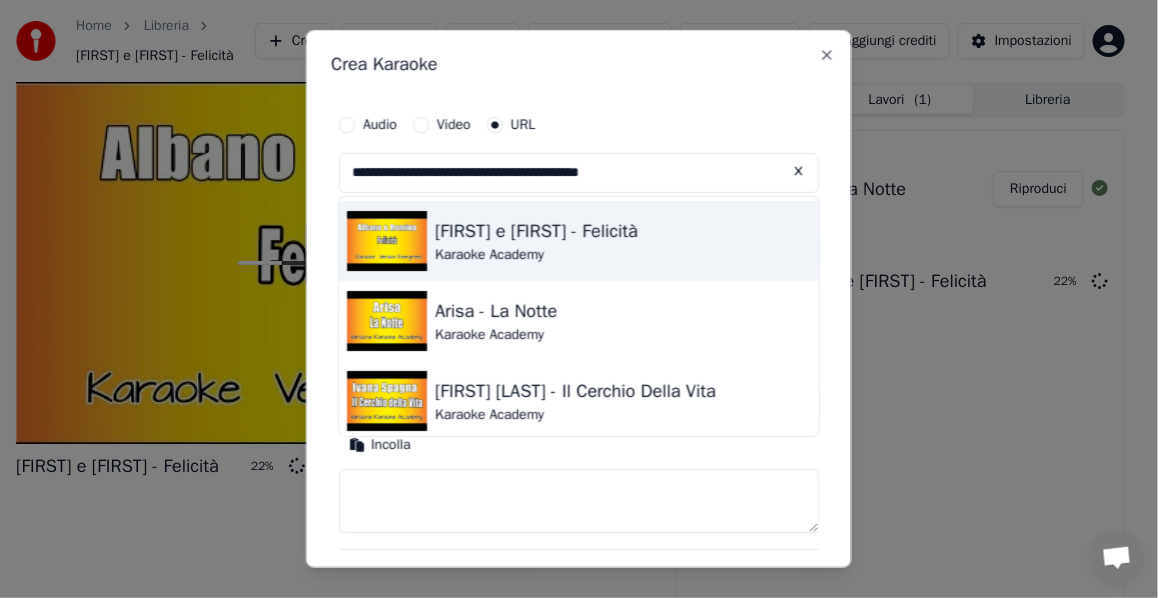 scroll, scrollTop: 100, scrollLeft: 0, axis: vertical 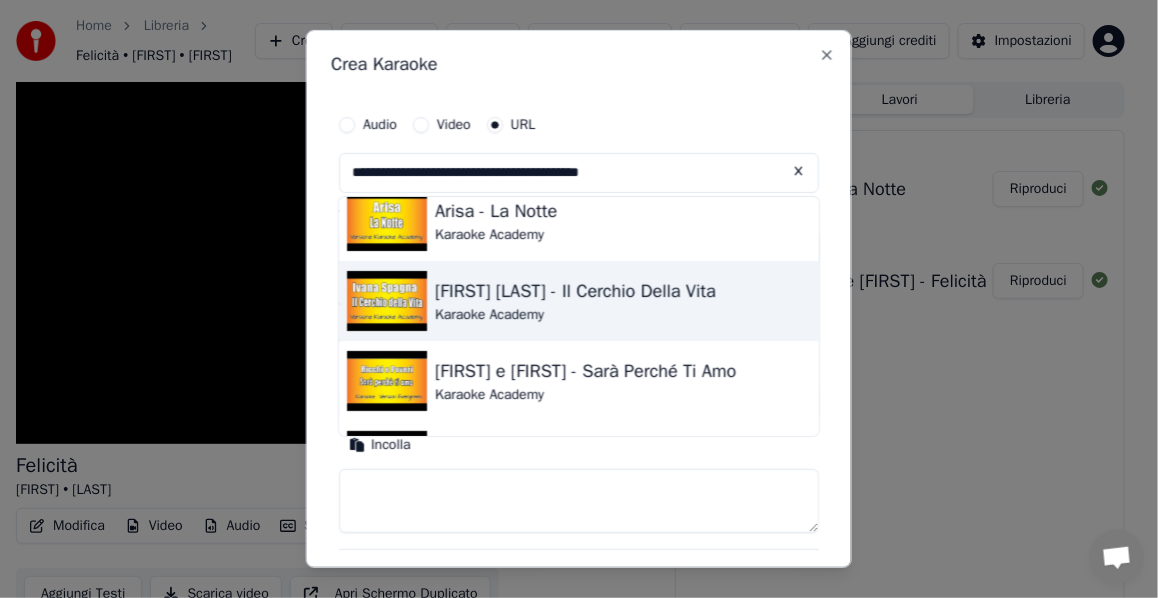 type 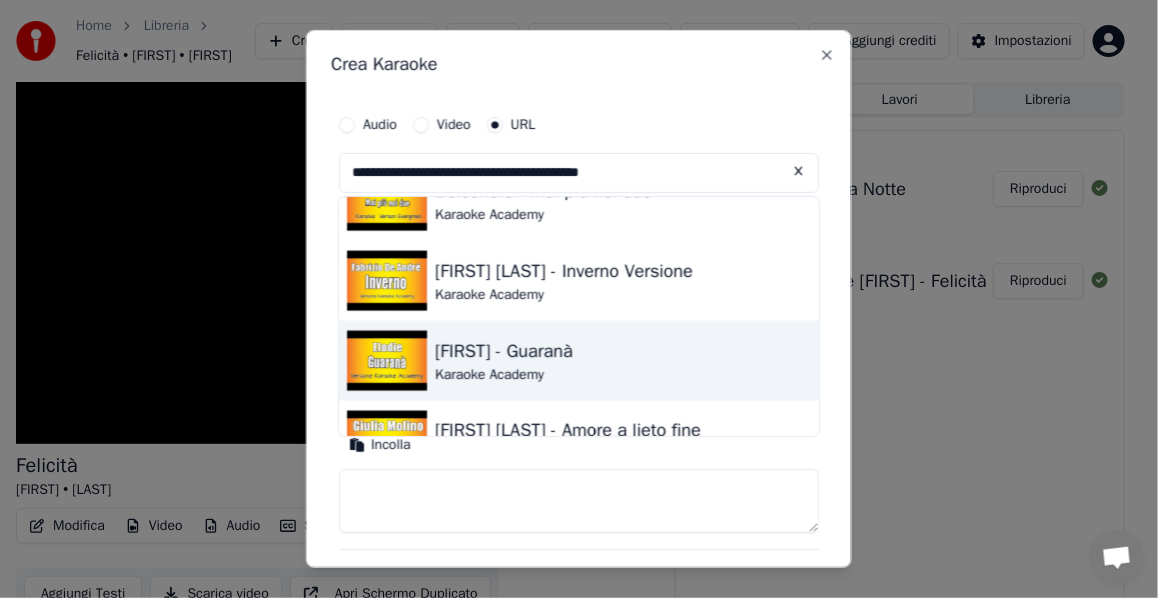 scroll, scrollTop: 1368, scrollLeft: 0, axis: vertical 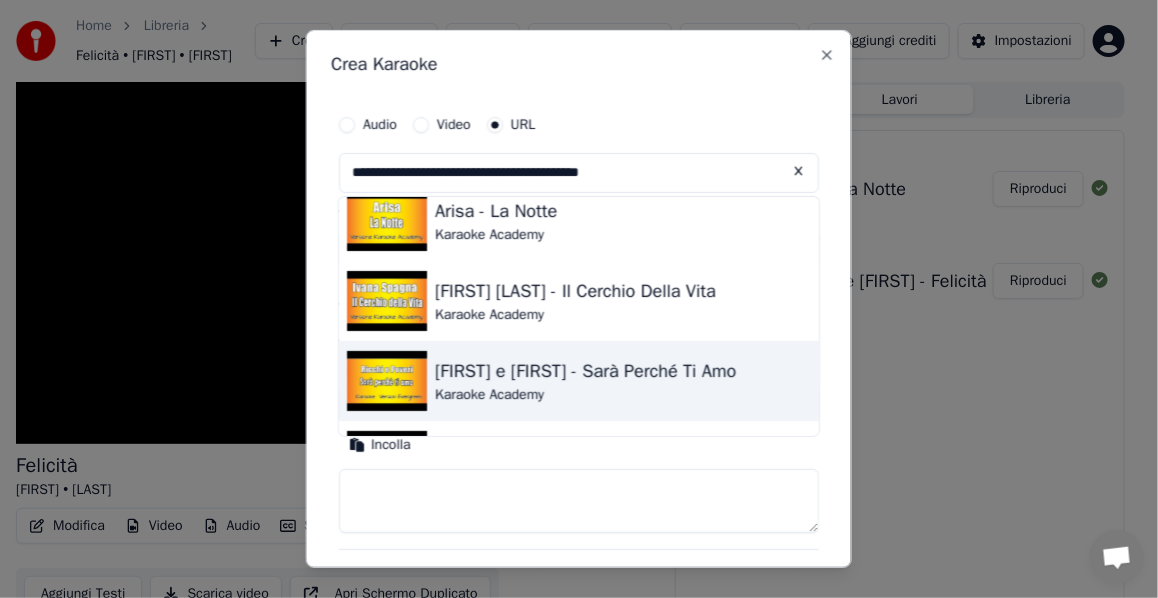 click on "Incolla" at bounding box center (380, 445) 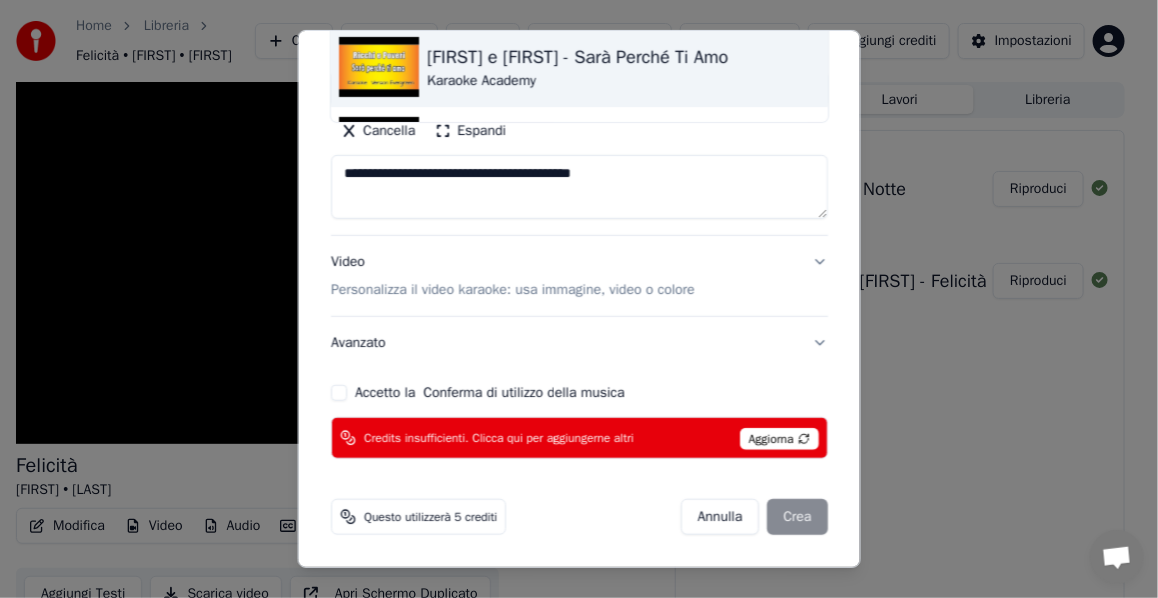 scroll, scrollTop: 333, scrollLeft: 0, axis: vertical 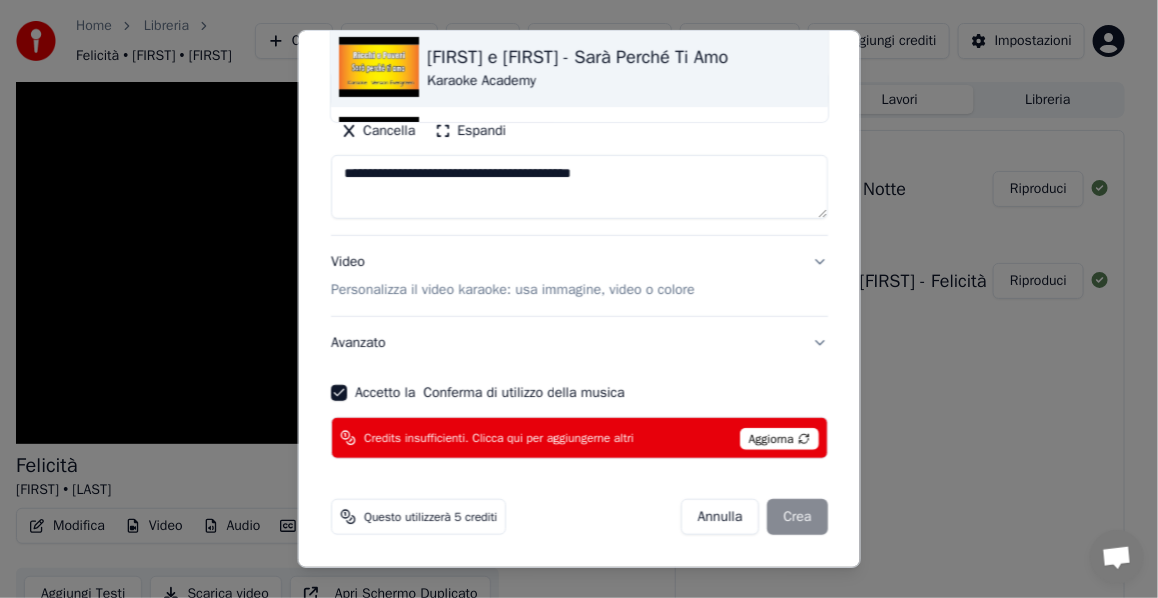 click on "Annulla Crea" at bounding box center [753, 517] 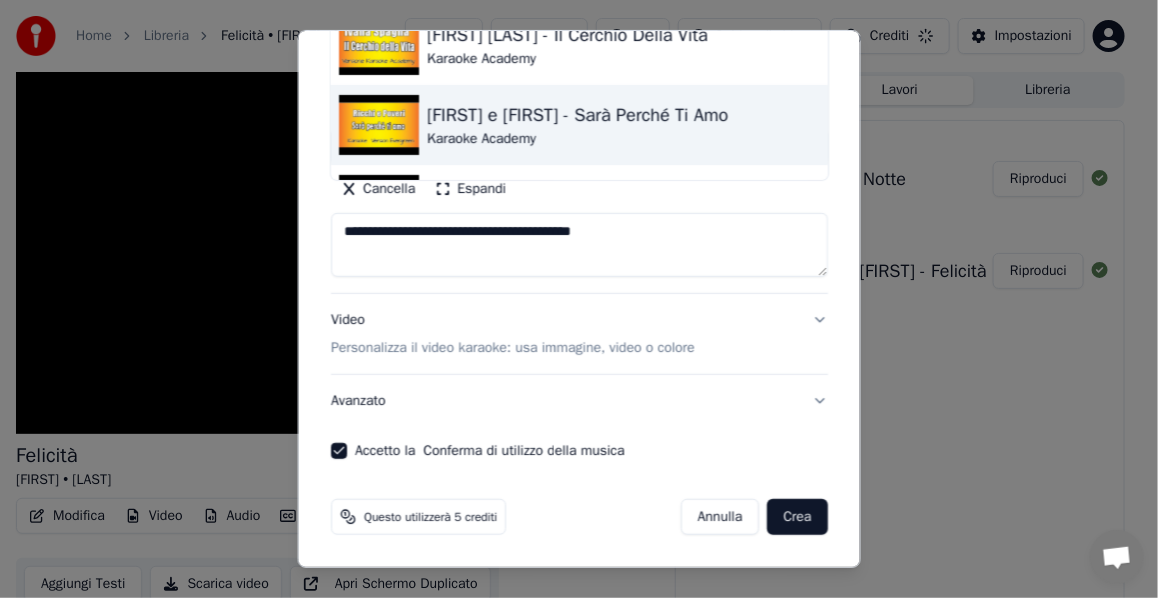 scroll, scrollTop: 274, scrollLeft: 0, axis: vertical 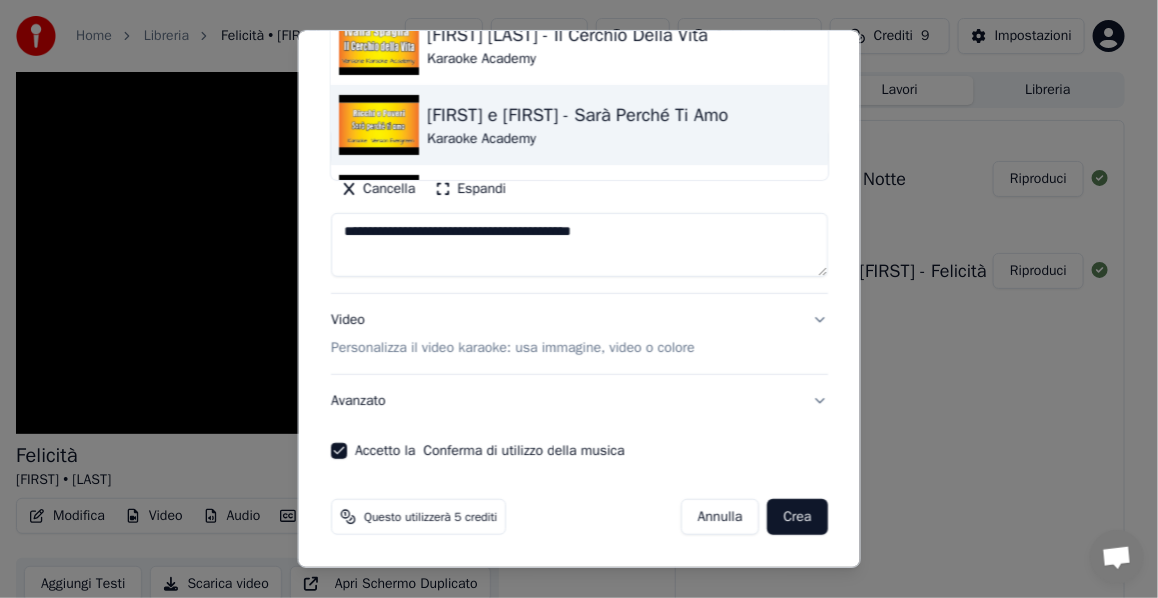 click on "Crea" at bounding box center (797, 517) 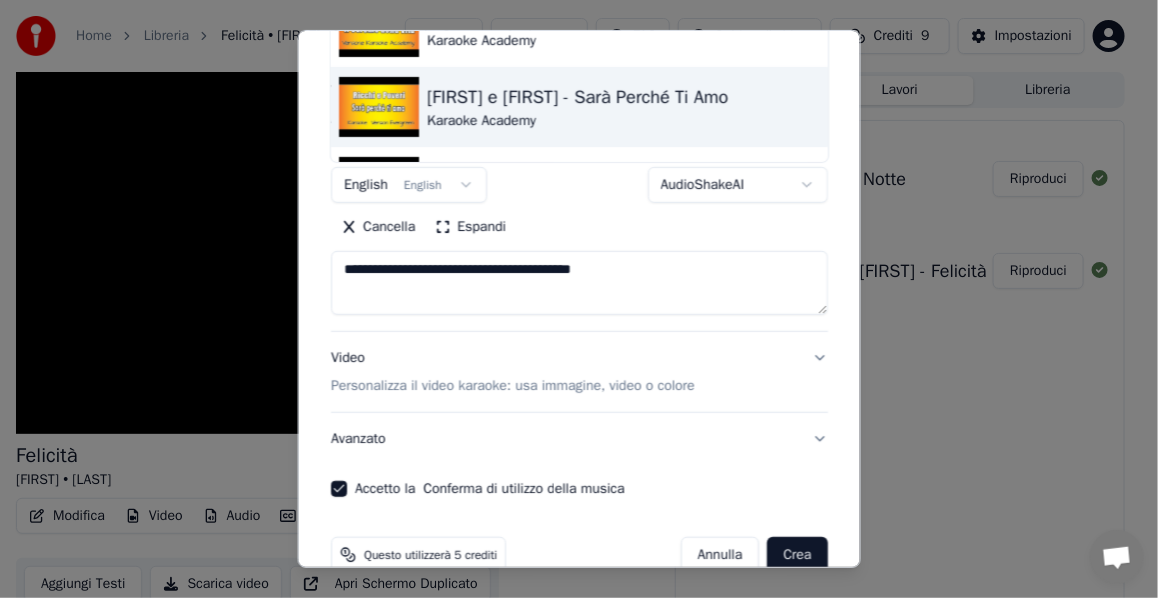 scroll, scrollTop: 74, scrollLeft: 0, axis: vertical 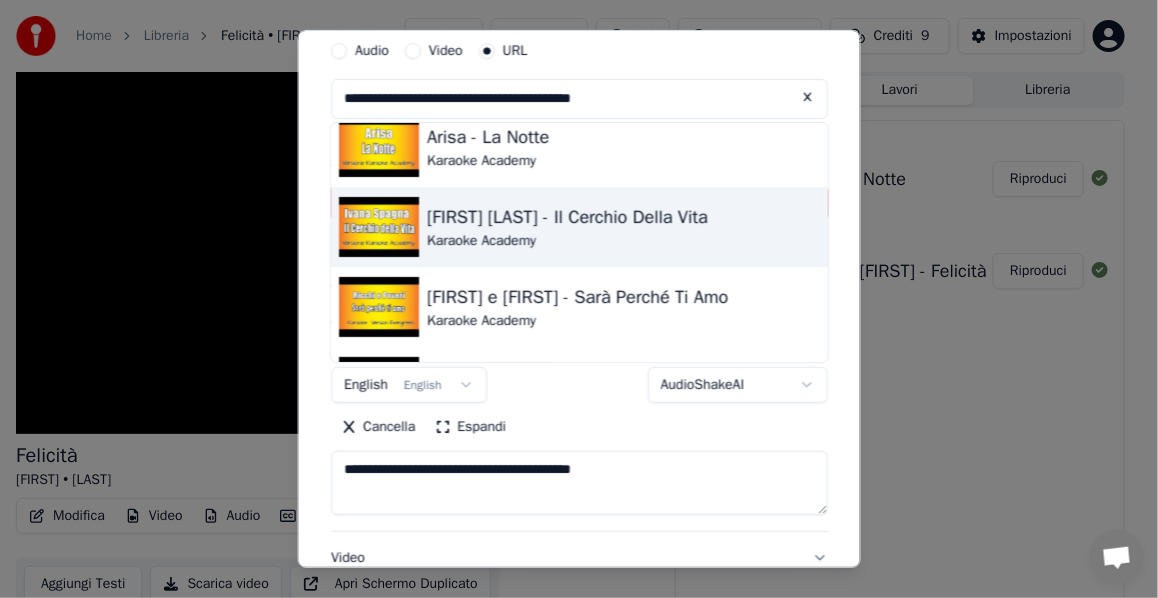 type on "**********" 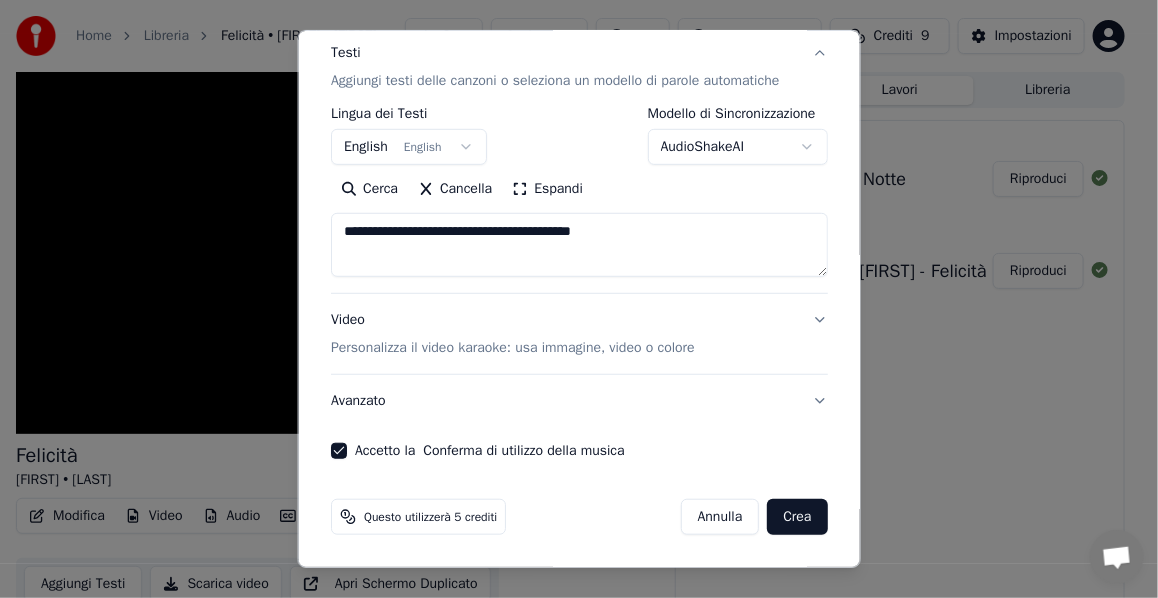 scroll, scrollTop: 302, scrollLeft: 0, axis: vertical 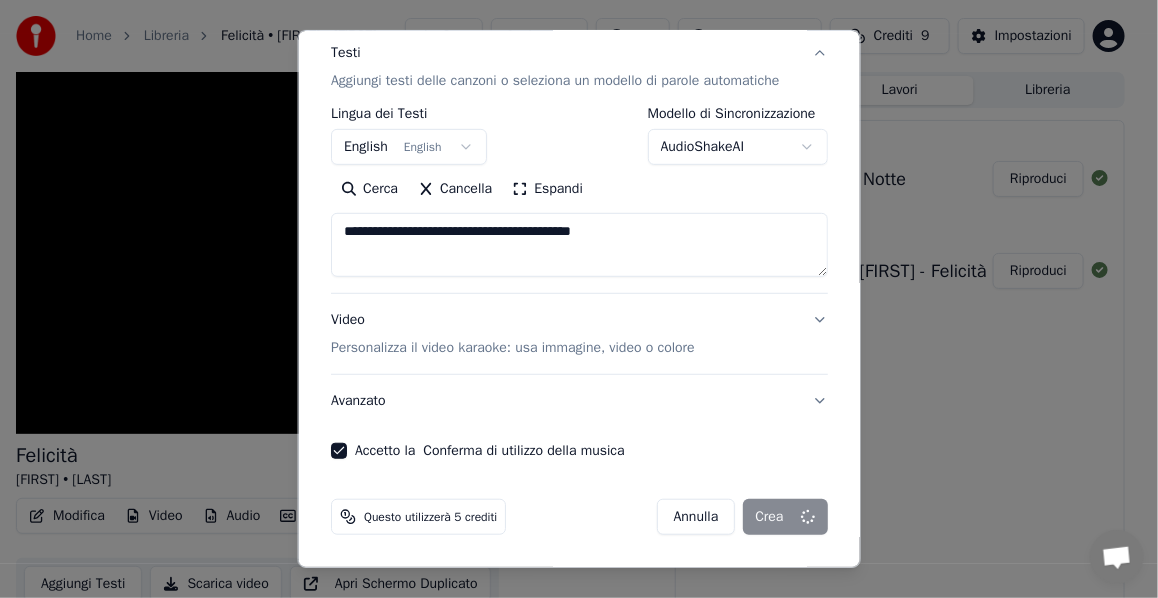 type 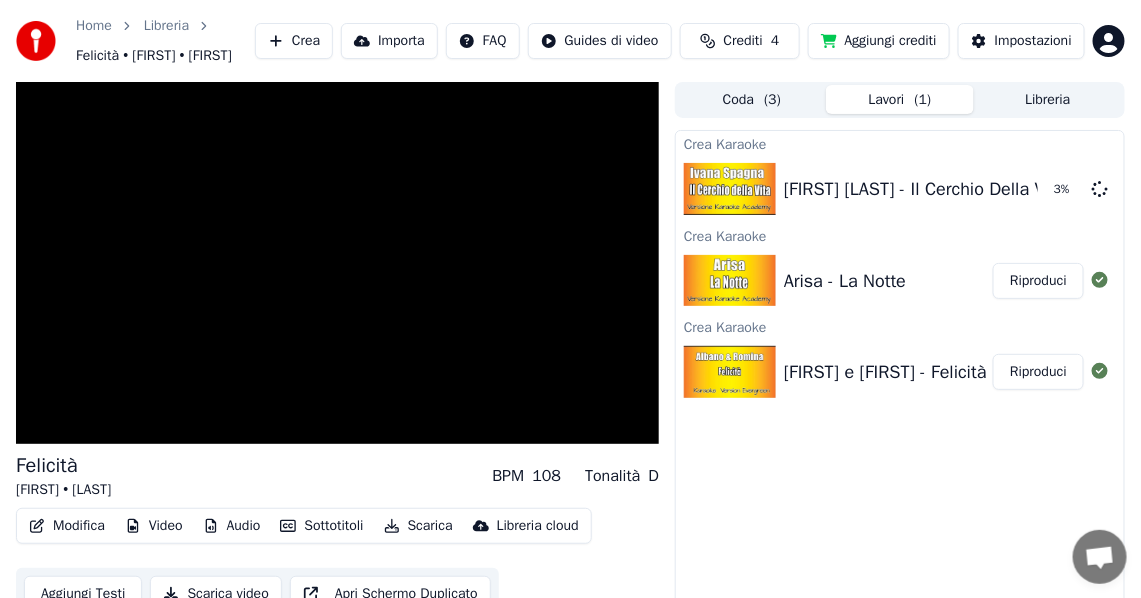 click on "Scarica" at bounding box center (418, 526) 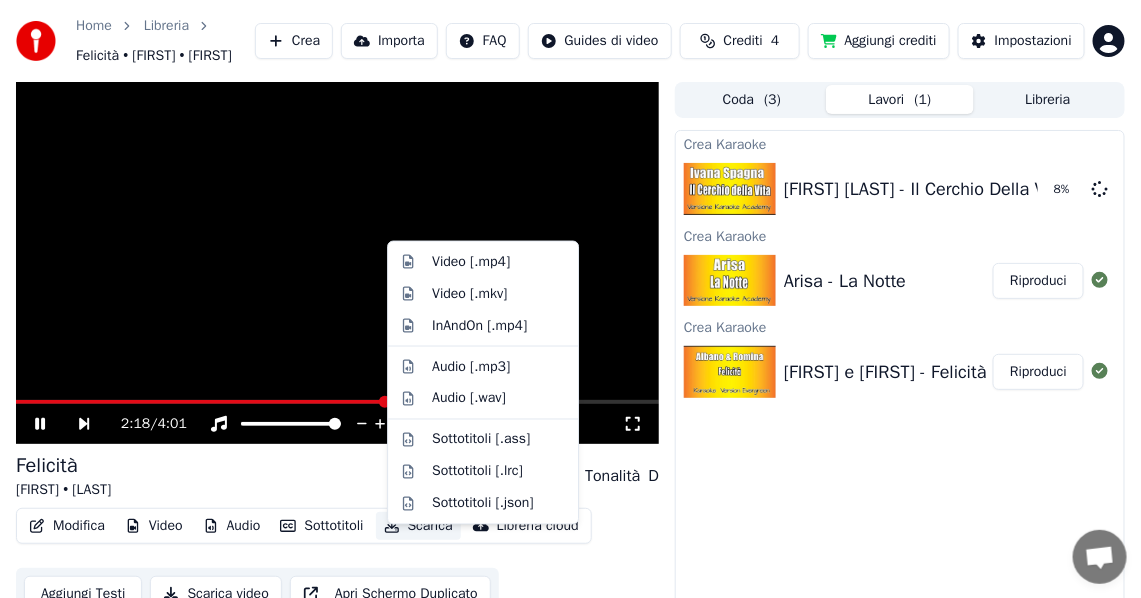click on "Crea" at bounding box center [294, 41] 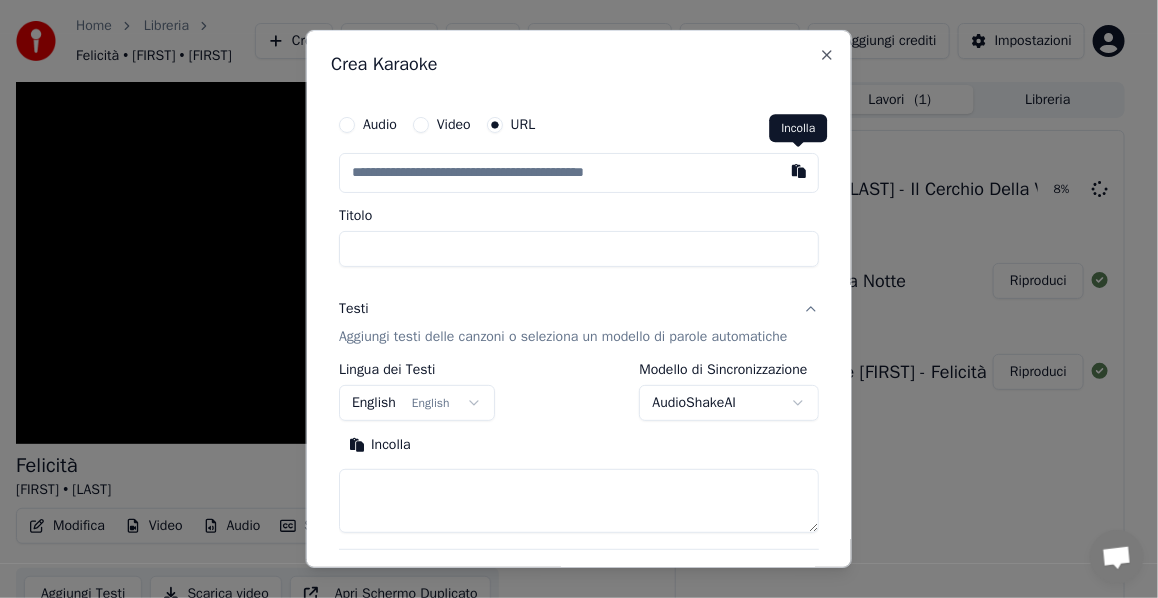 click at bounding box center (799, 171) 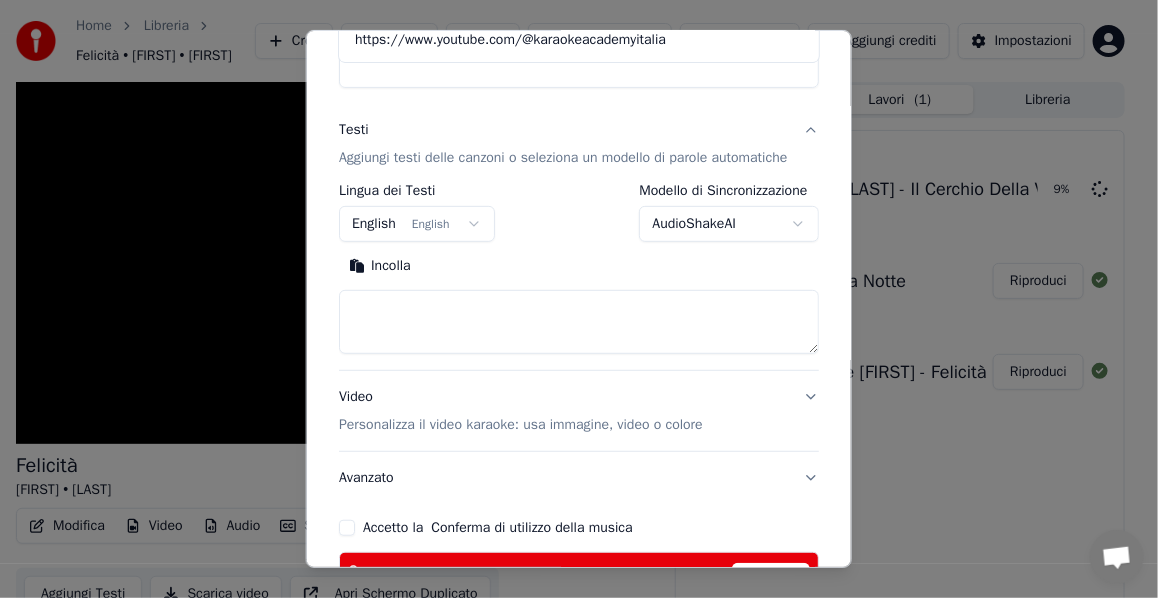 scroll, scrollTop: 300, scrollLeft: 0, axis: vertical 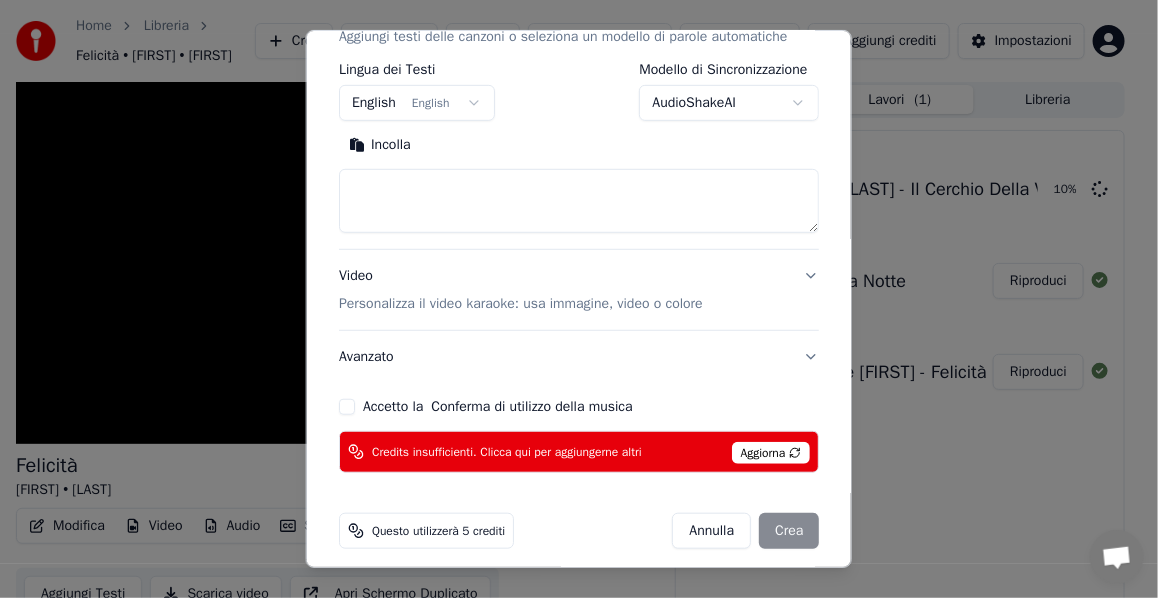 click on "Accetto la   Conferma di utilizzo della musica" at bounding box center (347, 407) 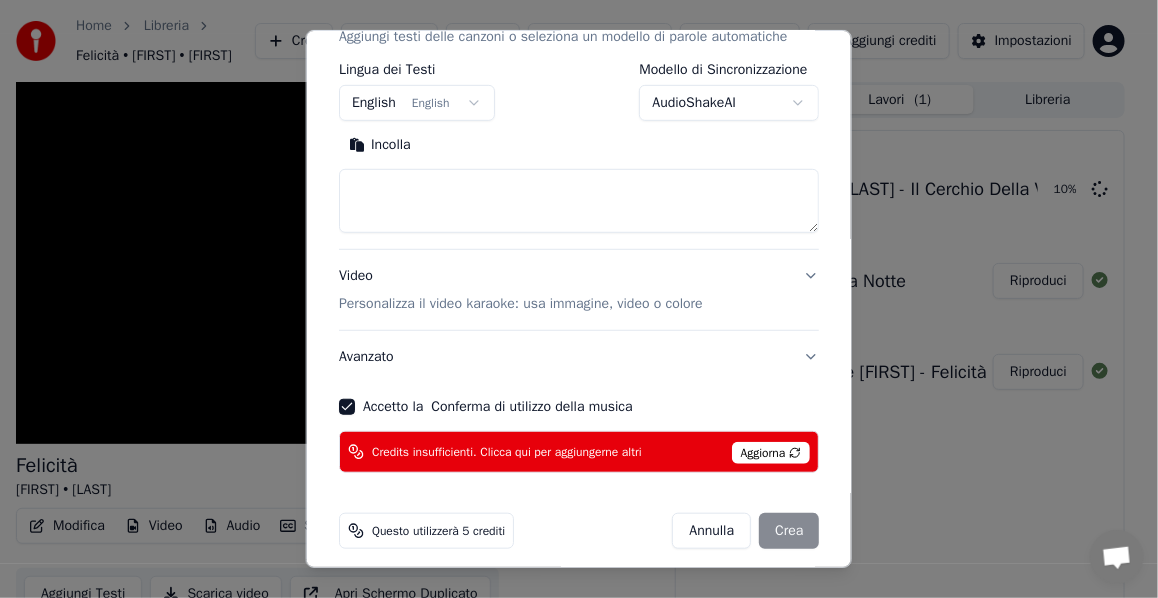 click on "Annulla Crea" at bounding box center (745, 531) 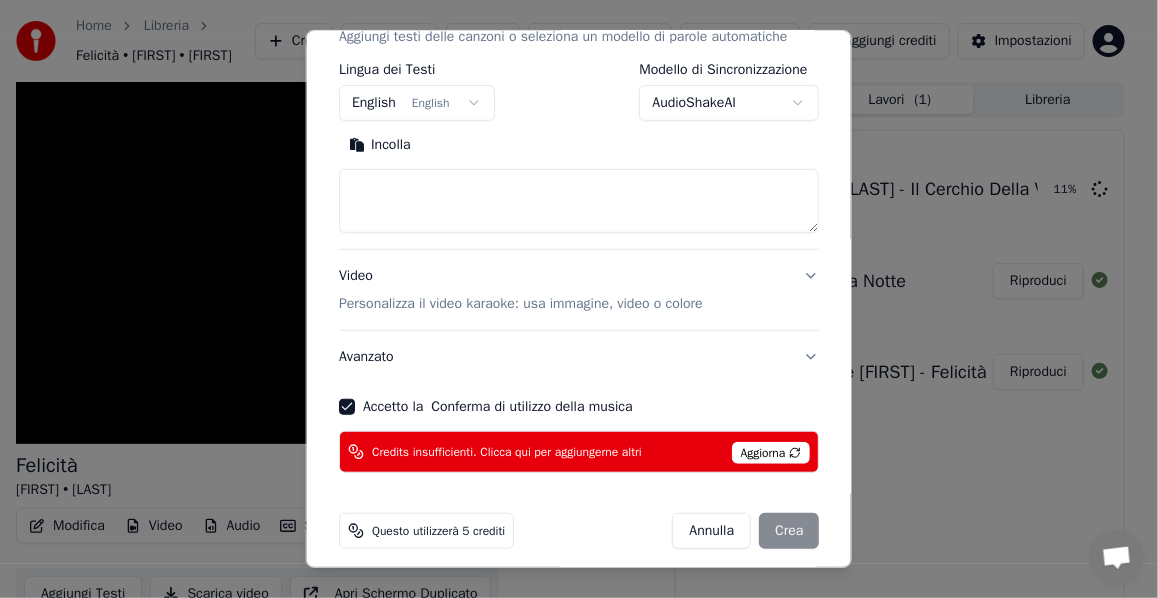 click on "Annulla Crea" at bounding box center [745, 531] 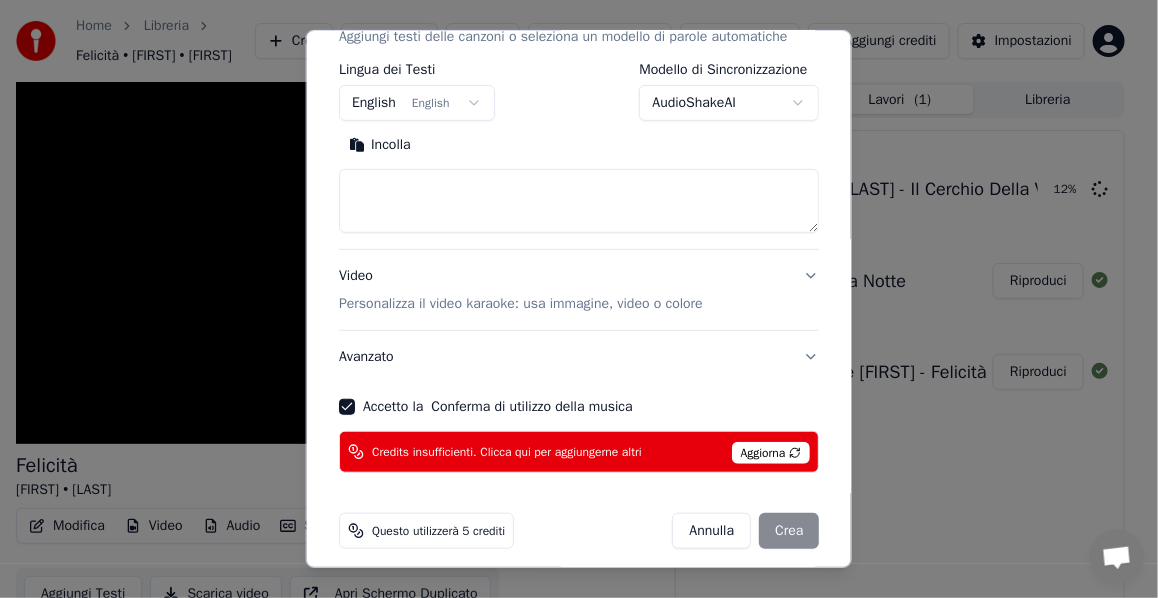 click on "Aggiorna" at bounding box center [770, 453] 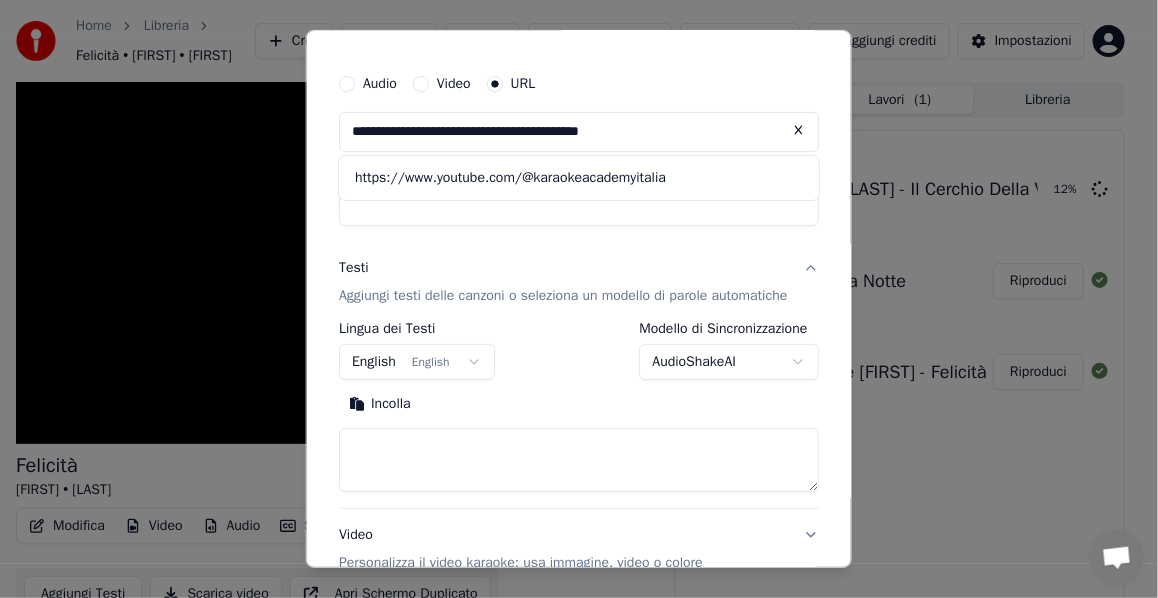 scroll, scrollTop: 33, scrollLeft: 0, axis: vertical 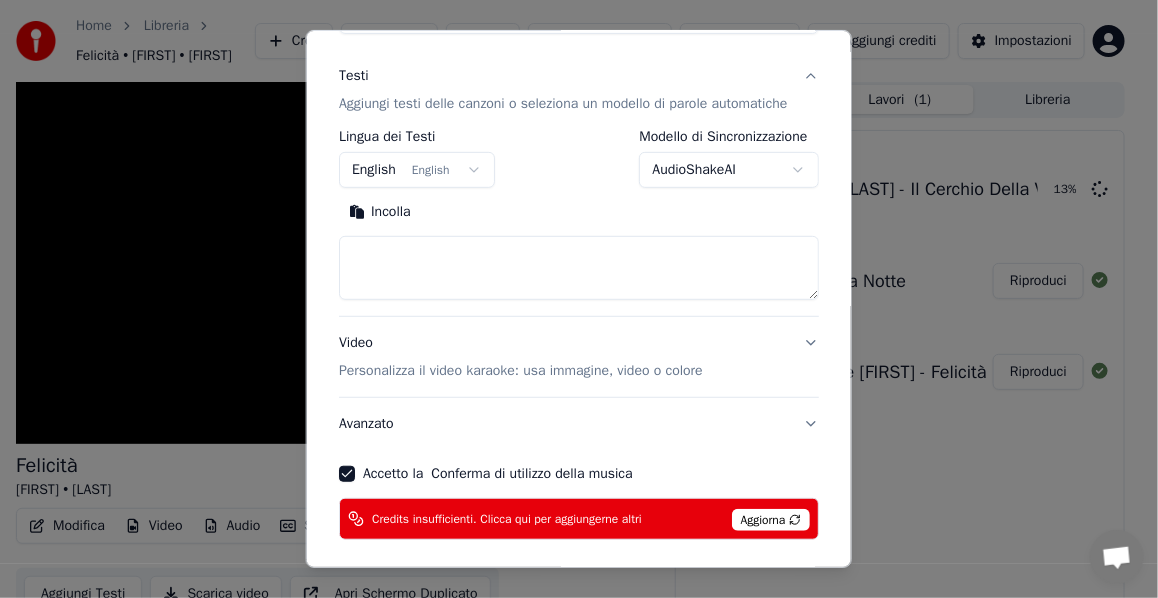 click on "Incolla" at bounding box center (380, 212) 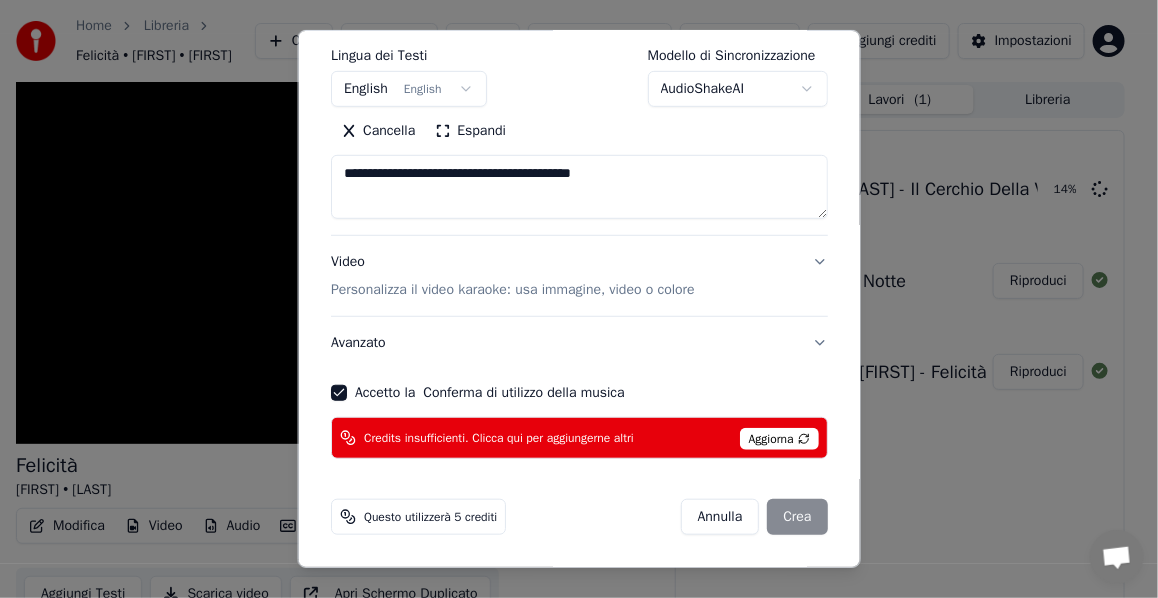 scroll, scrollTop: 333, scrollLeft: 0, axis: vertical 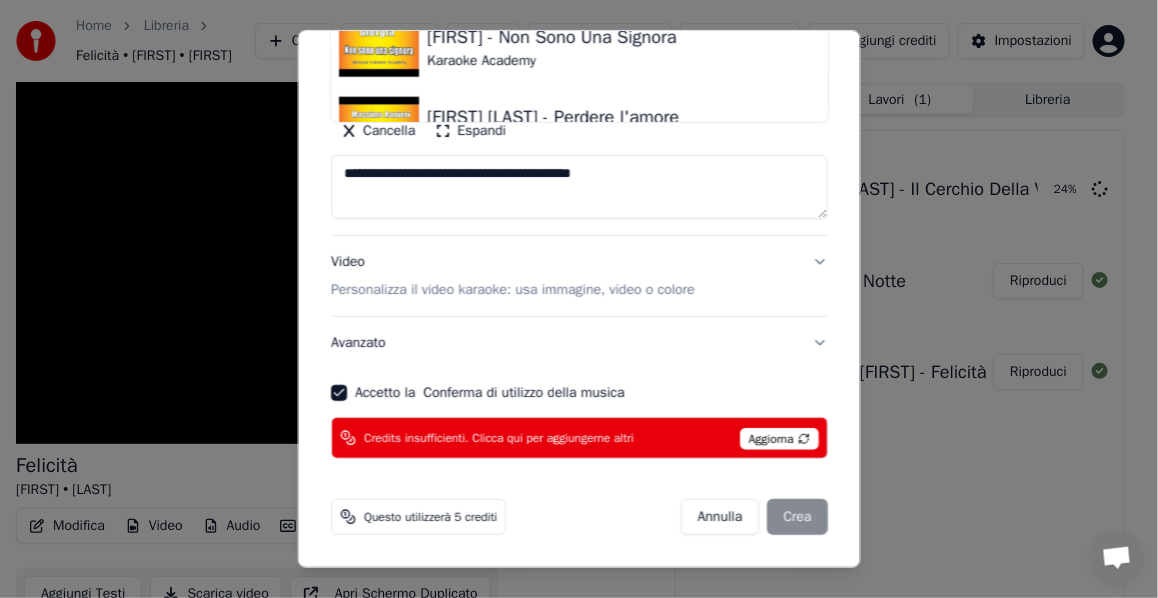 click on "Aggiorna" at bounding box center (778, 439) 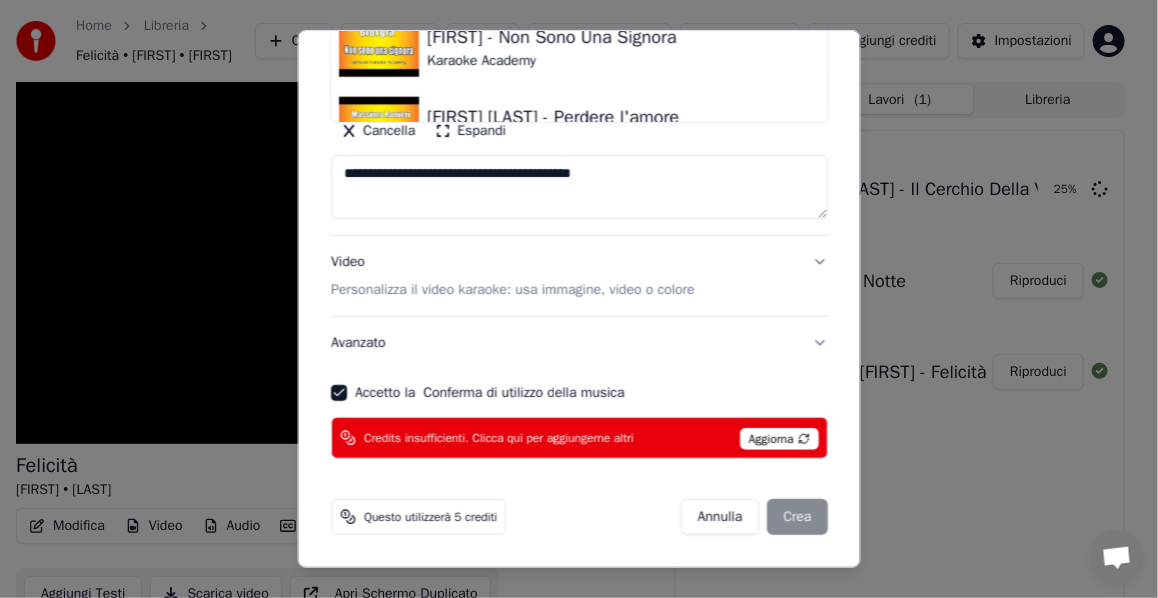 click on "Aggiorna" at bounding box center (778, 439) 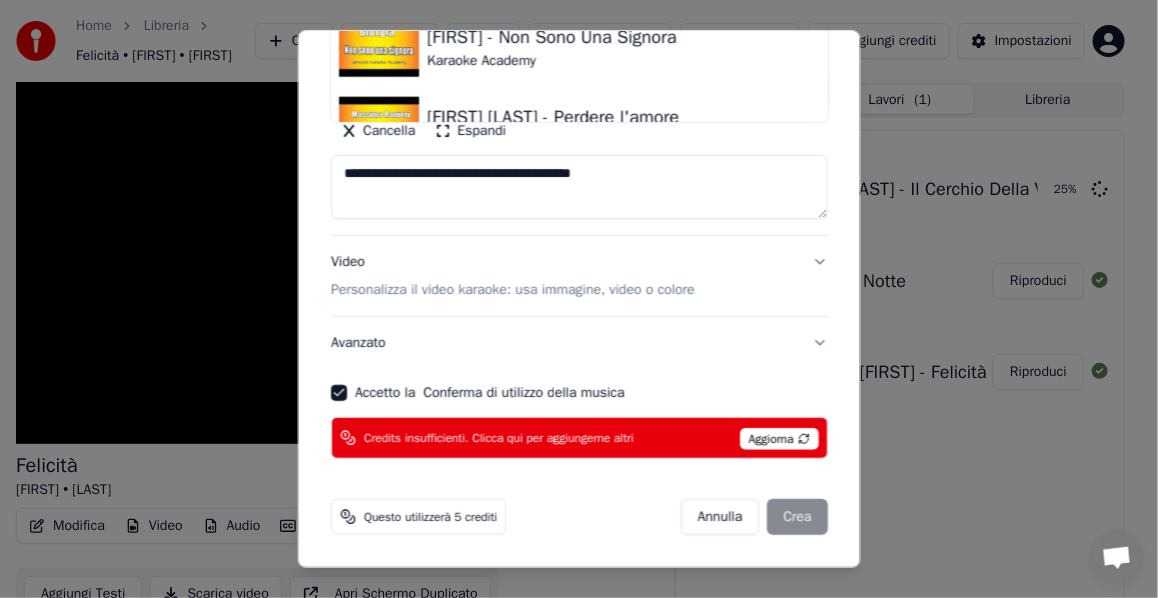 click on "Aggiorna" at bounding box center (778, 439) 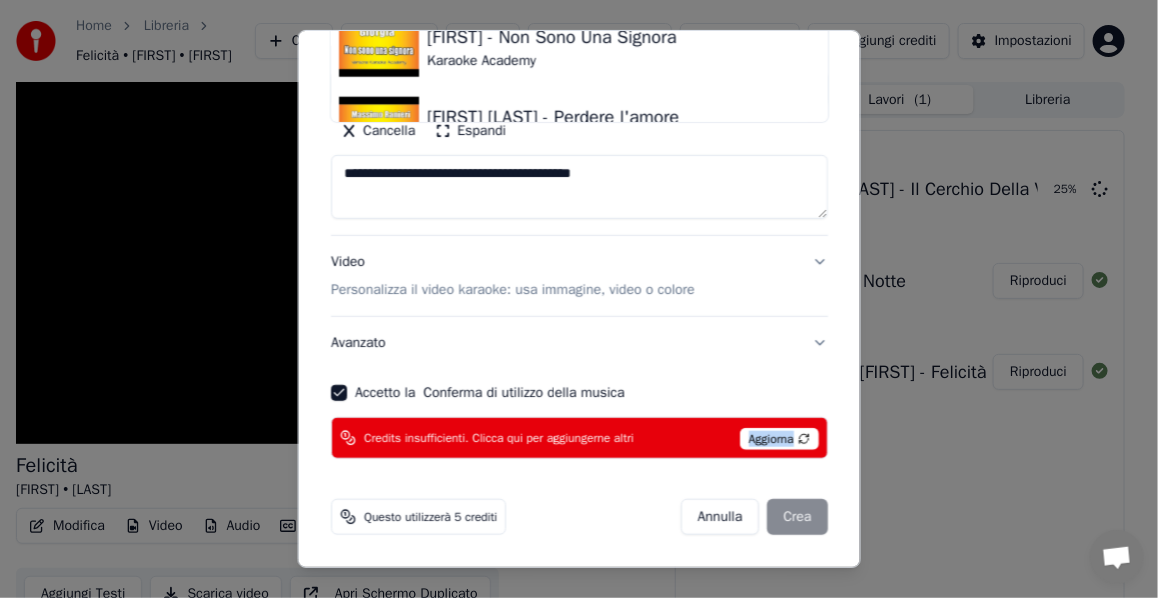click on "Aggiorna" at bounding box center [778, 439] 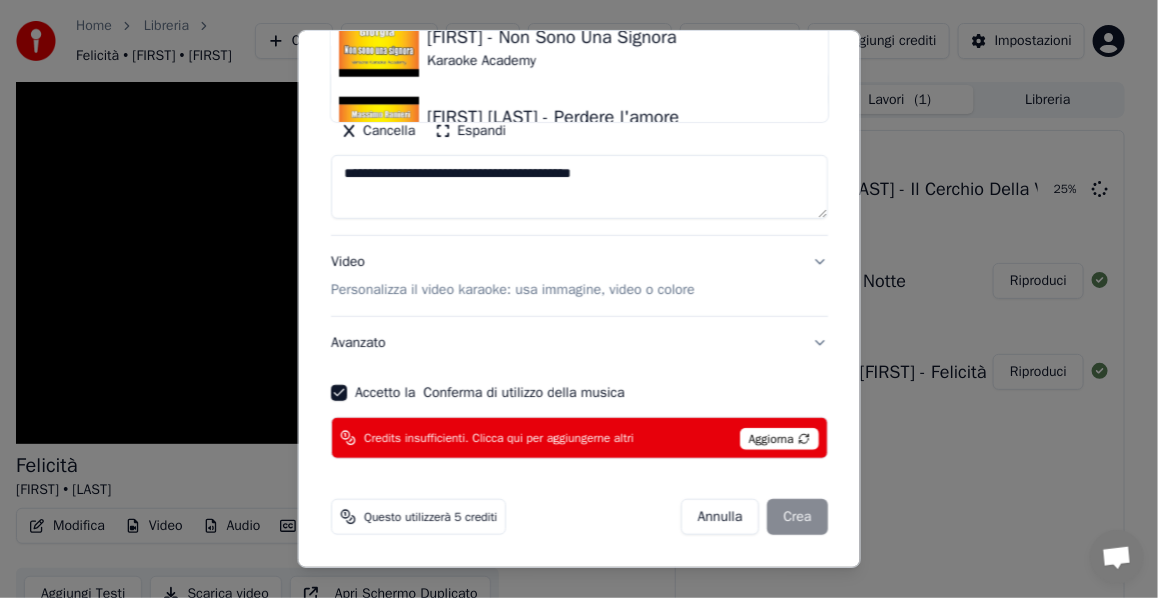 click on "Aggiorna" at bounding box center [778, 439] 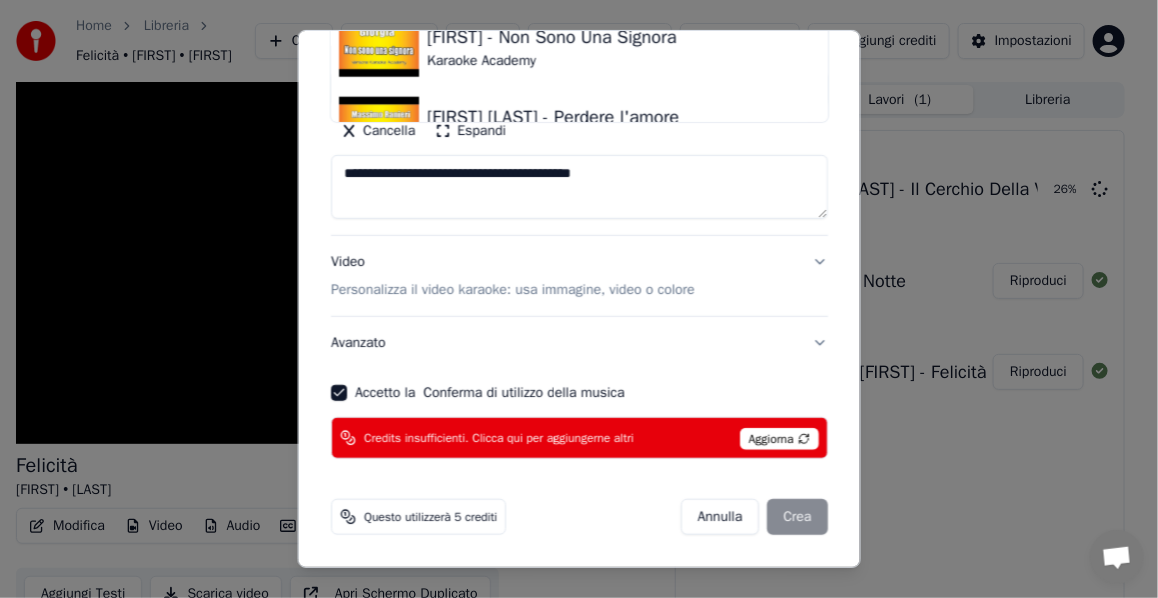 click on "Aggiorna" at bounding box center [778, 439] 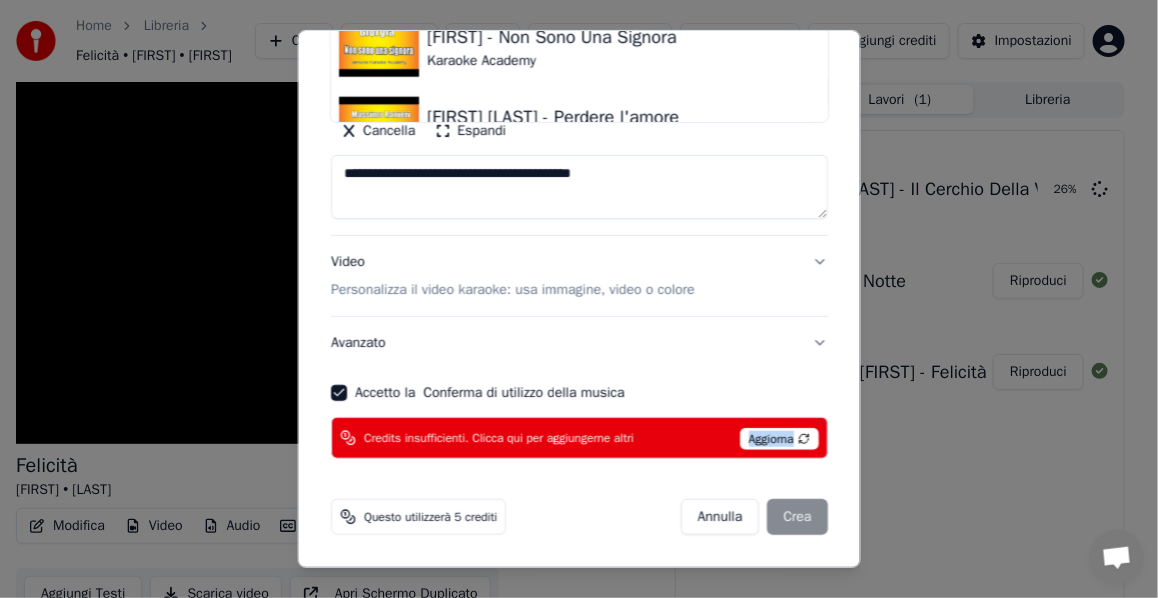 click on "Aggiorna" at bounding box center (778, 439) 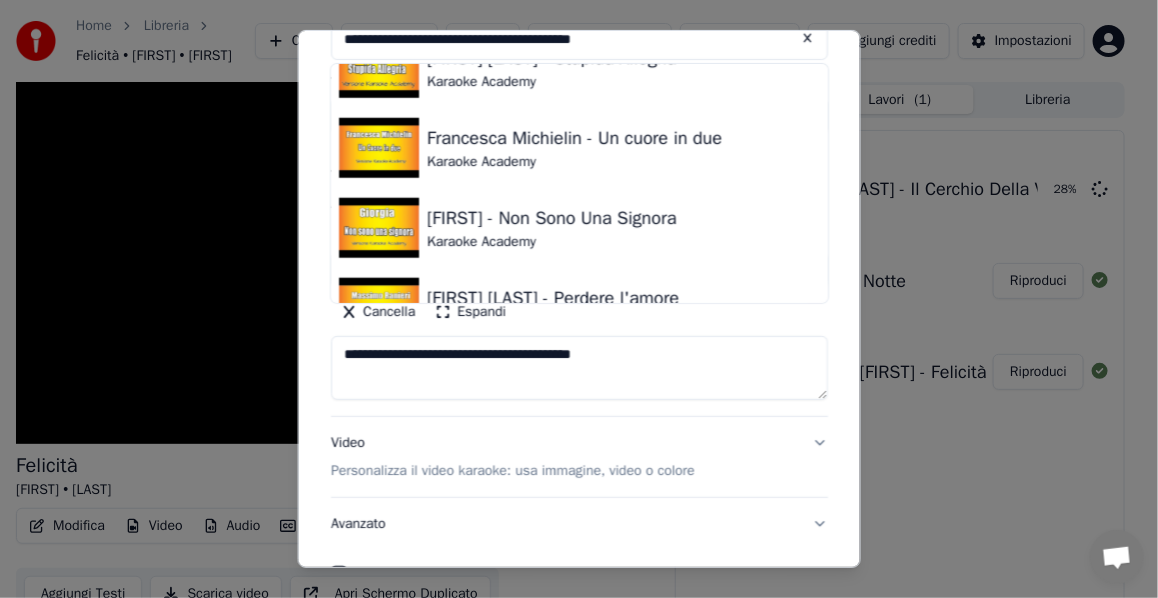 scroll, scrollTop: 0, scrollLeft: 0, axis: both 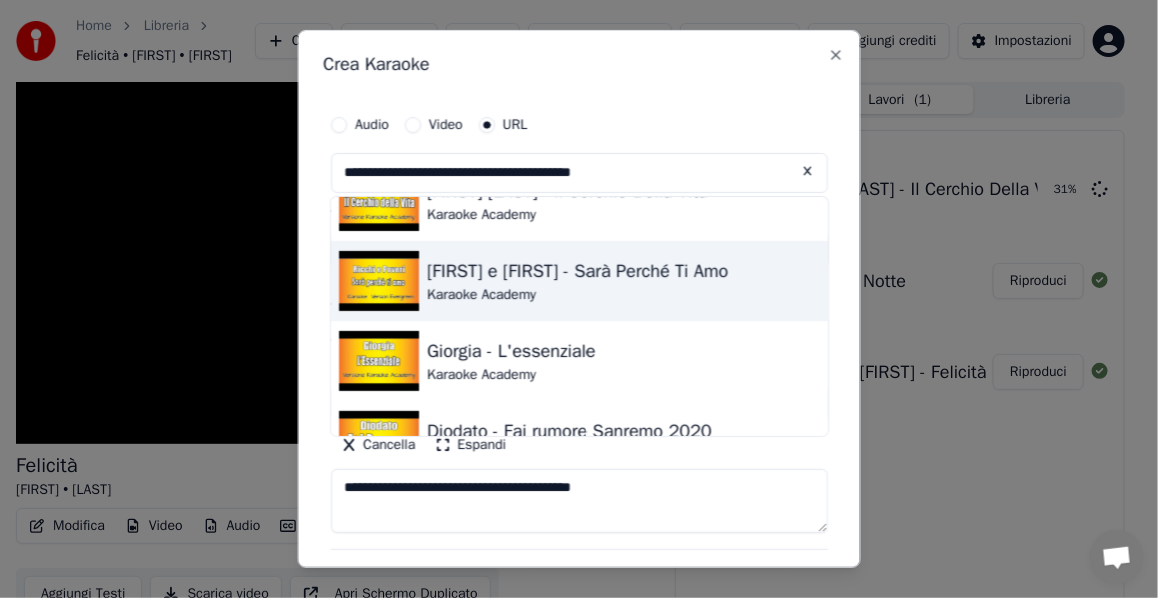 type on "**********" 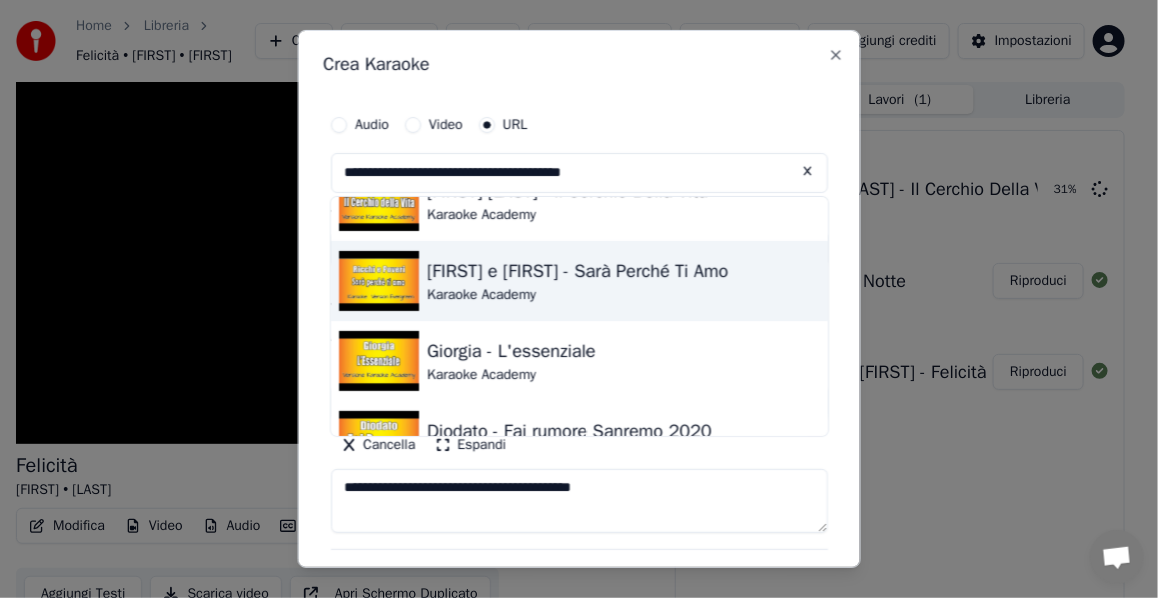 type on "**********" 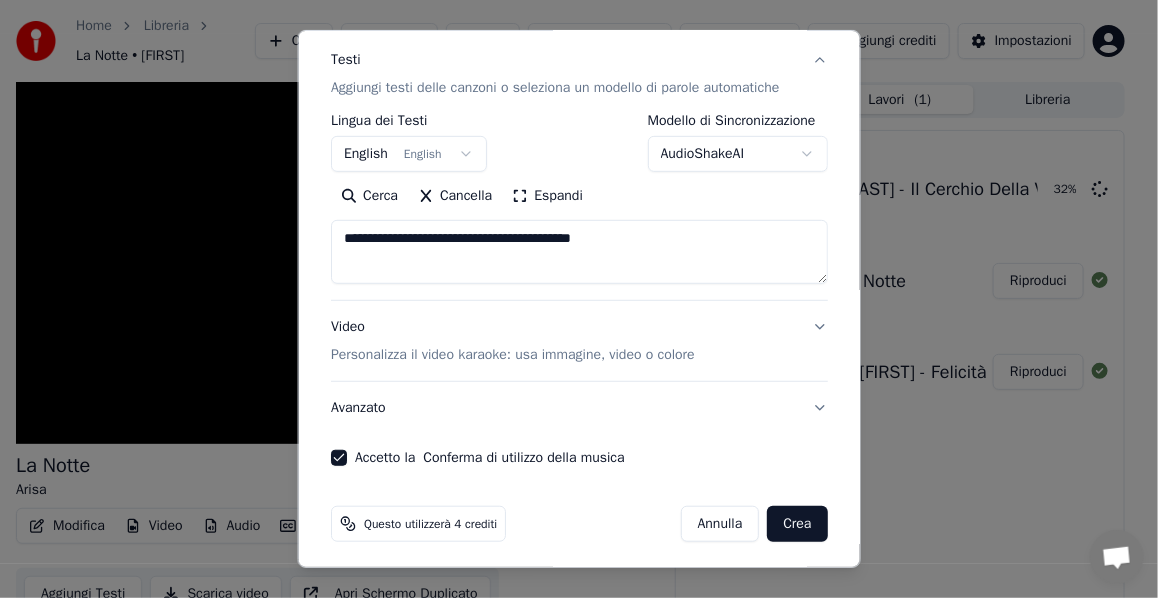 scroll, scrollTop: 274, scrollLeft: 0, axis: vertical 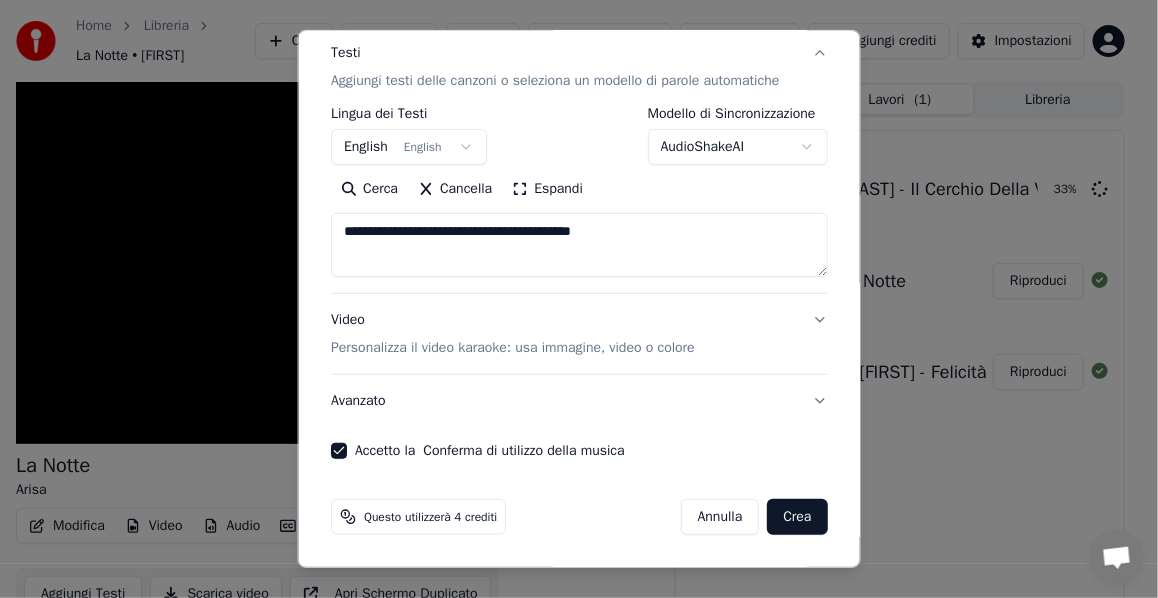 click on "Crea" at bounding box center [797, 517] 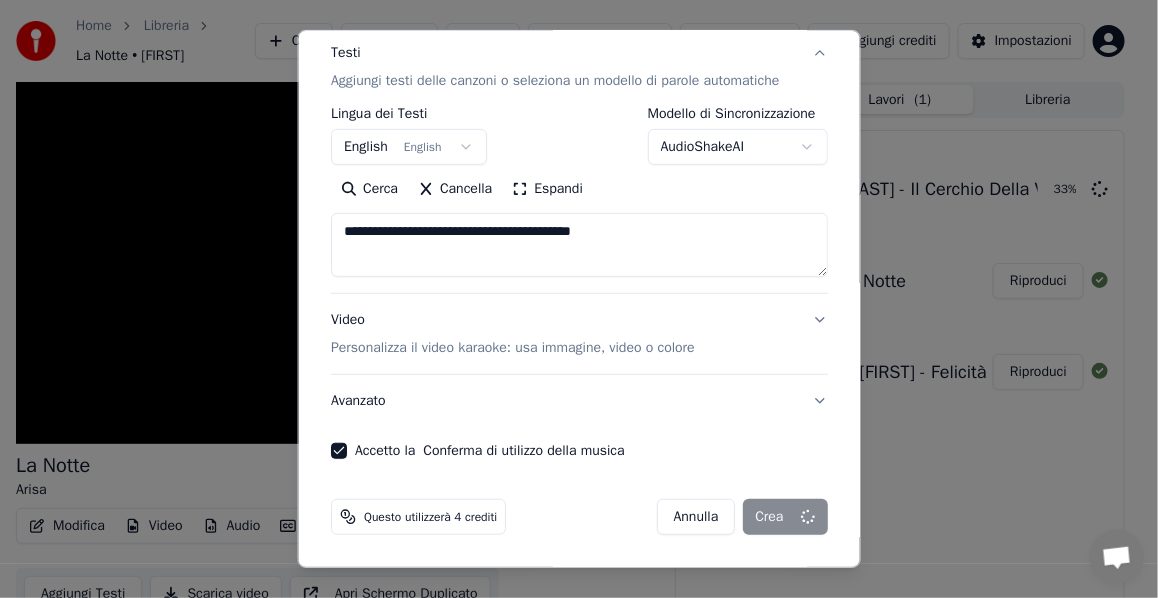 type 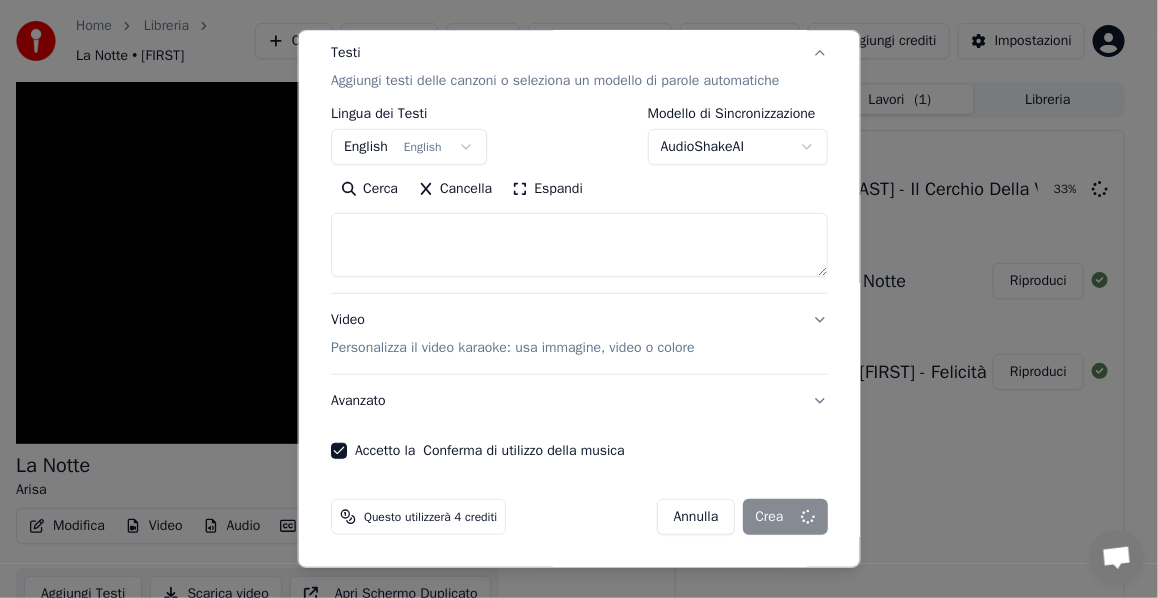select 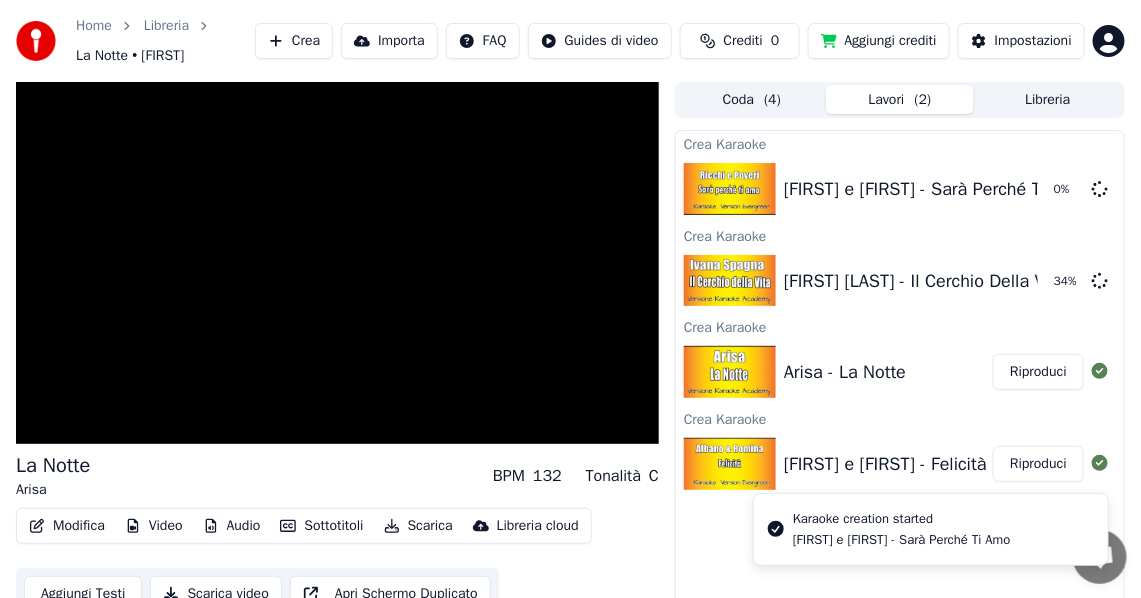click on "Crea" at bounding box center (294, 41) 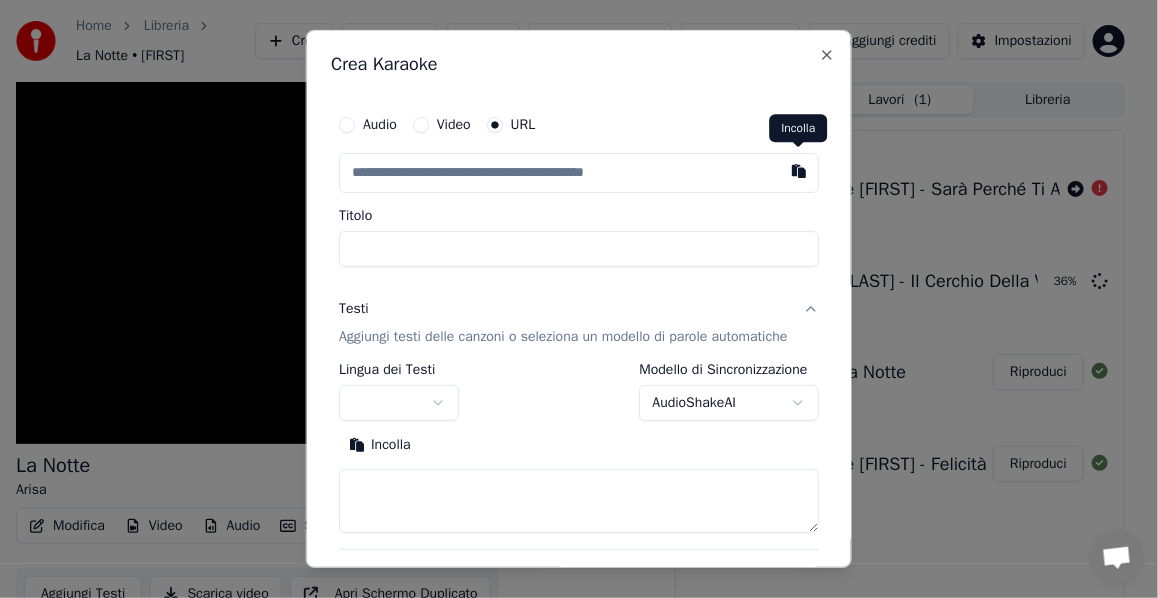 click at bounding box center (799, 171) 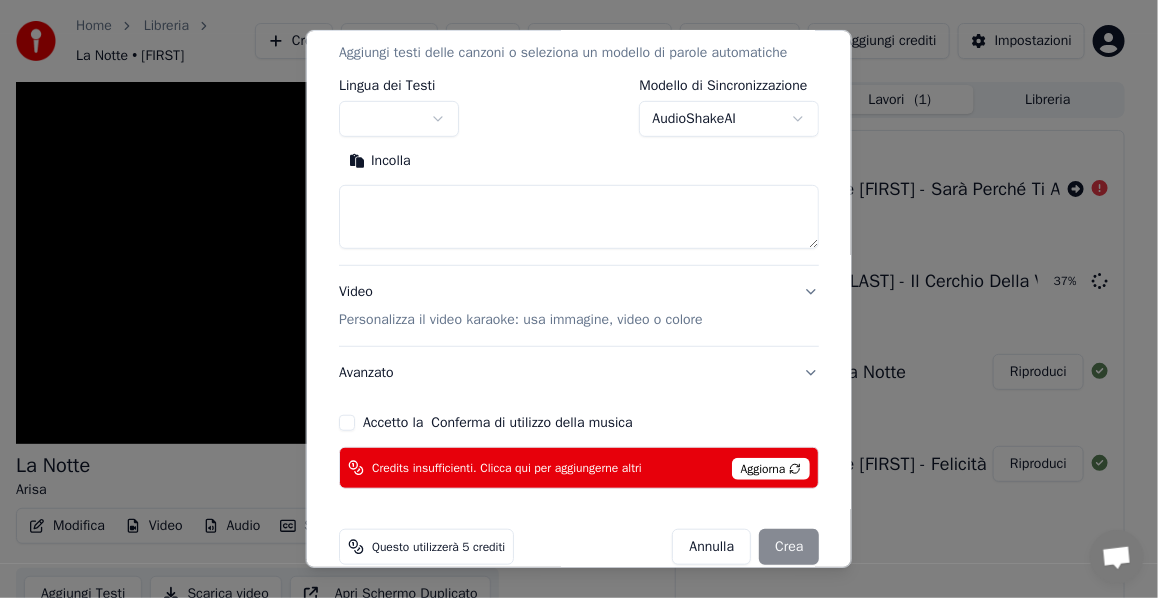 scroll, scrollTop: 300, scrollLeft: 0, axis: vertical 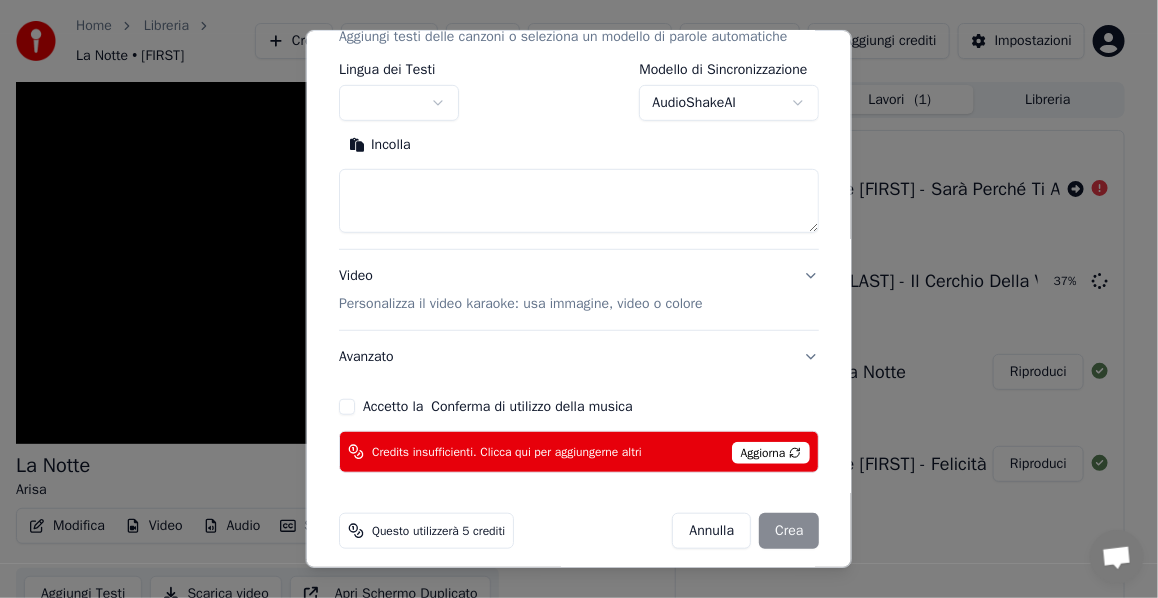 click on "Accetto la   Conferma di utilizzo della musica" at bounding box center [347, 407] 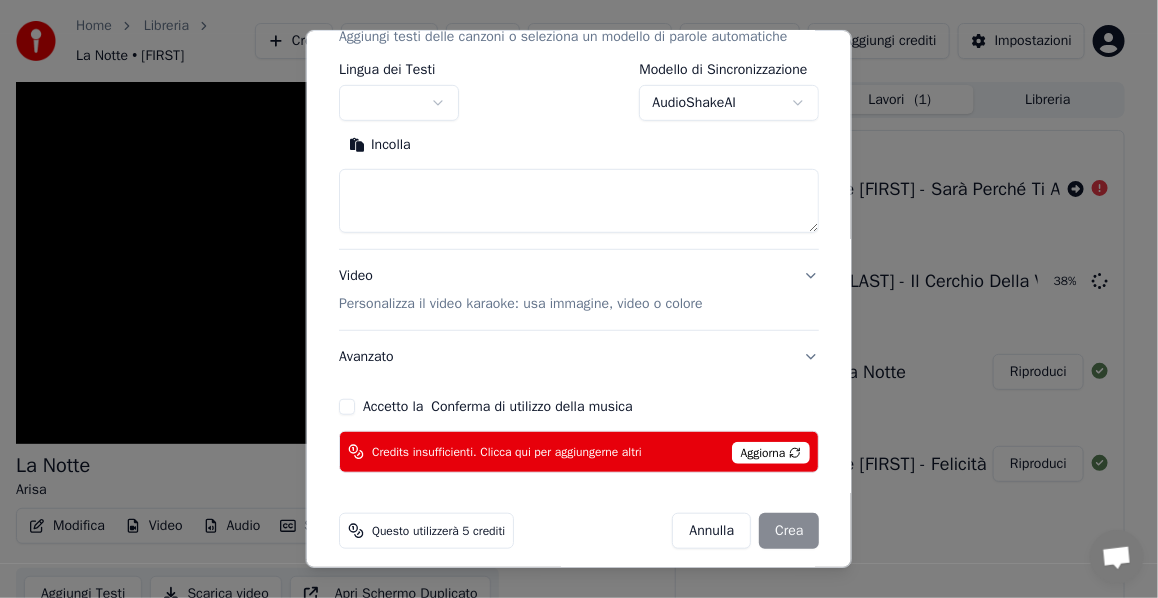 click on "Accetto la   Conferma di utilizzo della musica" at bounding box center [347, 407] 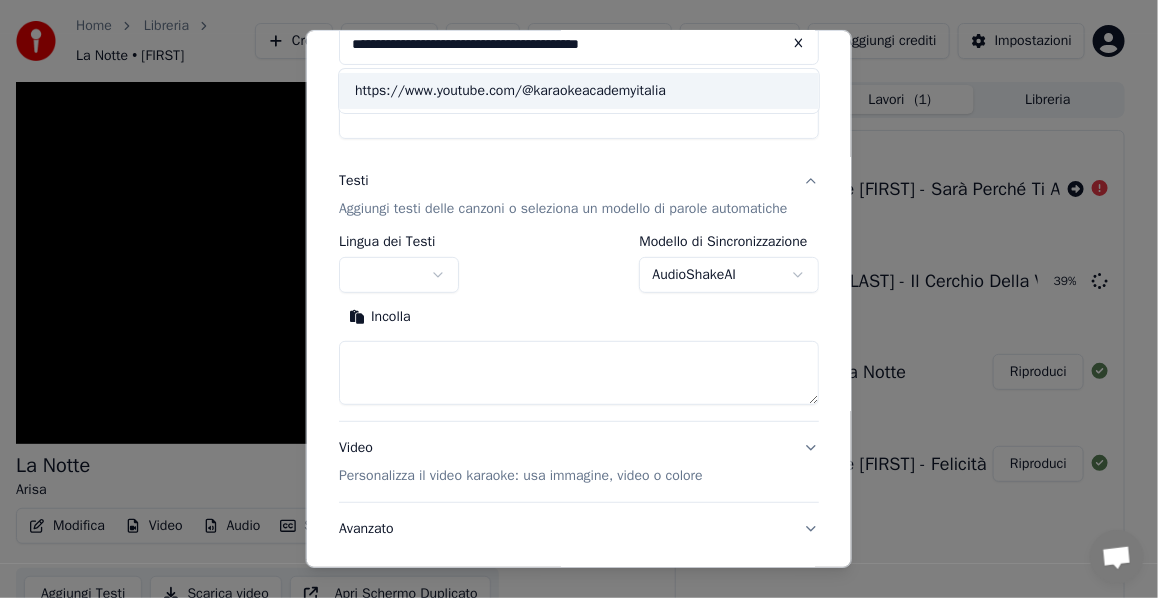 scroll, scrollTop: 100, scrollLeft: 0, axis: vertical 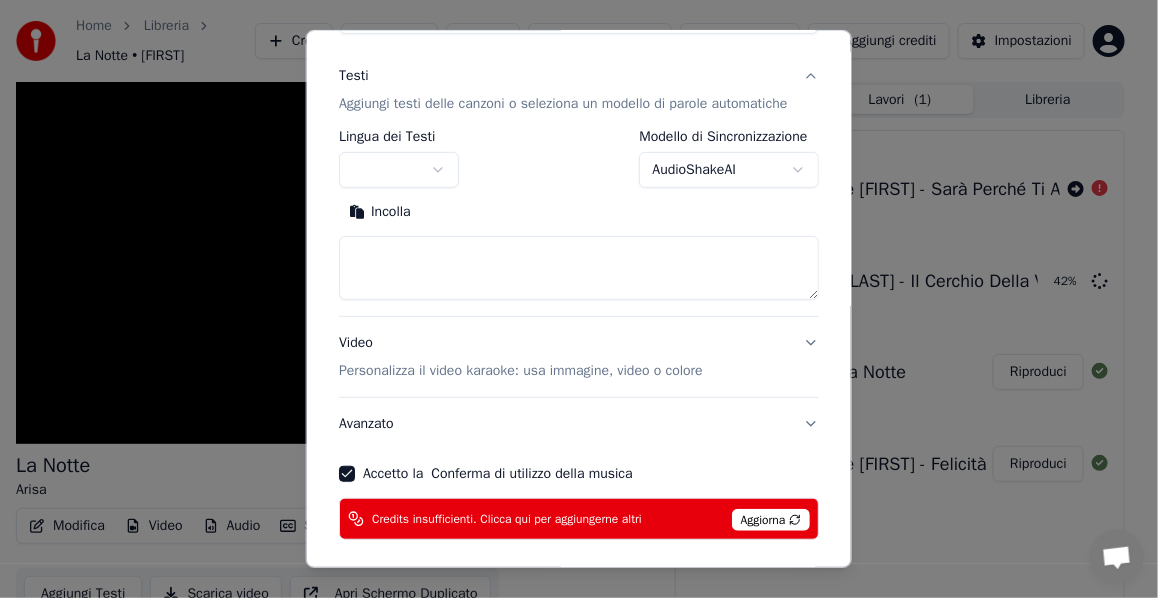 click on "Incolla" at bounding box center (380, 212) 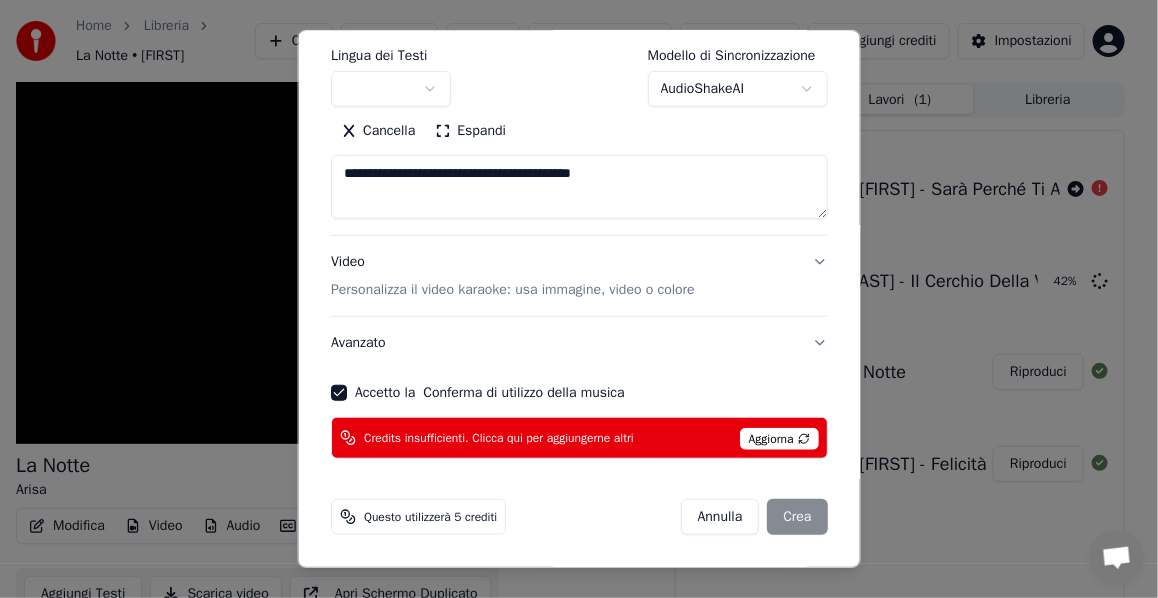 scroll, scrollTop: 333, scrollLeft: 0, axis: vertical 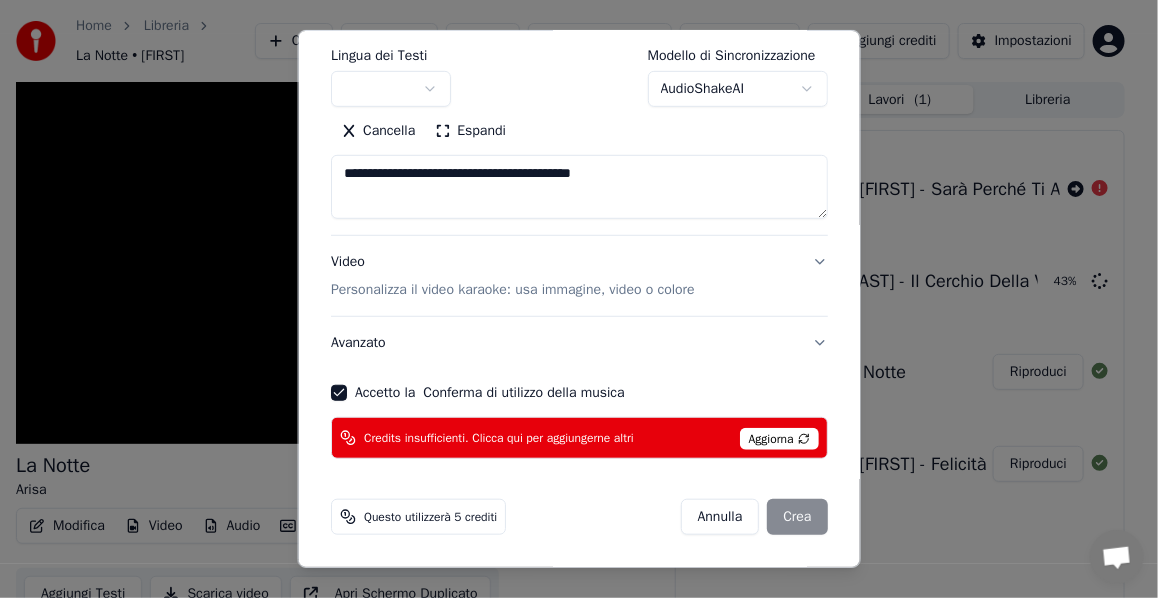 click on "Aggiorna" at bounding box center (778, 439) 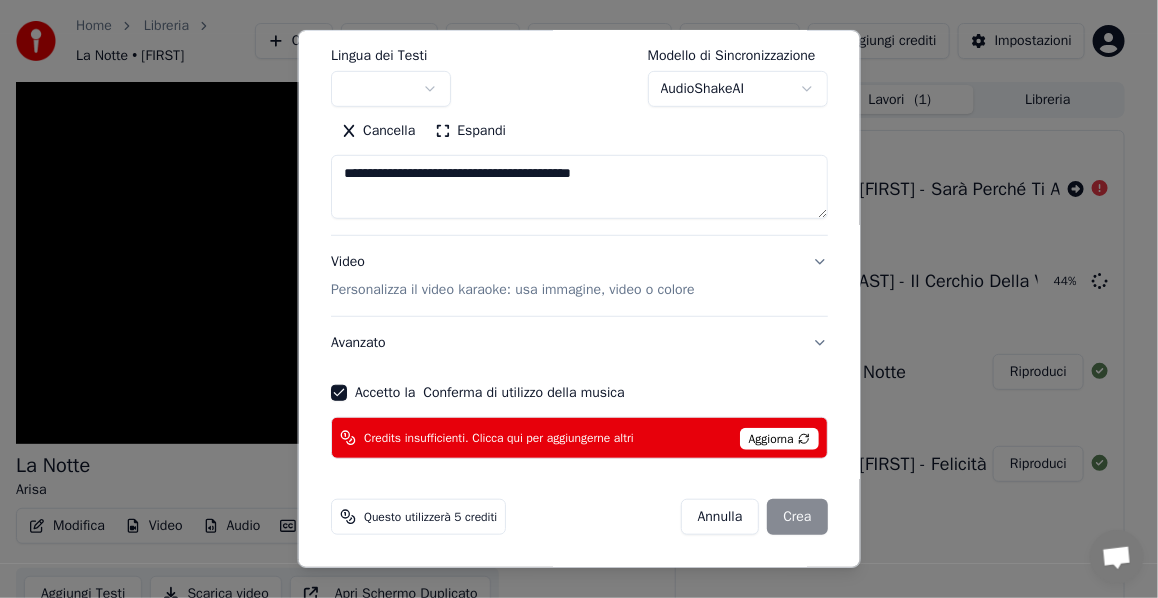click on "Aggiorna" at bounding box center [778, 439] 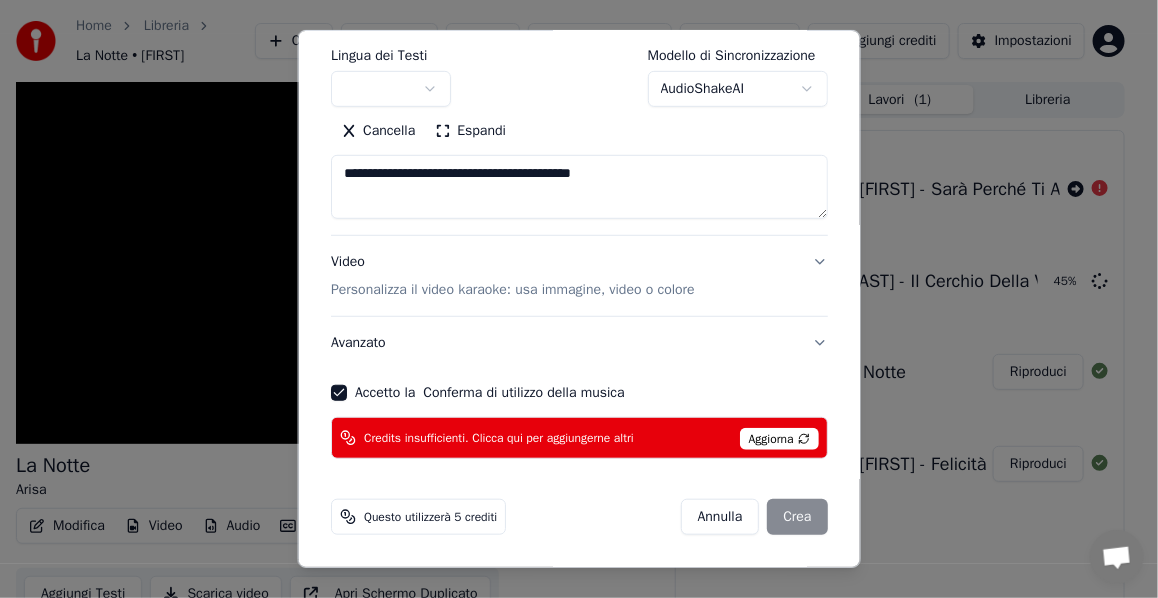 click on "Annulla Crea" at bounding box center (753, 517) 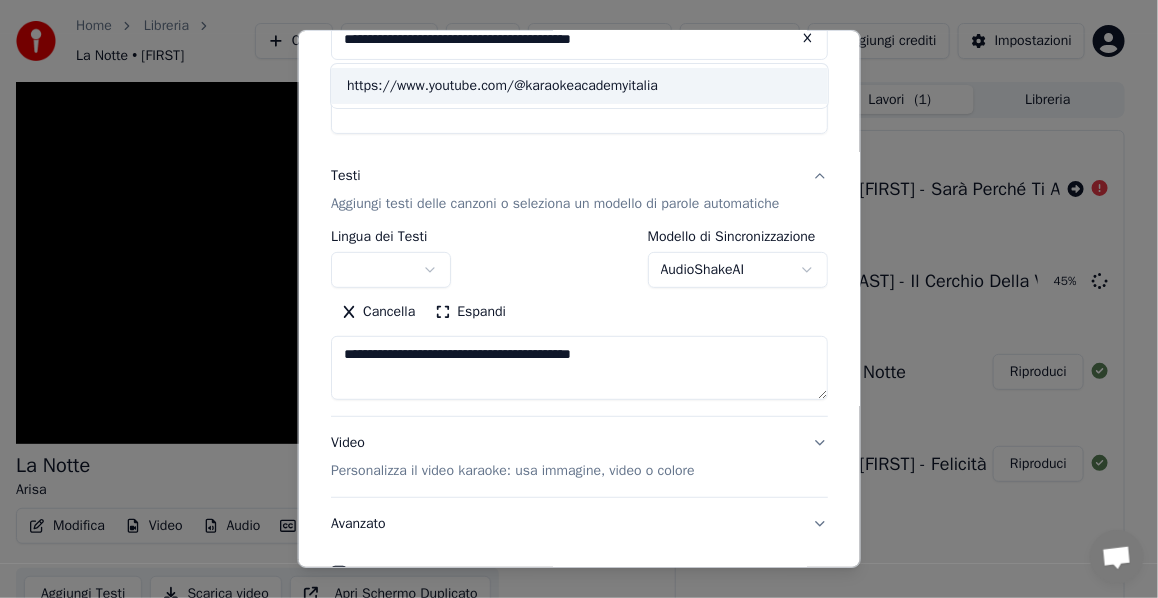 scroll, scrollTop: 0, scrollLeft: 0, axis: both 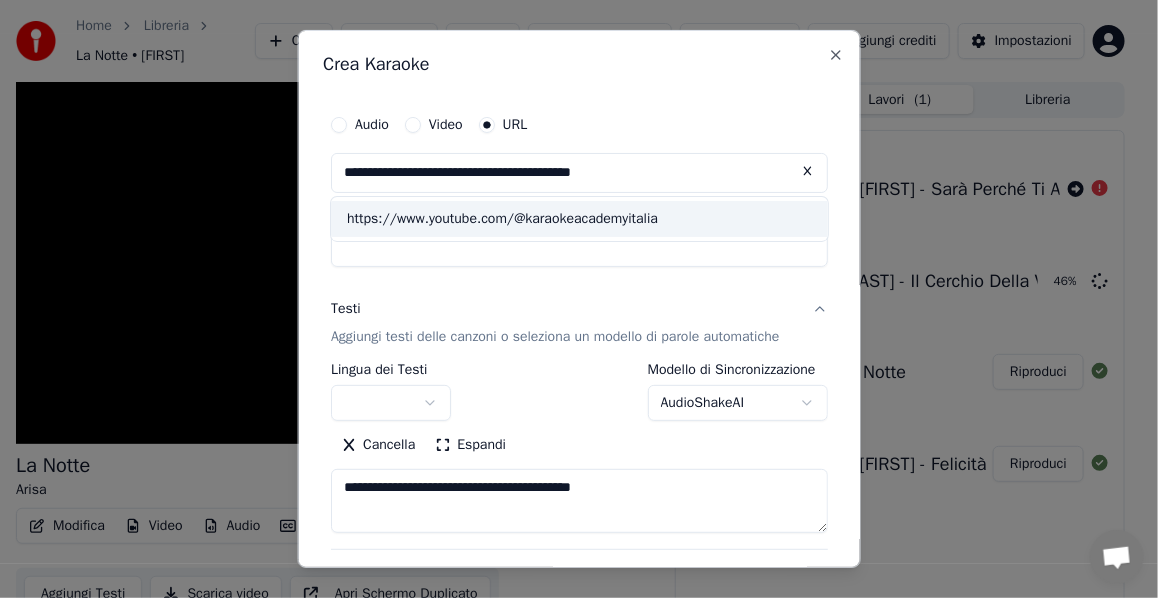 click at bounding box center [391, 403] 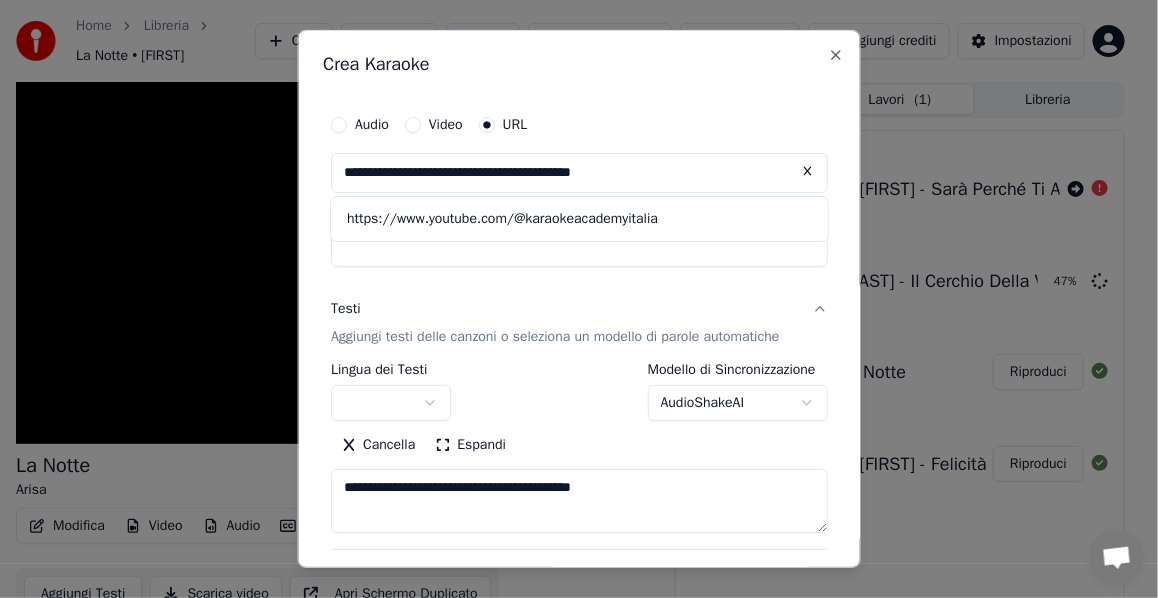 click on "Video" at bounding box center [413, 125] 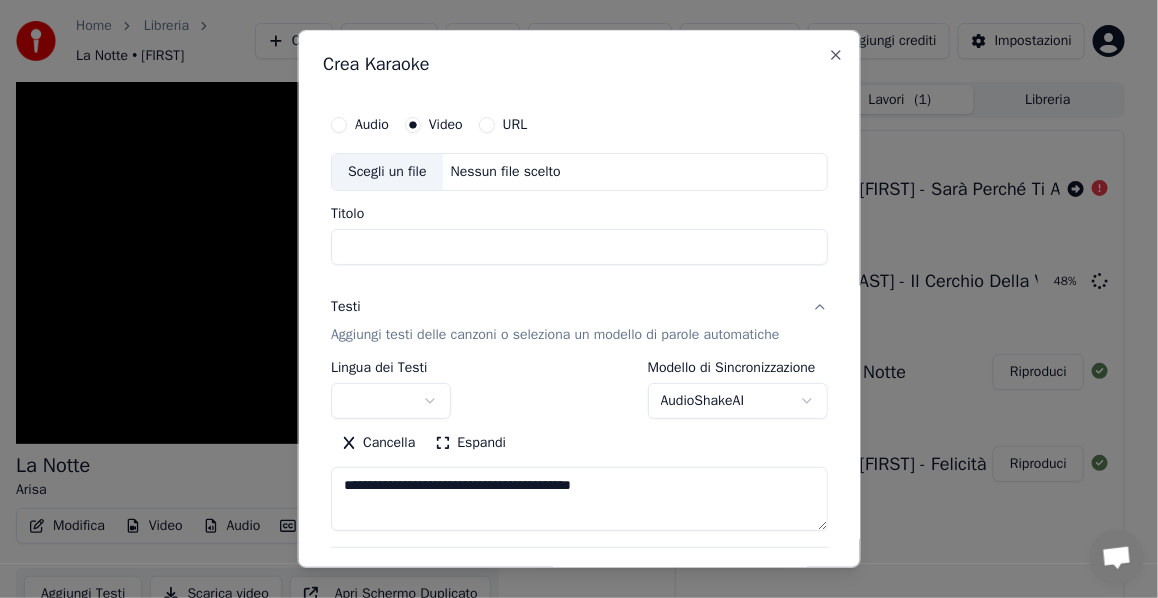 click on "URL" at bounding box center (486, 125) 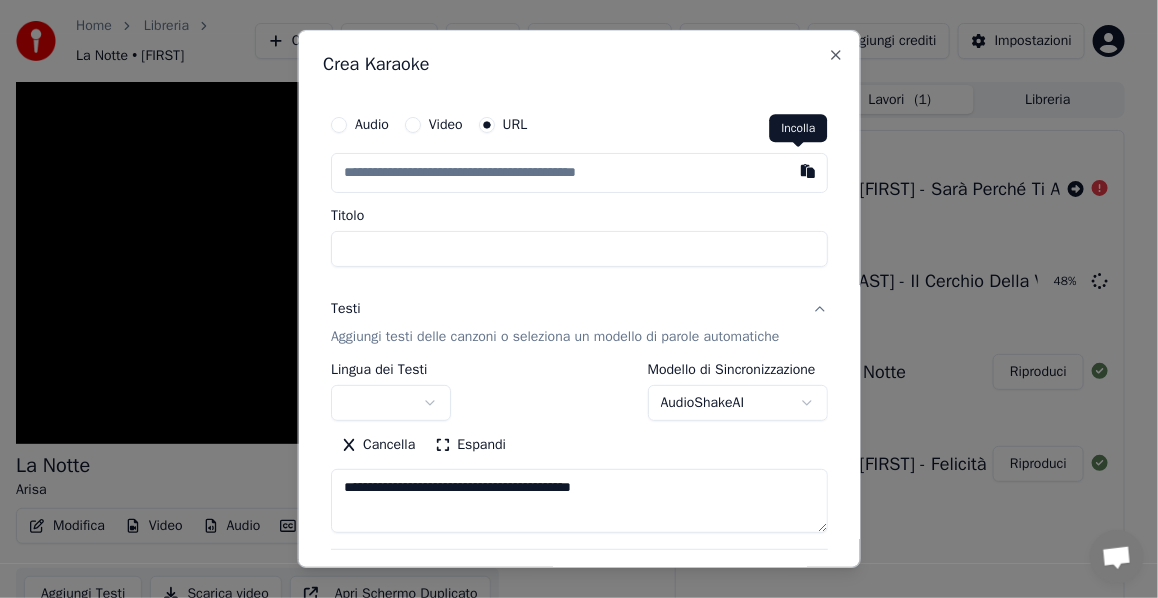 click at bounding box center [807, 171] 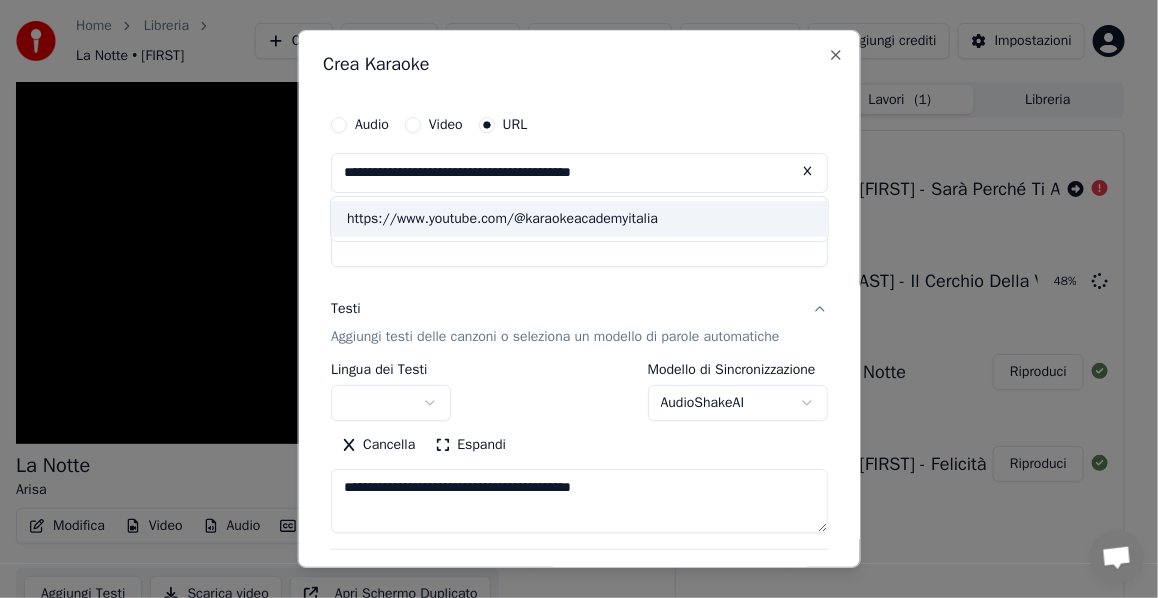 type on "**********" 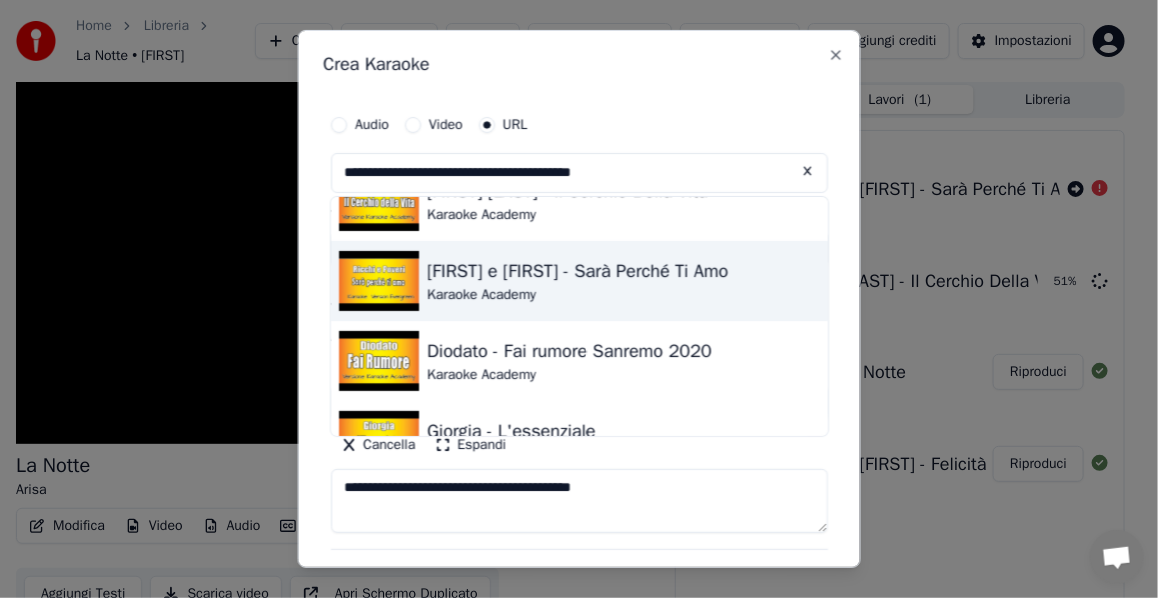 scroll, scrollTop: 300, scrollLeft: 0, axis: vertical 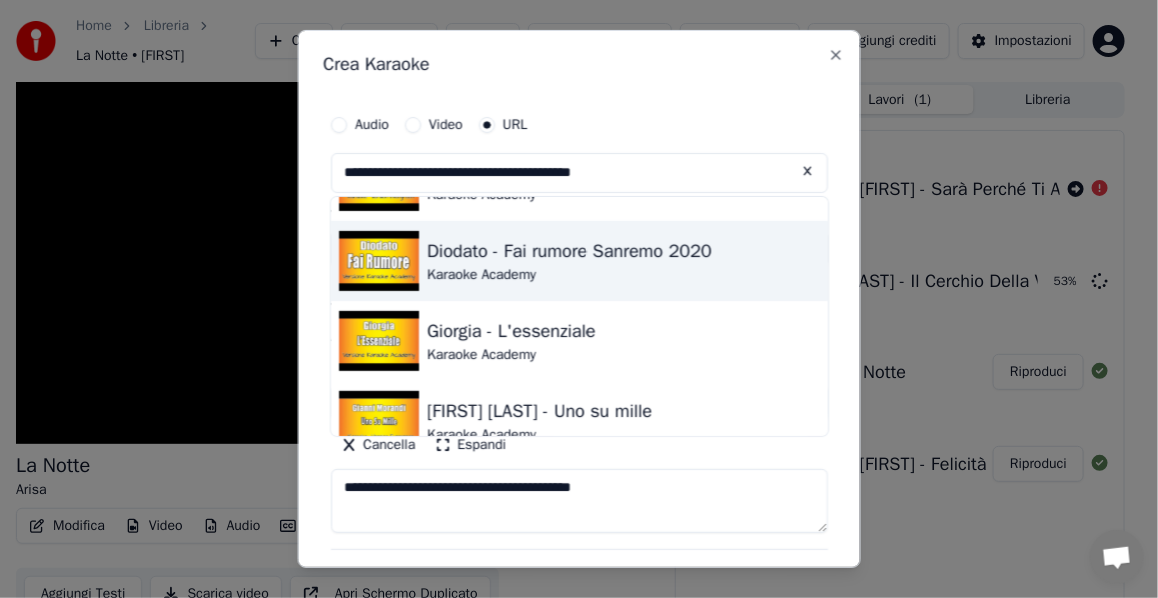 drag, startPoint x: 478, startPoint y: 259, endPoint x: 541, endPoint y: 270, distance: 63.953106 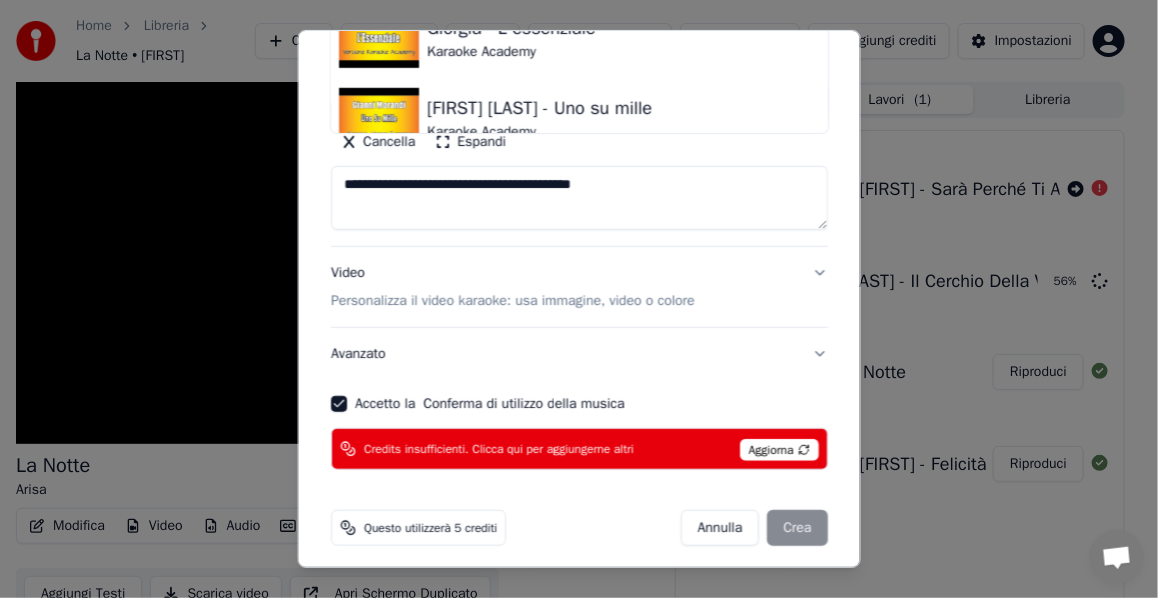 scroll, scrollTop: 333, scrollLeft: 0, axis: vertical 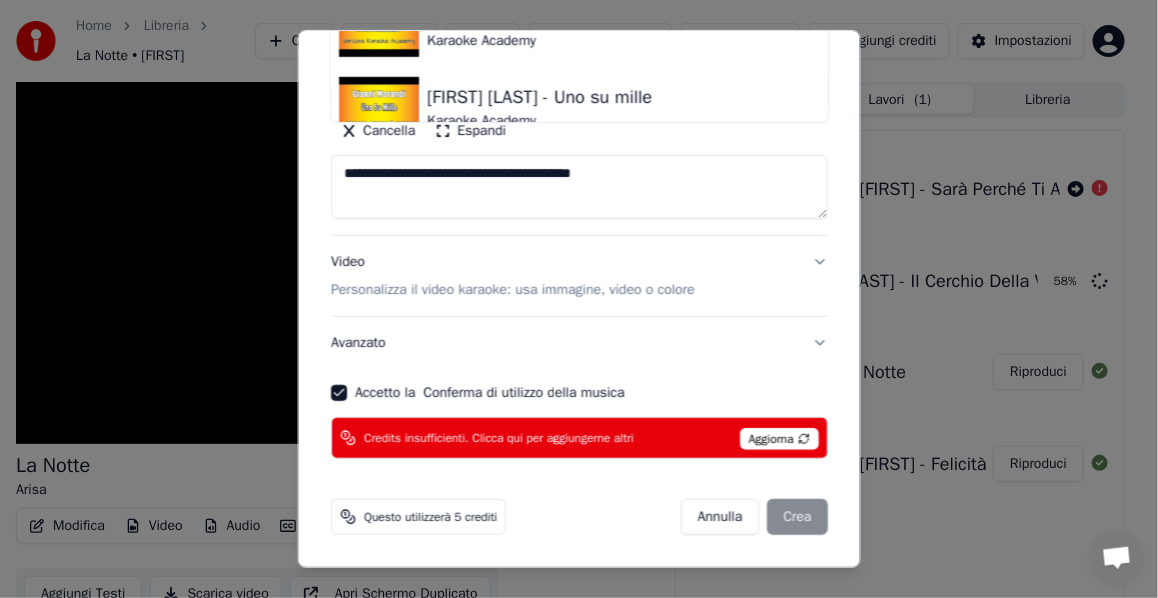 click on "Aggiorna" at bounding box center [778, 439] 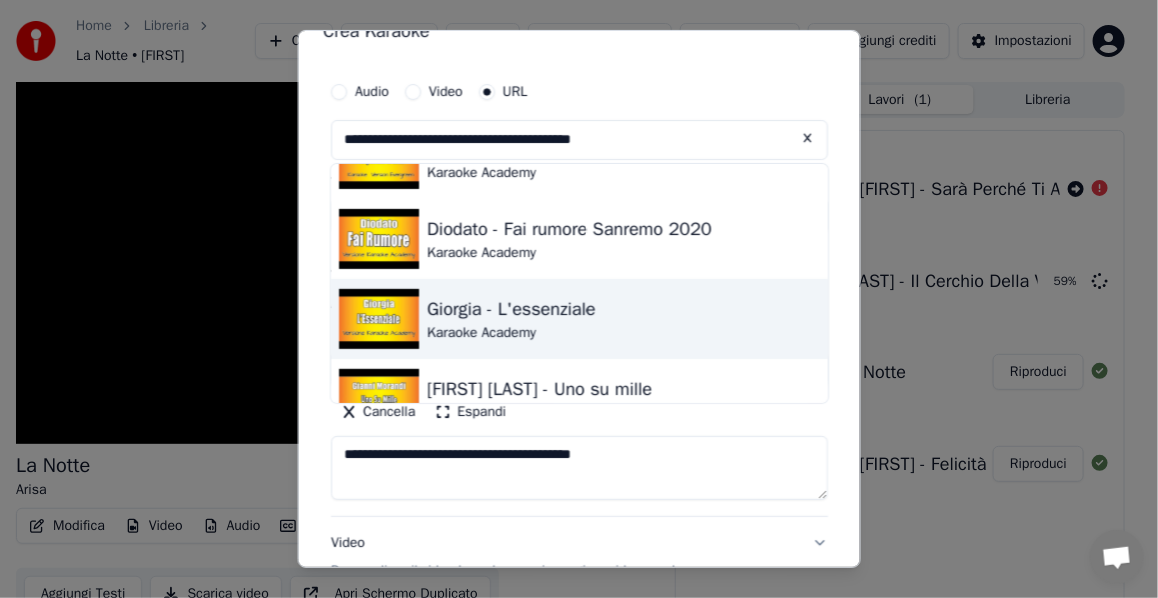 scroll, scrollTop: 300, scrollLeft: 0, axis: vertical 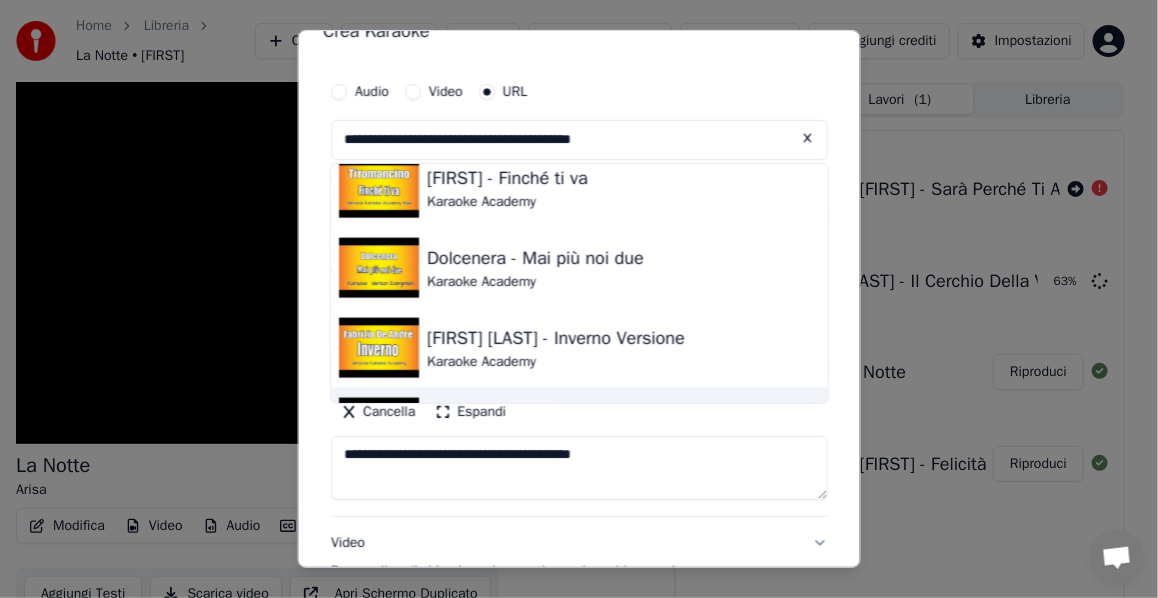 click on "Cancella" at bounding box center (378, 412) 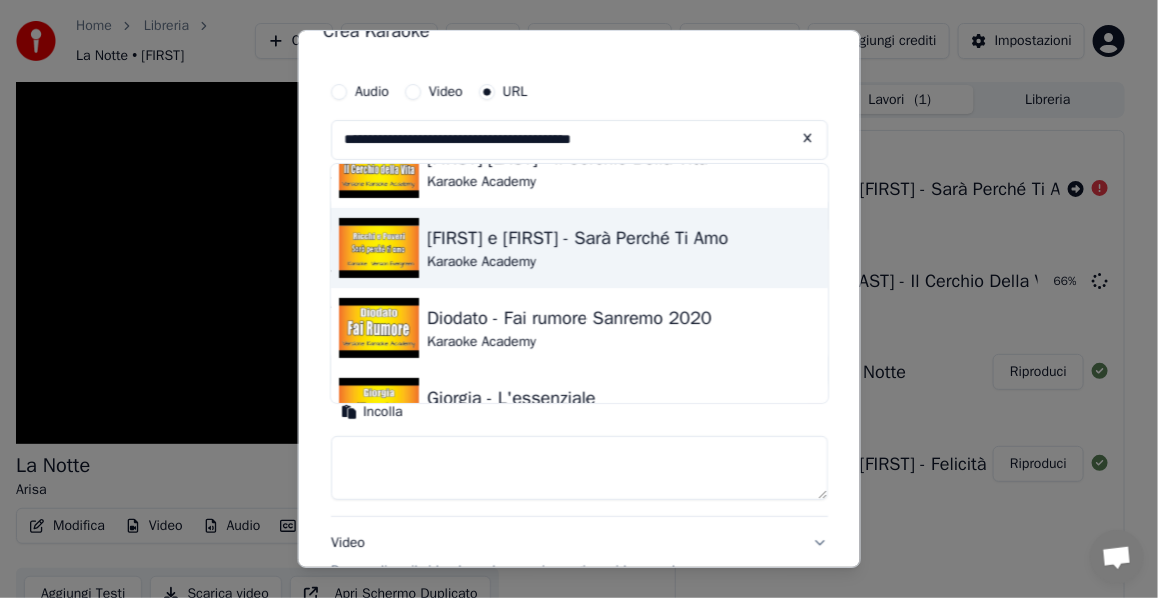 scroll, scrollTop: 300, scrollLeft: 0, axis: vertical 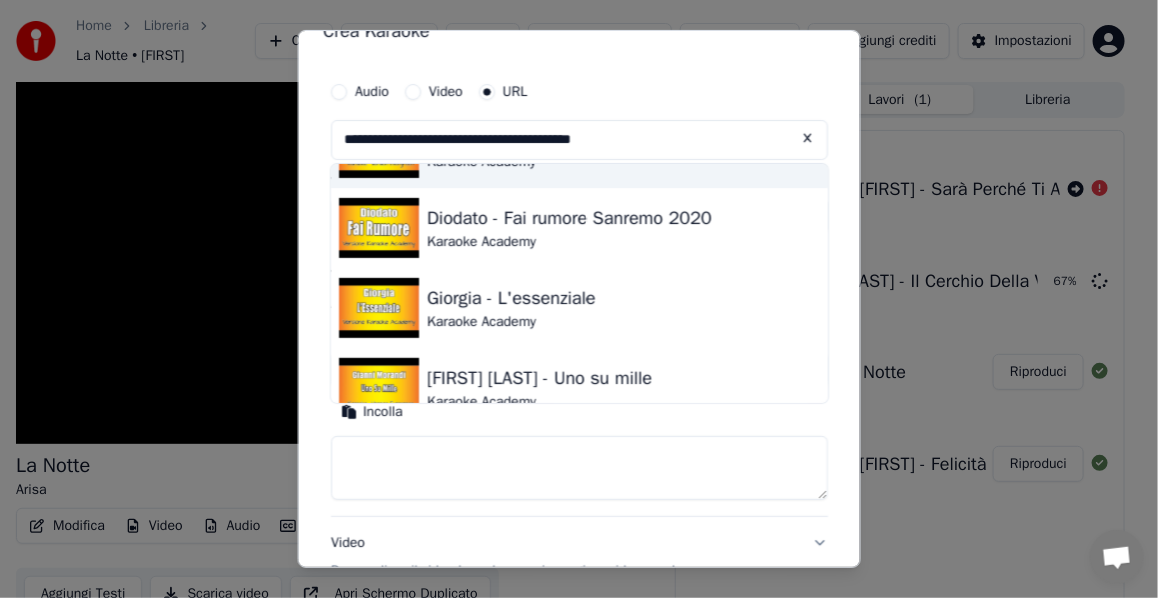 drag, startPoint x: 612, startPoint y: 51, endPoint x: 483, endPoint y: 58, distance: 129.18979 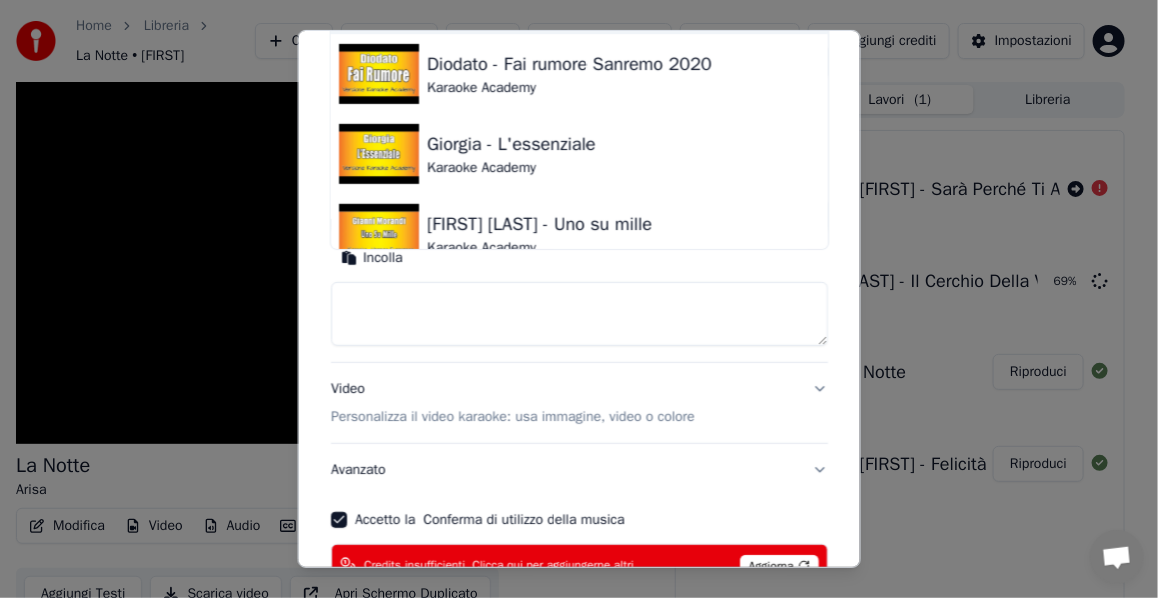 scroll, scrollTop: 200, scrollLeft: 0, axis: vertical 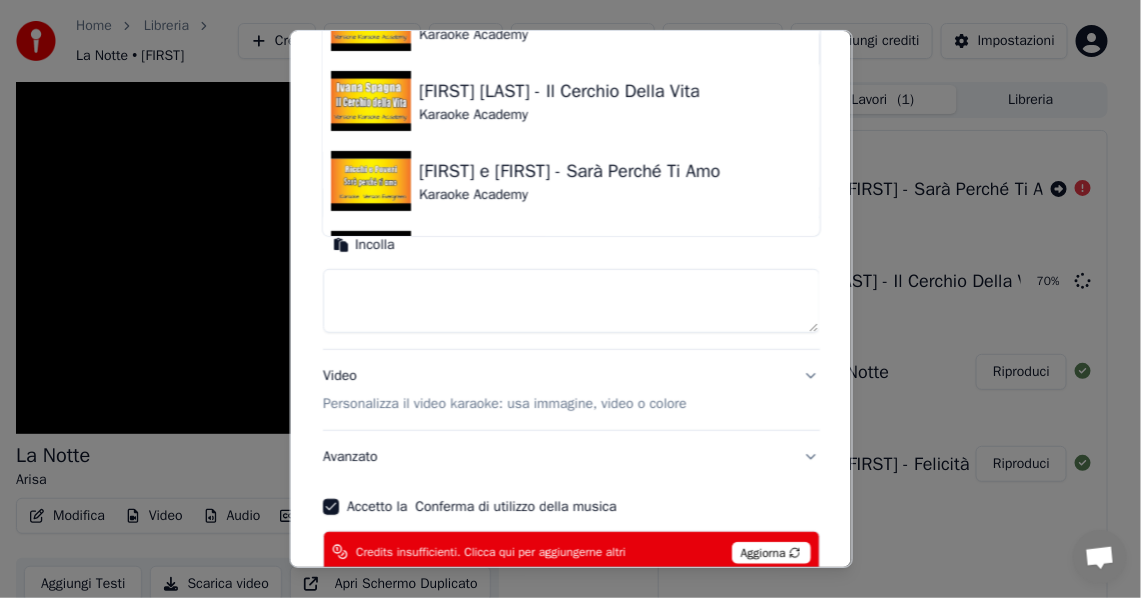 select 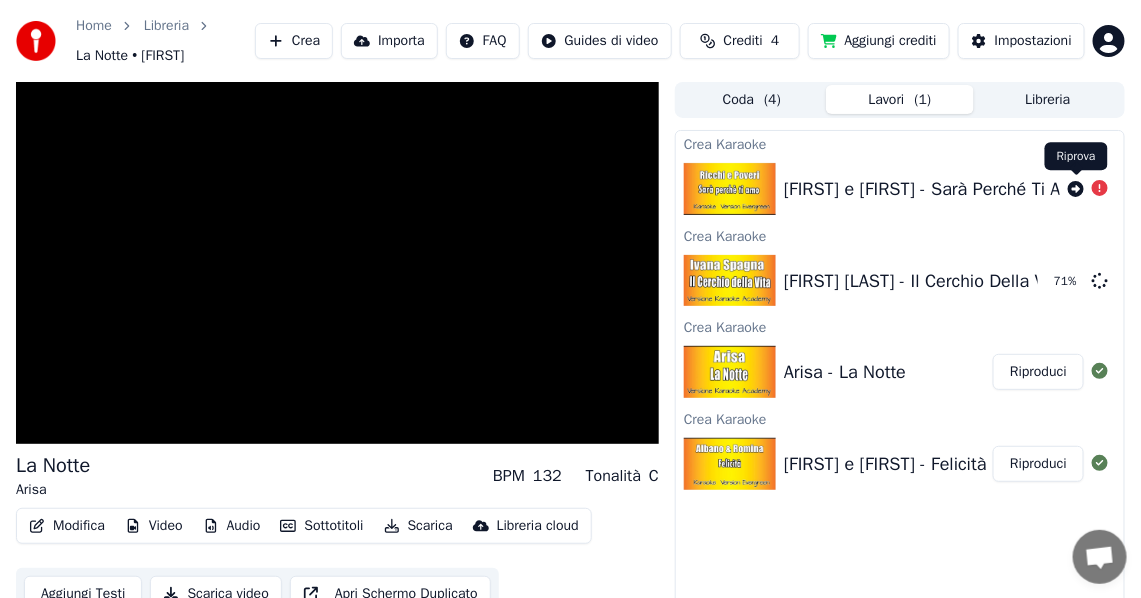click 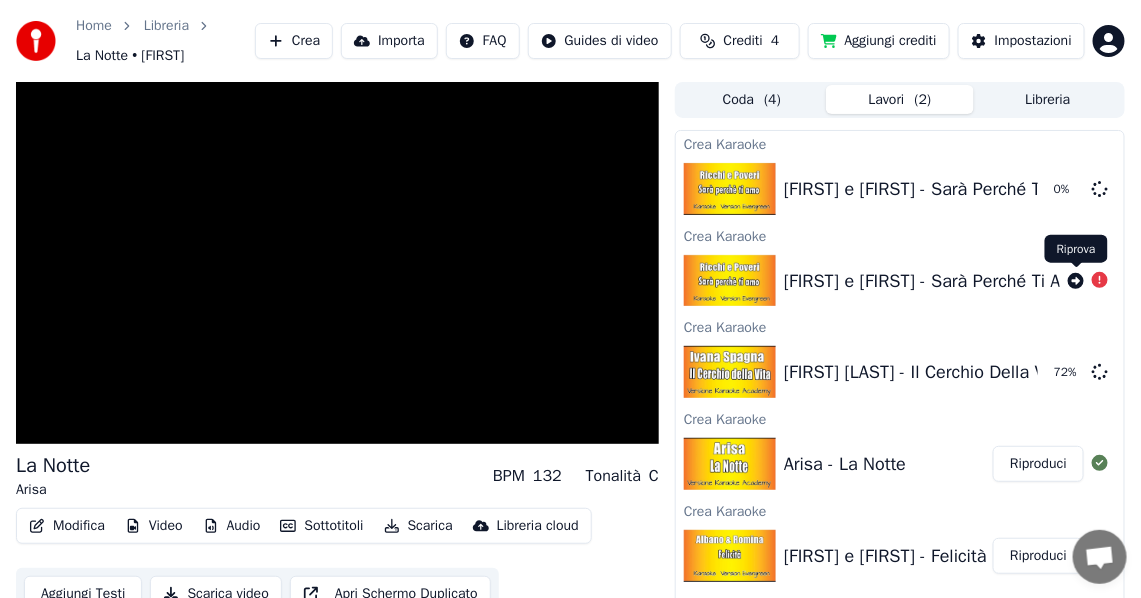 click 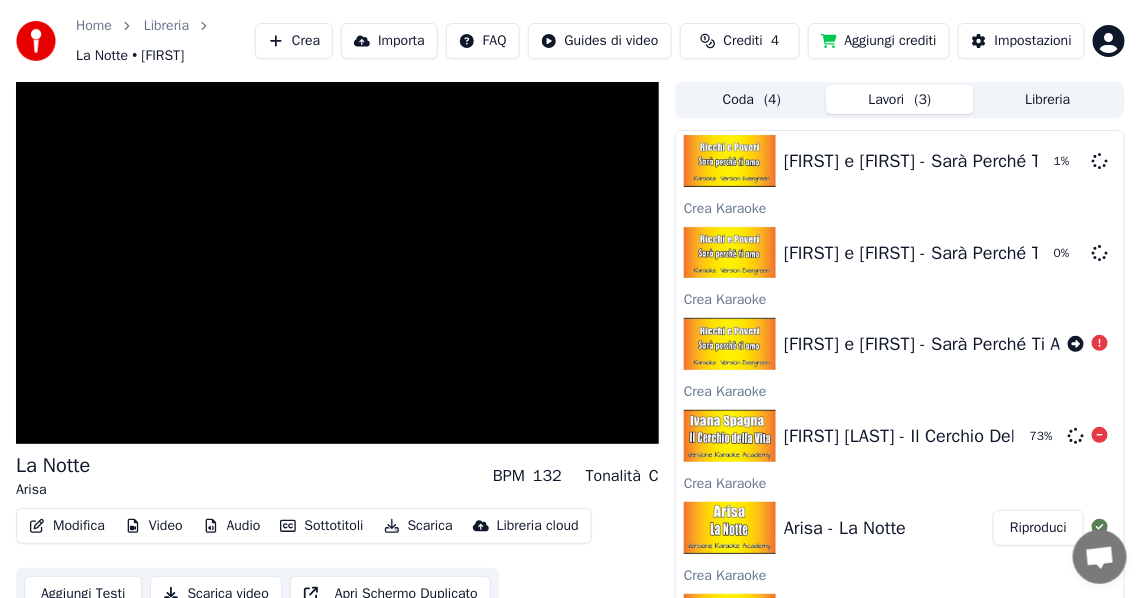 scroll, scrollTop: 43, scrollLeft: 0, axis: vertical 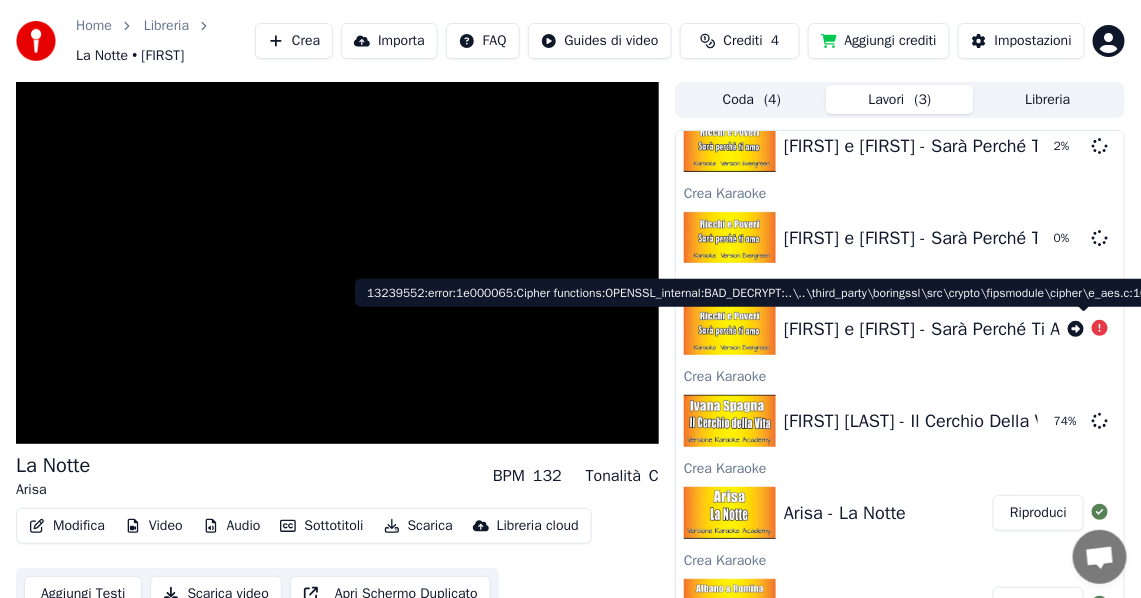 click 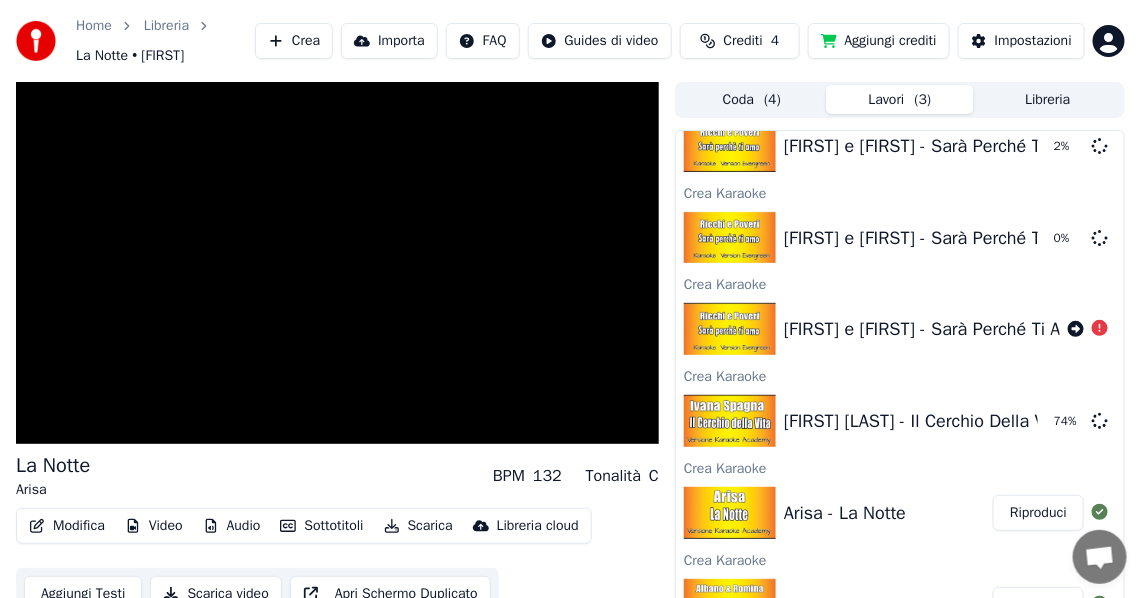 click 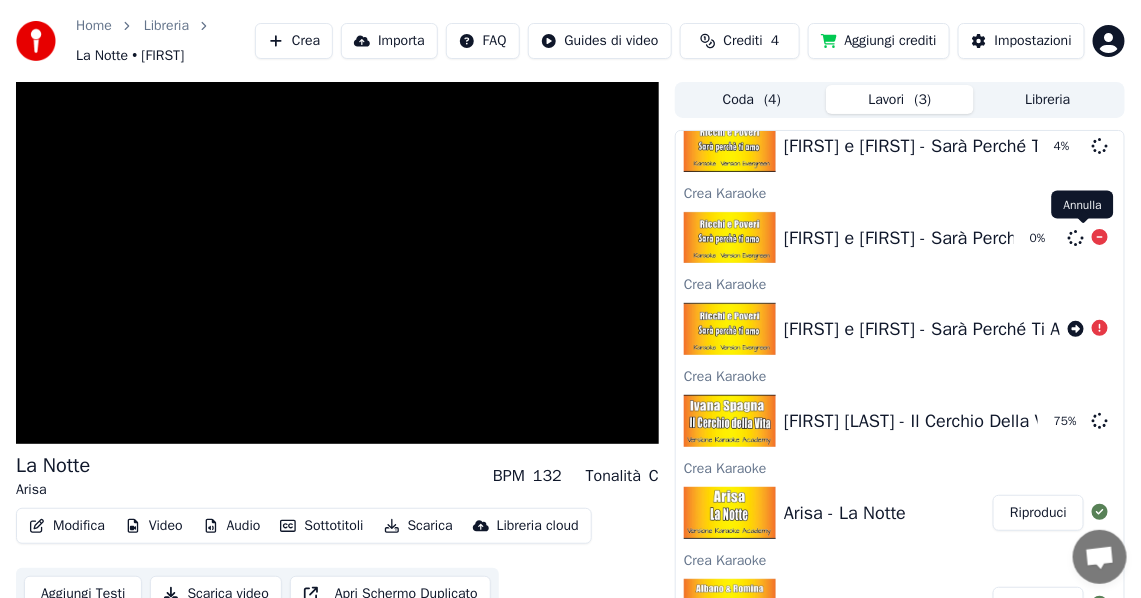 click on "0 %" at bounding box center [1065, 238] 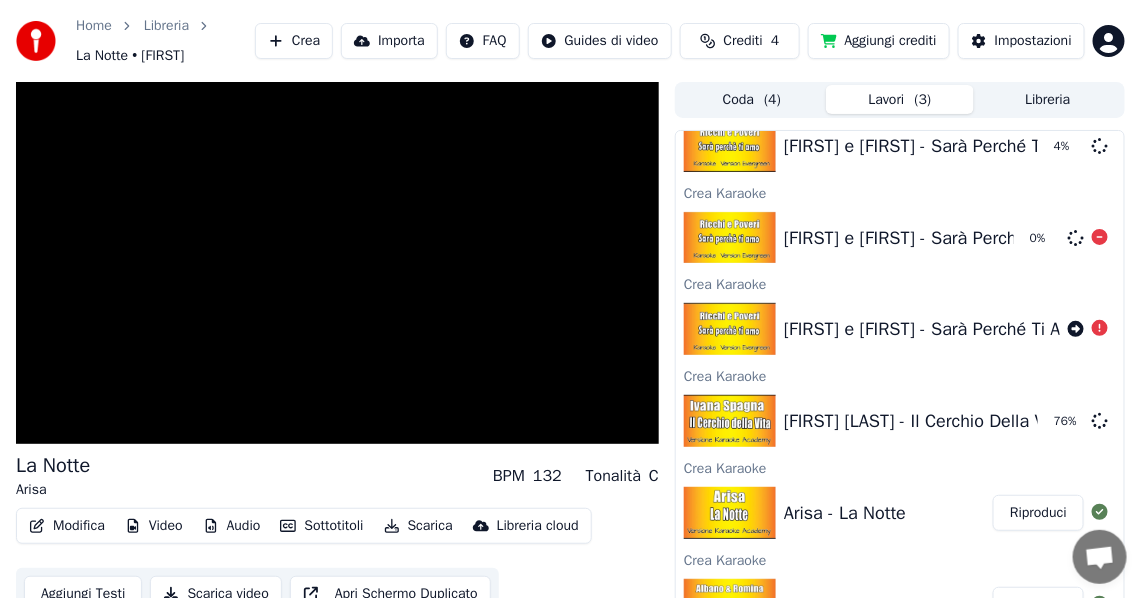 click 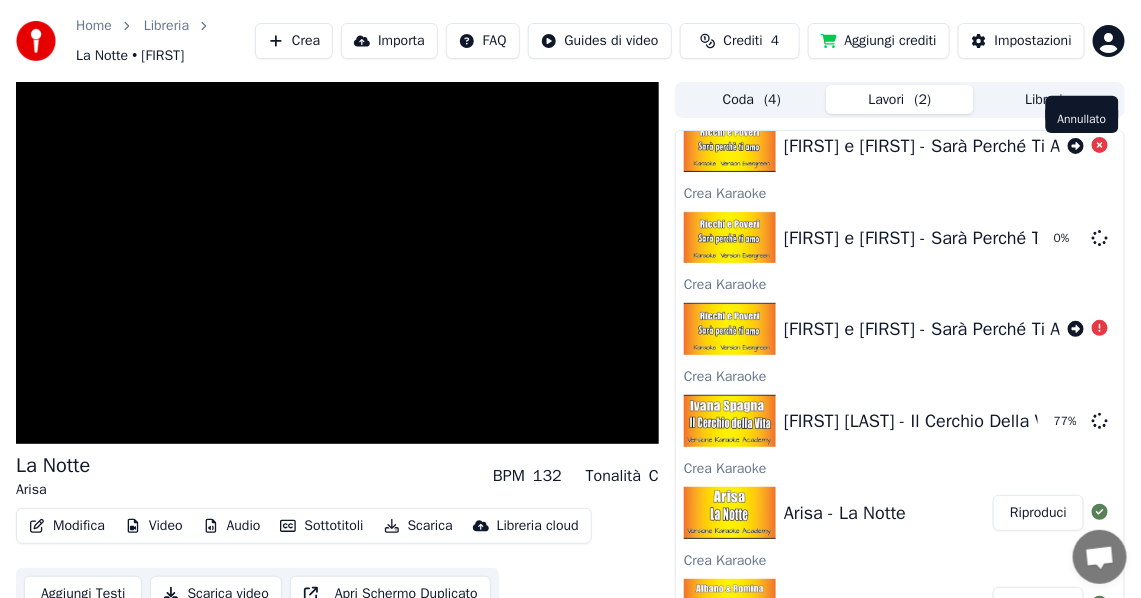 click 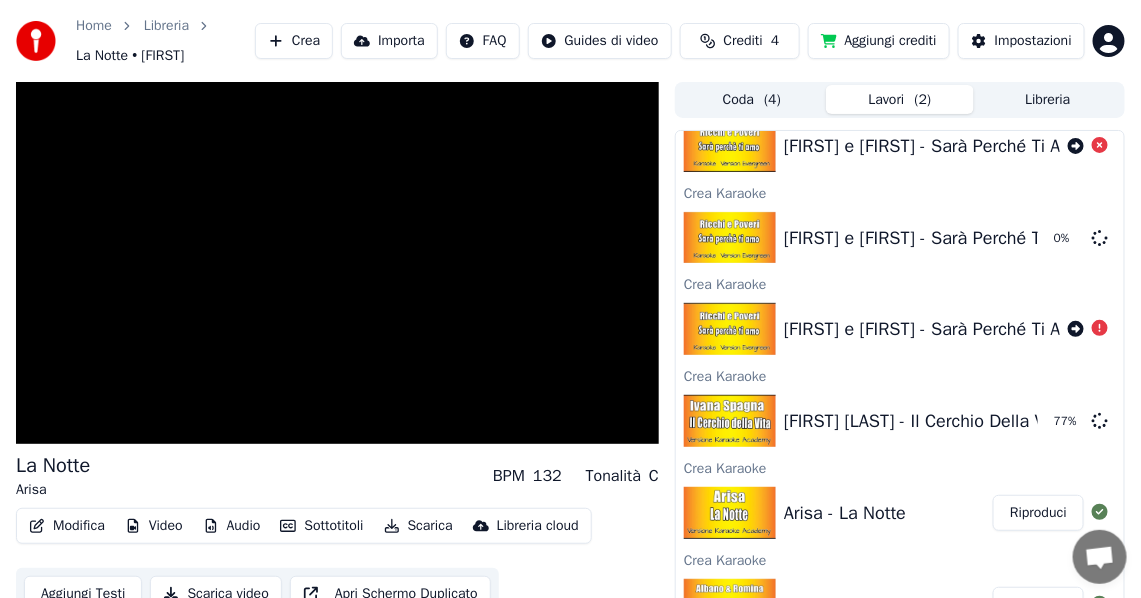 click 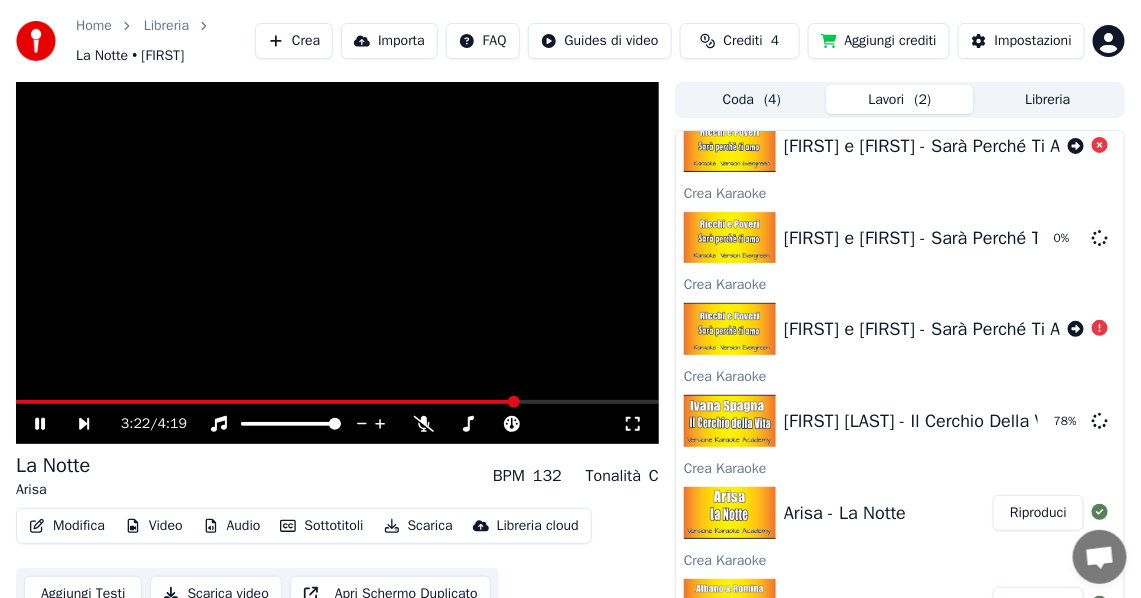 click 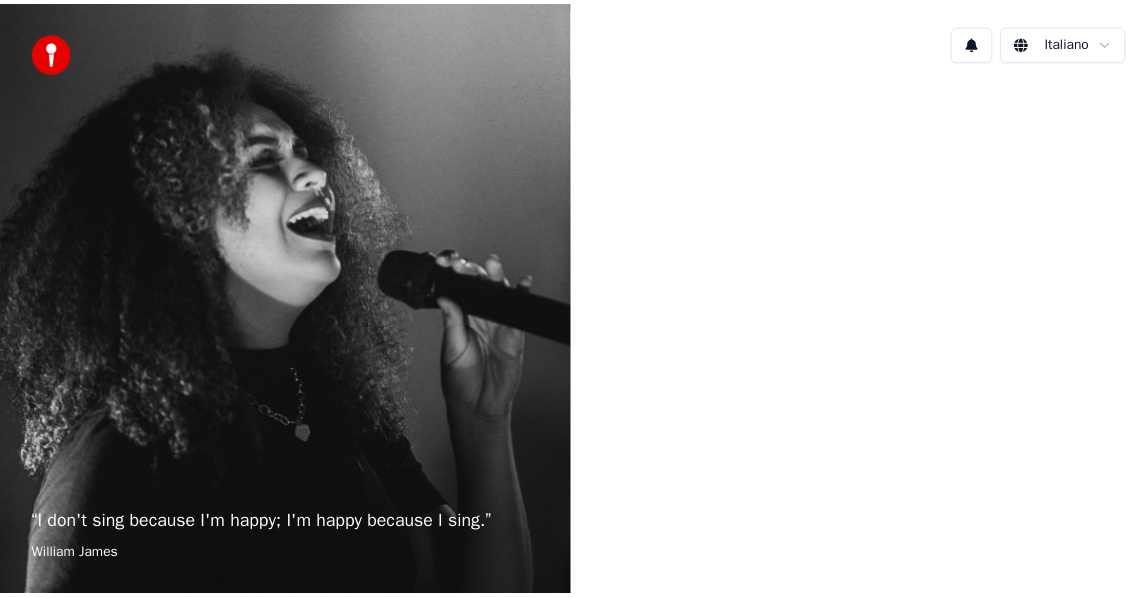 scroll, scrollTop: 0, scrollLeft: 0, axis: both 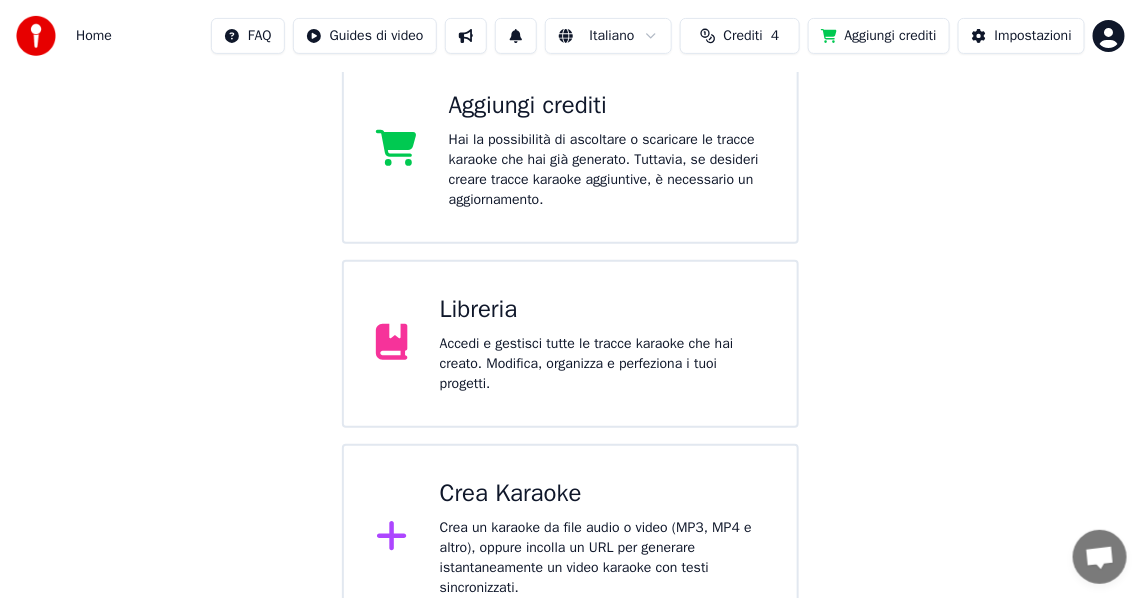 click at bounding box center (400, 344) 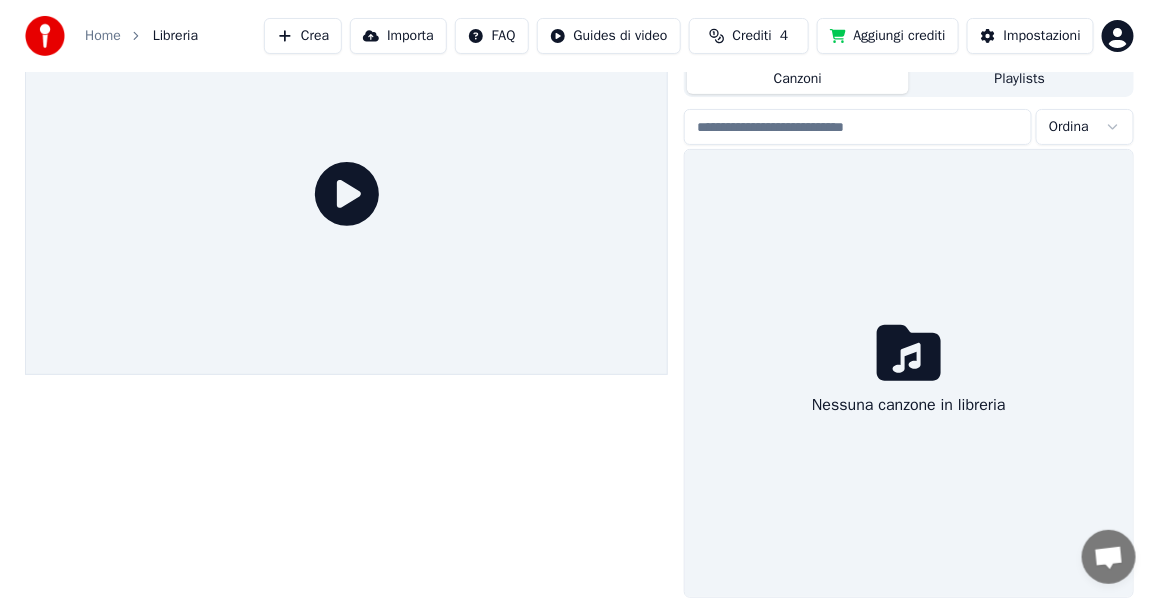 scroll, scrollTop: 58, scrollLeft: 0, axis: vertical 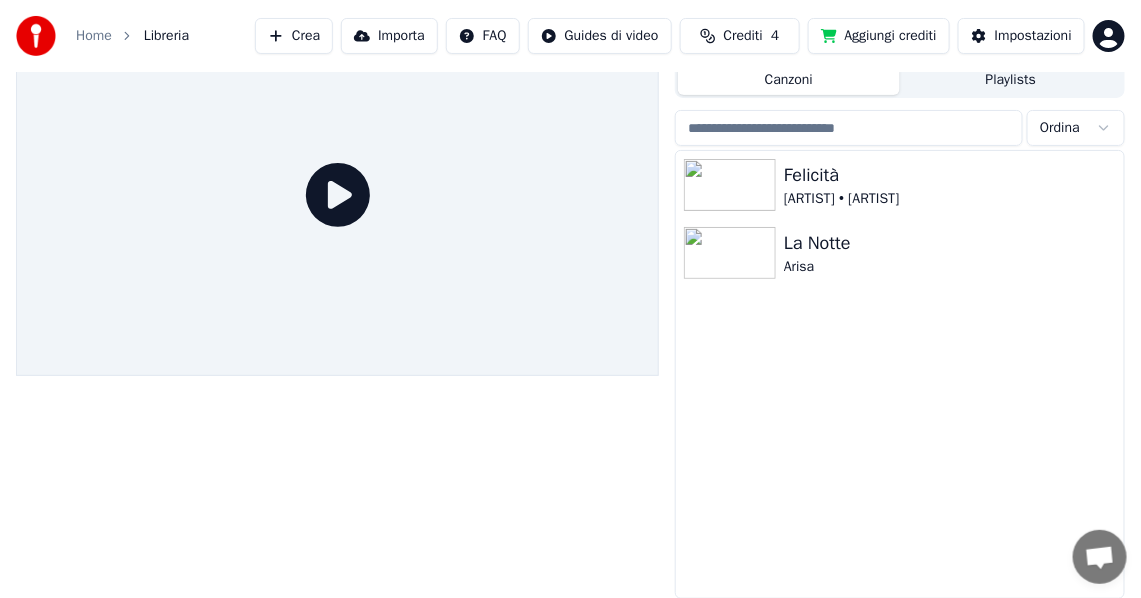 click on "Crea" at bounding box center (294, 36) 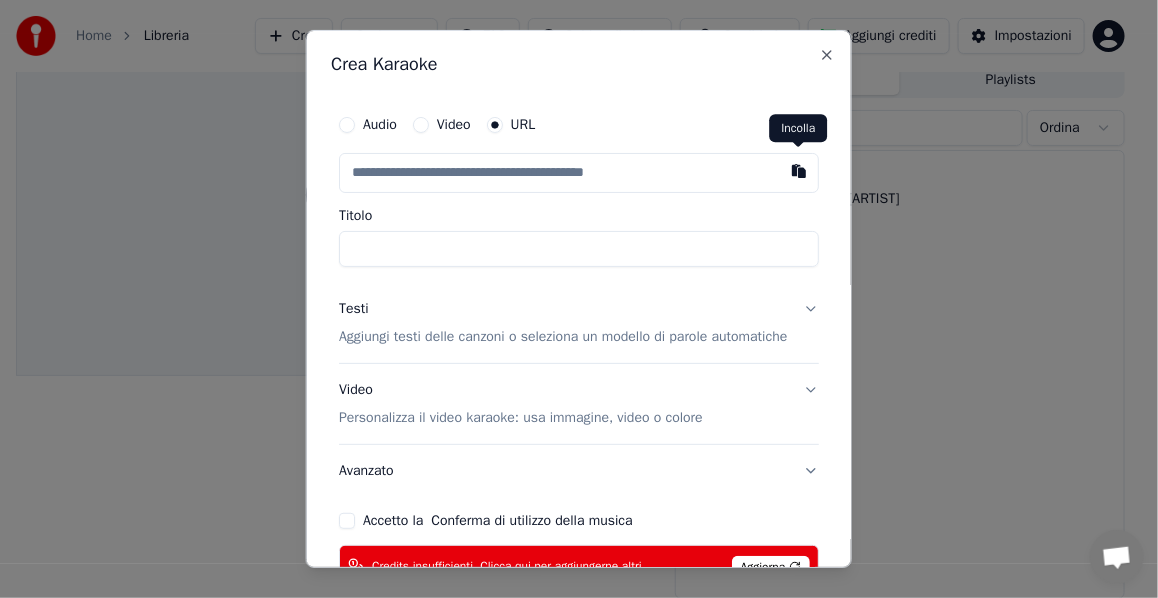 click at bounding box center [799, 171] 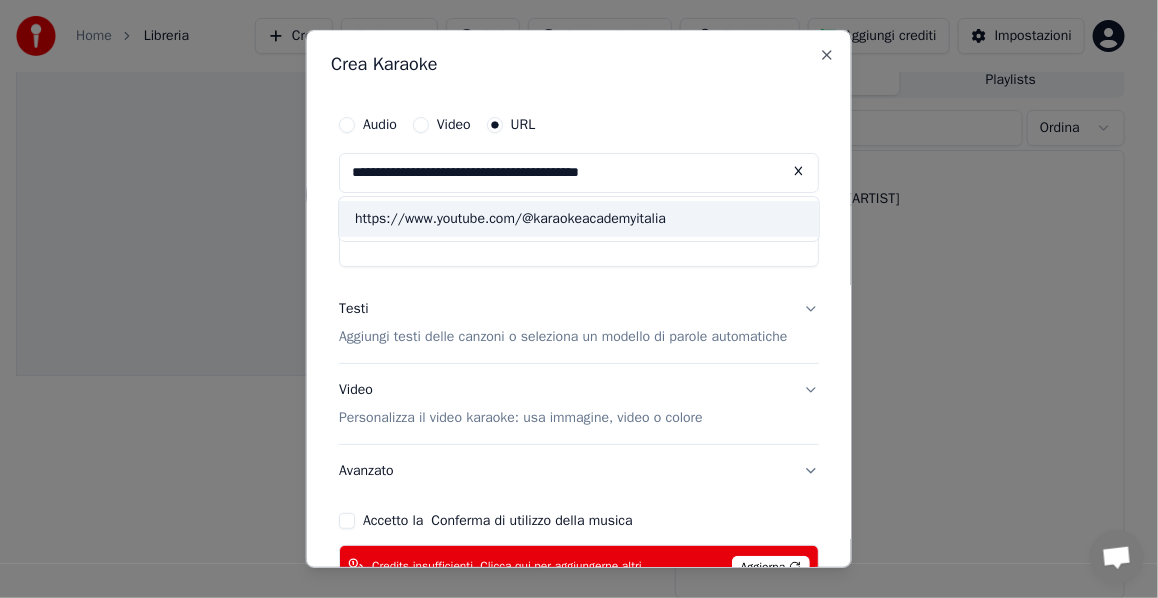 click on "https://www.youtube.com/@karaokeacademyitalia" at bounding box center [579, 219] 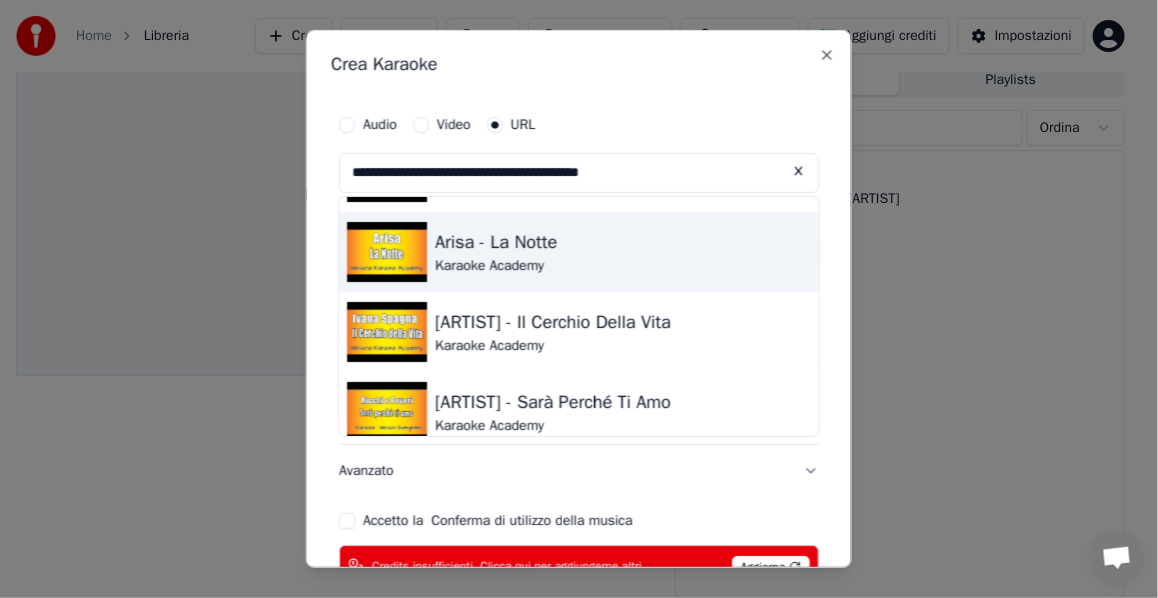 scroll, scrollTop: 100, scrollLeft: 0, axis: vertical 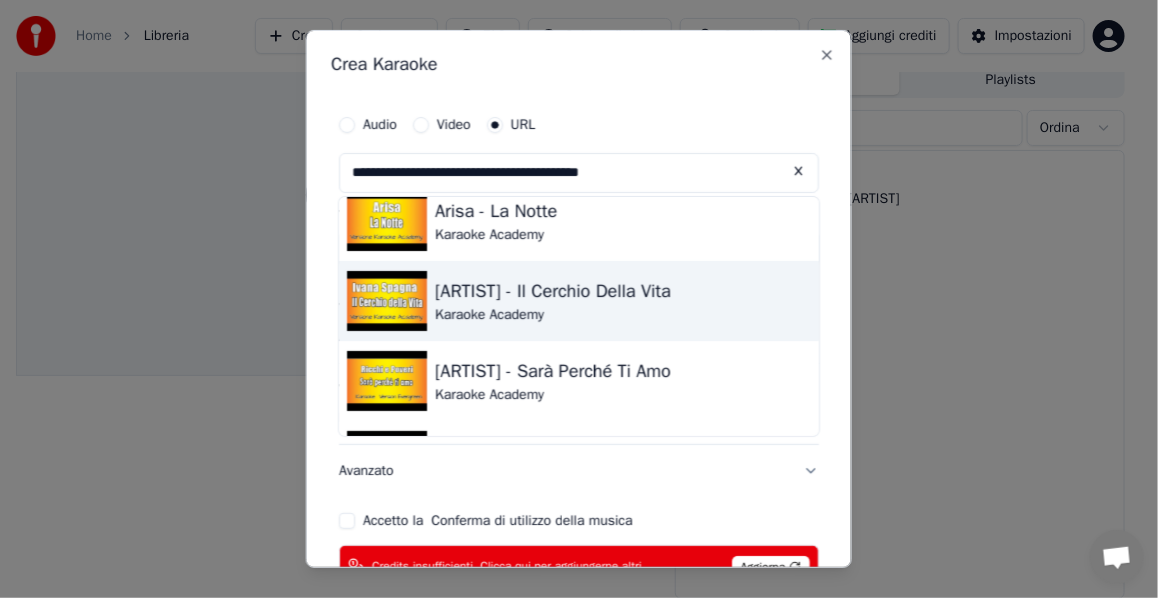 click on "Karaoke Academy" at bounding box center [553, 315] 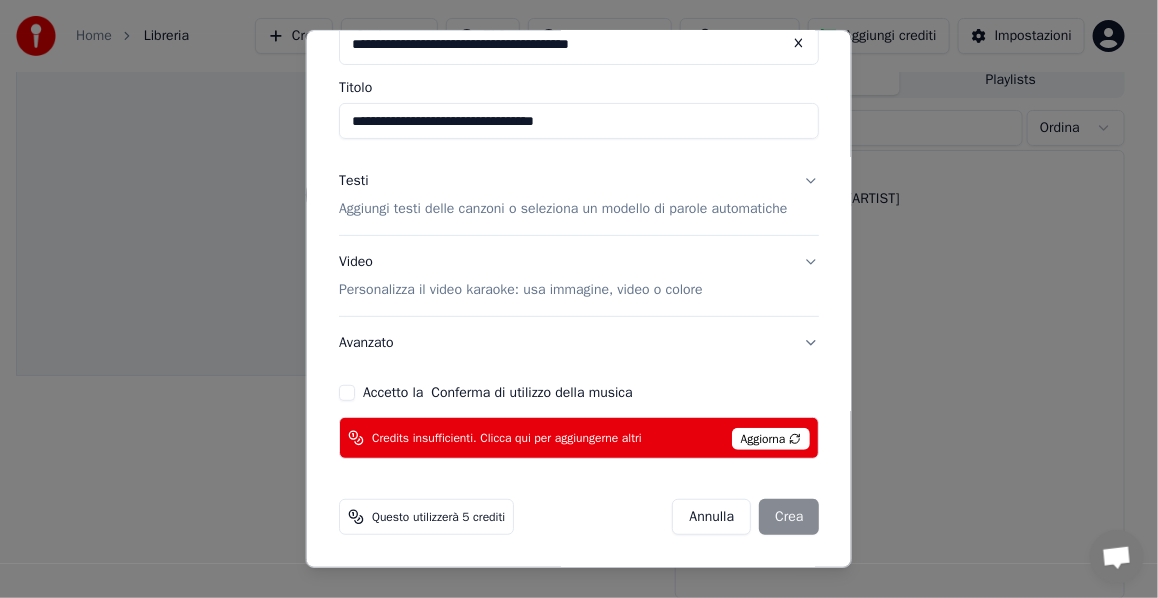 scroll, scrollTop: 147, scrollLeft: 0, axis: vertical 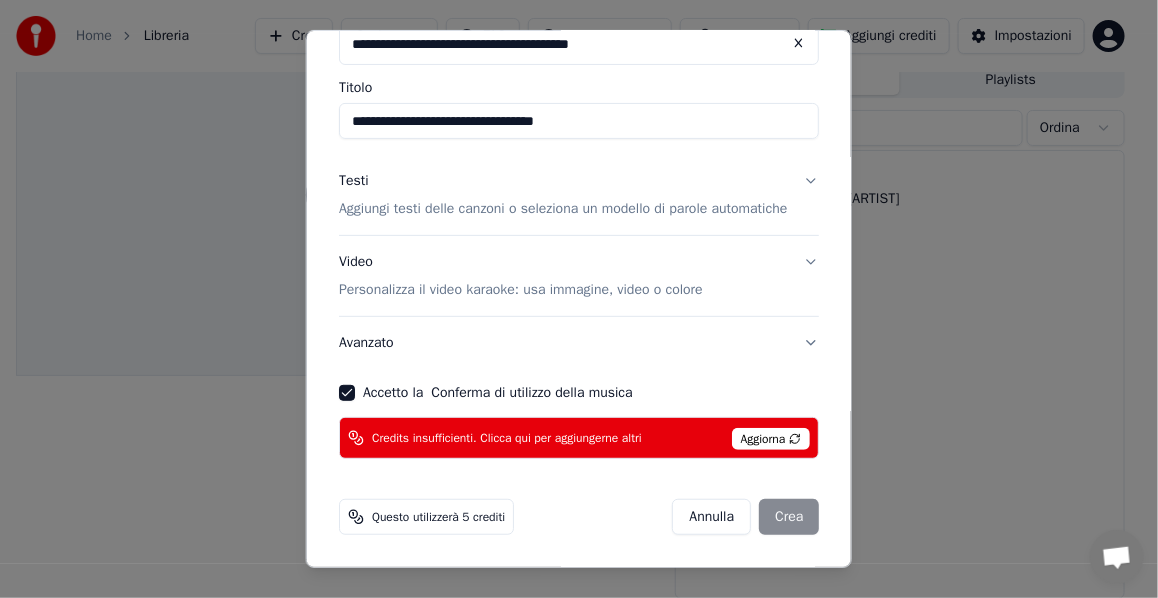 click on "Annulla Crea" at bounding box center (745, 517) 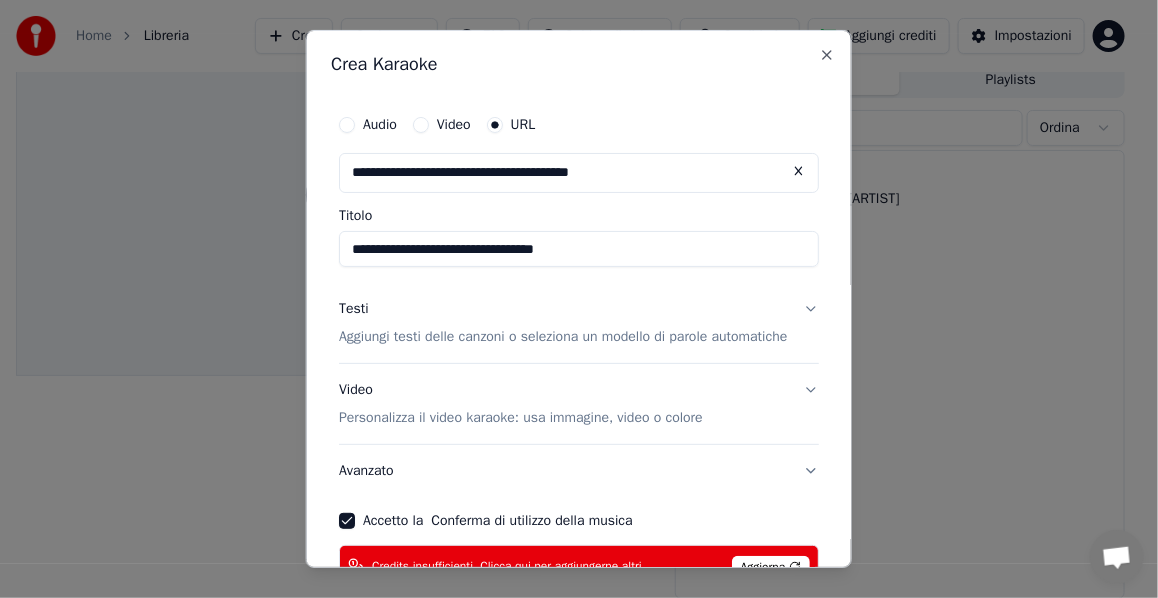 click on "Testi" at bounding box center (354, 309) 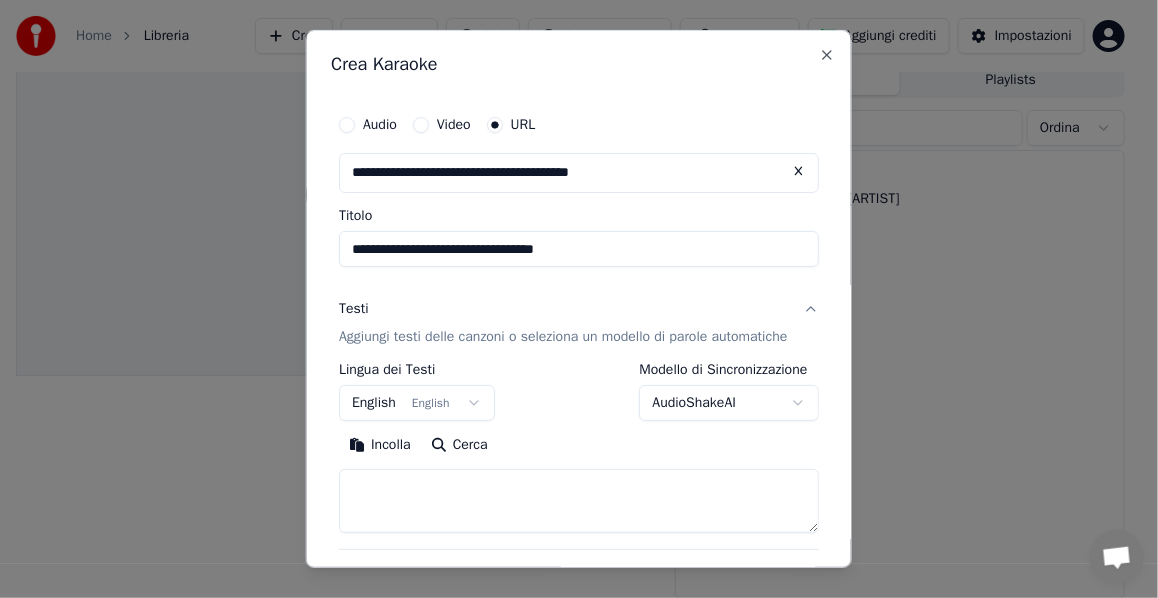 click on "Testi" at bounding box center (354, 309) 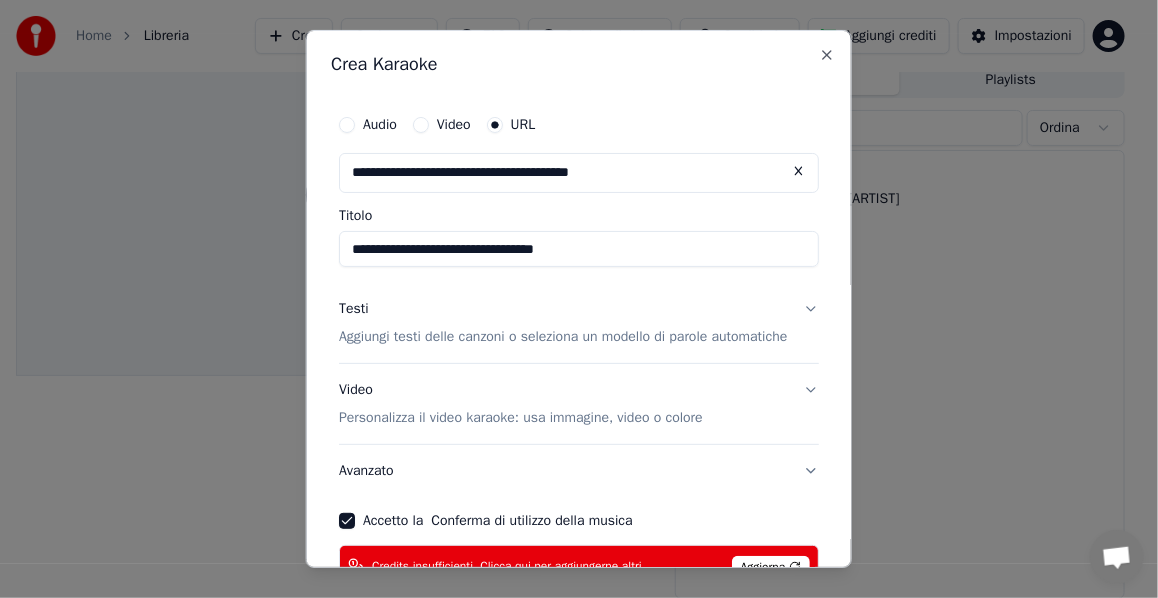 click on "Testi" at bounding box center [354, 309] 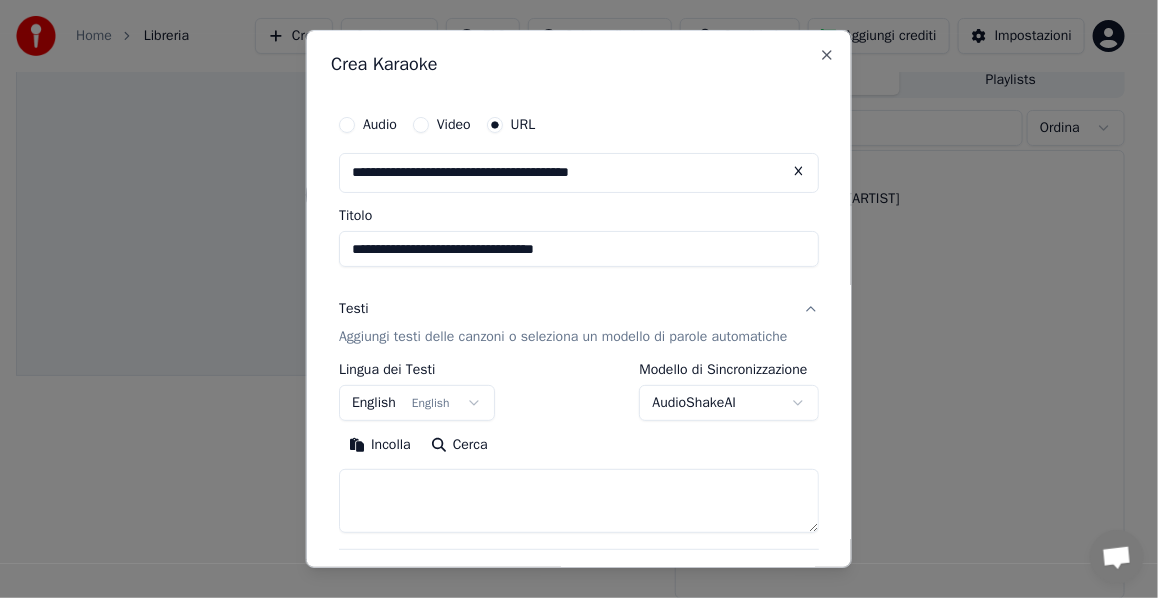click on "Incolla" at bounding box center [380, 445] 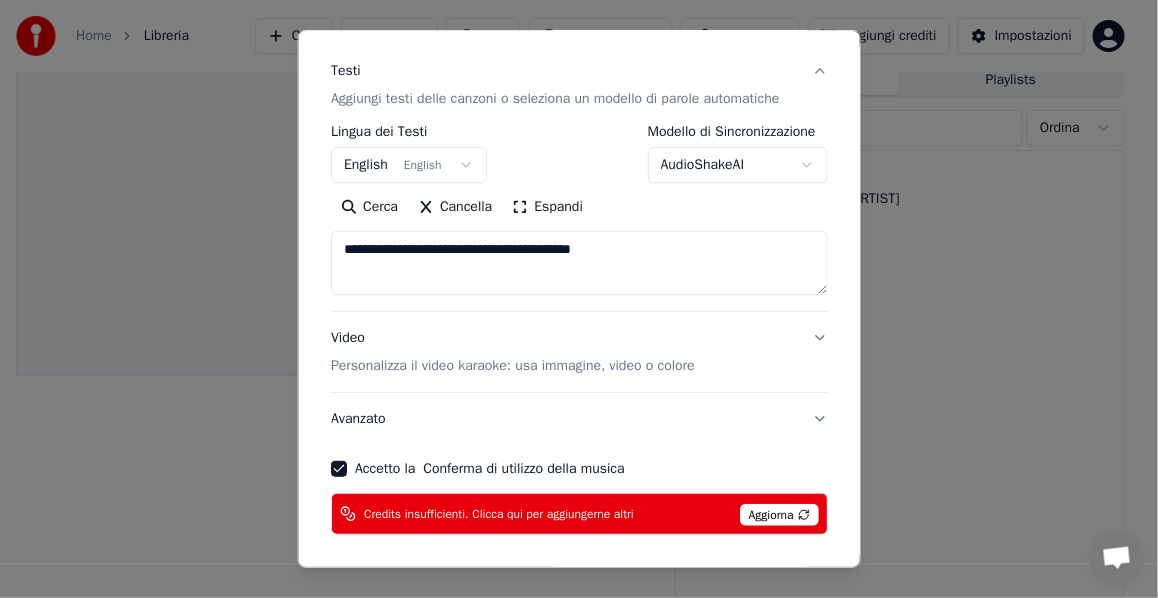 scroll, scrollTop: 300, scrollLeft: 0, axis: vertical 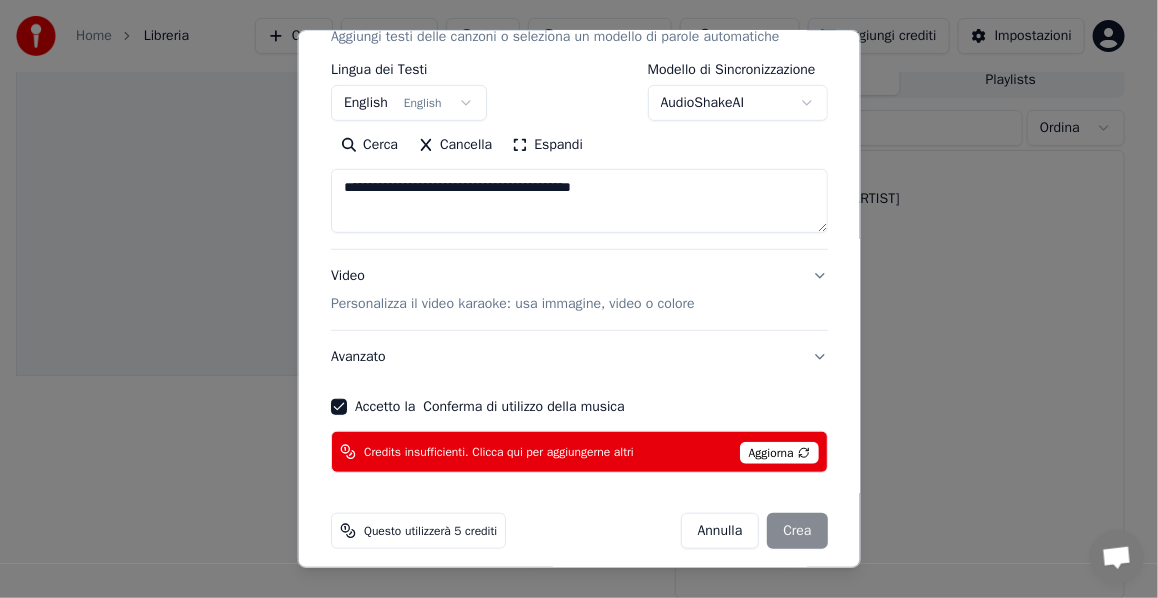 click on "Annulla Crea" at bounding box center [753, 531] 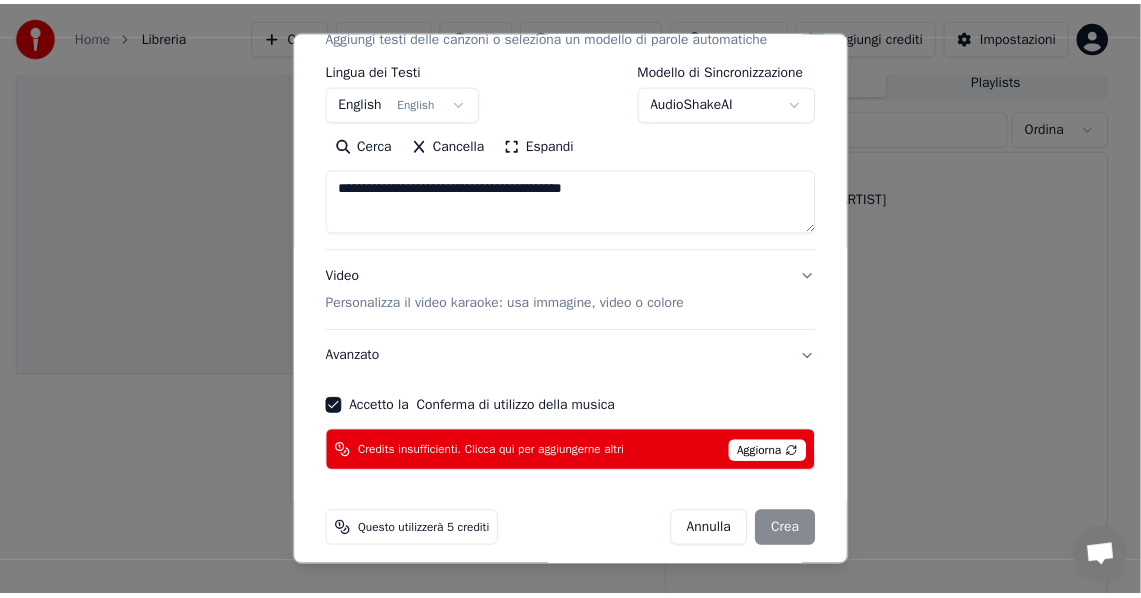 scroll, scrollTop: 333, scrollLeft: 0, axis: vertical 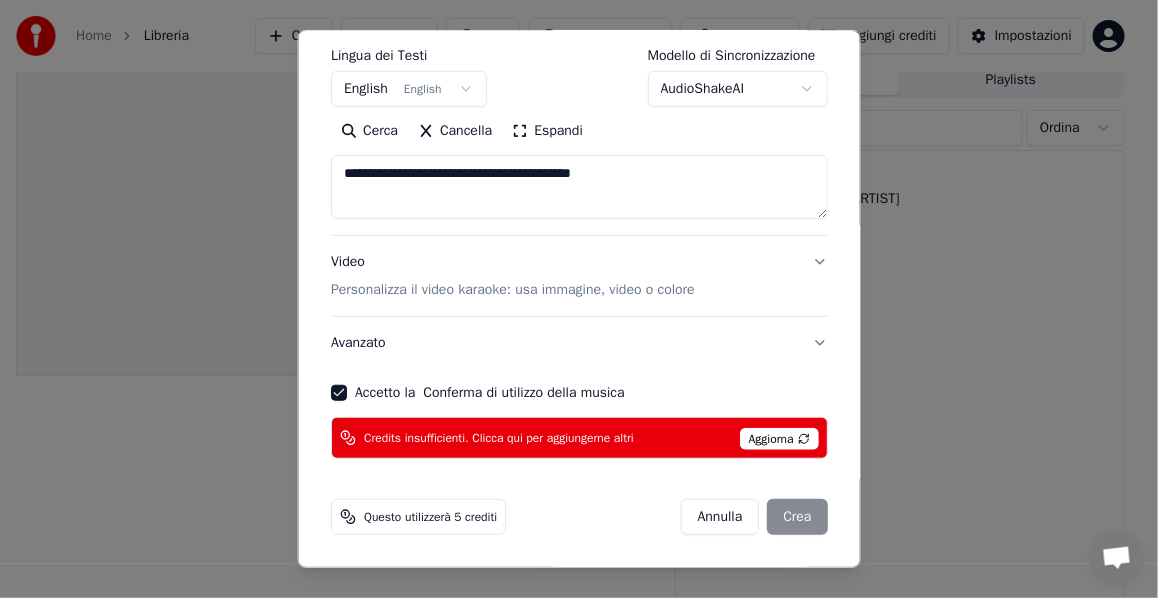 click on "Annulla" at bounding box center [719, 517] 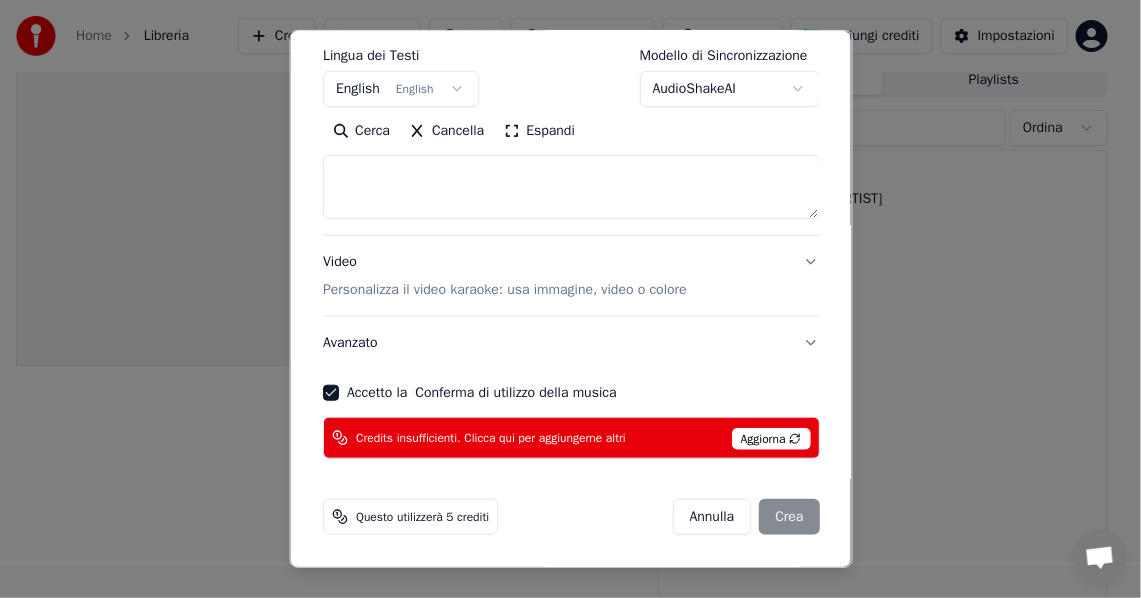 select 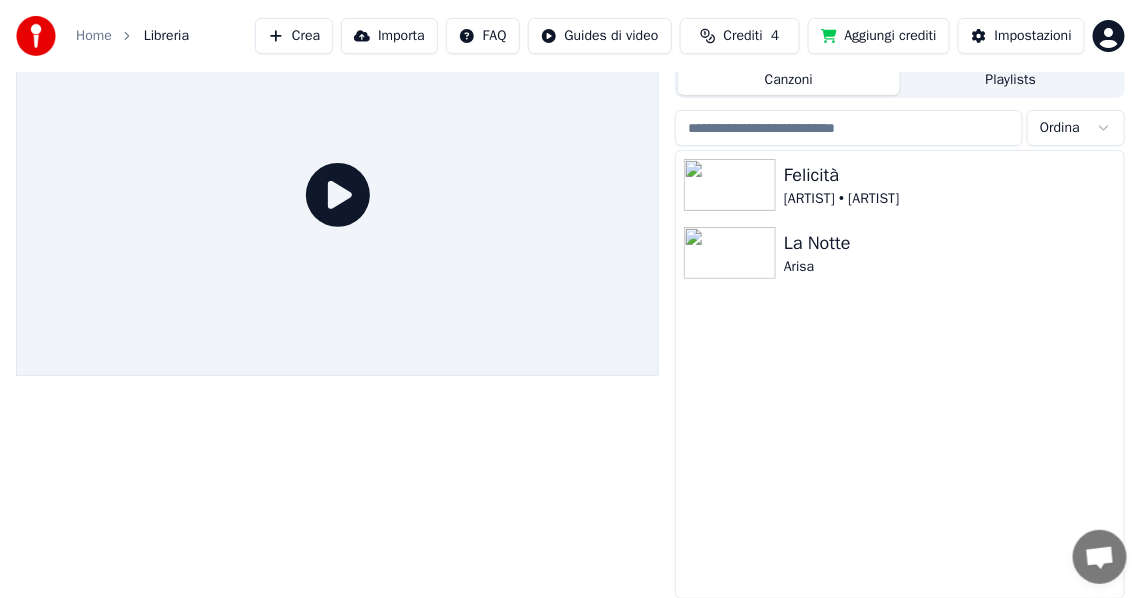 click on "Home Libreria Crea Importa FAQ Guides di video Crediti 4 Aggiungi crediti Impostazioni Coda Lavori Libreria Canzoni Playlists Ordina Felicità Albano • Romina La Notte Arisa Conversazione Adam Hai domande? Chatta con noi! Il servizio clienti è in linea Rete assente. Riconnessione in corso... Nessun messaggio può essere ricevuto o inviato per ora. Youka Desktop Ciao! Come posso aiutarti?  Invia un file Inserisci una emoji Invia un file Registra un messaggio audio We run on Crisp" at bounding box center [570, 241] 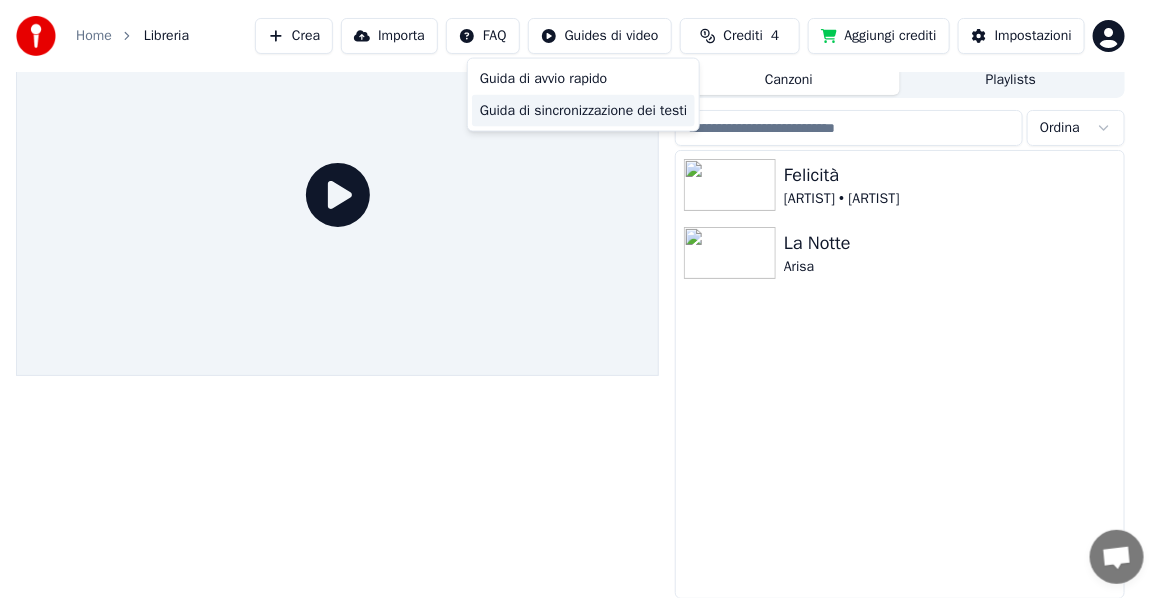 click on "Guida di sincronizzazione dei testi" at bounding box center [583, 111] 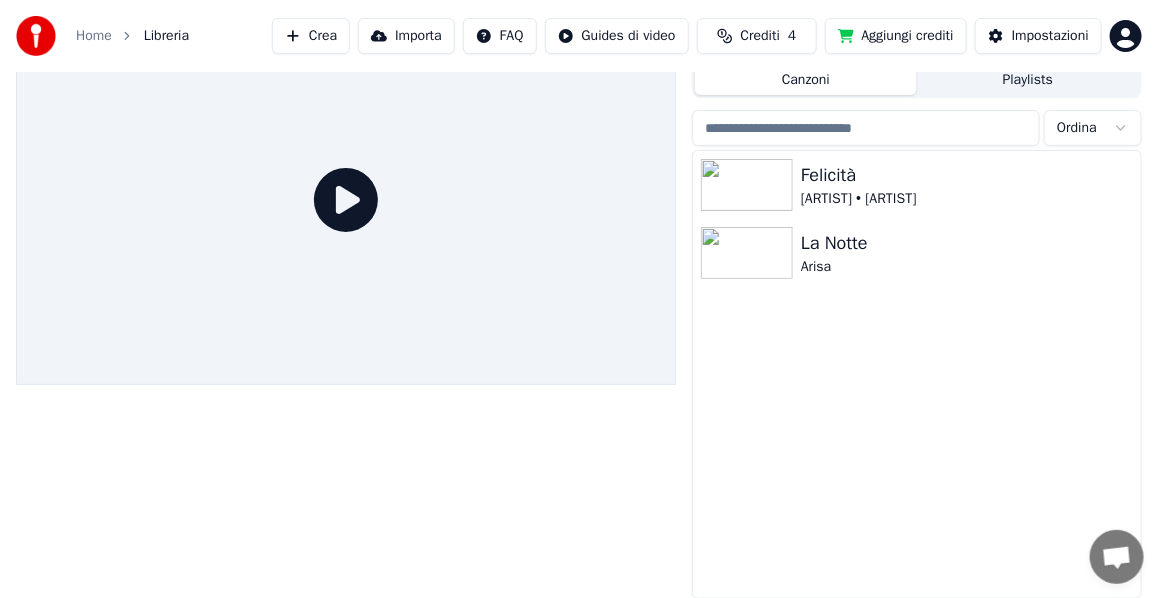 click on "Home Libreria Crea Importa FAQ Guides di video Crediti 4 Aggiungi crediti Impostazioni Coda Lavori Libreria Canzoni Playlists Ordina Felicità Albano • Romina La Notte Arisa Conversazione Adam Hai domande? Chatta con noi! Il servizio clienti è in linea Rete assente. Riconnessione in corso... Nessun messaggio può essere ricevuto o inviato per ora. Youka Desktop Ciao! Come posso aiutarti?  Invia un file Inserisci una emoji Invia un file Registra un messaggio audio We run on Crisp" at bounding box center [579, 241] 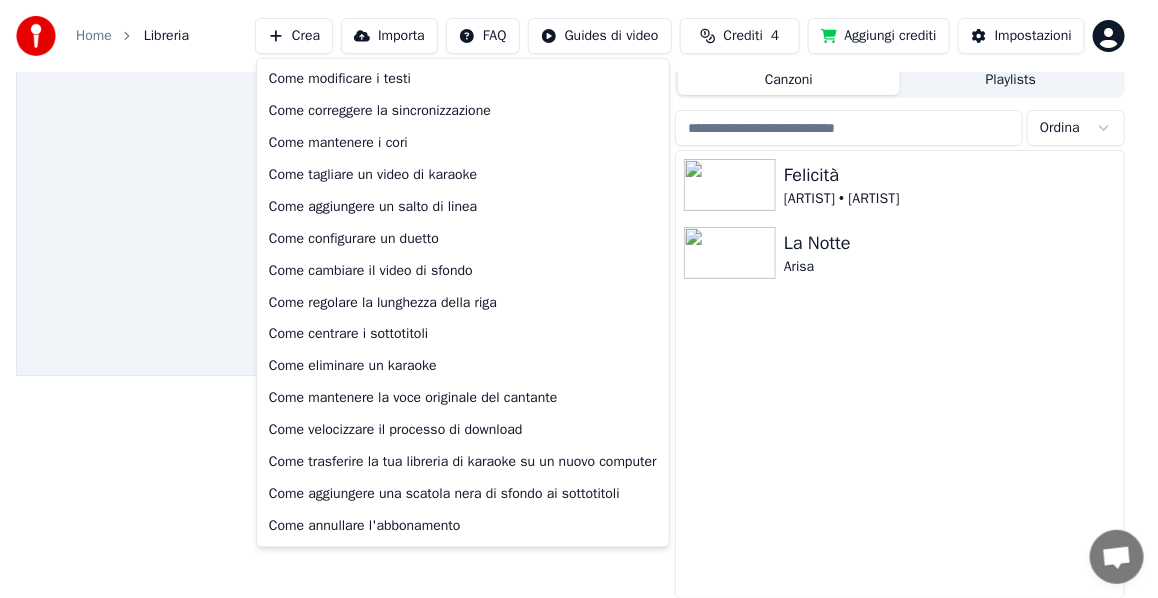 click on "Home Libreria Crea Importa FAQ Guides di video Crediti 4 Aggiungi crediti Impostazioni Coda Lavori Libreria Canzoni Playlists Ordina Felicità Albano • Romina La Notte Arisa Conversazione Adam Hai domande? Chatta con noi! Il servizio clienti è in linea Rete assente. Riconnessione in corso... Nessun messaggio può essere ricevuto o inviato per ora. Youka Desktop Ciao! Come posso aiutarti?  Invia un file Inserisci una emoji Invia un file Registra un messaggio audio We run on Crisp Come modificare i testi Come correggere la sincronizzazione Come mantenere i cori Come tagliare un video di karaoke Come aggiungere un salto di linea Come configurare un duetto Come cambiare il video di sfondo Come regolare la lunghezza della riga Come centrare i sottotitoli Come eliminare un karaoke Come mantenere la voce originale del cantante Come velocizzare il processo di download Come trasferire la tua libreria di karaoke su un nuovo computer Come aggiungere una scatola nera di sfondo ai sottotitoli" at bounding box center [579, 241] 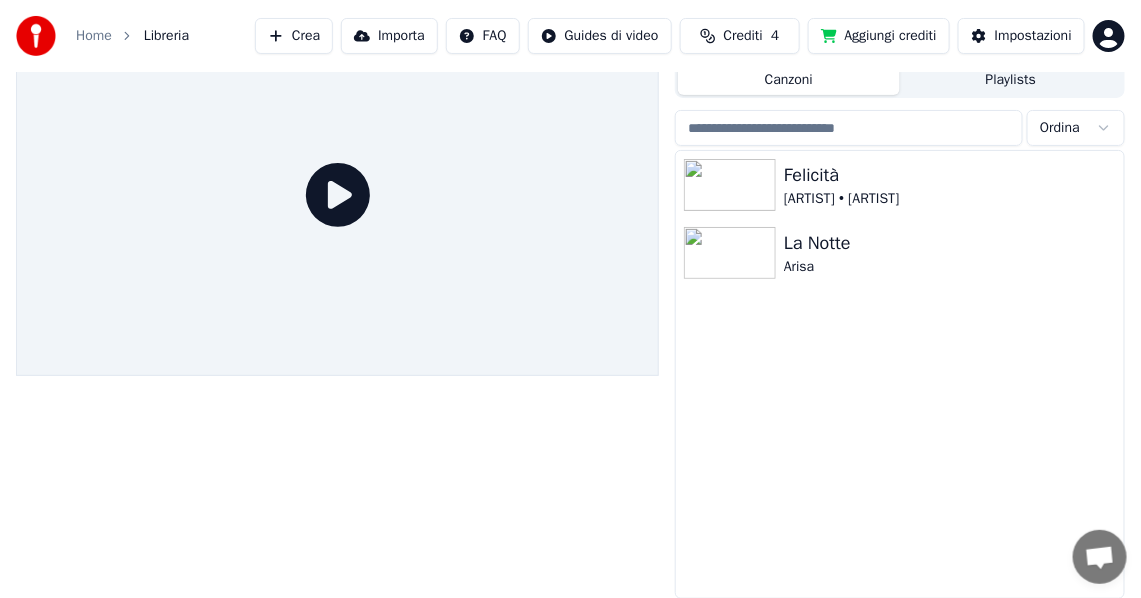 click on "Importa" at bounding box center [389, 36] 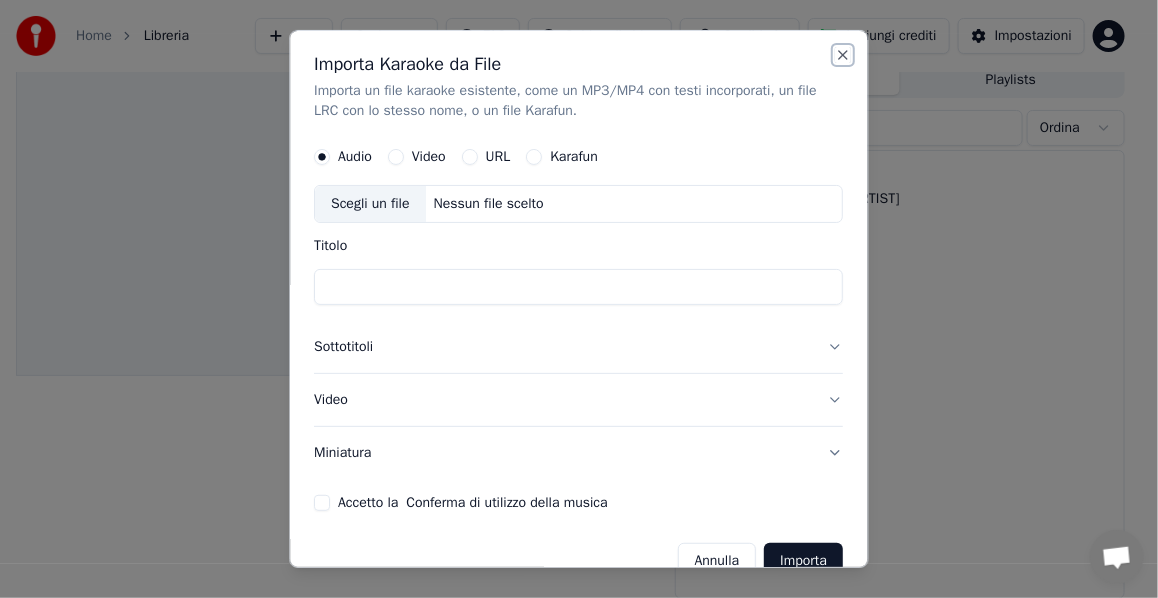 click on "Close" at bounding box center [844, 55] 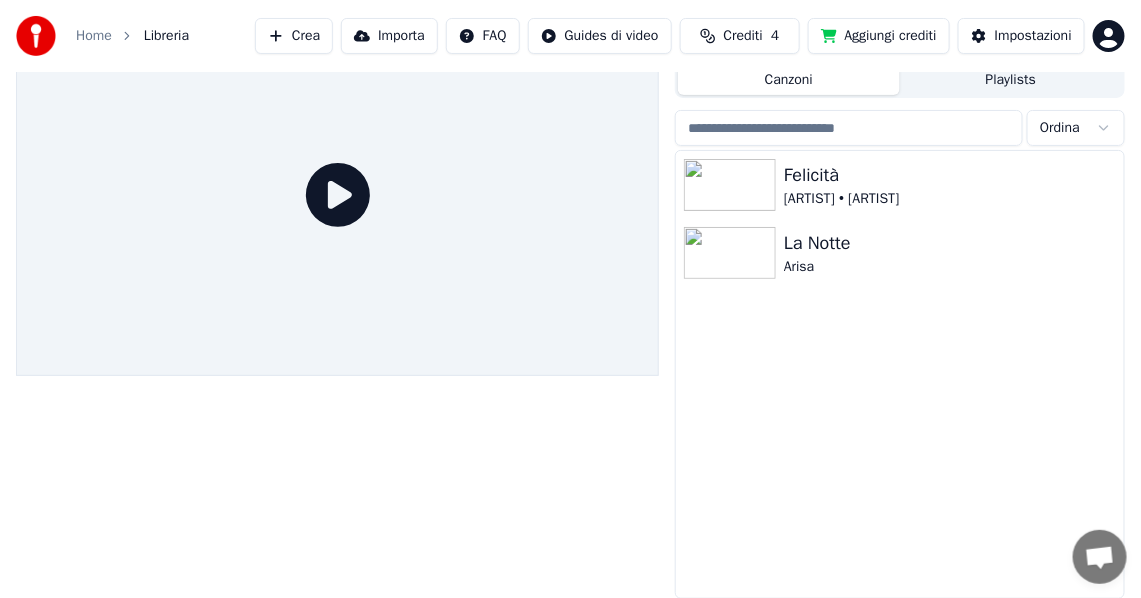 click on "Crea" at bounding box center (294, 36) 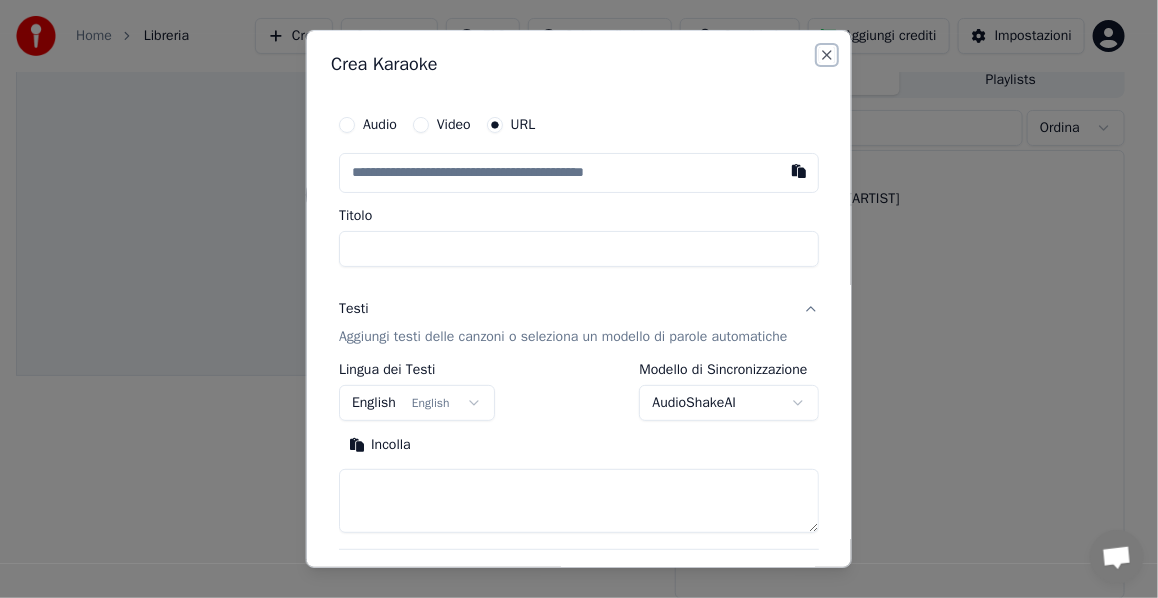 click on "Close" at bounding box center [827, 55] 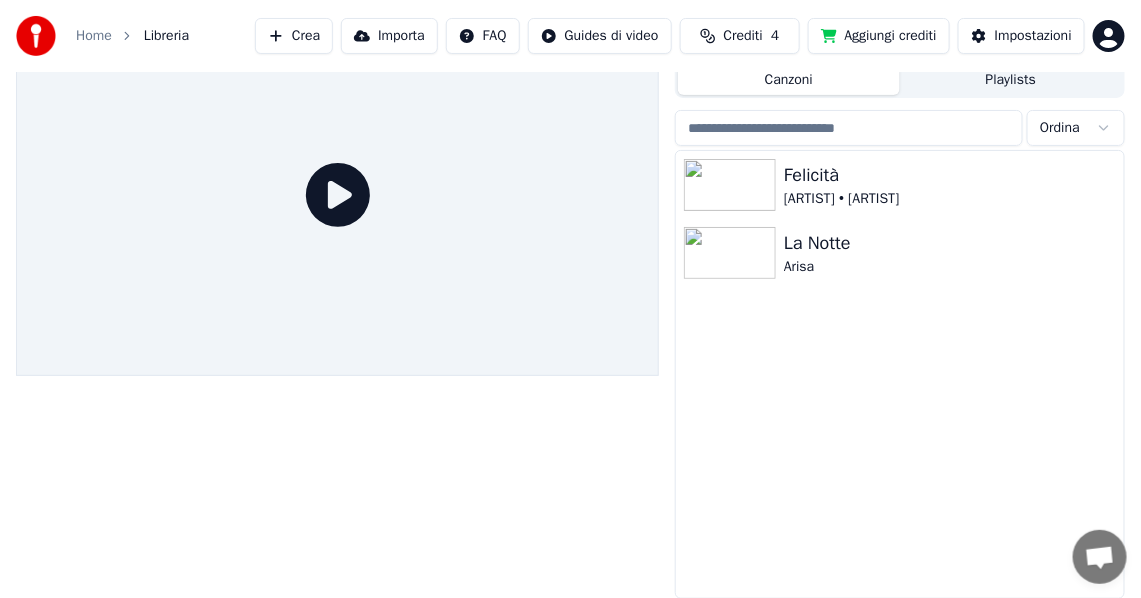 click on "Home Libreria Crea Importa FAQ Guides di video Crediti 4 Aggiungi crediti Impostazioni Coda Lavori Libreria Canzoni Playlists Ordina Felicità Albano • Romina La Notte Arisa Conversazione Adam Hai domande? Chatta con noi! Il servizio clienti è in linea Rete assente. Riconnessione in corso... Nessun messaggio può essere ricevuto o inviato per ora. Youka Desktop Ciao! Come posso aiutarti?  Invia un file Inserisci una emoji Invia un file Registra un messaggio audio We run on Crisp" at bounding box center (570, 241) 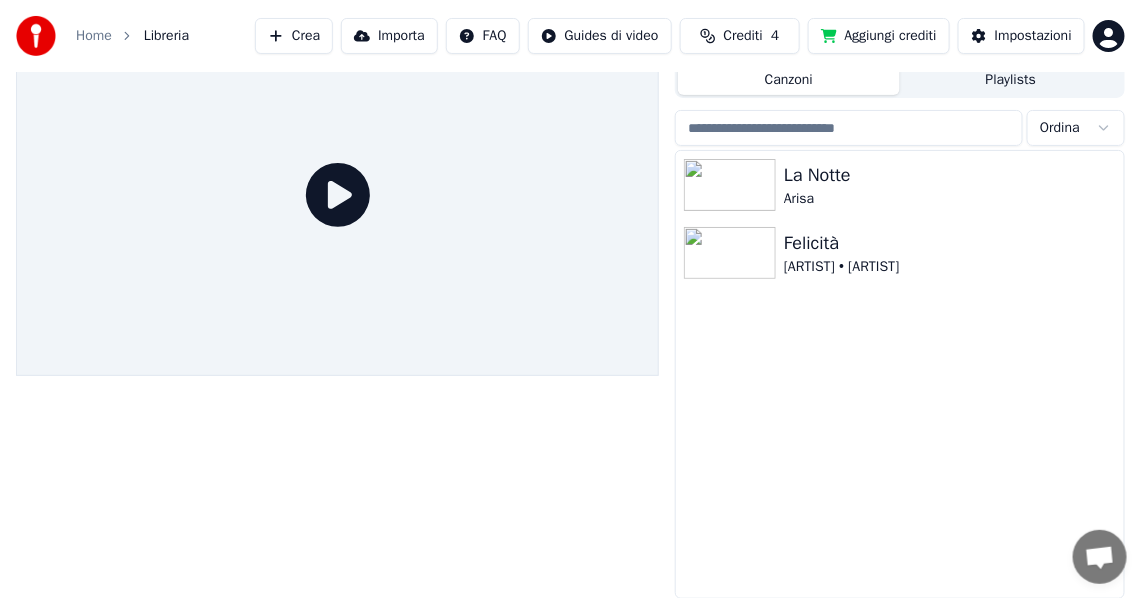 click on "Home Libreria Crea Importa FAQ Guides di video Crediti 4 Aggiungi crediti Impostazioni Coda Lavori Libreria Canzoni Playlists Ordina La Notte Arisa Felicità Albano • Romina Conversazione Adam Hai domande? Chatta con noi! Il servizio clienti è in linea Rete assente. Riconnessione in corso... Nessun messaggio può essere ricevuto o inviato per ora. Youka Desktop Ciao! Come posso aiutarti?  Invia un file Inserisci una emoji Invia un file Registra un messaggio audio We run on Crisp" at bounding box center [570, 241] 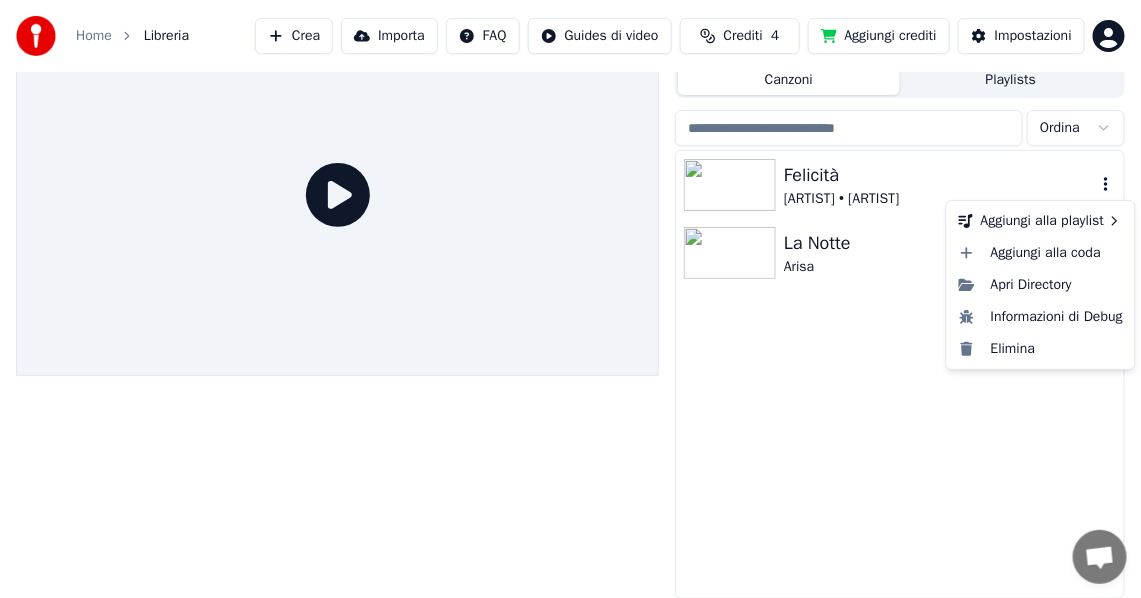 click 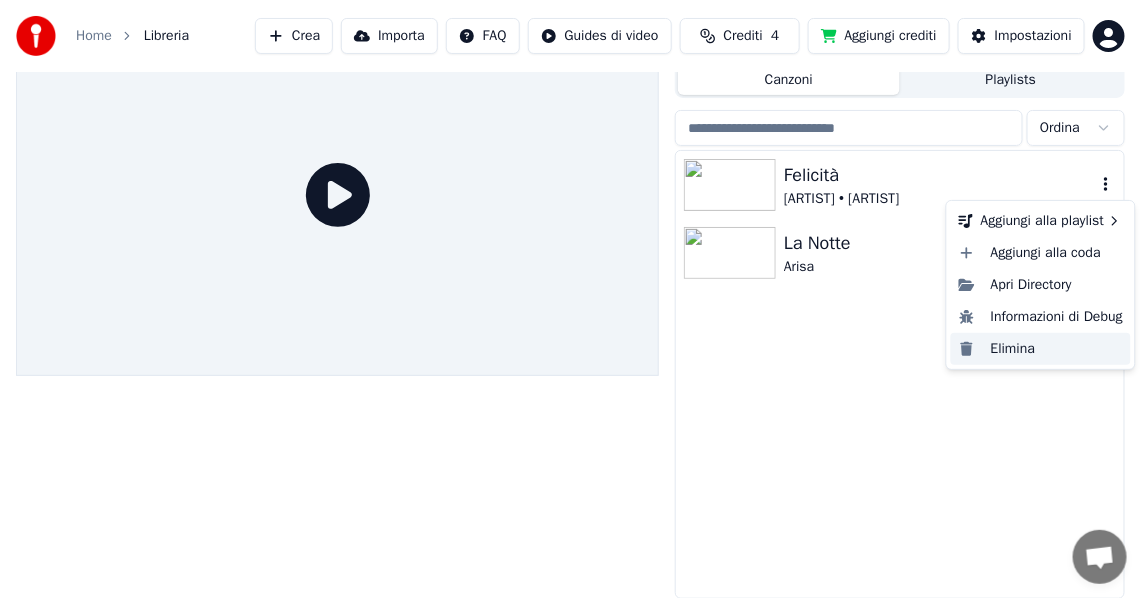 click on "Elimina" at bounding box center [1041, 349] 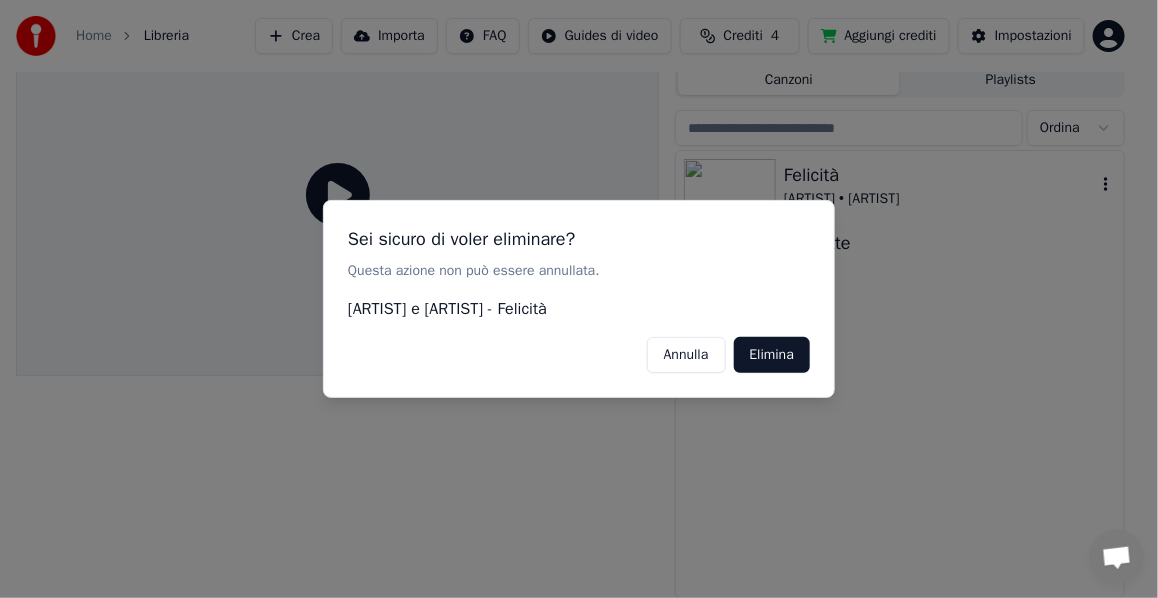 click on "Elimina" at bounding box center (772, 355) 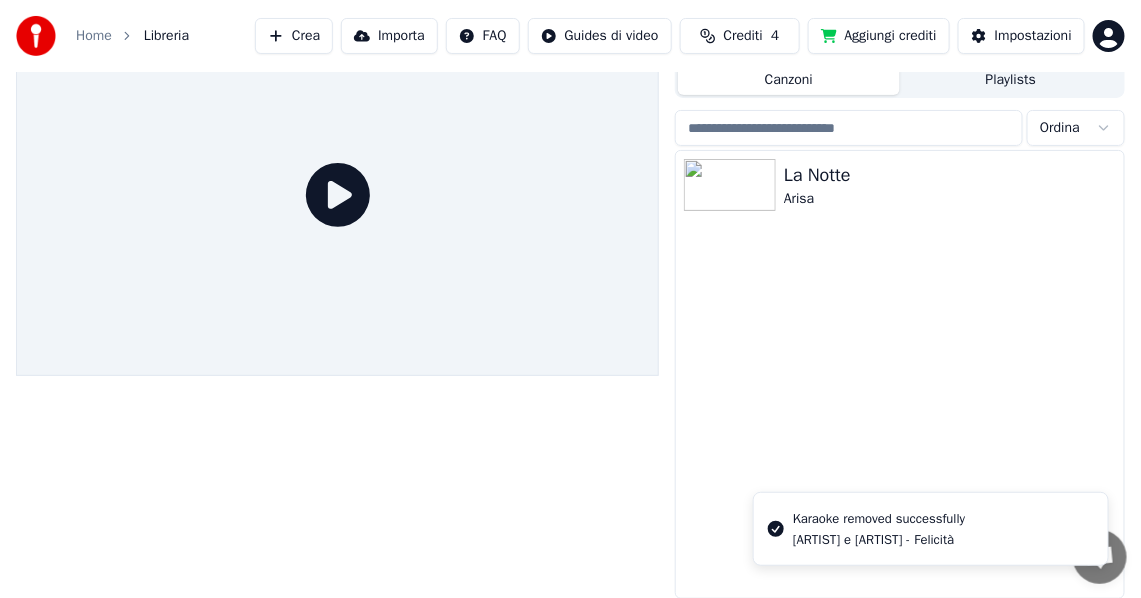 click on "Home Libreria Crea Importa FAQ Guides di video Crediti 4 Aggiungi crediti Impostazioni Coda Lavori Libreria Canzoni Playlists Ordina La Notte Arisa Karaoke removed successfully Albano e Romina - Felicità Conversazione Adam Hai domande? Chatta con noi! Il servizio clienti è in linea Rete assente. Riconnessione in corso... Nessun messaggio può essere ricevuto o inviato per ora. Youka Desktop Ciao! Come posso aiutarti?  Invia un file Inserisci una emoji Invia un file Registra un messaggio audio We run on Crisp" at bounding box center [570, 241] 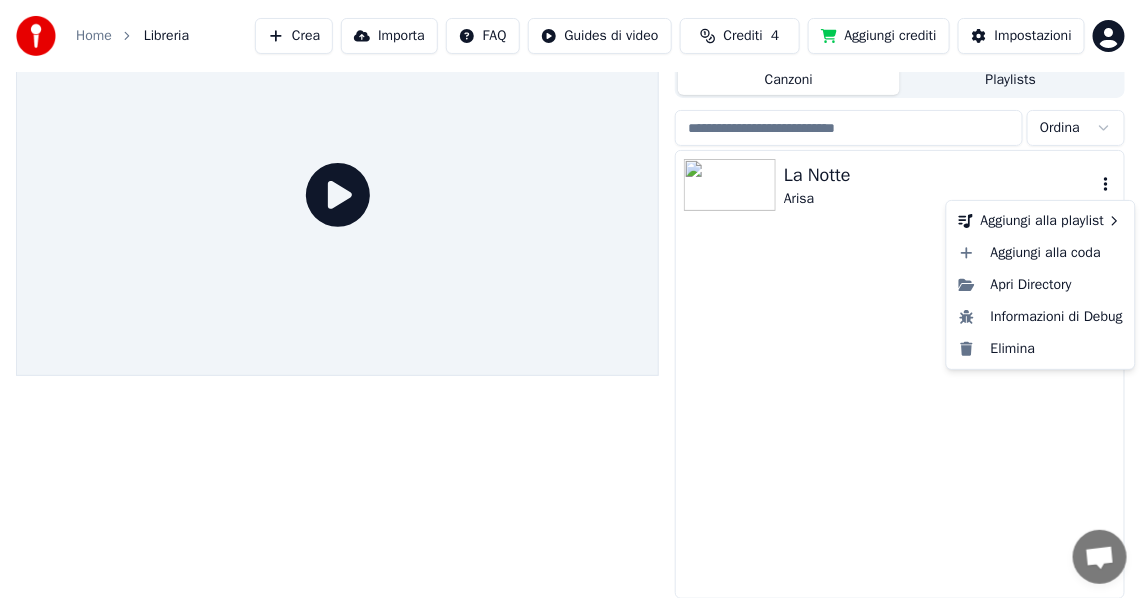 click 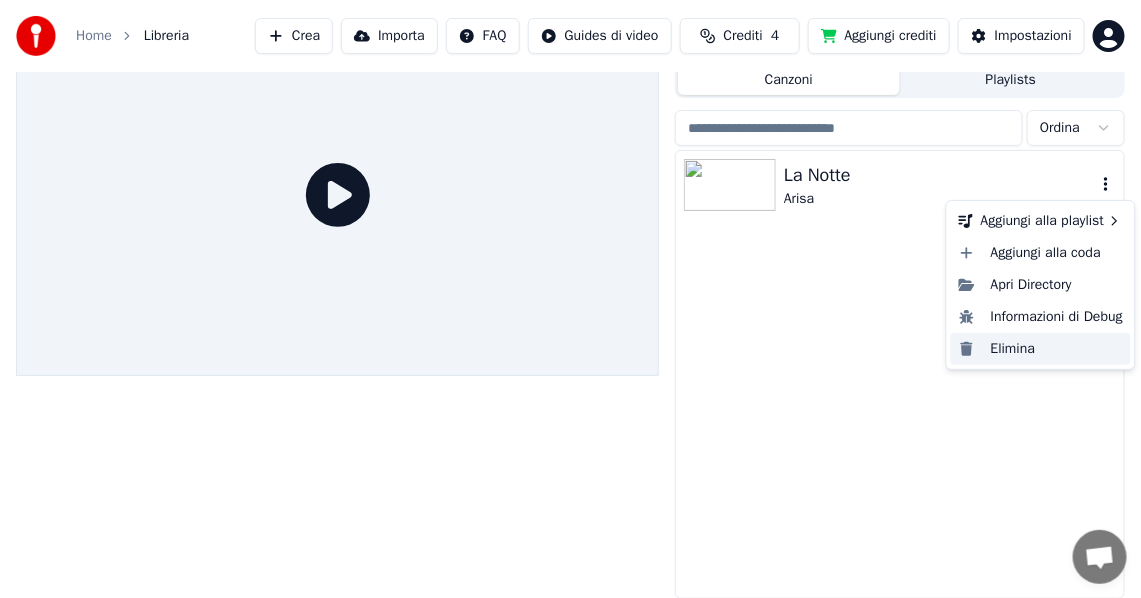 click on "Elimina" at bounding box center [1041, 349] 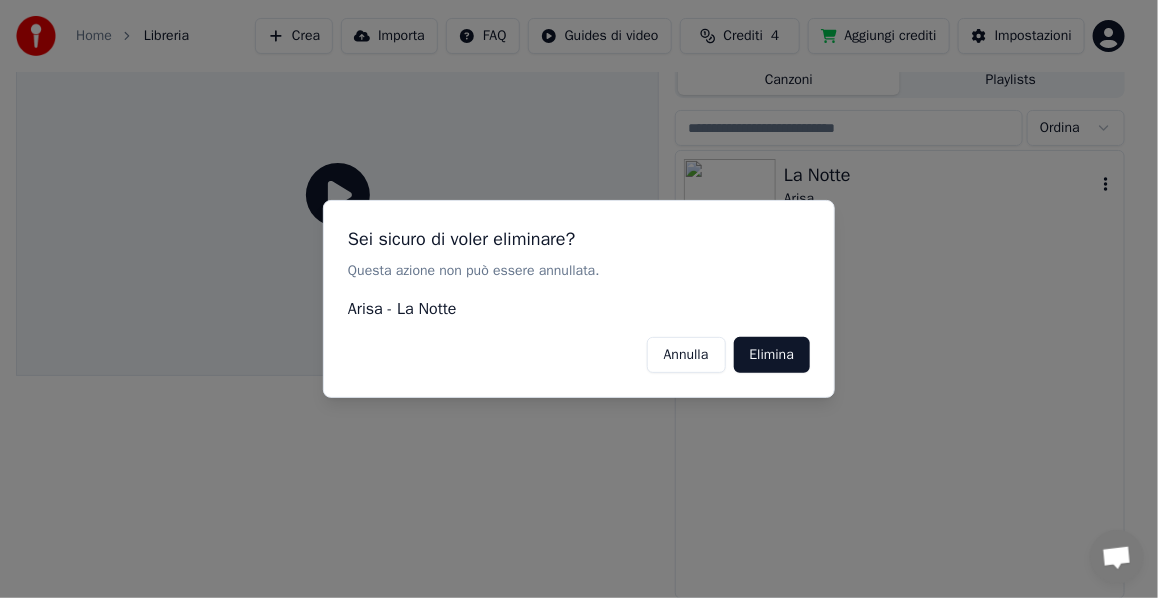 click on "Elimina" at bounding box center (772, 355) 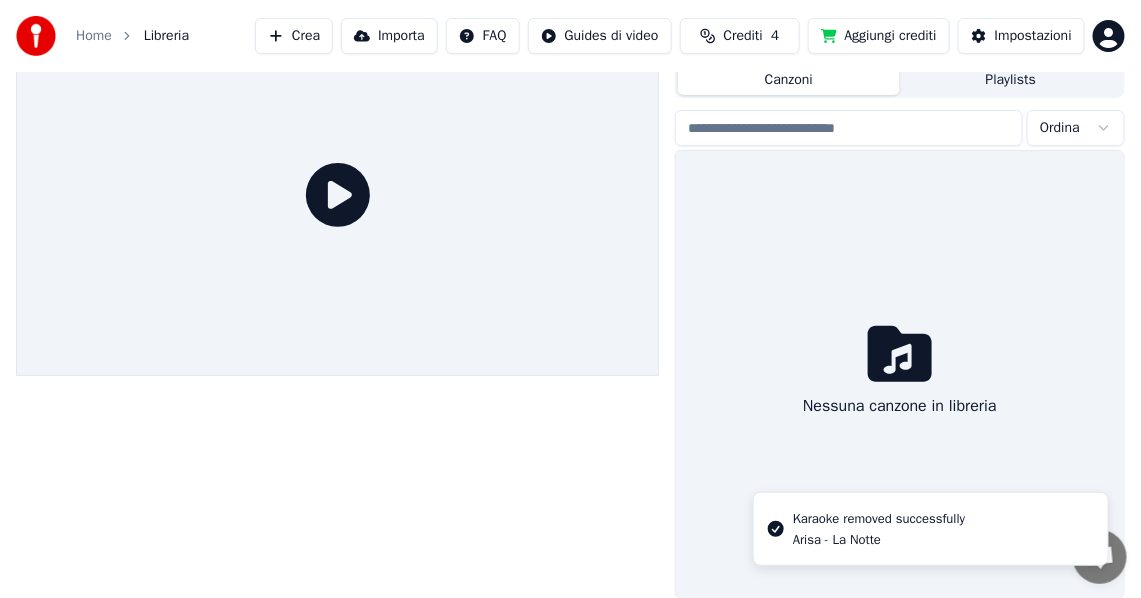 click on "Crediti" at bounding box center (743, 36) 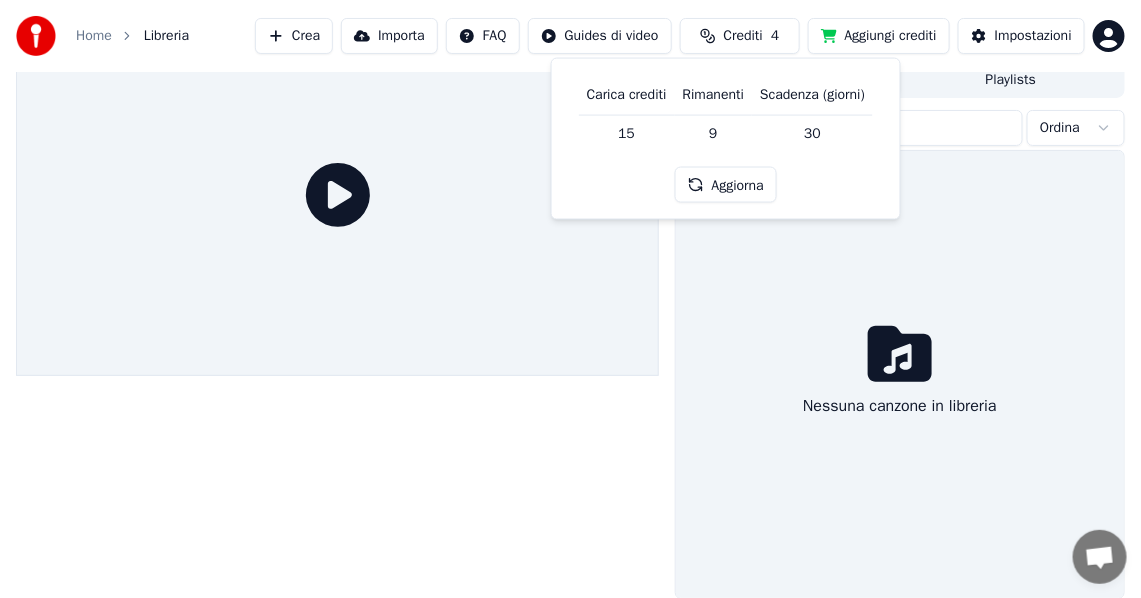 click on "Aggiorna" at bounding box center (726, 185) 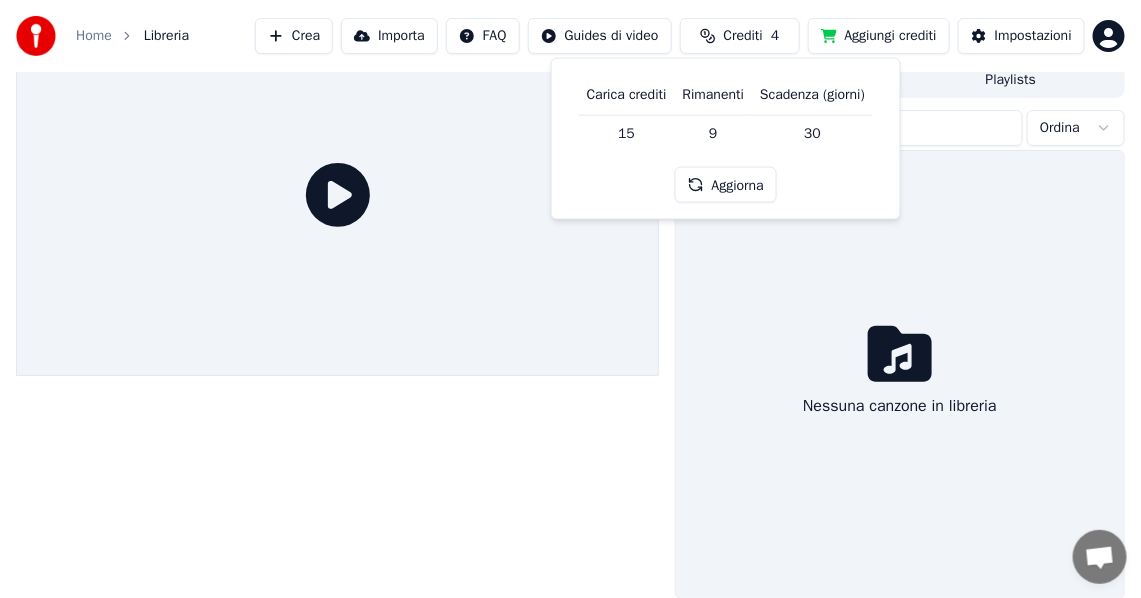 click on "Aggiorna" at bounding box center [726, 185] 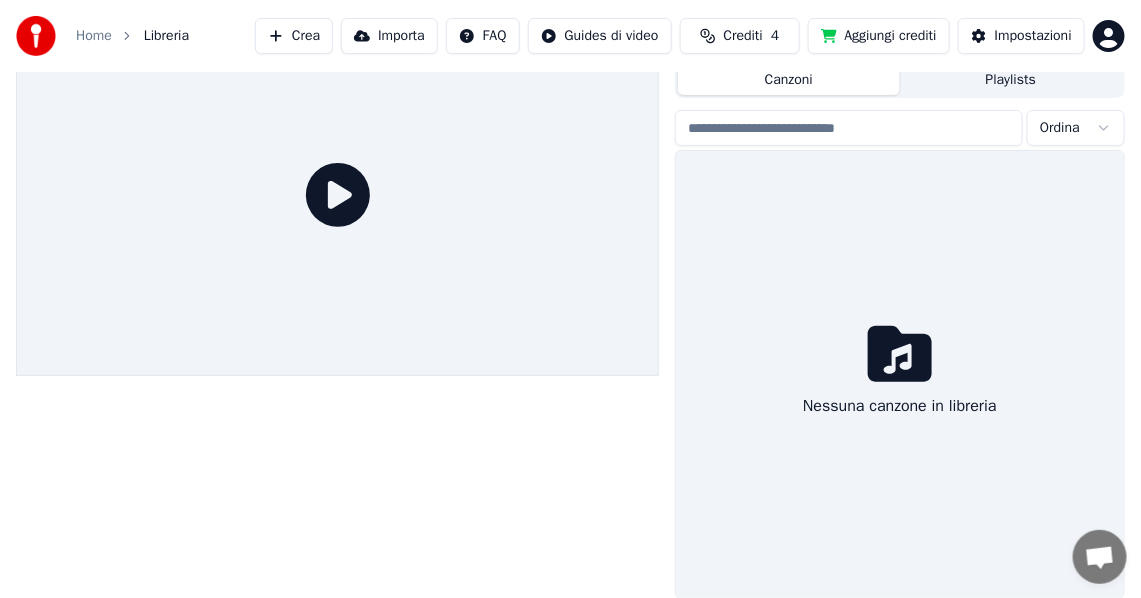 click 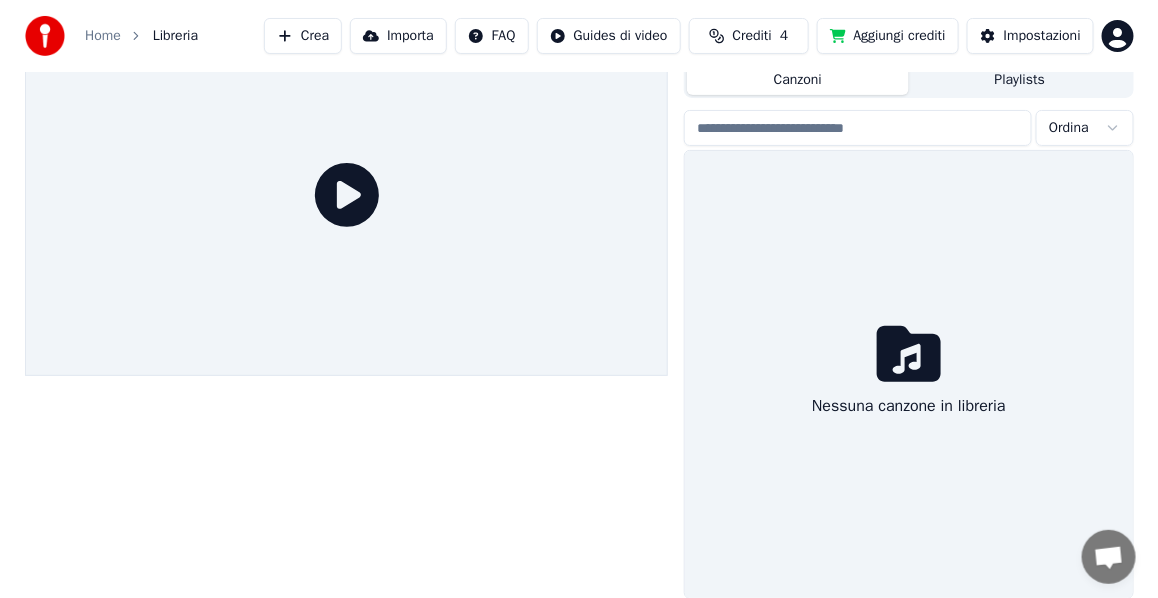 scroll, scrollTop: 48, scrollLeft: 0, axis: vertical 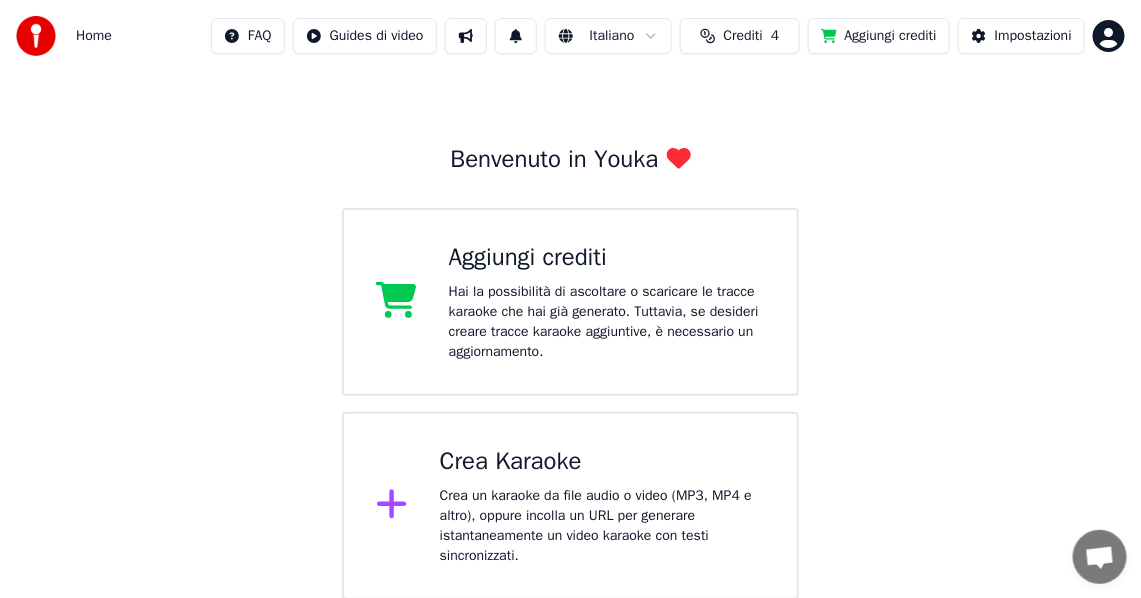click on "Crea un karaoke da file audio o video (MP3, MP4 e altro), oppure incolla un URL per generare istantaneamente un video karaoke con testi sincronizzati." at bounding box center [602, 526] 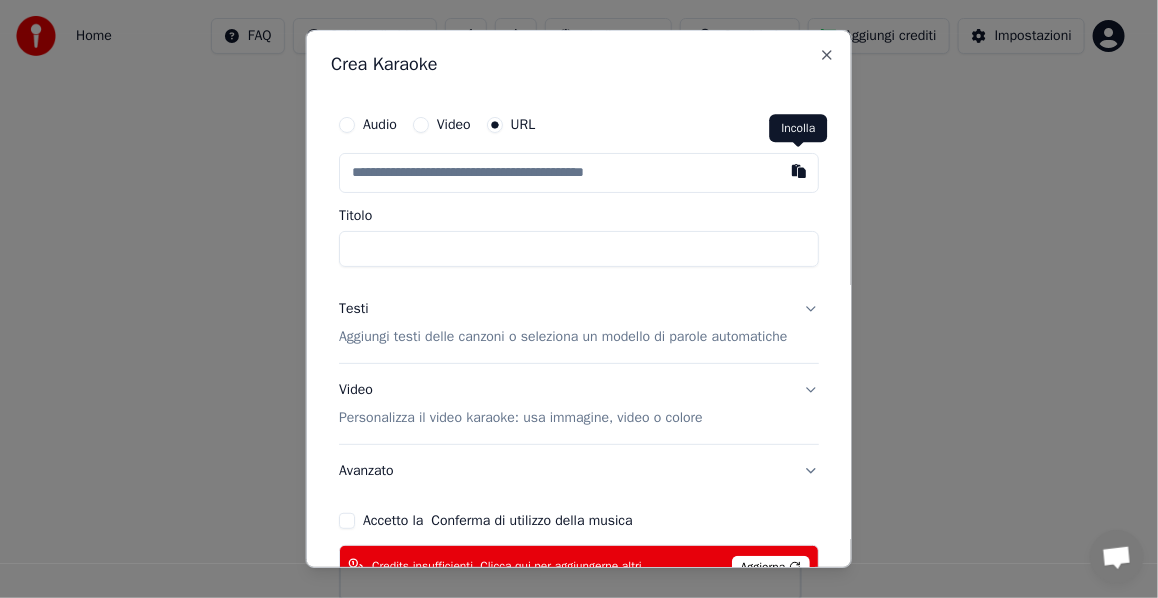 click at bounding box center [799, 171] 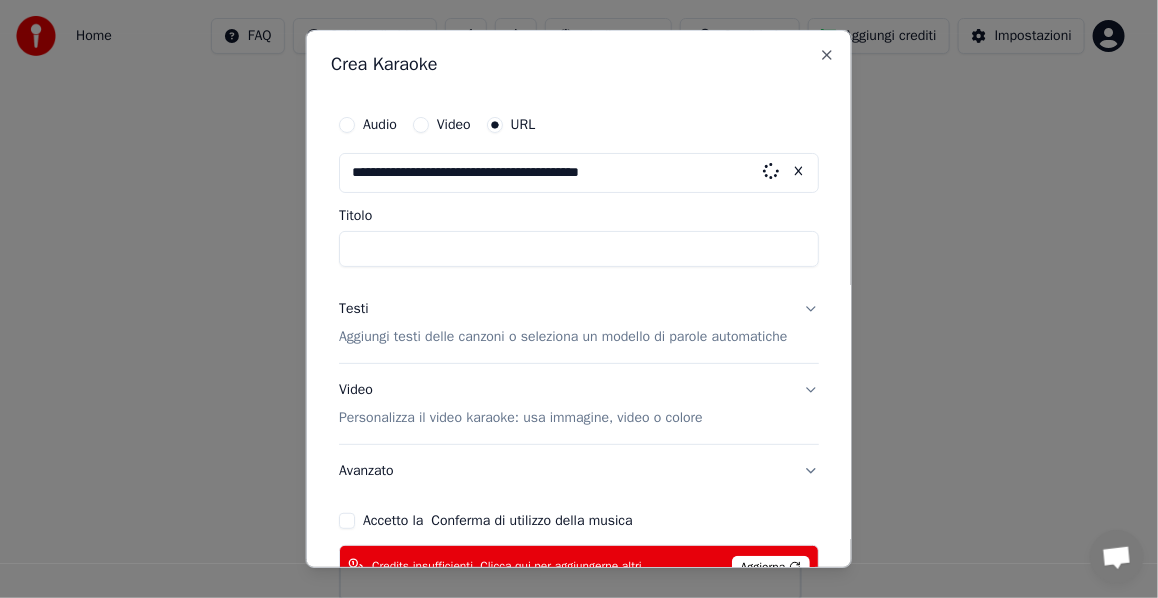 click at bounding box center [799, 171] 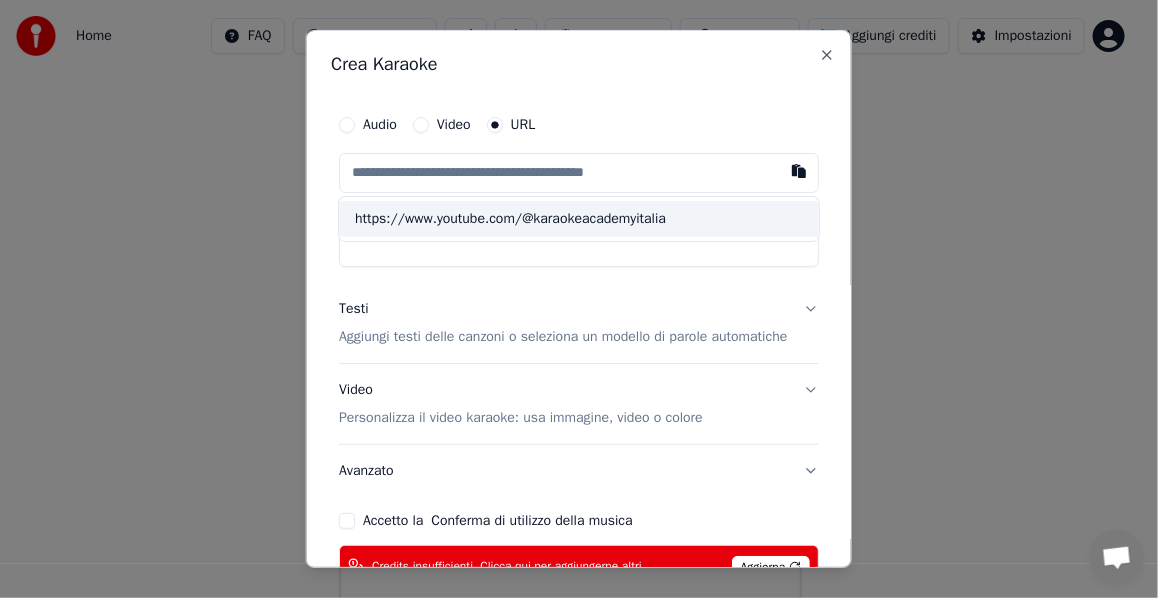 click on "https://www.youtube.com/@karaokeacademyitalia" at bounding box center [579, 219] 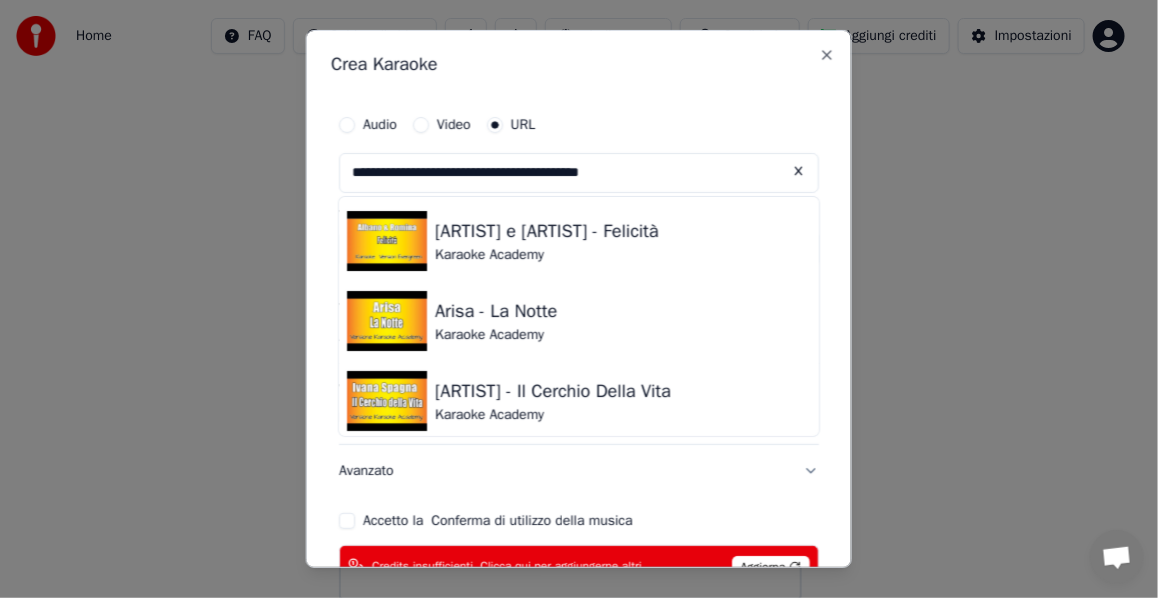 click on "Avanzato" at bounding box center (579, 471) 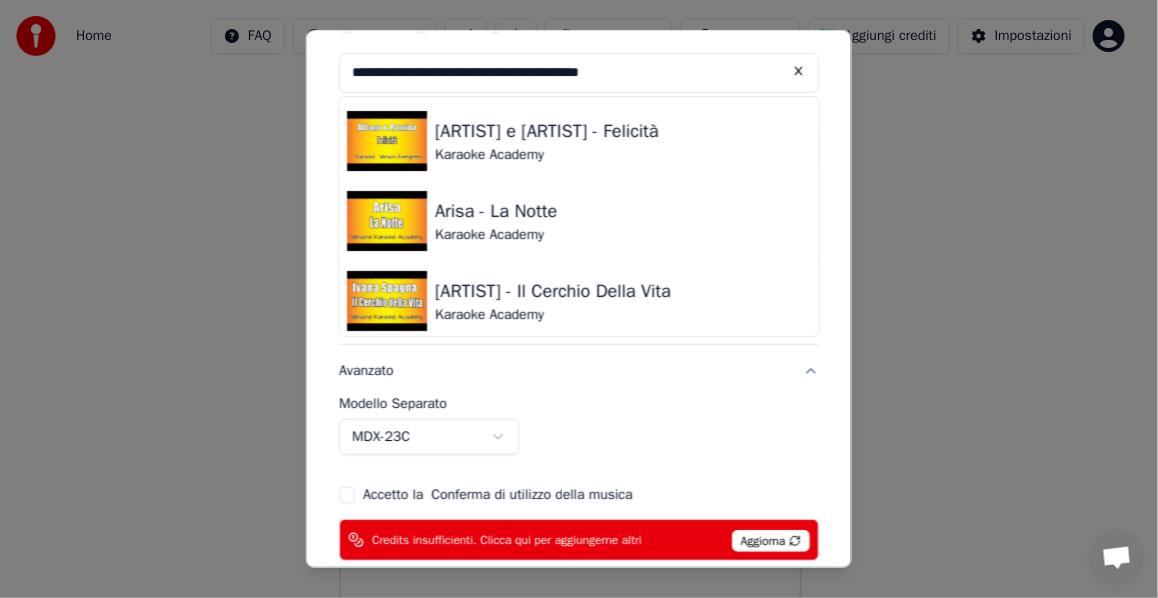 scroll, scrollTop: 200, scrollLeft: 0, axis: vertical 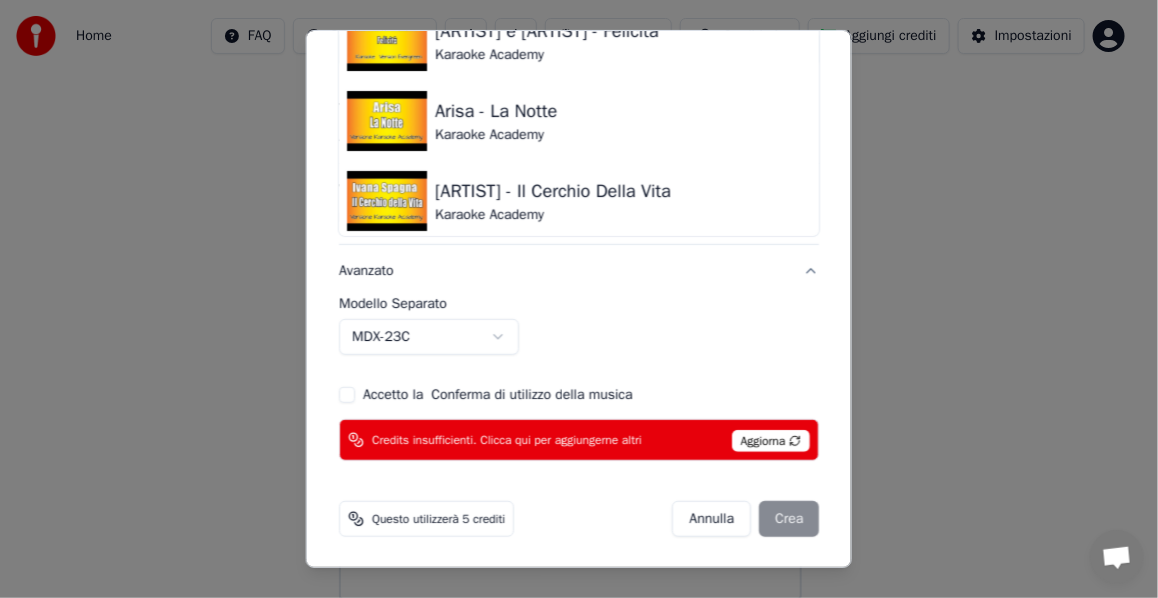 click on "**********" at bounding box center (570, 276) 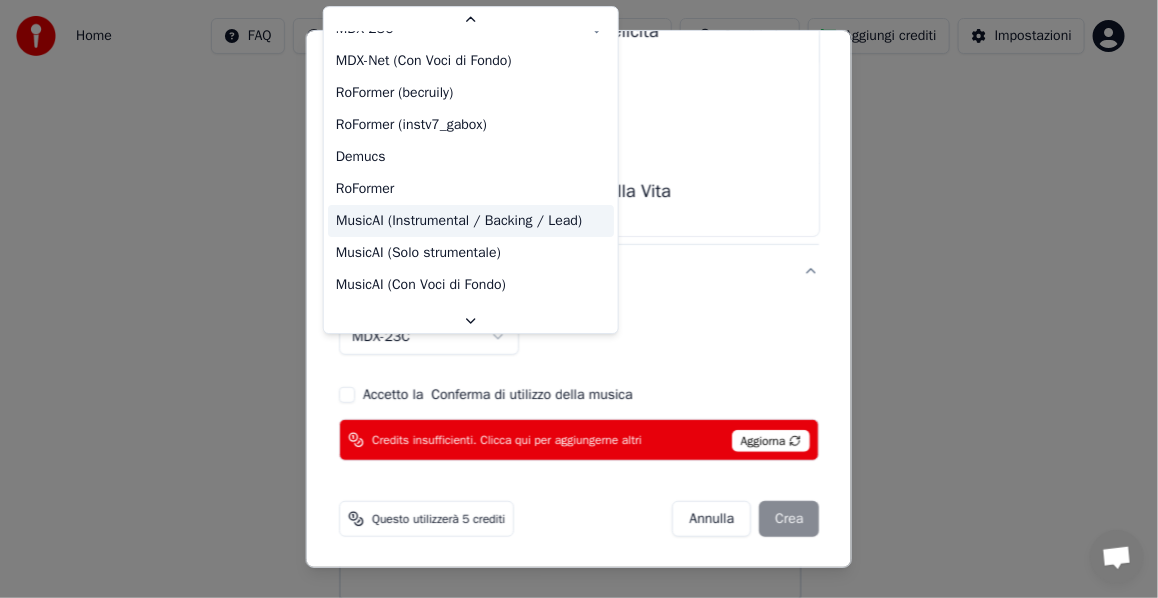 scroll, scrollTop: 25, scrollLeft: 0, axis: vertical 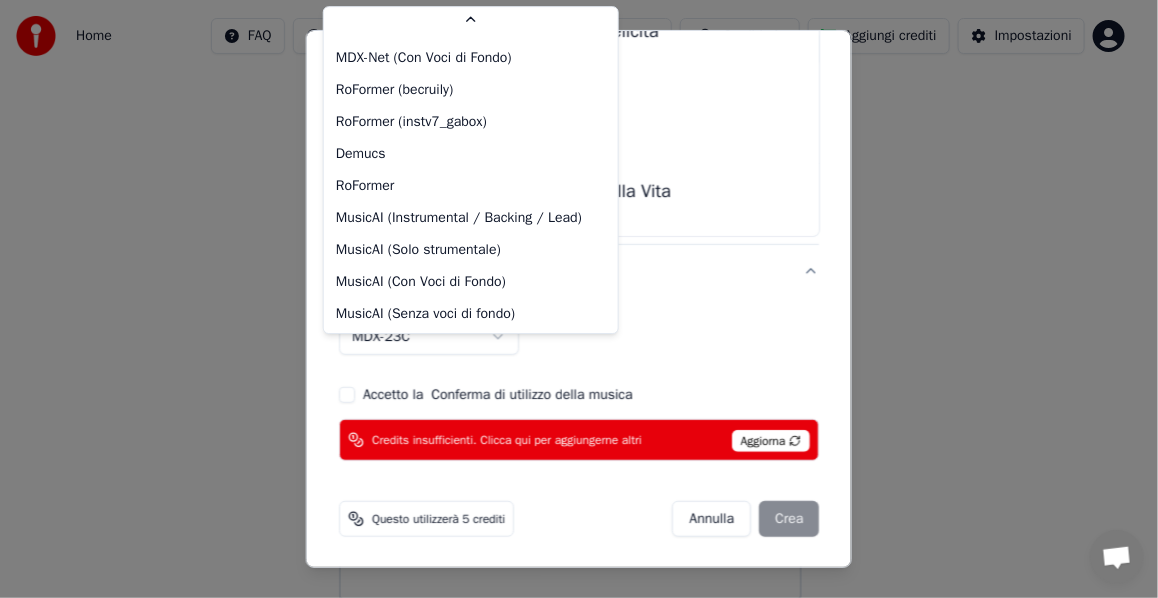 select on "**********" 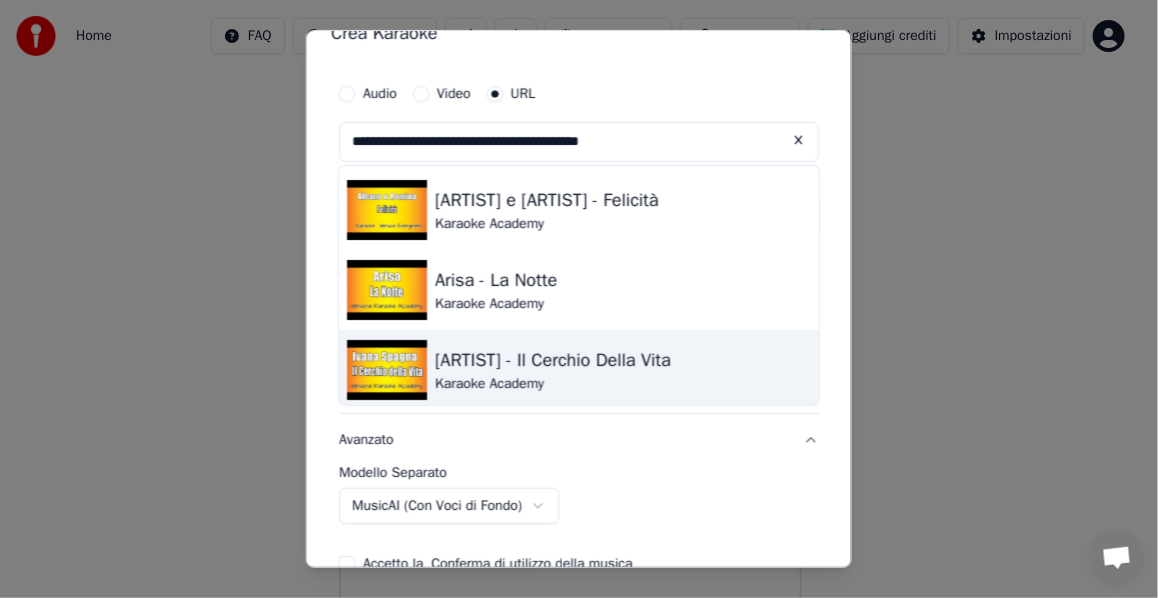 scroll, scrollTop: 0, scrollLeft: 0, axis: both 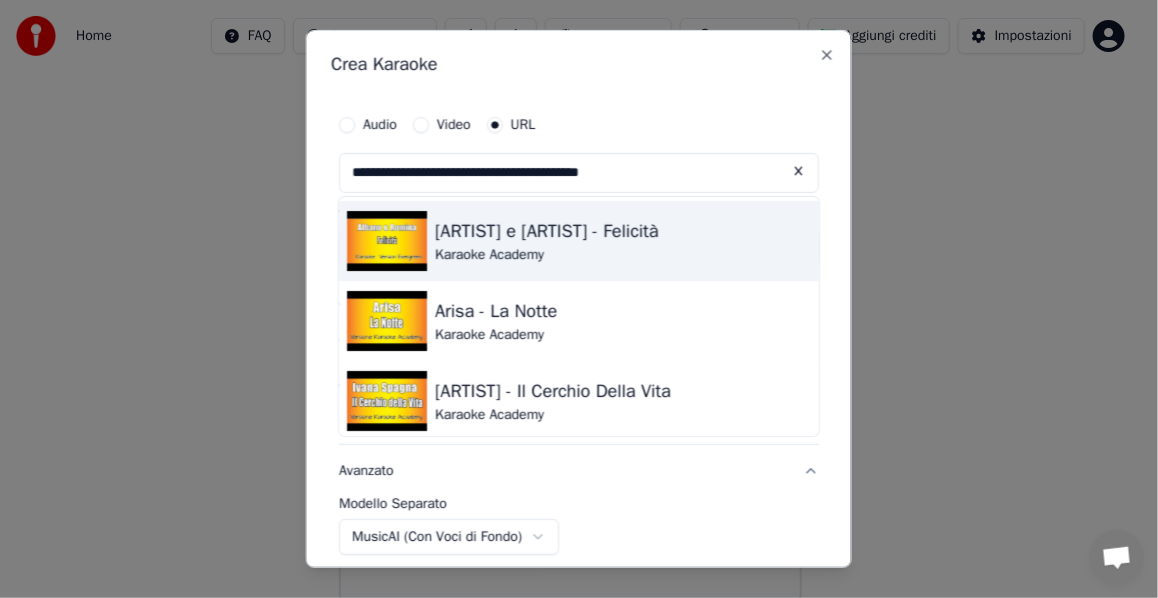 click on "[FIRST] e [FIRST] - Felicità" at bounding box center [547, 231] 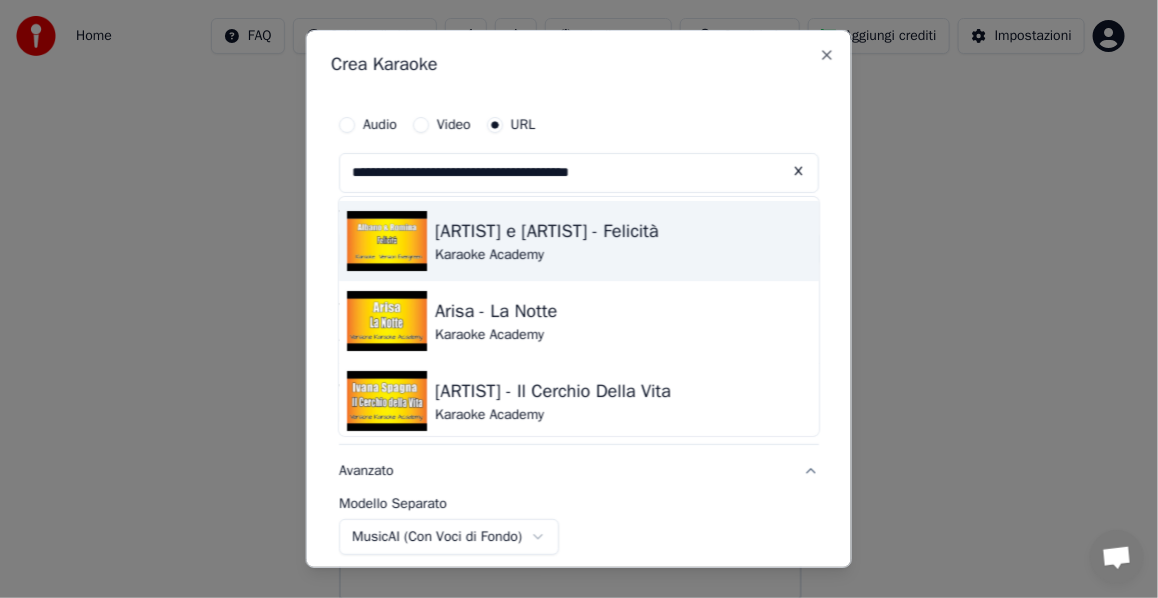 type on "**********" 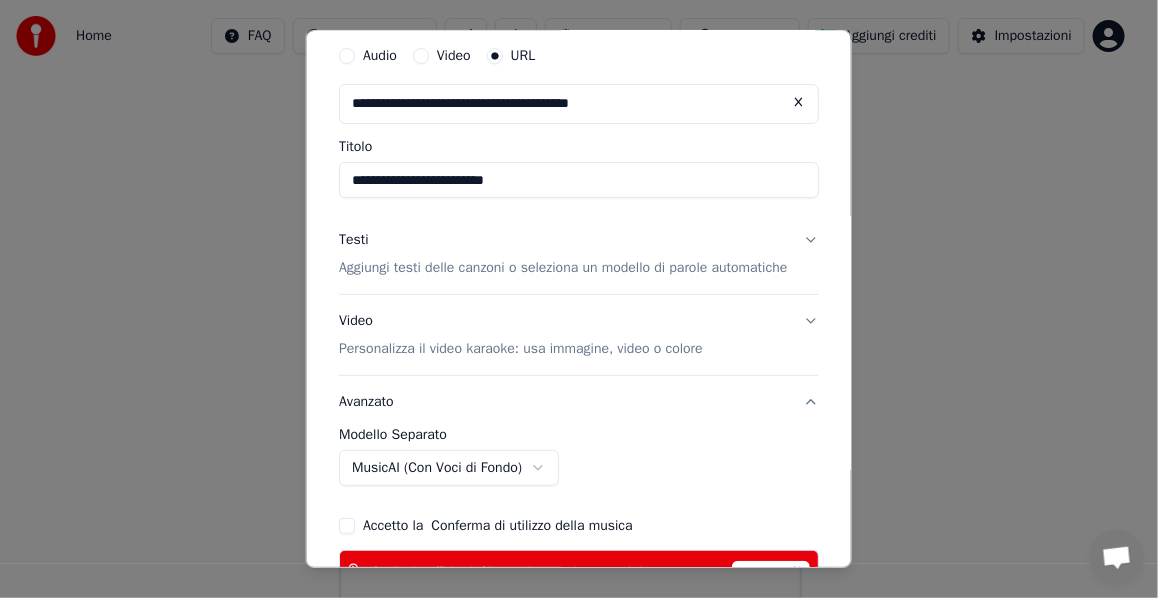 scroll, scrollTop: 200, scrollLeft: 0, axis: vertical 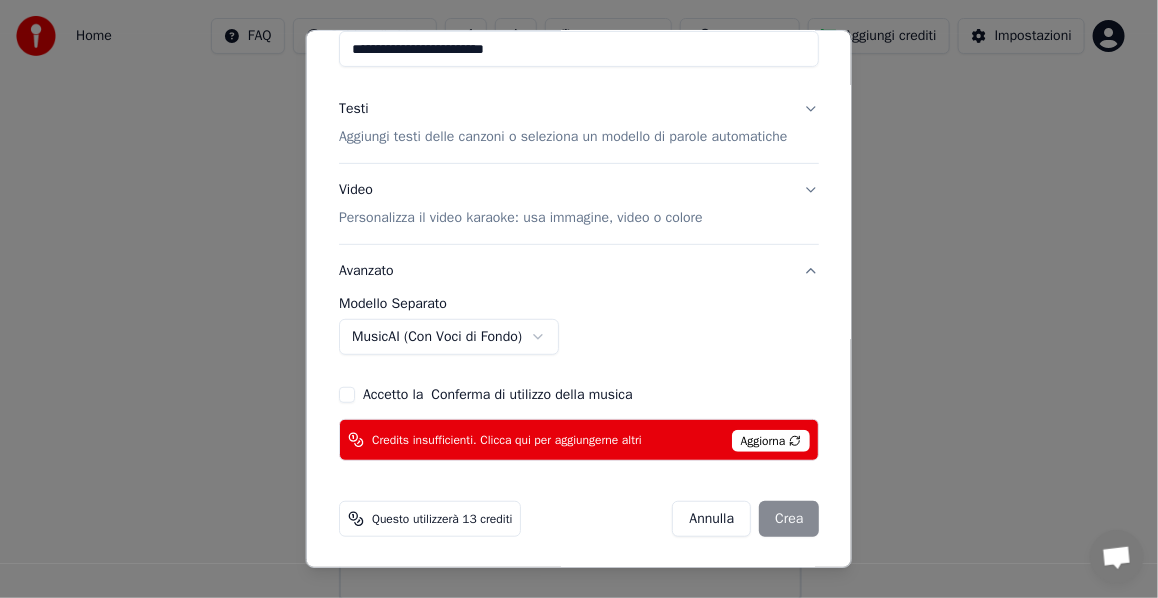 click on "Accetto la   Conferma di utilizzo della musica" at bounding box center [347, 395] 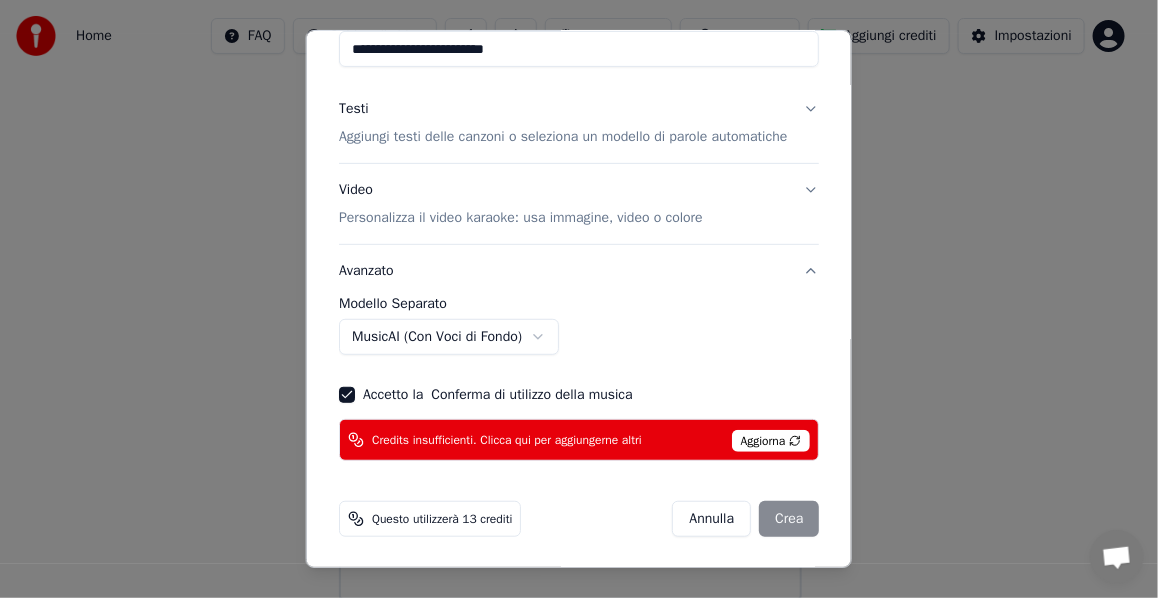 click on "Annulla Crea" at bounding box center (745, 519) 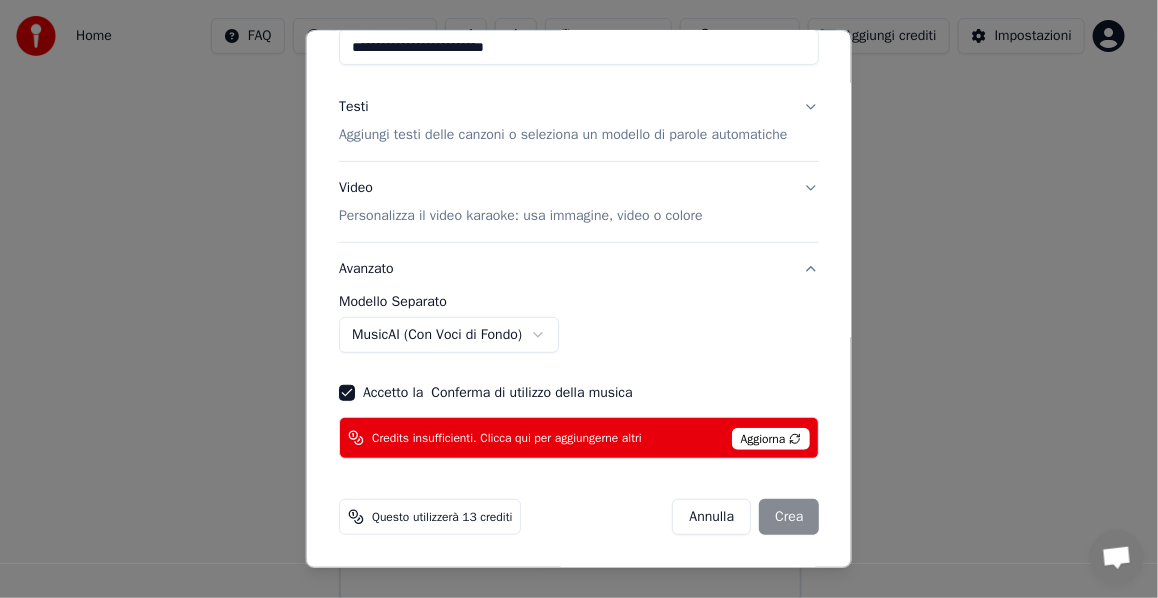 scroll, scrollTop: 221, scrollLeft: 0, axis: vertical 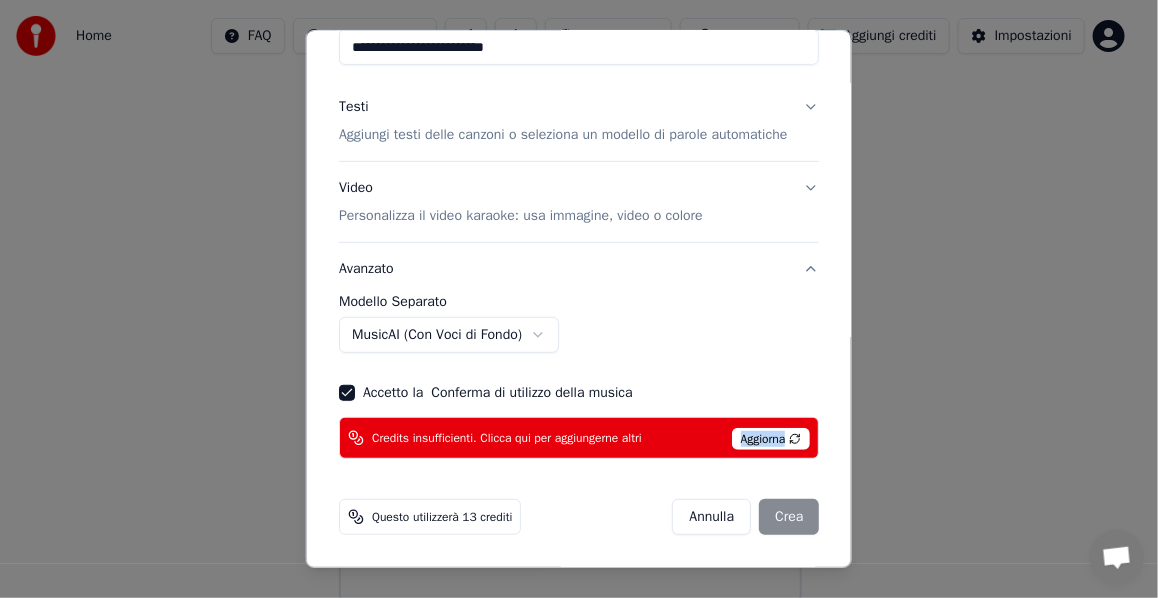 click on "Aggiorna" at bounding box center (770, 439) 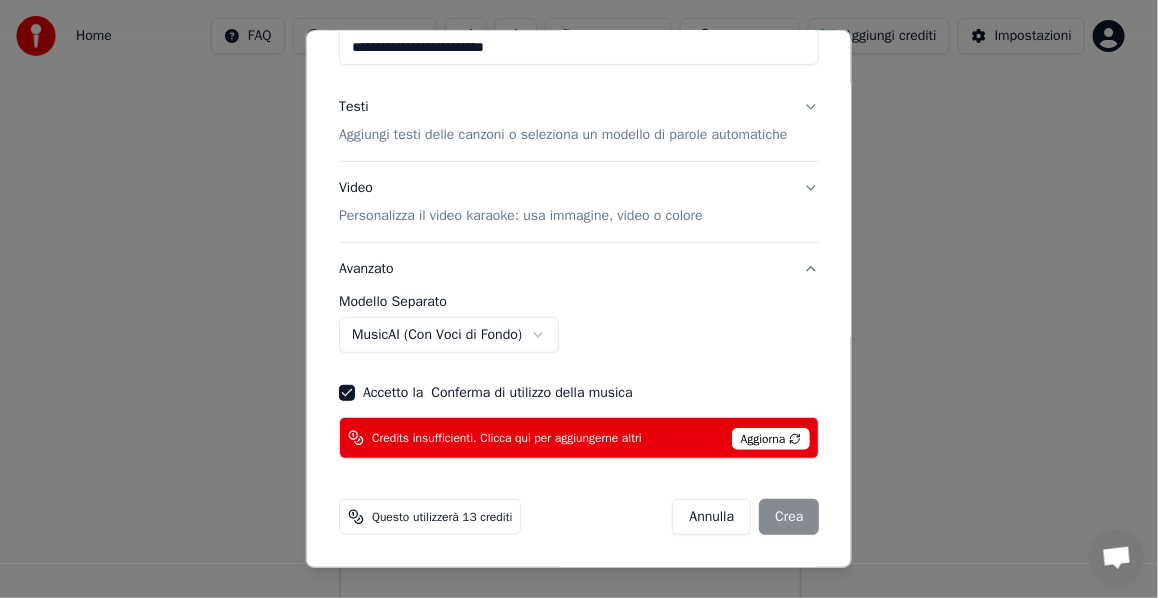 click on "Aggiorna" at bounding box center [770, 439] 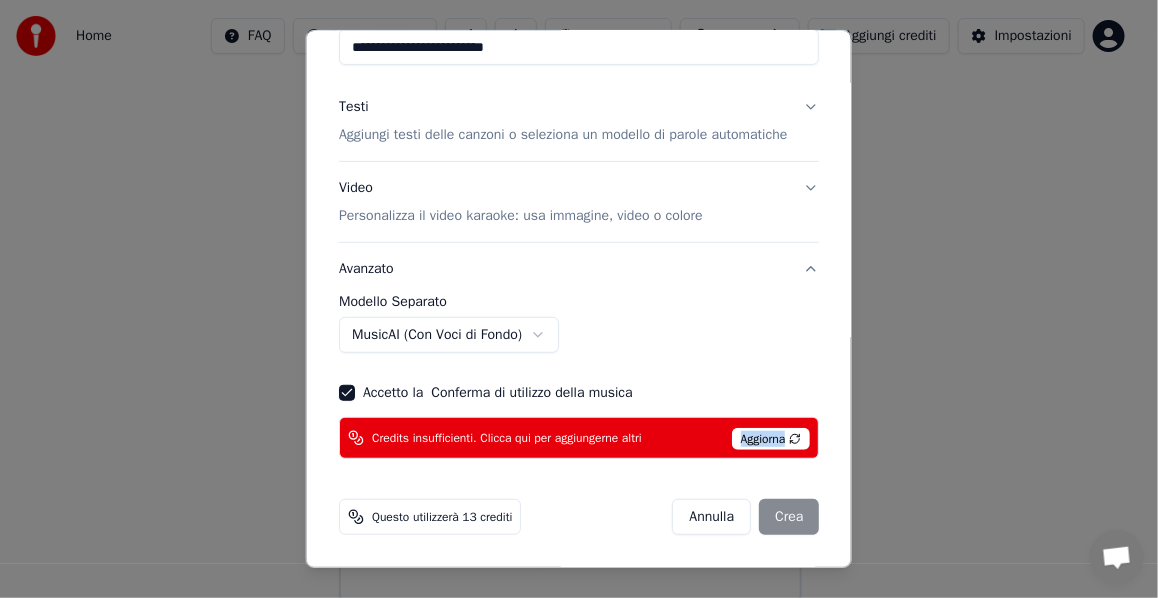 click on "Aggiorna" at bounding box center (770, 439) 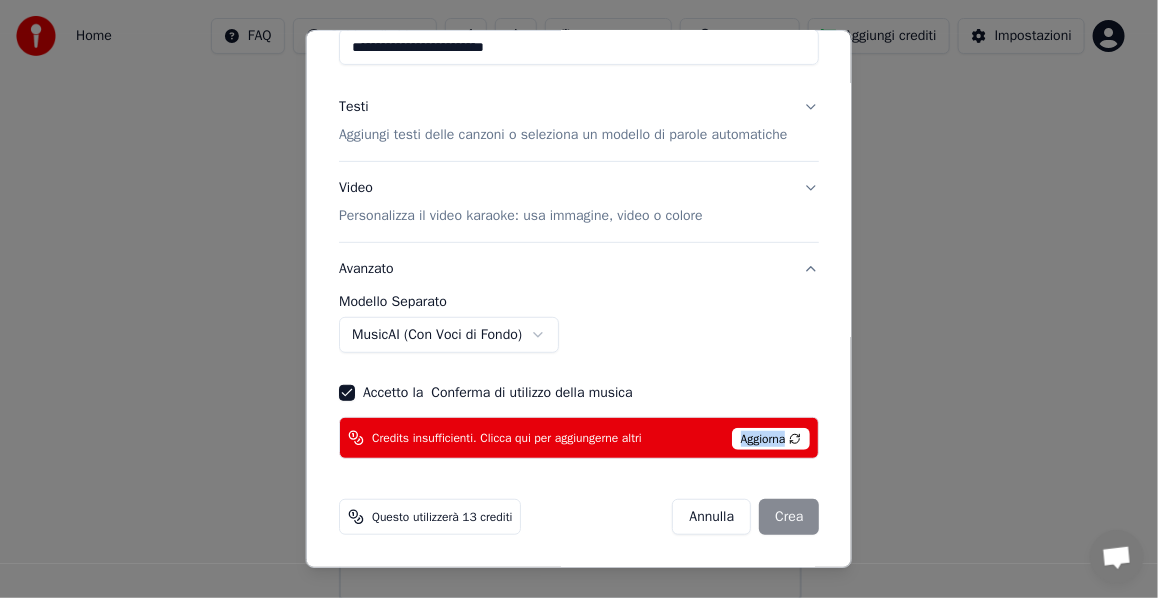 click on "Aggiorna" at bounding box center [770, 439] 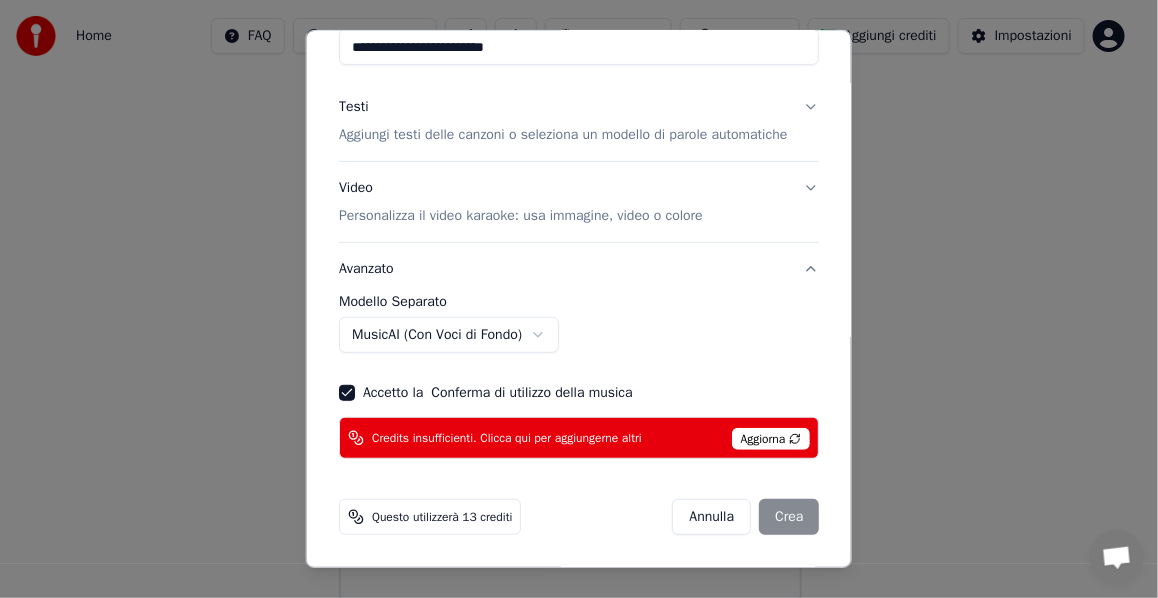 click on "Aggiorna" at bounding box center [770, 439] 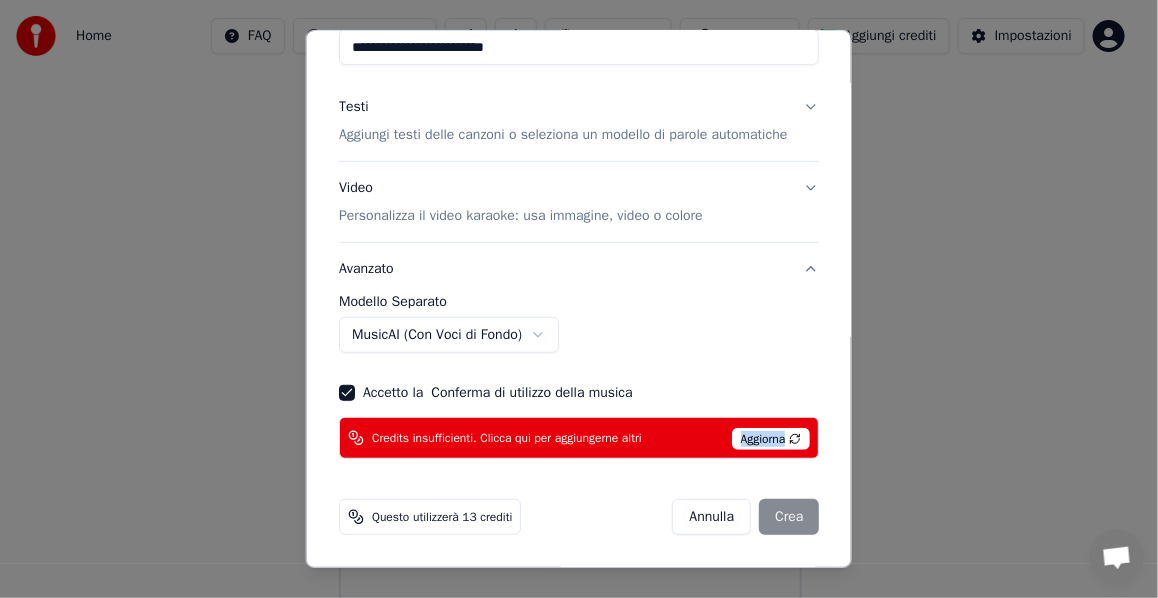 click on "Aggiorna" at bounding box center (770, 439) 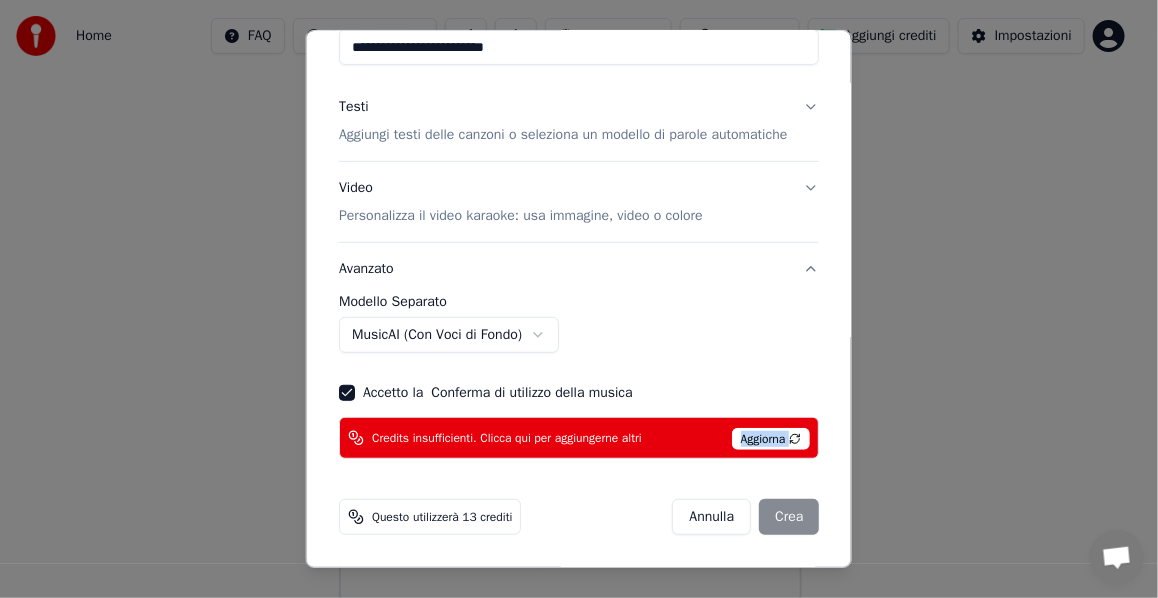 click on "Aggiorna" at bounding box center (770, 439) 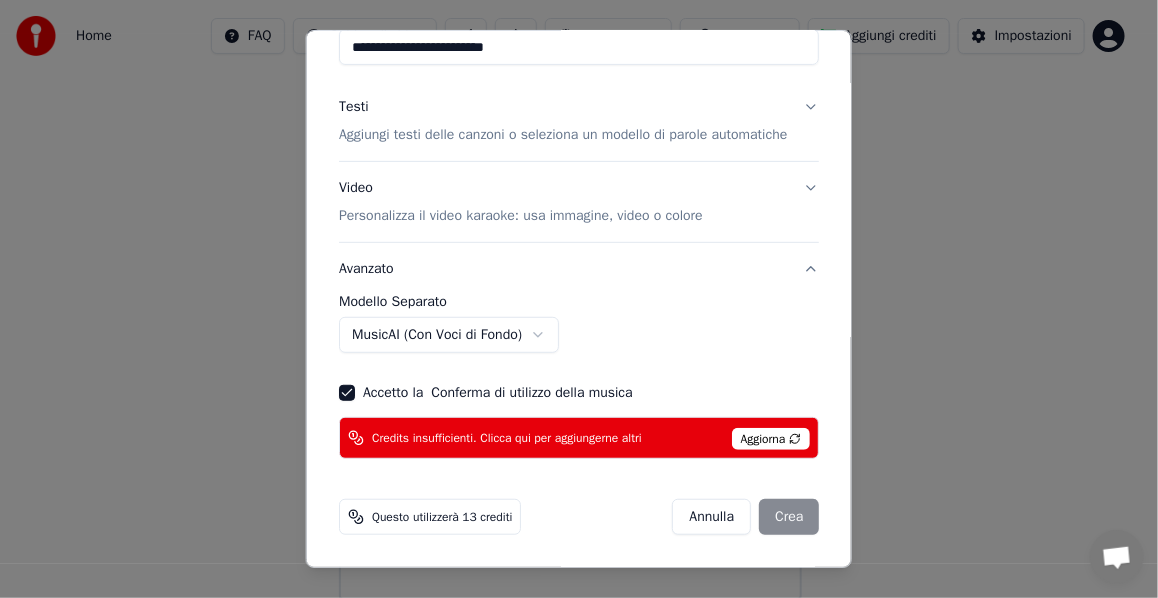 click on "Aggiorna" at bounding box center (770, 439) 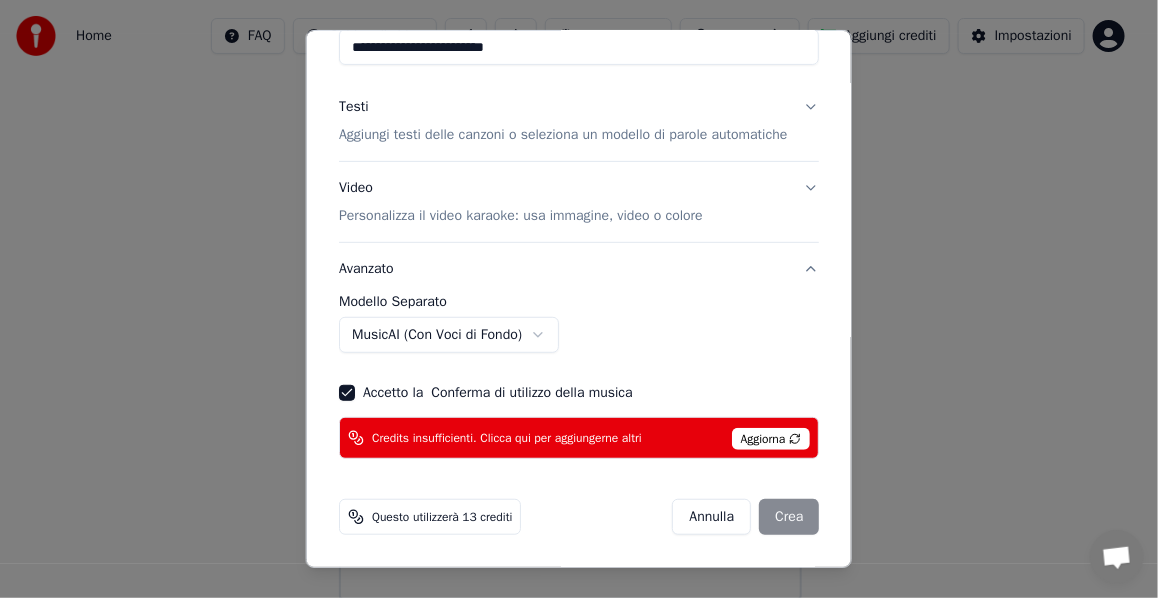 click on "Aggiorna" at bounding box center [770, 439] 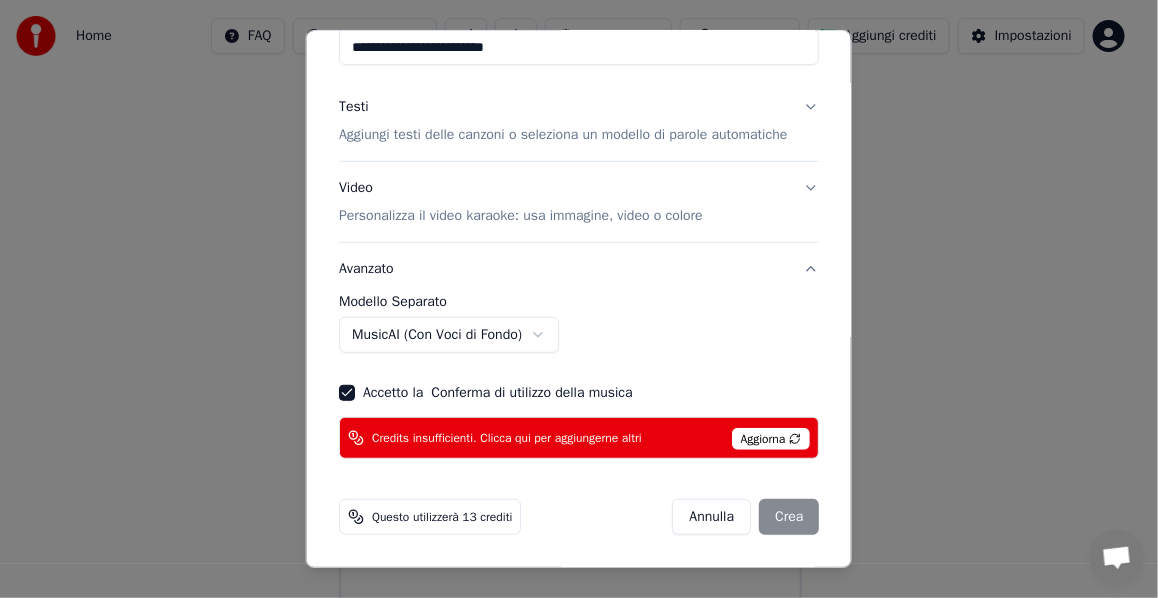 click on "Aggiorna" at bounding box center (770, 439) 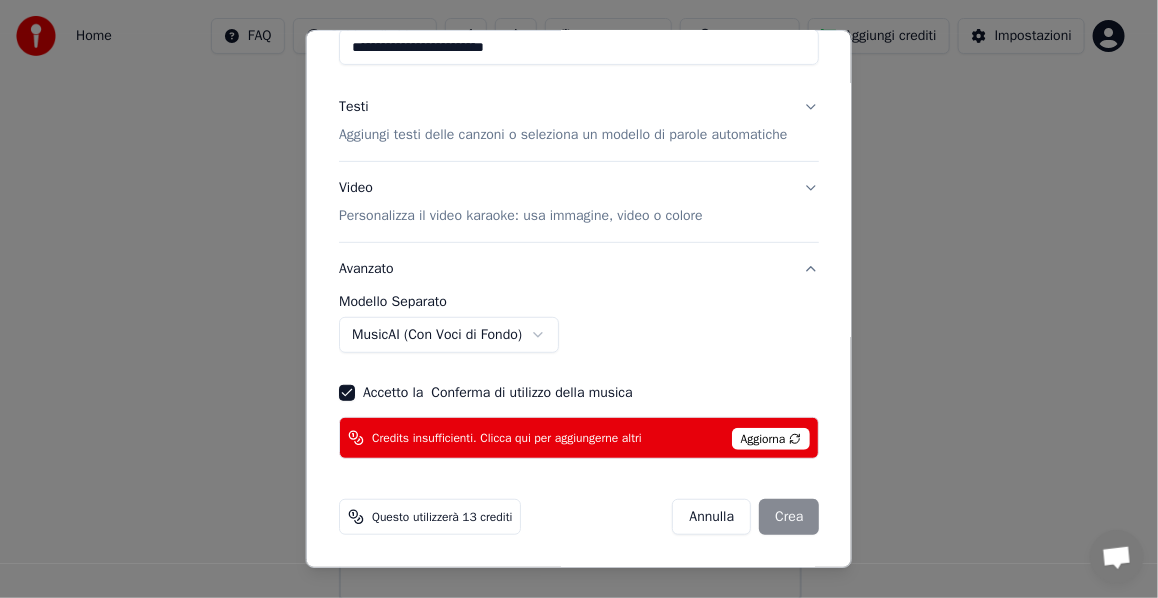 click on "Aggiorna" at bounding box center [770, 439] 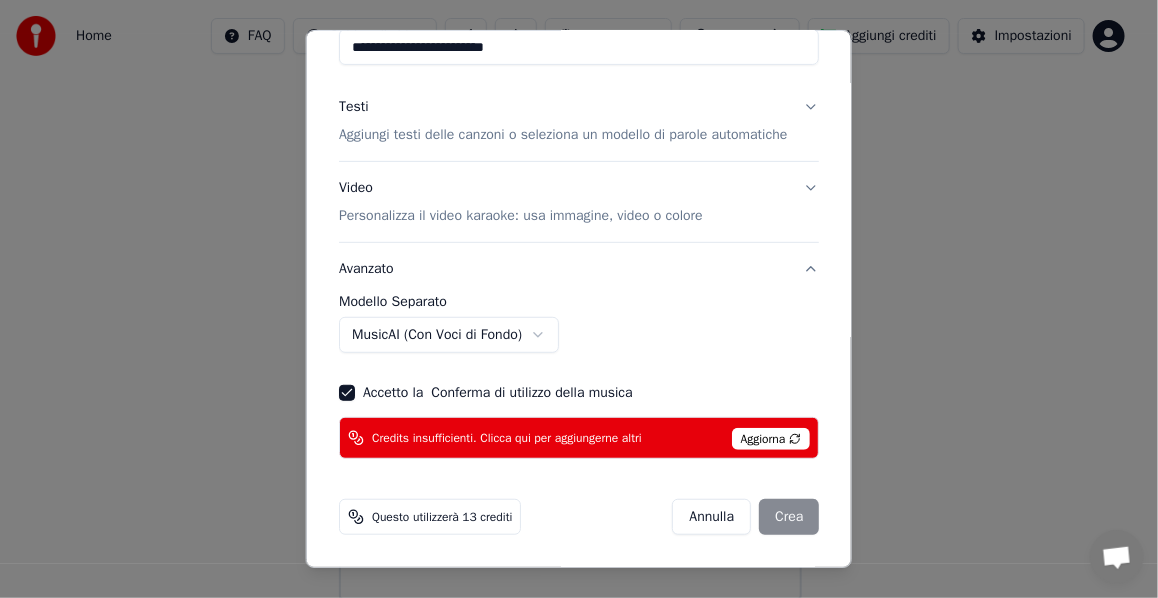 click on "Aggiorna" at bounding box center (770, 439) 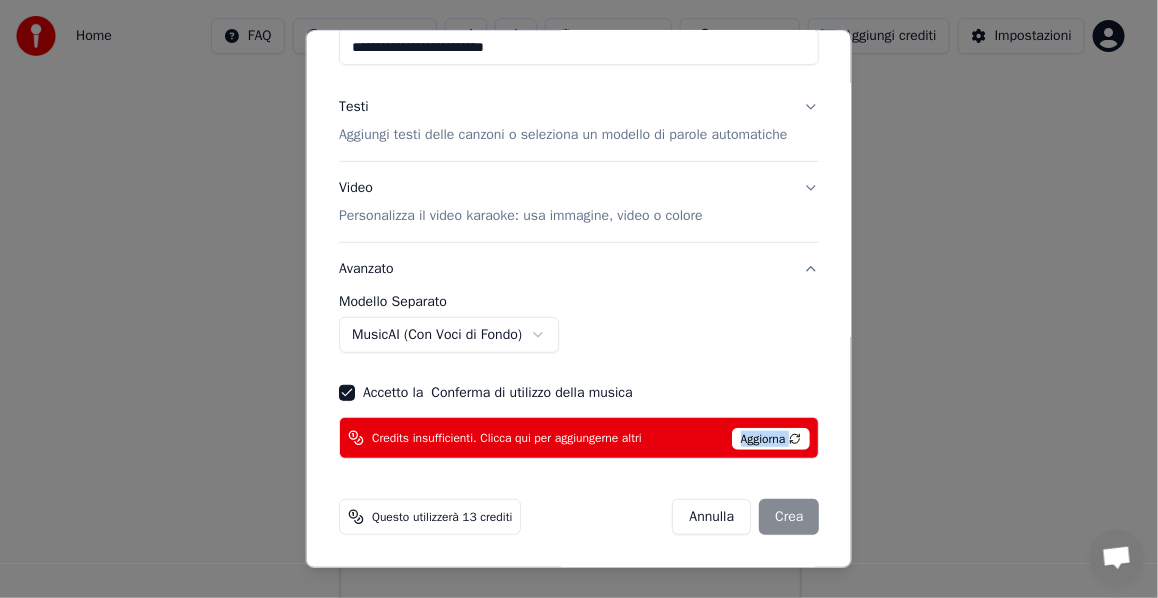 click on "Aggiorna" at bounding box center (770, 439) 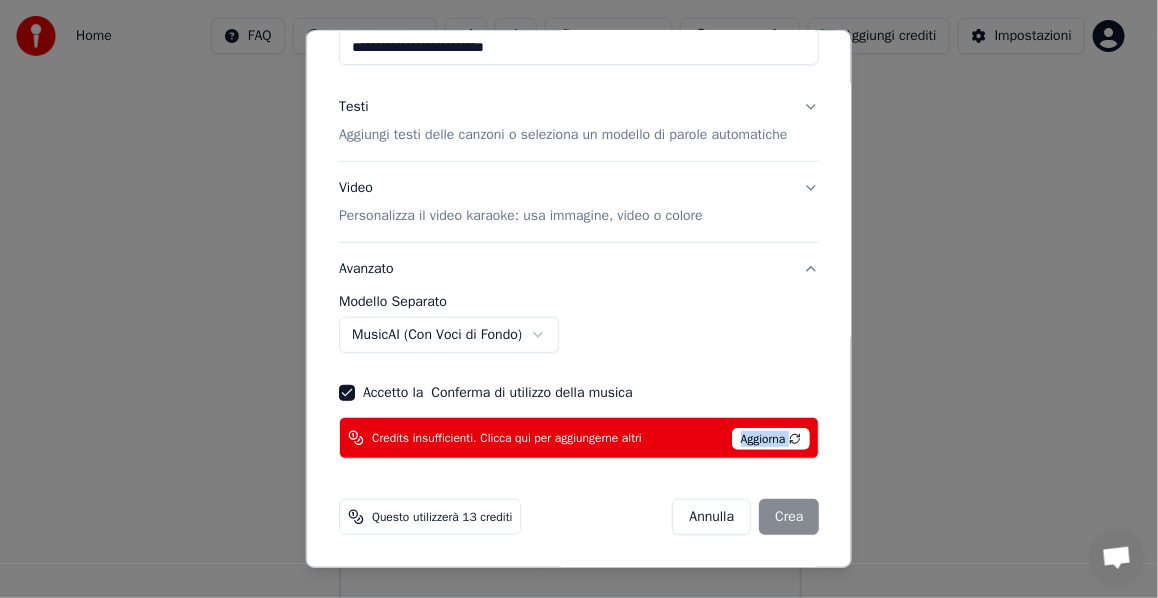 click on "Aggiorna" at bounding box center (770, 439) 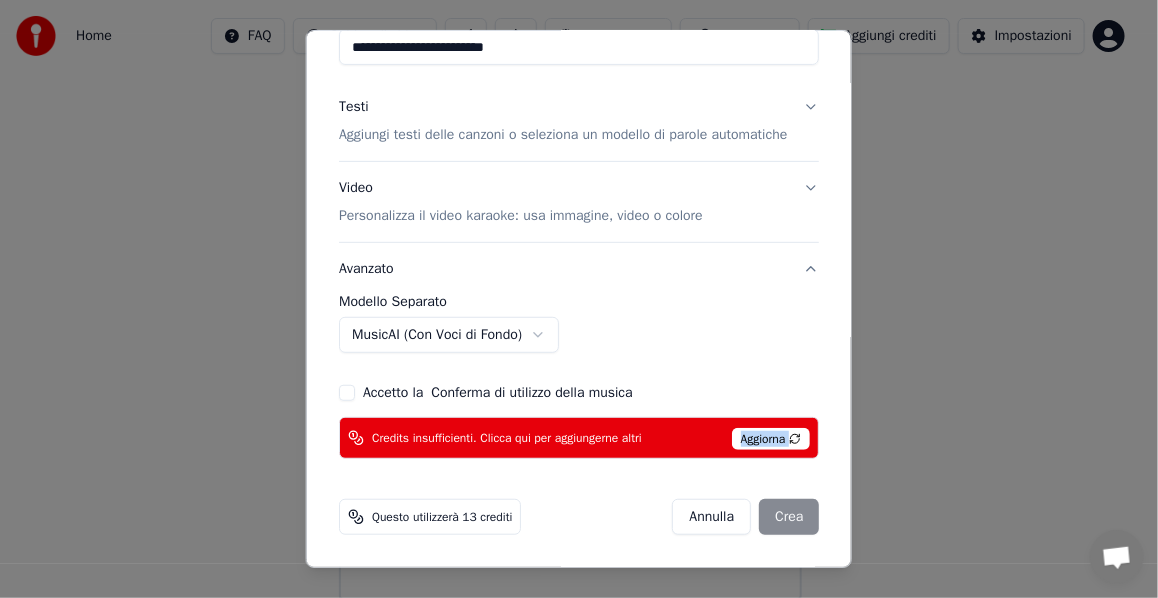 click on "Aggiorna" at bounding box center (770, 439) 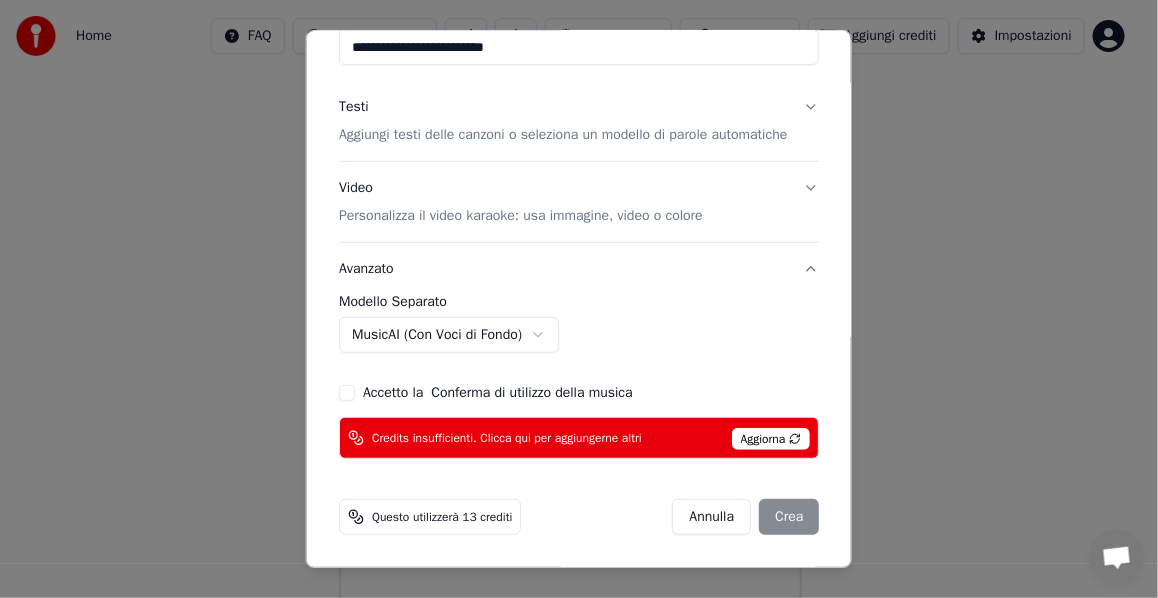 click on "Aggiorna" at bounding box center [770, 439] 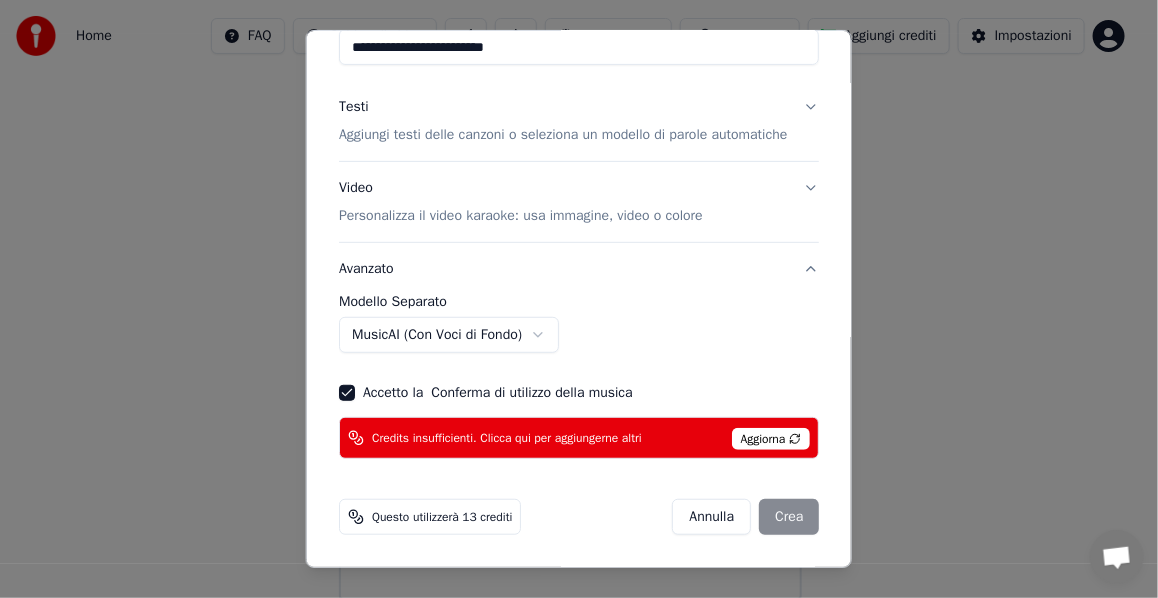 scroll, scrollTop: 121, scrollLeft: 0, axis: vertical 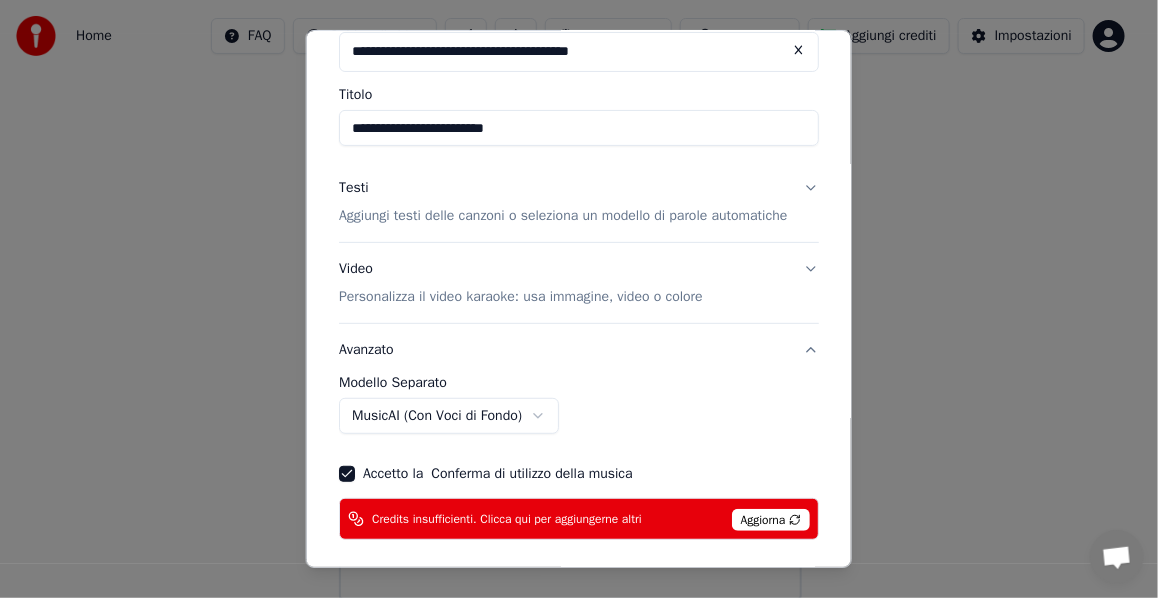 click on "Testi Aggiungi testi delle canzoni o seleziona un modello di parole automatiche" at bounding box center (579, 202) 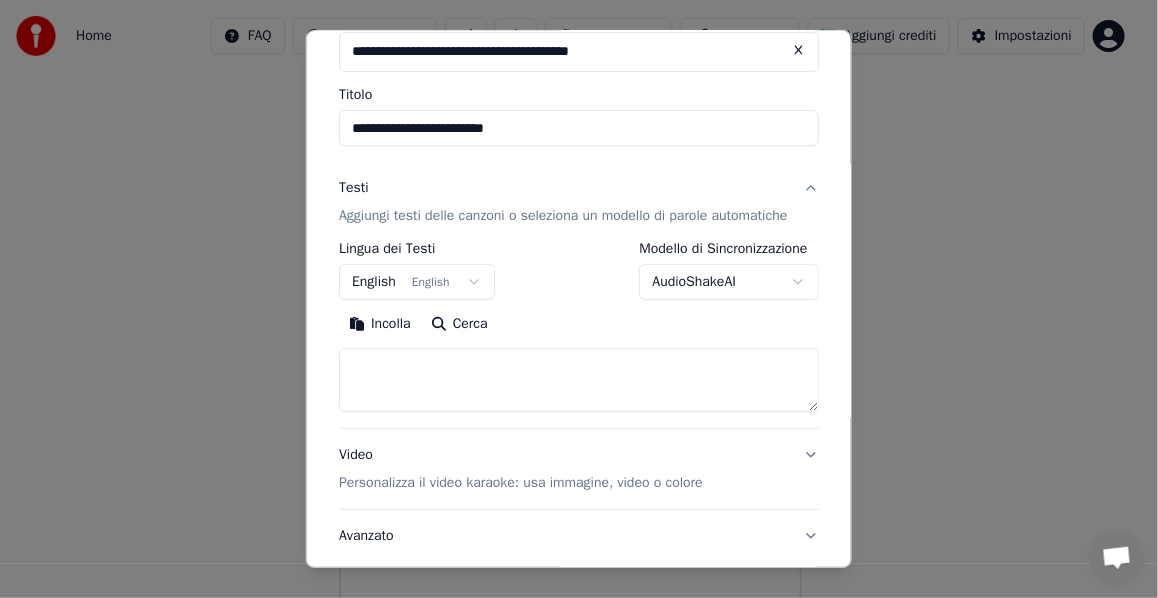 click on "Testi Aggiungi testi delle canzoni o seleziona un modello di parole automatiche" at bounding box center [579, 202] 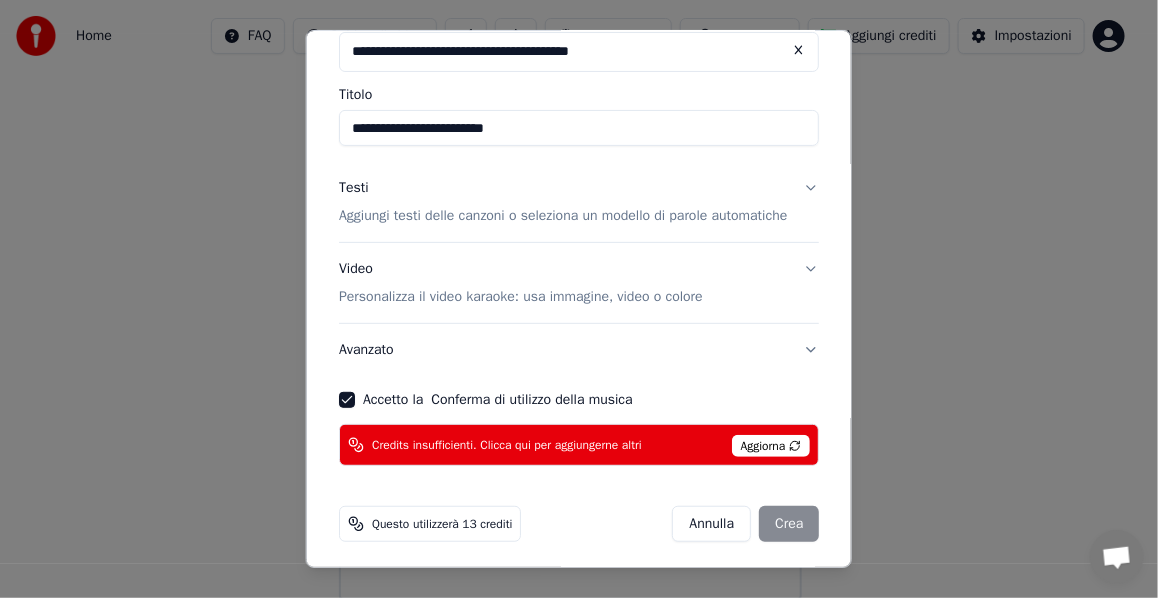 click on "Avanzato" at bounding box center (579, 350) 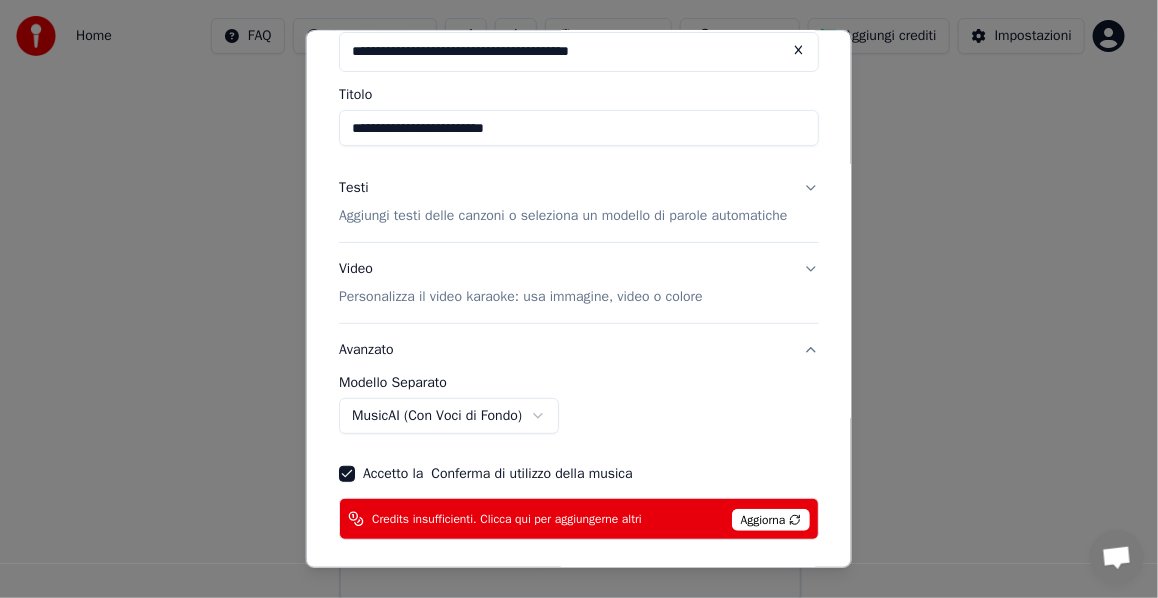 click on "Avanzato" at bounding box center [579, 350] 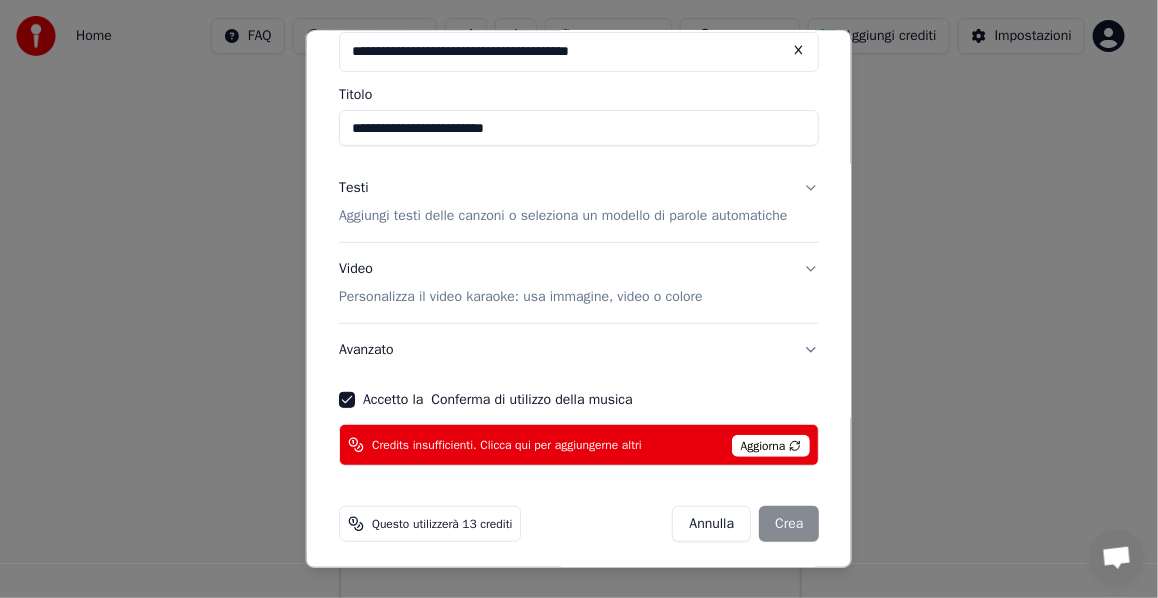click on "Video Personalizza il video karaoke: usa immagine, video o colore" at bounding box center [579, 283] 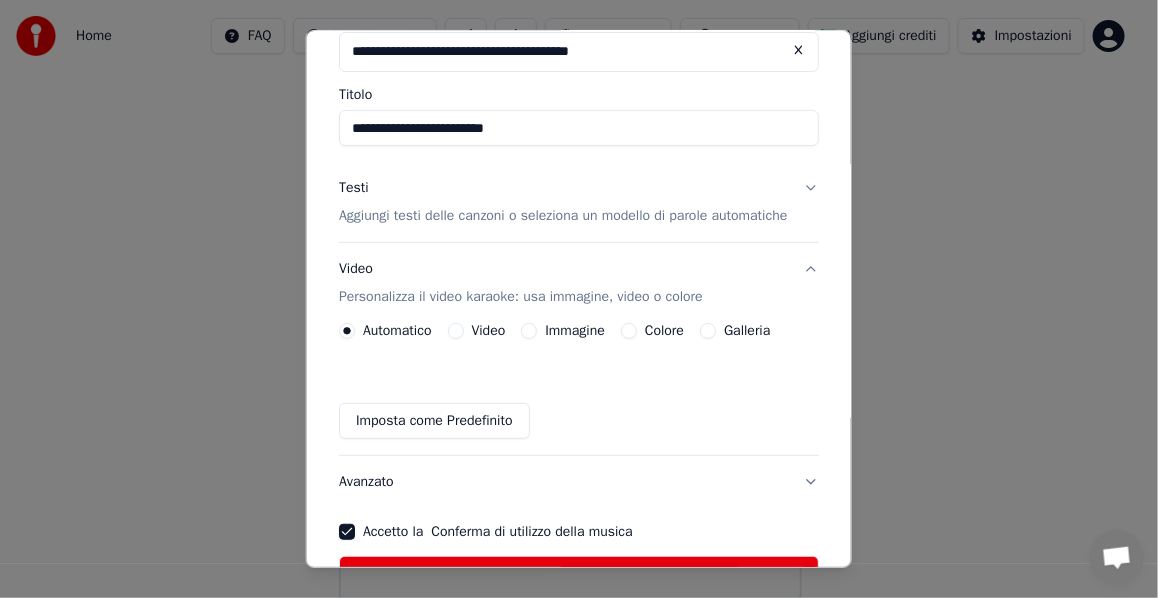 click on "Video Personalizza il video karaoke: usa immagine, video o colore" at bounding box center (579, 283) 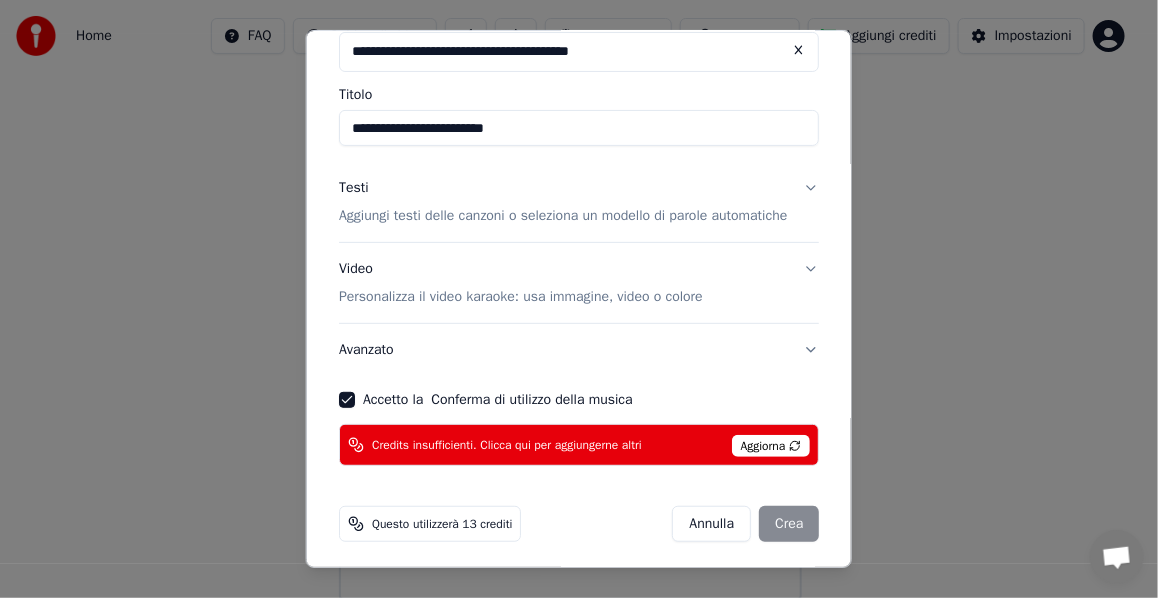 click on "Testi Aggiungi testi delle canzoni o seleziona un modello di parole automatiche" at bounding box center [579, 202] 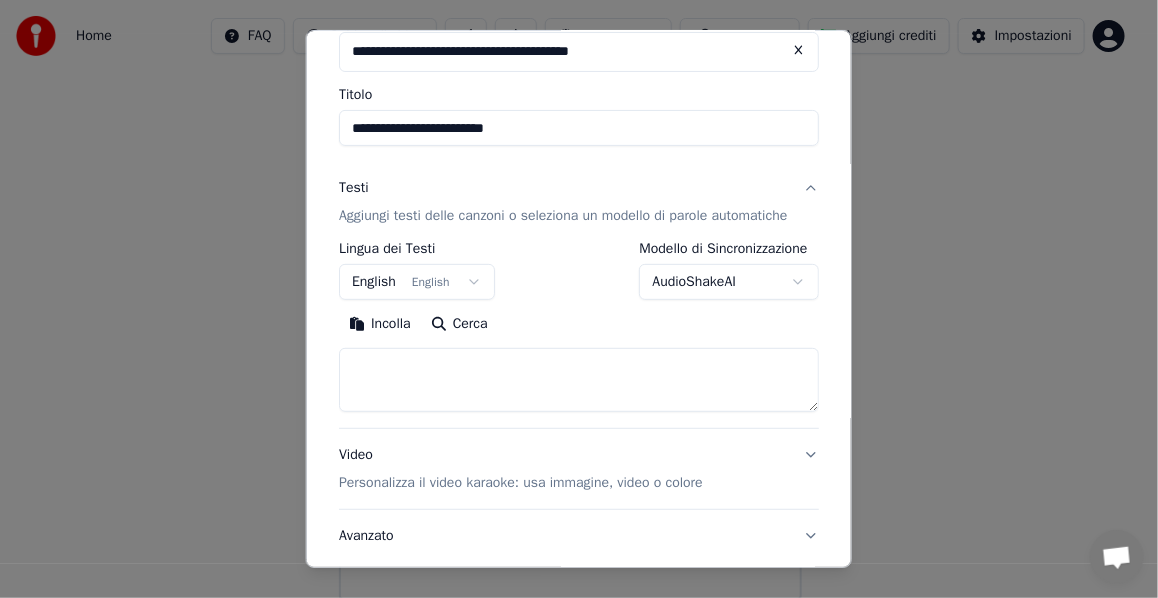 click on "Incolla" at bounding box center [380, 324] 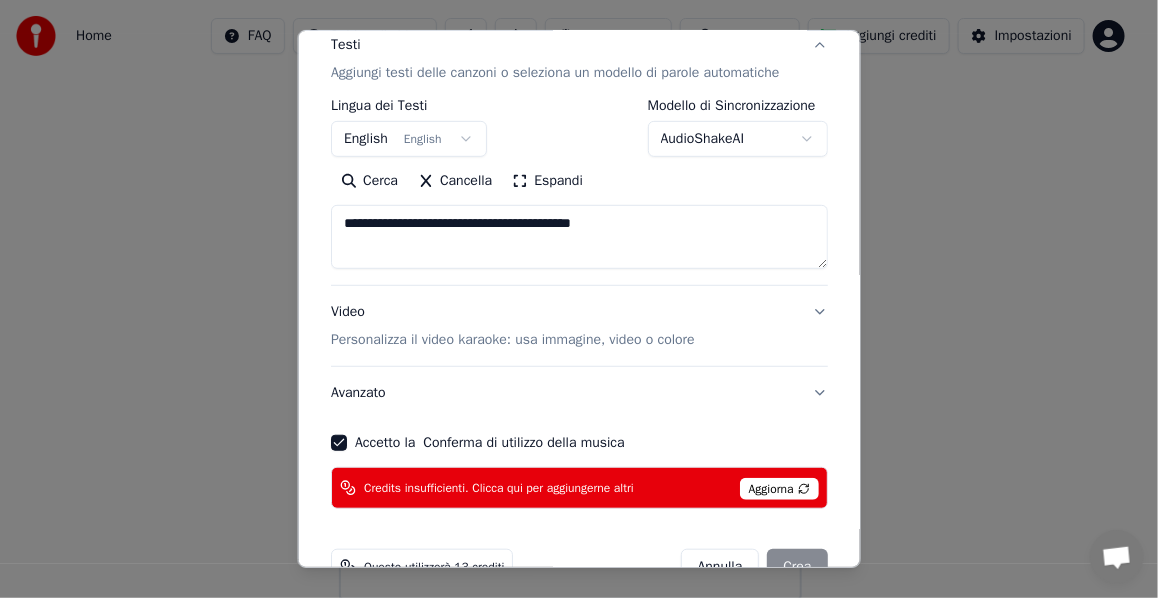 scroll, scrollTop: 333, scrollLeft: 0, axis: vertical 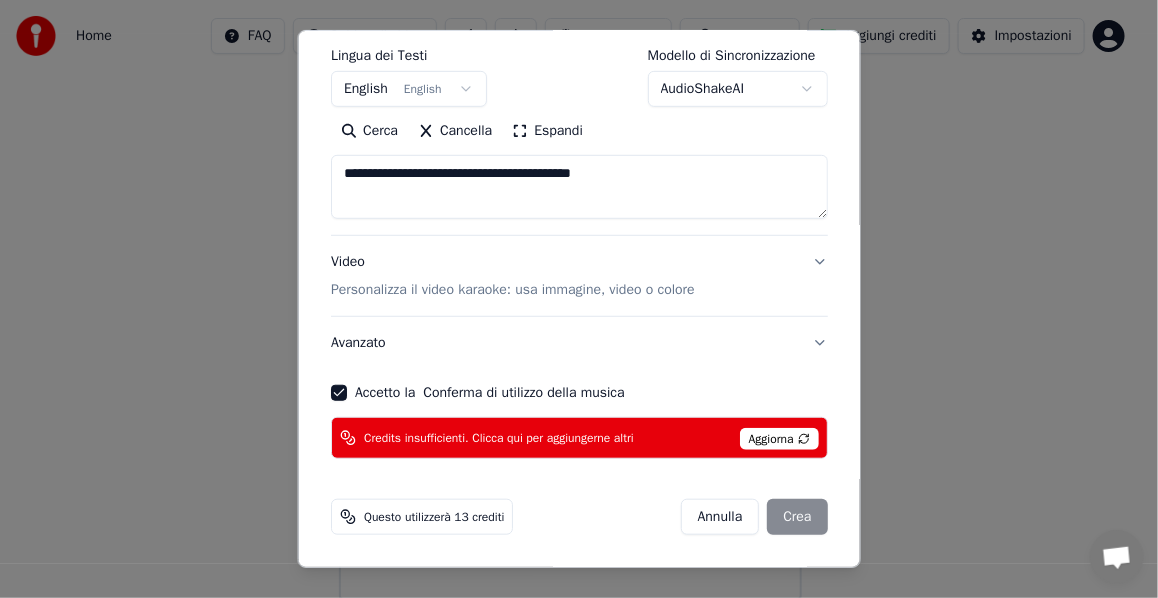 click on "Annulla Crea" at bounding box center [753, 517] 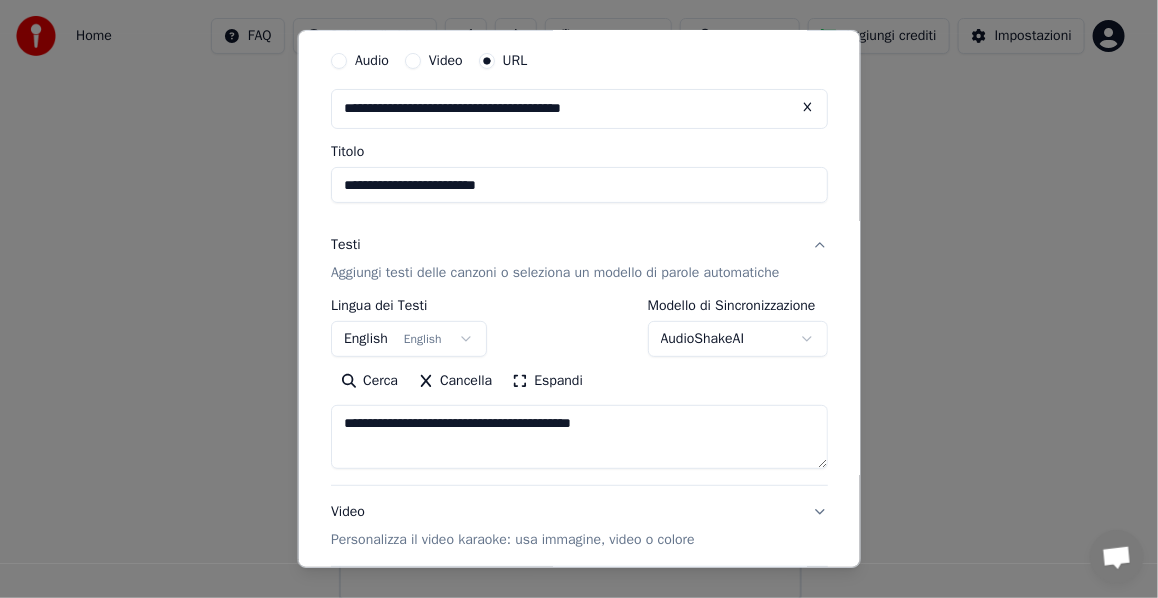 scroll, scrollTop: 100, scrollLeft: 0, axis: vertical 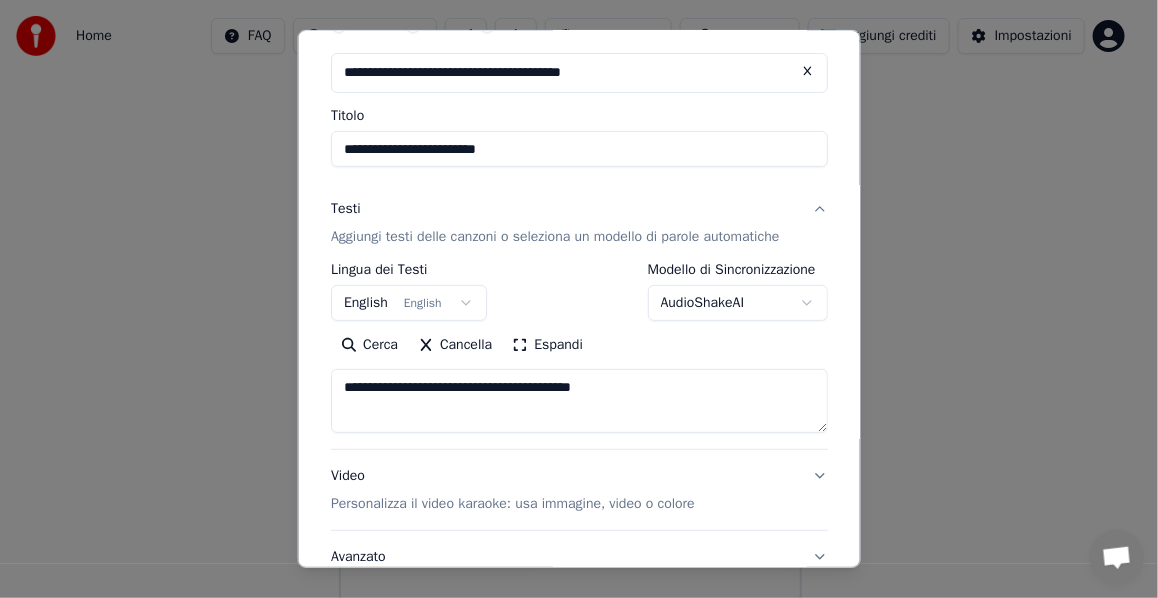 click on "Cerca" at bounding box center [369, 345] 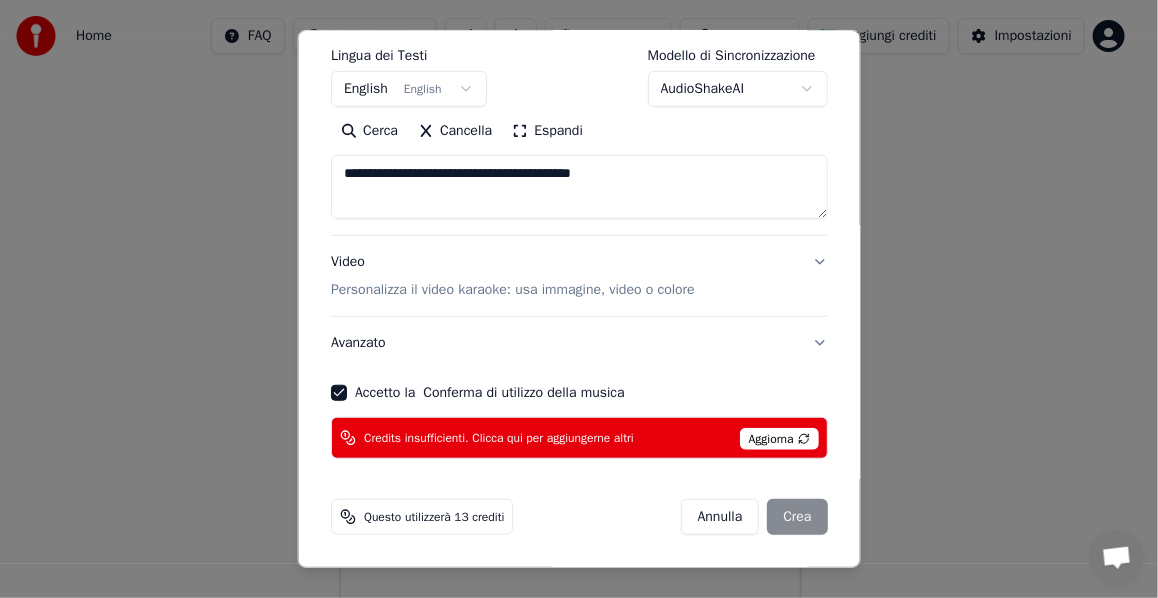 scroll, scrollTop: 333, scrollLeft: 0, axis: vertical 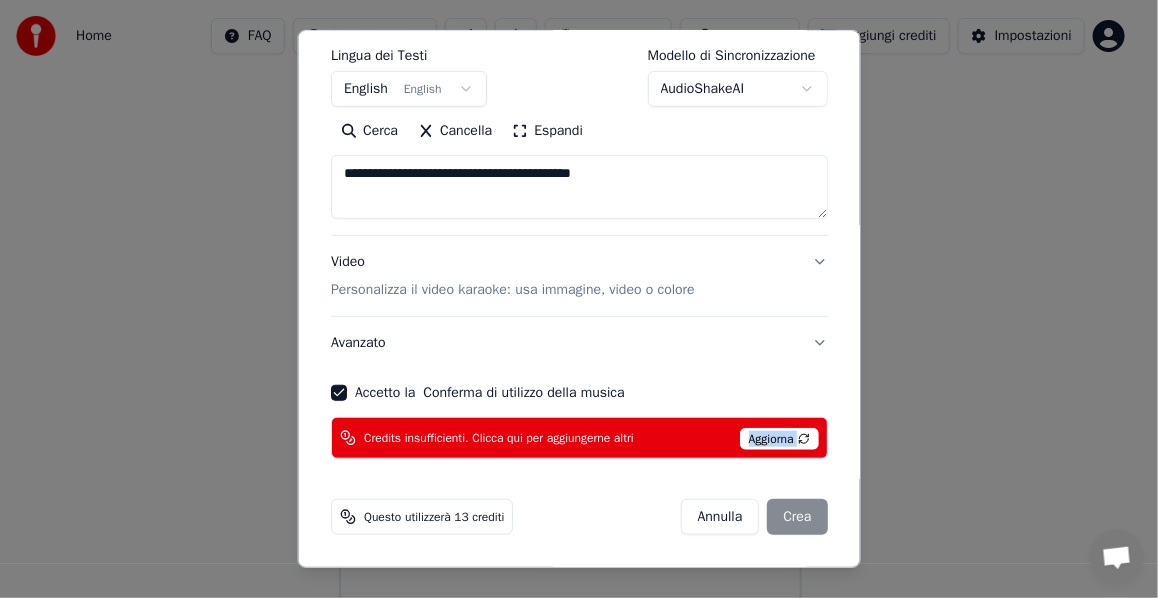 click on "Aggiorna" at bounding box center (778, 439) 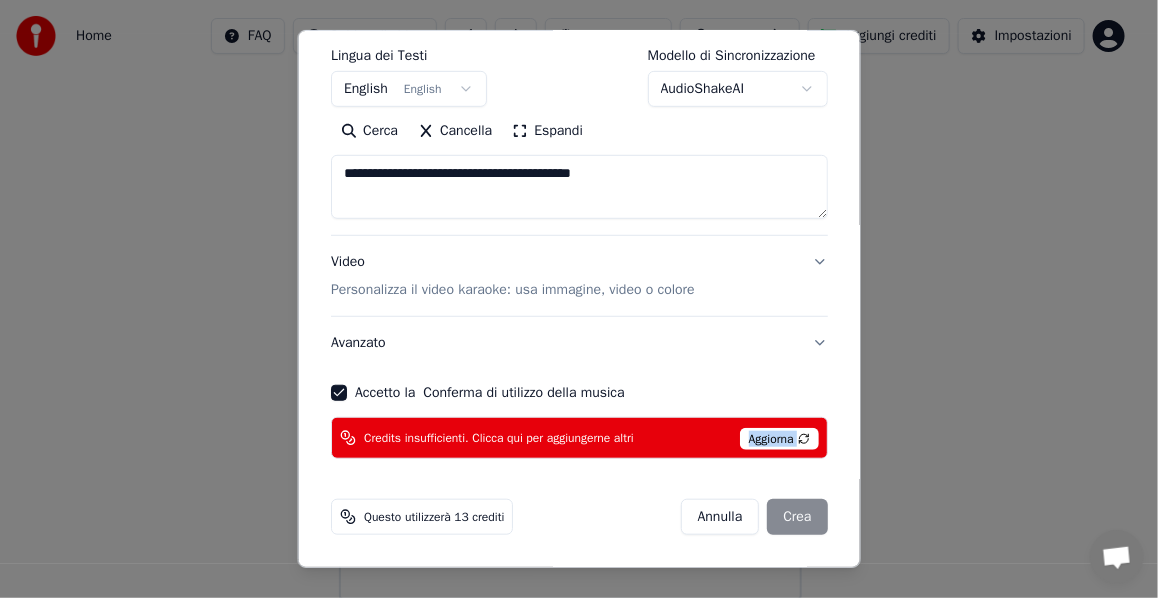 click on "Aggiorna" at bounding box center [778, 439] 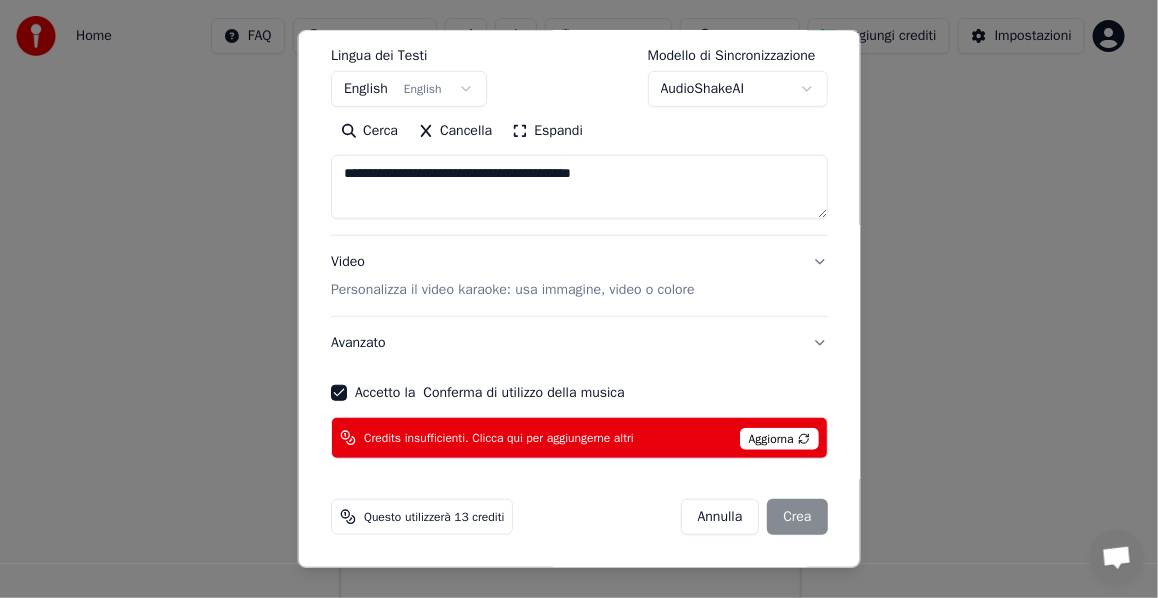 click on "Aggiorna" at bounding box center [778, 439] 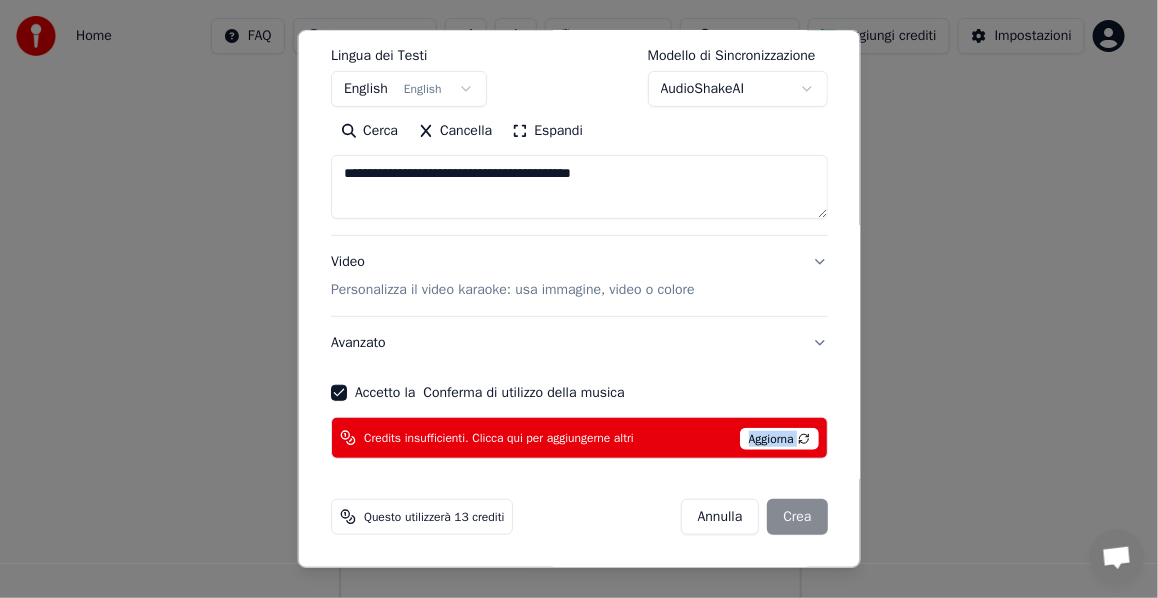 click on "Aggiorna" at bounding box center [778, 439] 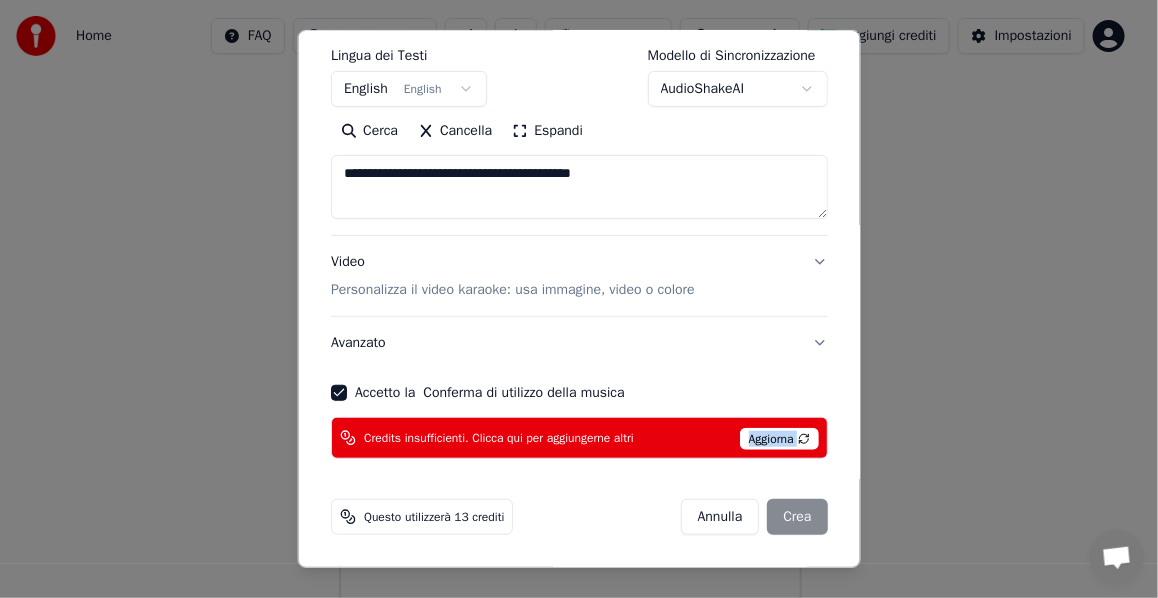 click on "Aggiorna" at bounding box center (778, 439) 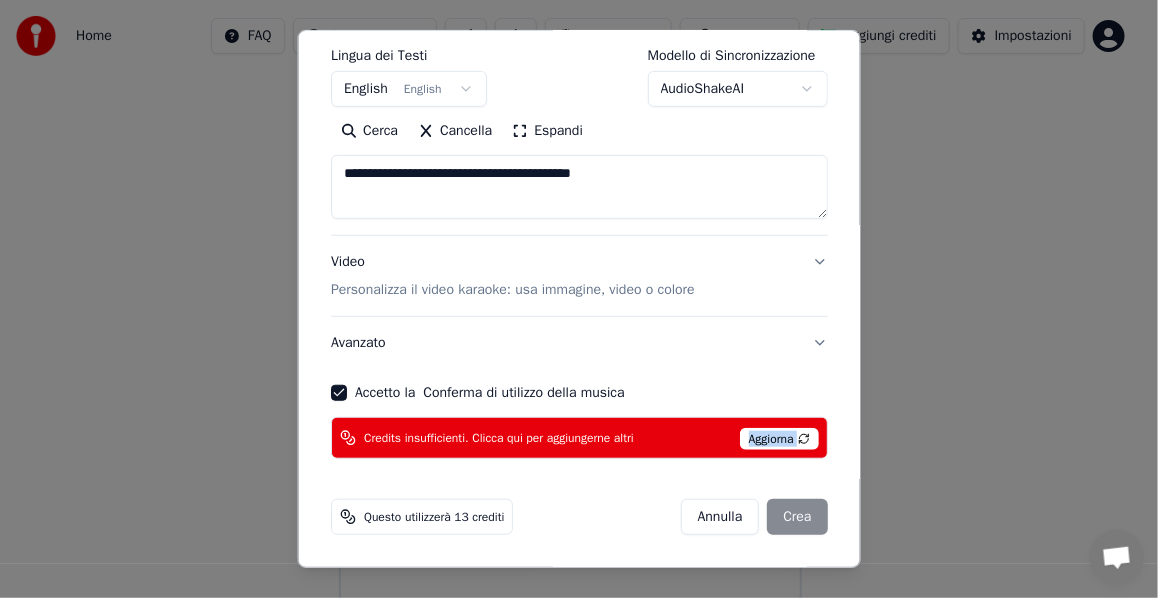 click on "Aggiorna" at bounding box center [778, 439] 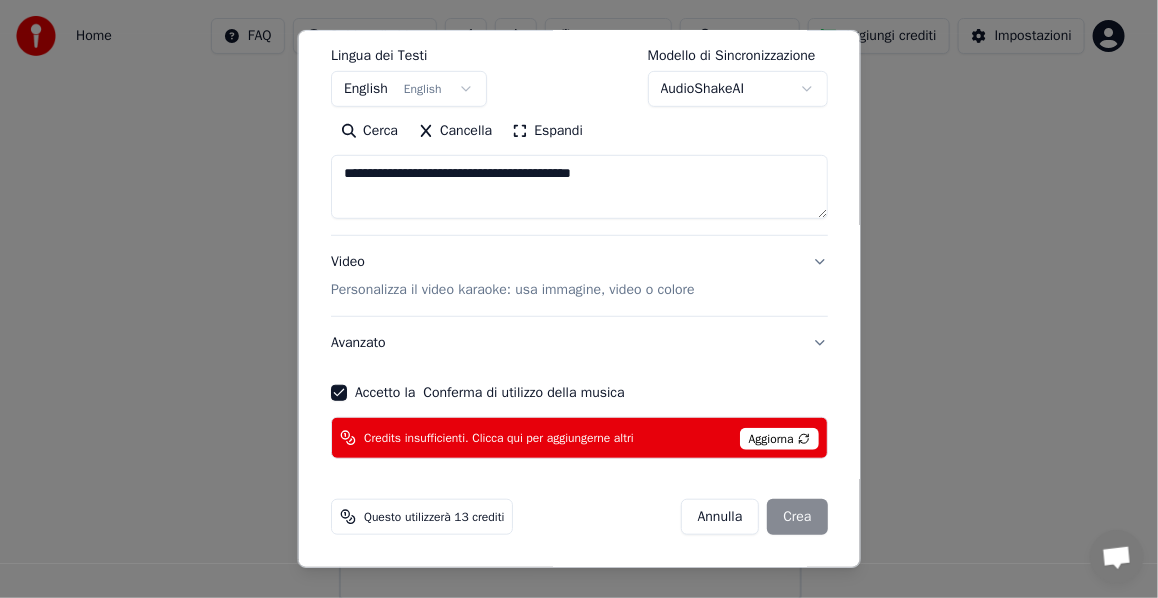 click on "Aggiorna" at bounding box center [778, 439] 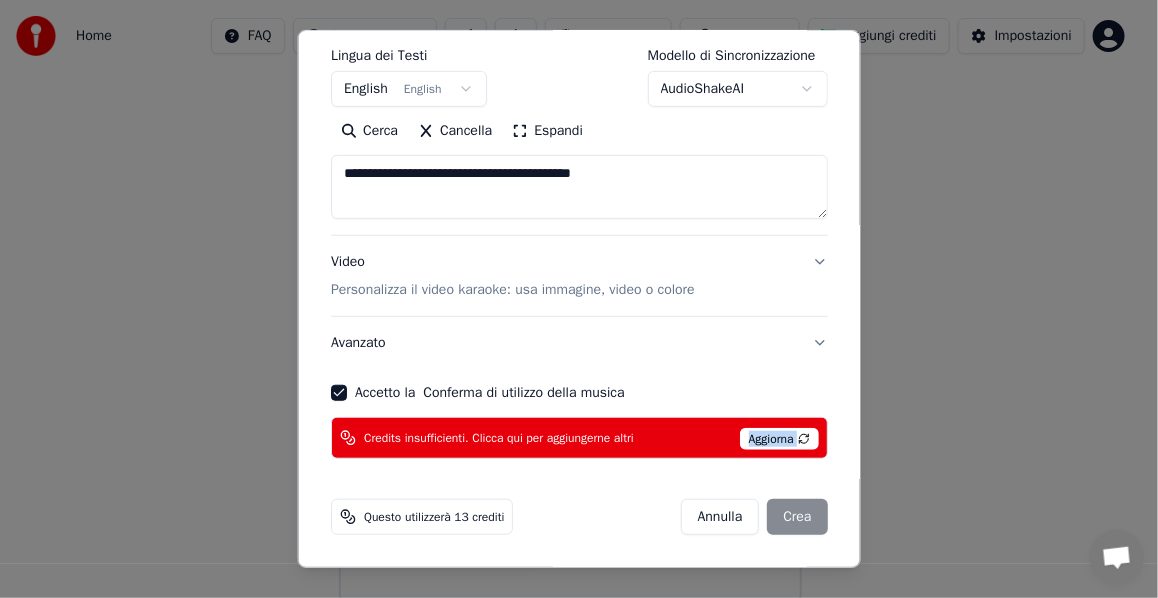 click on "Aggiorna" at bounding box center (778, 439) 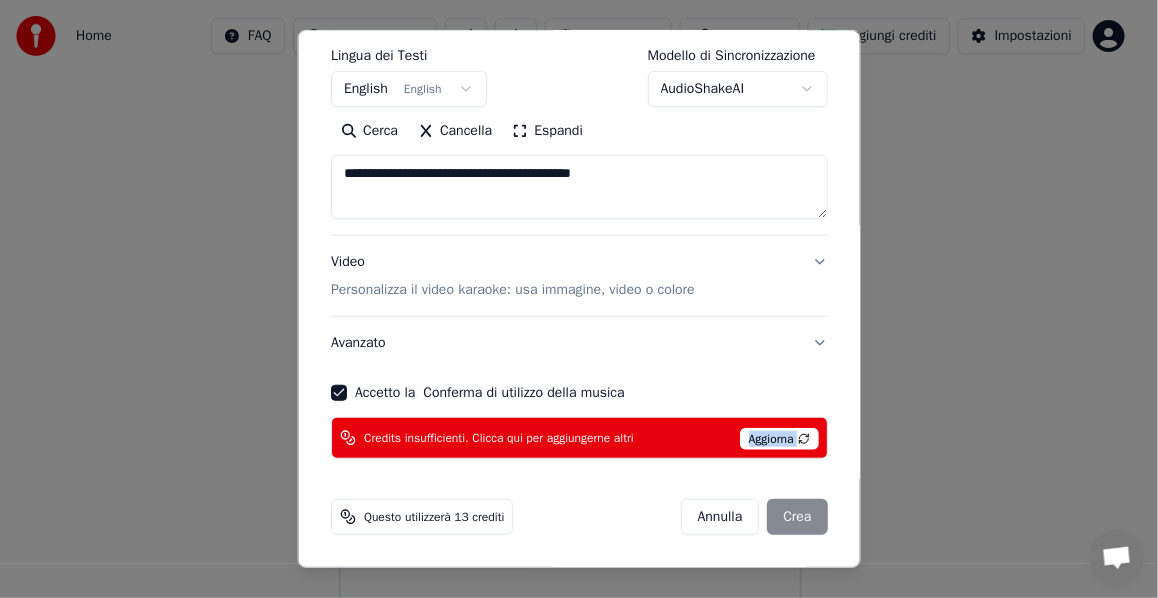 click on "**********" at bounding box center [579, 187] 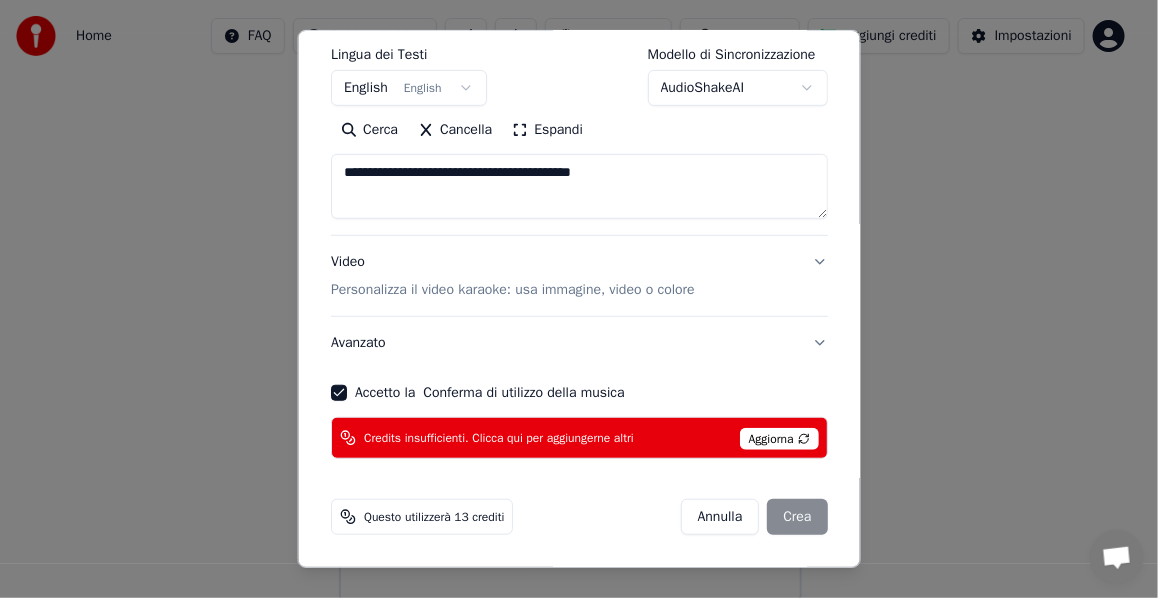 drag, startPoint x: 710, startPoint y: 183, endPoint x: 301, endPoint y: 190, distance: 409.0599 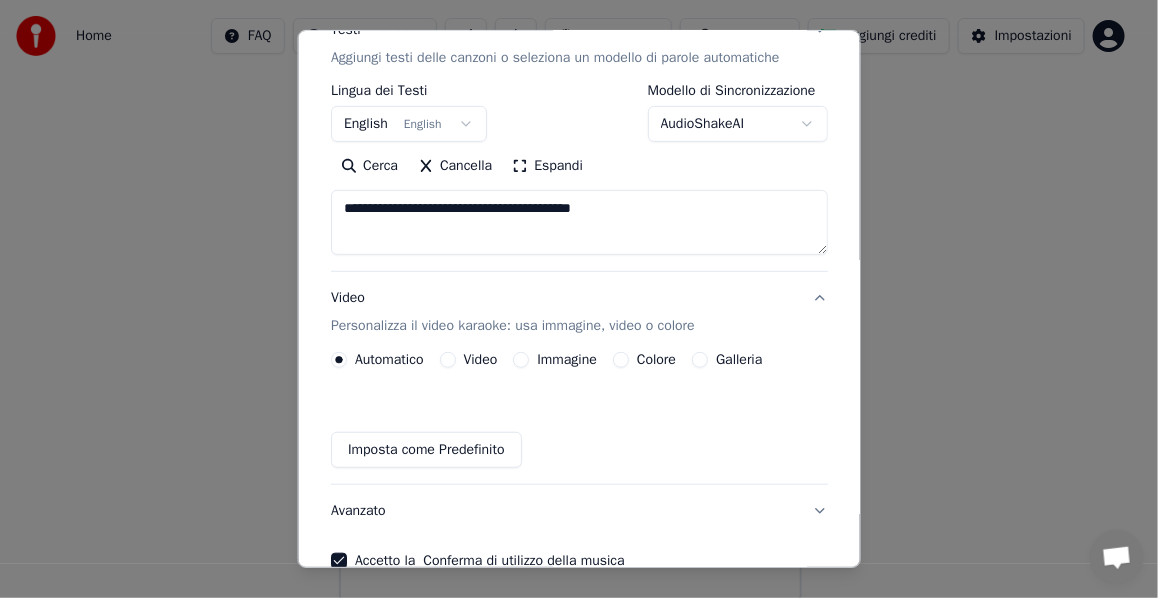 scroll, scrollTop: 279, scrollLeft: 0, axis: vertical 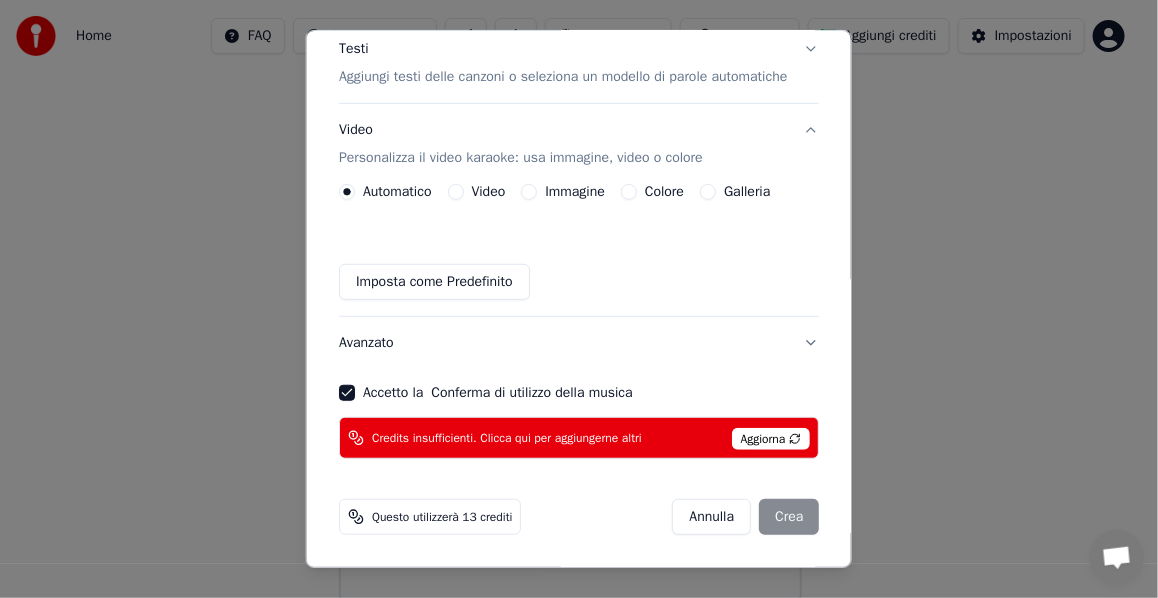 click on "Imposta come Predefinito" at bounding box center [579, 282] 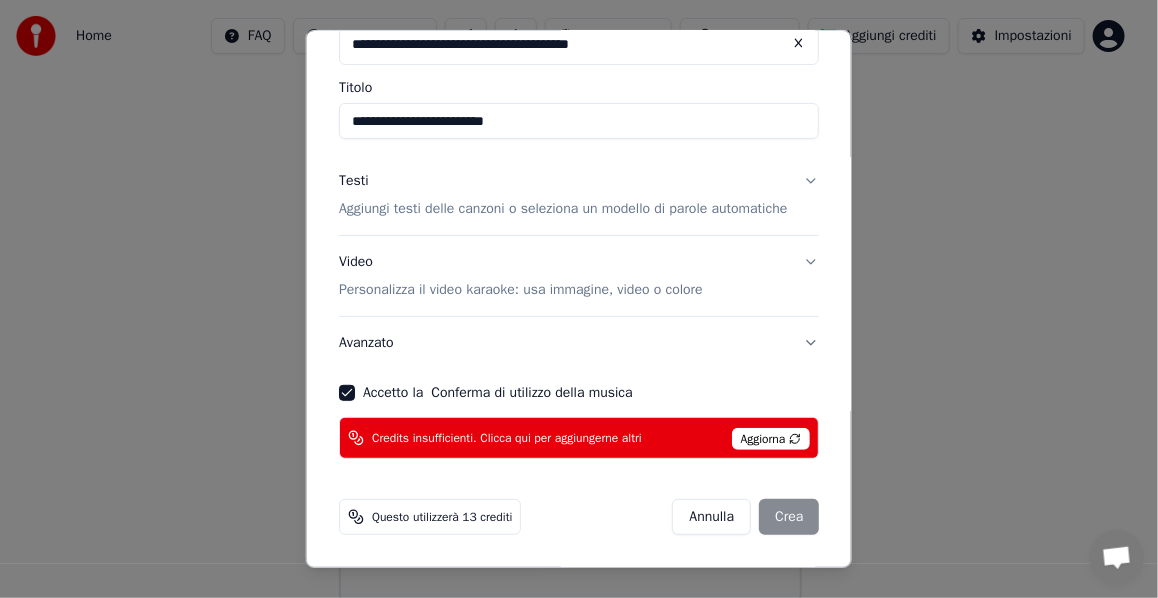 scroll, scrollTop: 0, scrollLeft: 0, axis: both 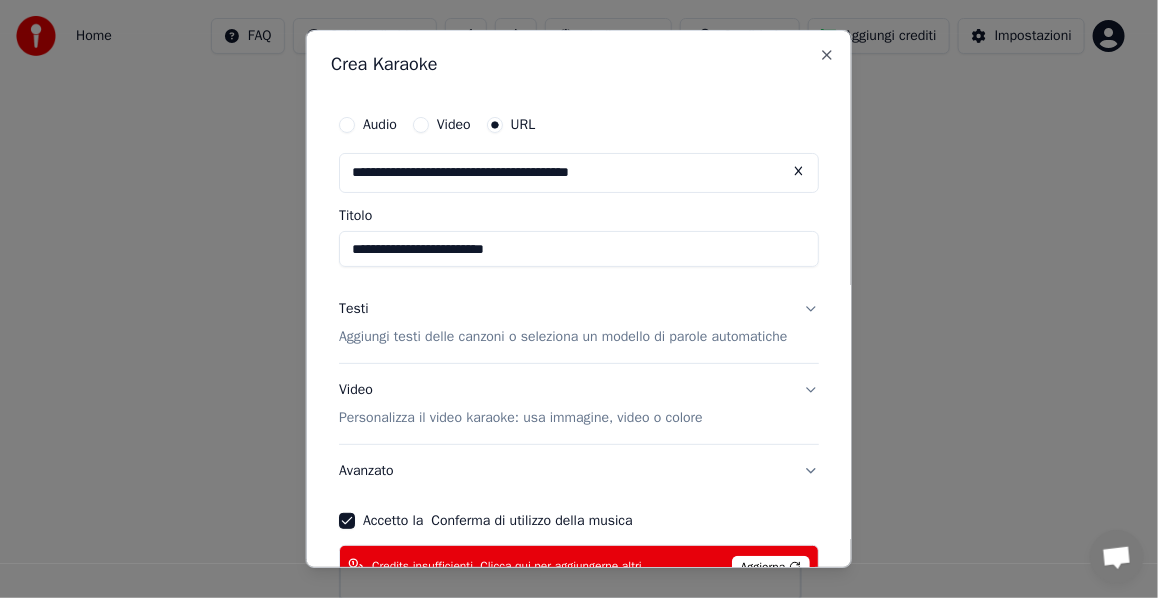 click at bounding box center [799, 171] 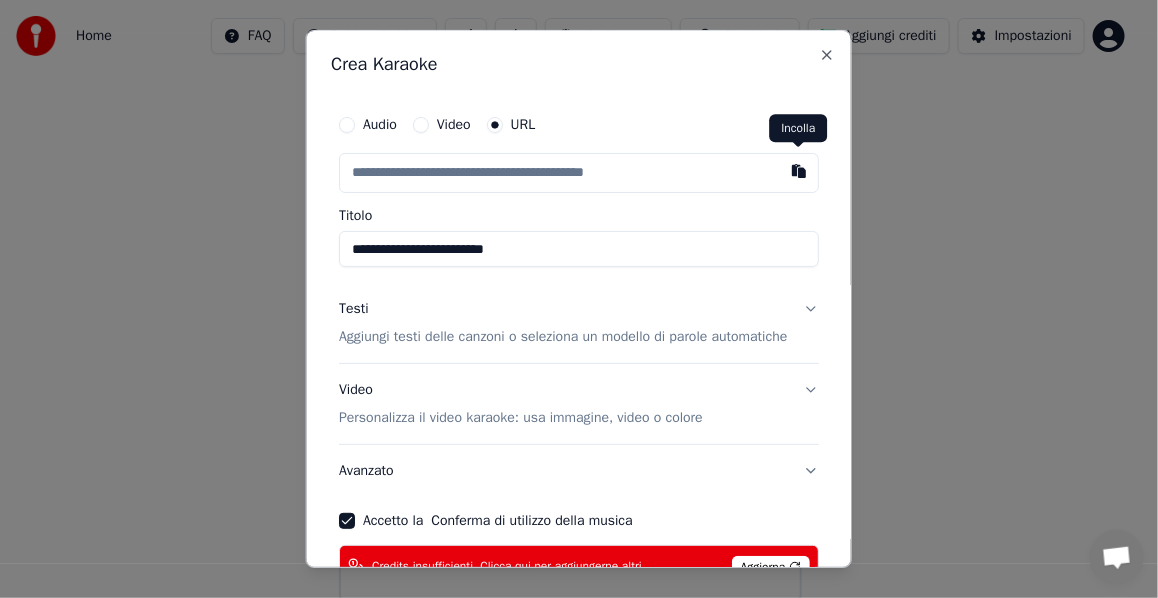 click at bounding box center (799, 171) 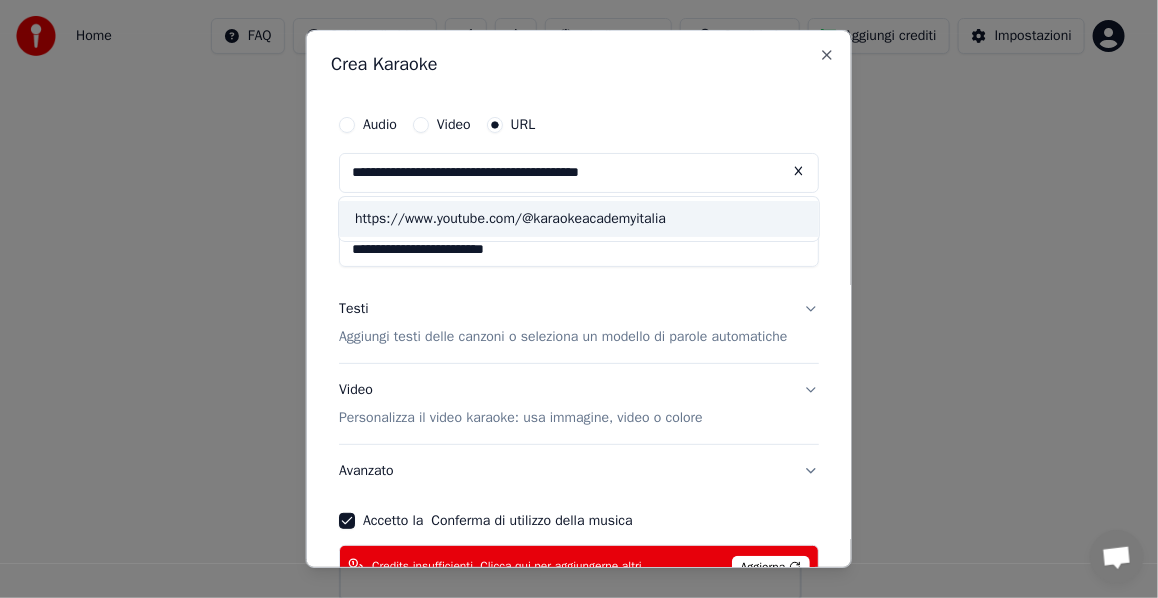 click on "https://www.youtube.com/@karaokeacademyitalia" at bounding box center (579, 219) 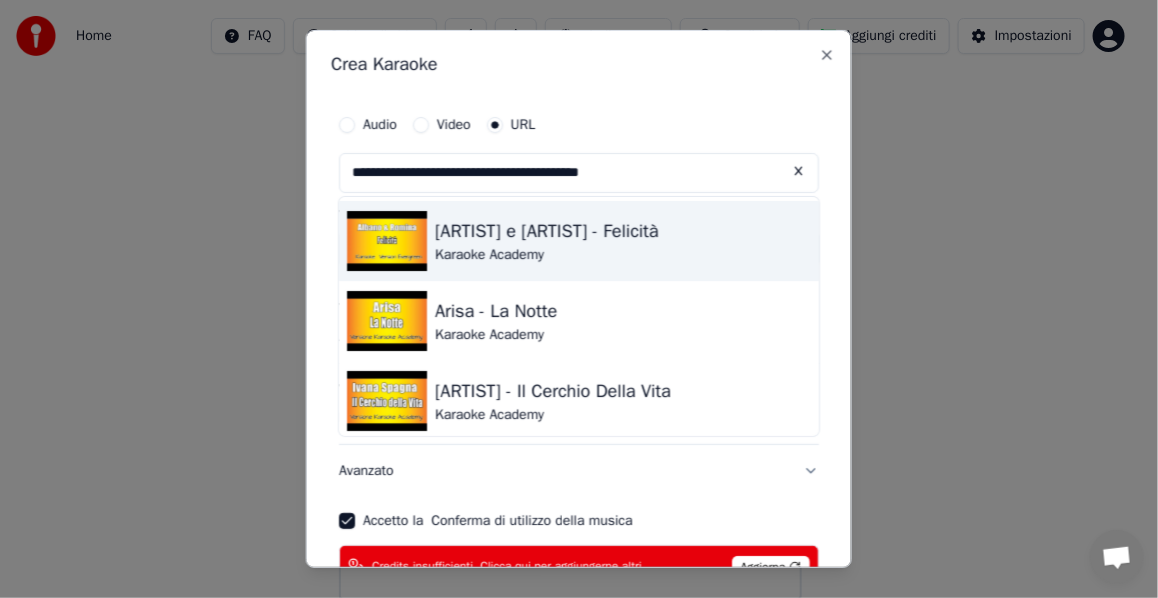 click on "[FIRST] e [FIRST] - Felicità" at bounding box center (547, 231) 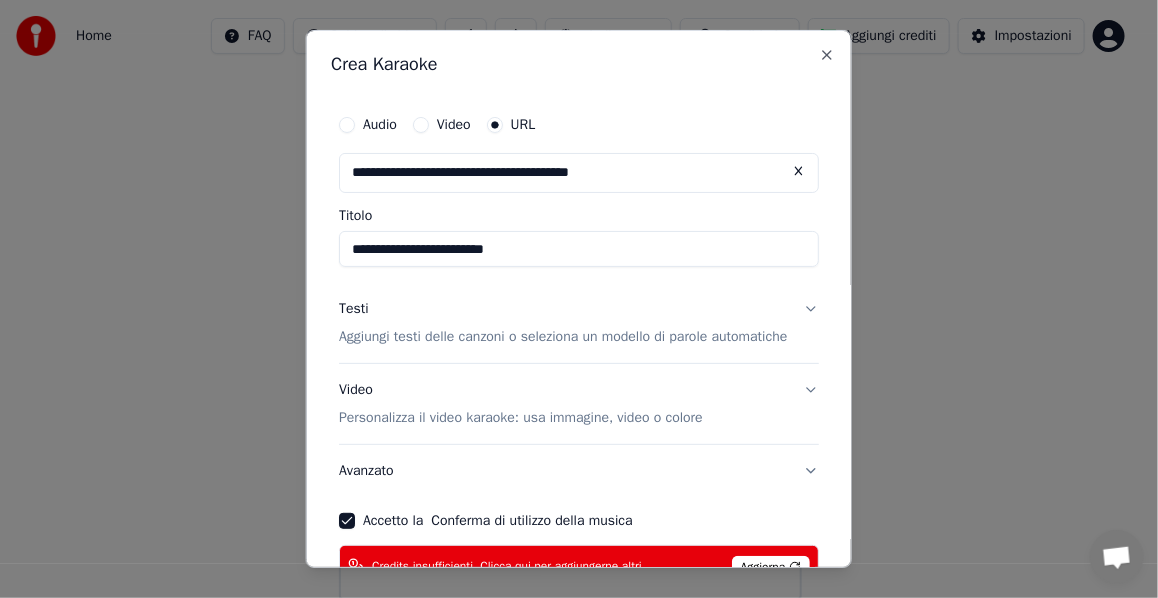 scroll, scrollTop: 147, scrollLeft: 0, axis: vertical 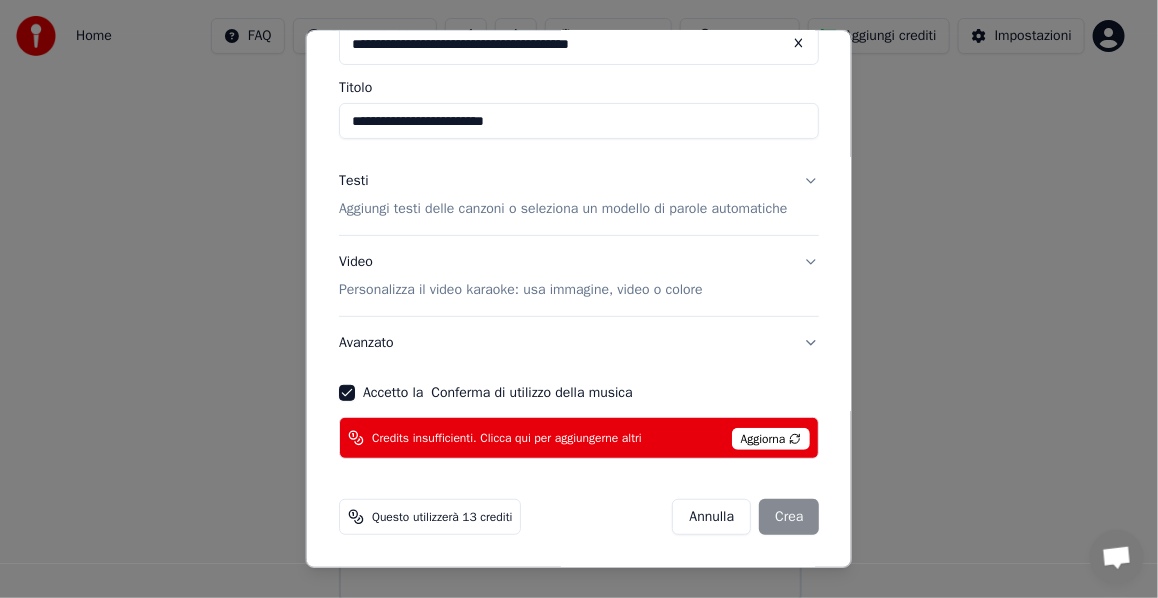 click on "Annulla" at bounding box center [711, 517] 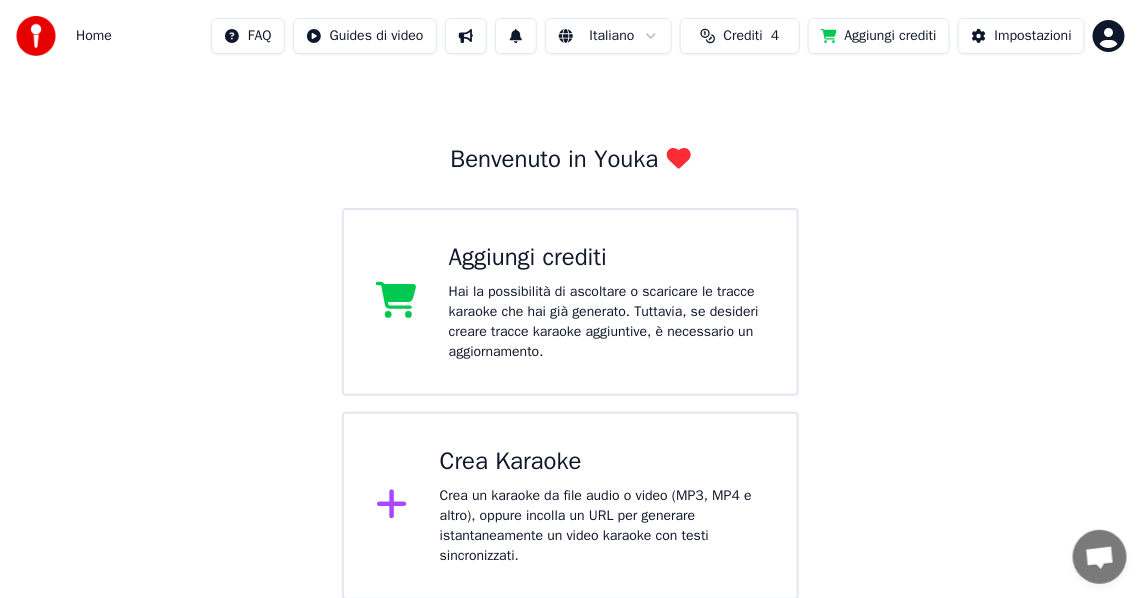 click on "Crea un karaoke da file audio o video (MP3, MP4 e altro), oppure incolla un URL per generare istantaneamente un video karaoke con testi sincronizzati." at bounding box center (602, 526) 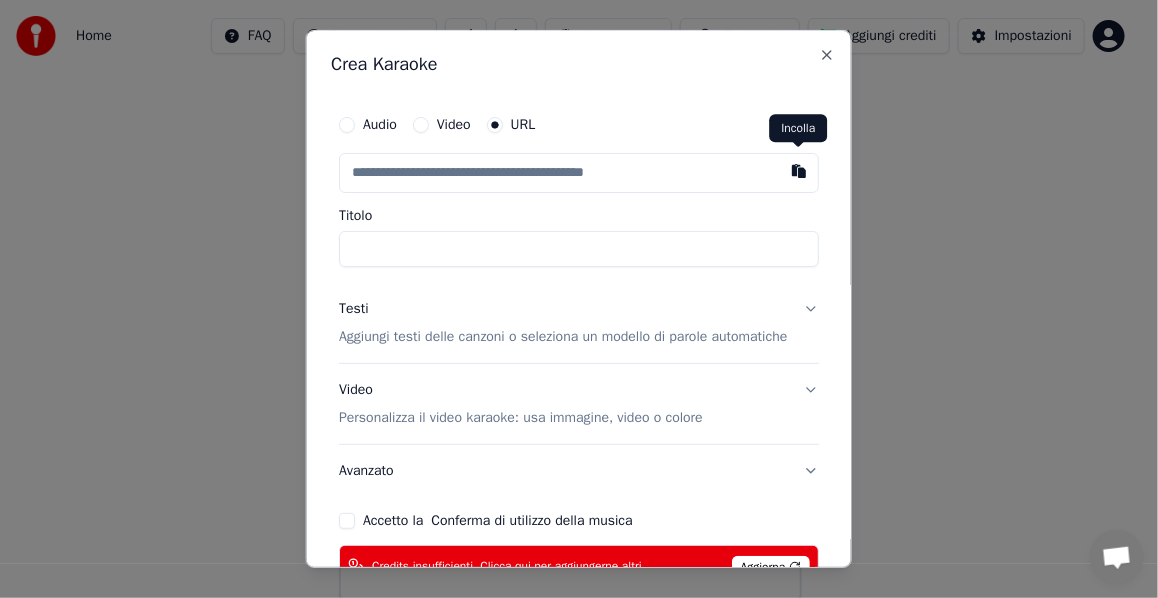 click at bounding box center [799, 171] 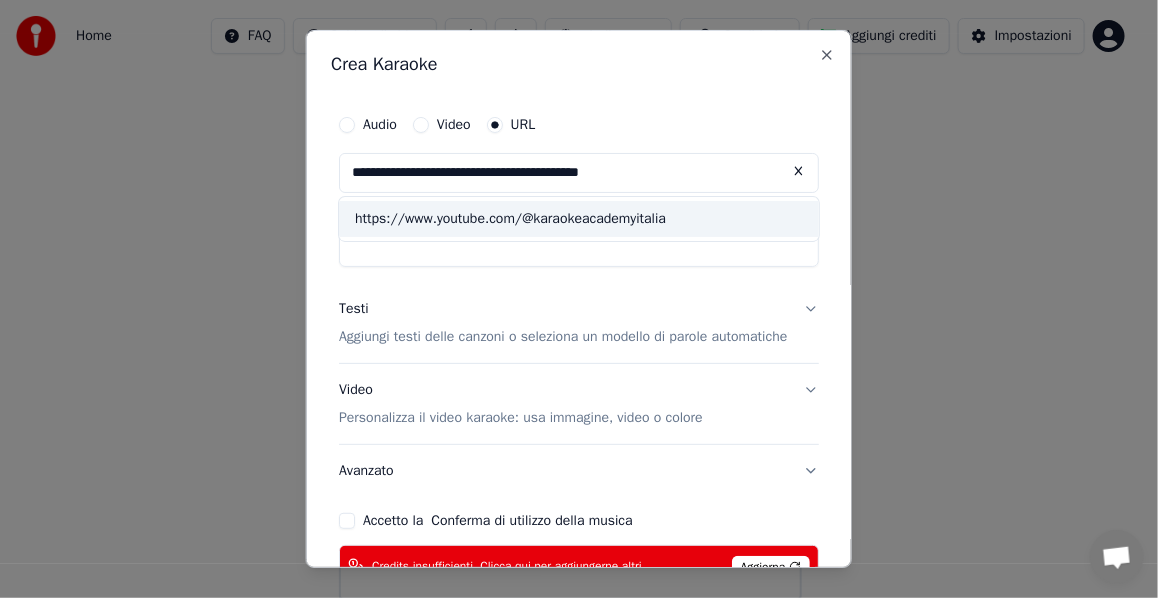 click on "https://www.youtube.com/@karaokeacademyitalia" at bounding box center (579, 219) 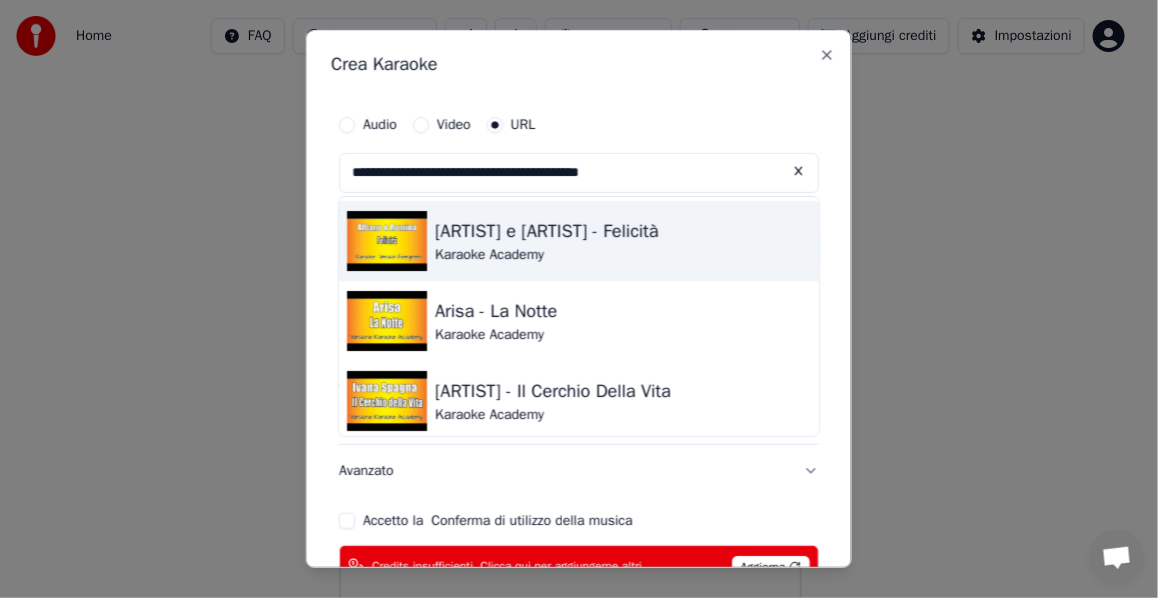 click on "Karaoke Academy" at bounding box center [547, 255] 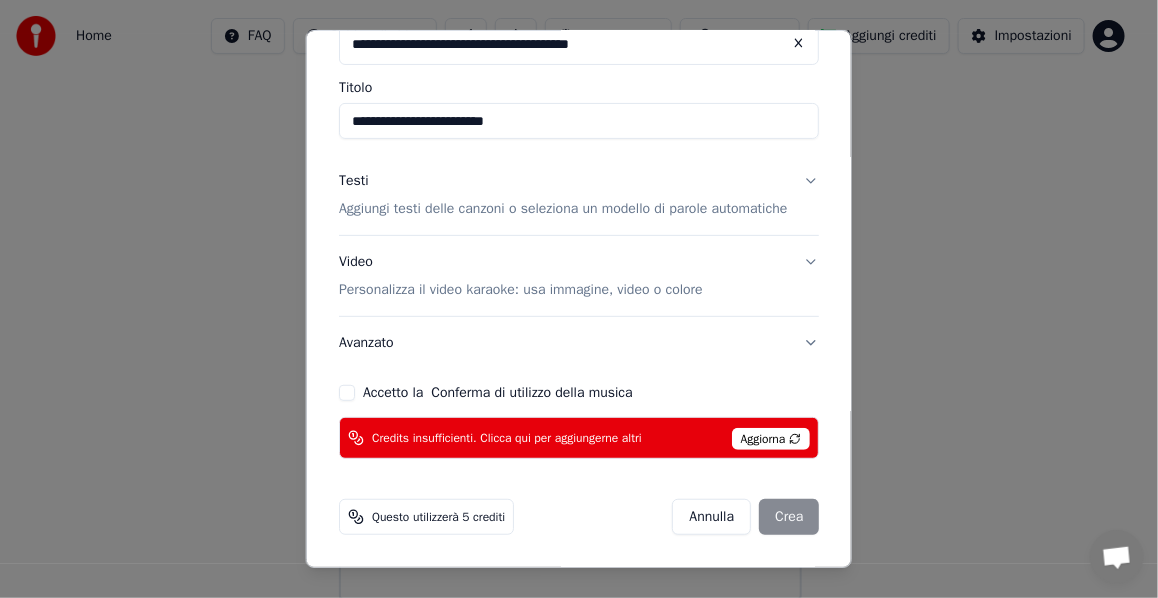 scroll, scrollTop: 147, scrollLeft: 0, axis: vertical 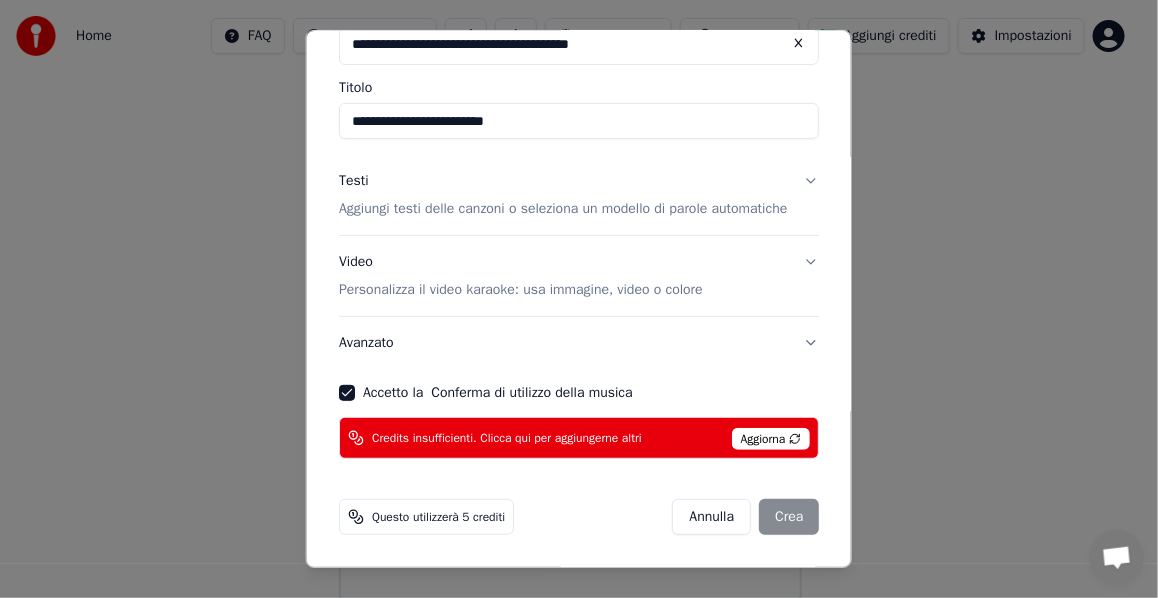 click on "Annulla Crea" at bounding box center (745, 517) 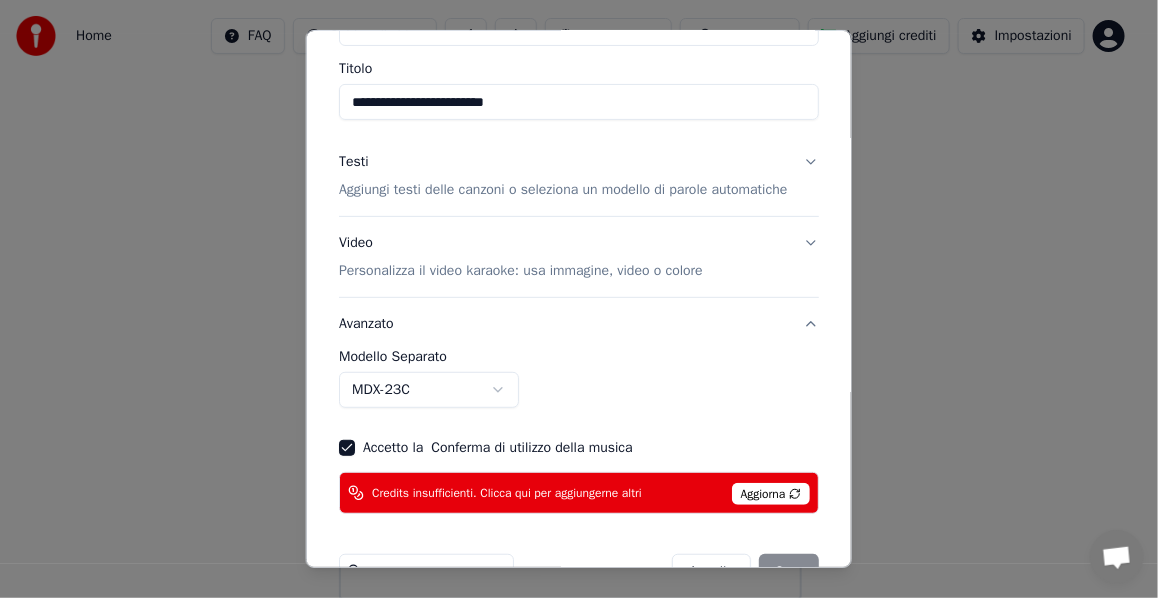 click on "Avanzato" at bounding box center [579, 324] 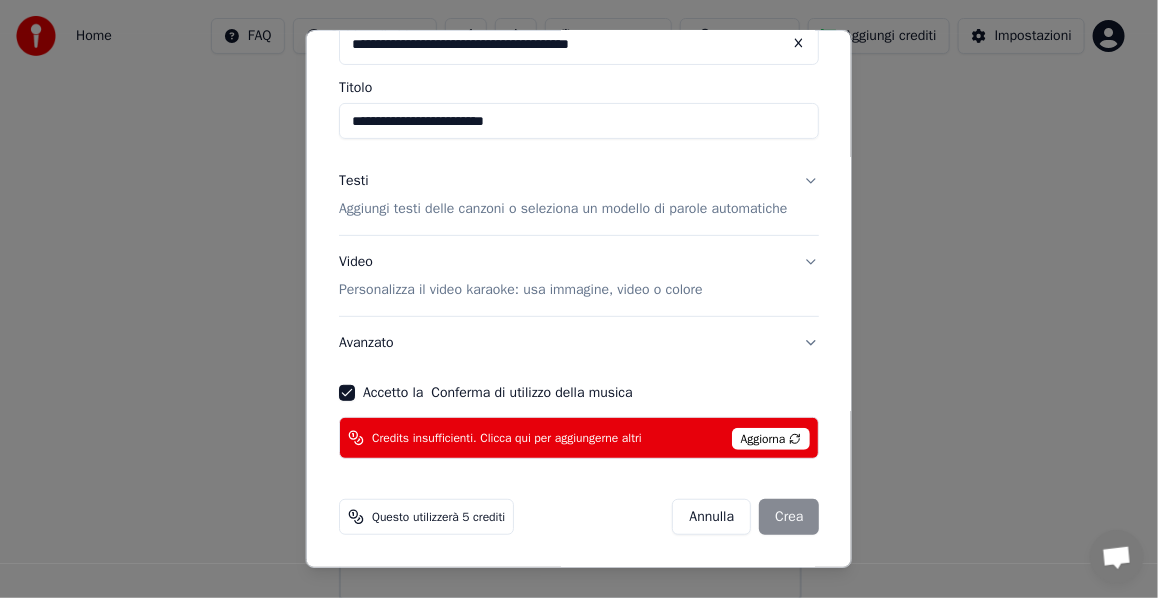 click on "Video Personalizza il video karaoke: usa immagine, video o colore" at bounding box center (579, 276) 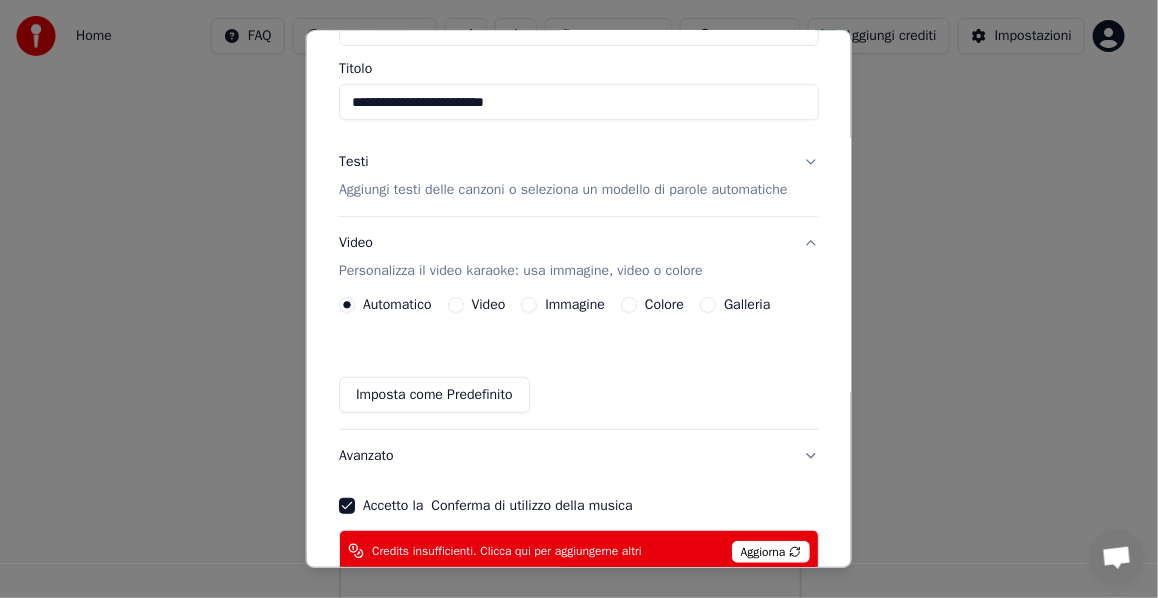 click on "Video Personalizza il video karaoke: usa immagine, video o colore" at bounding box center [579, 257] 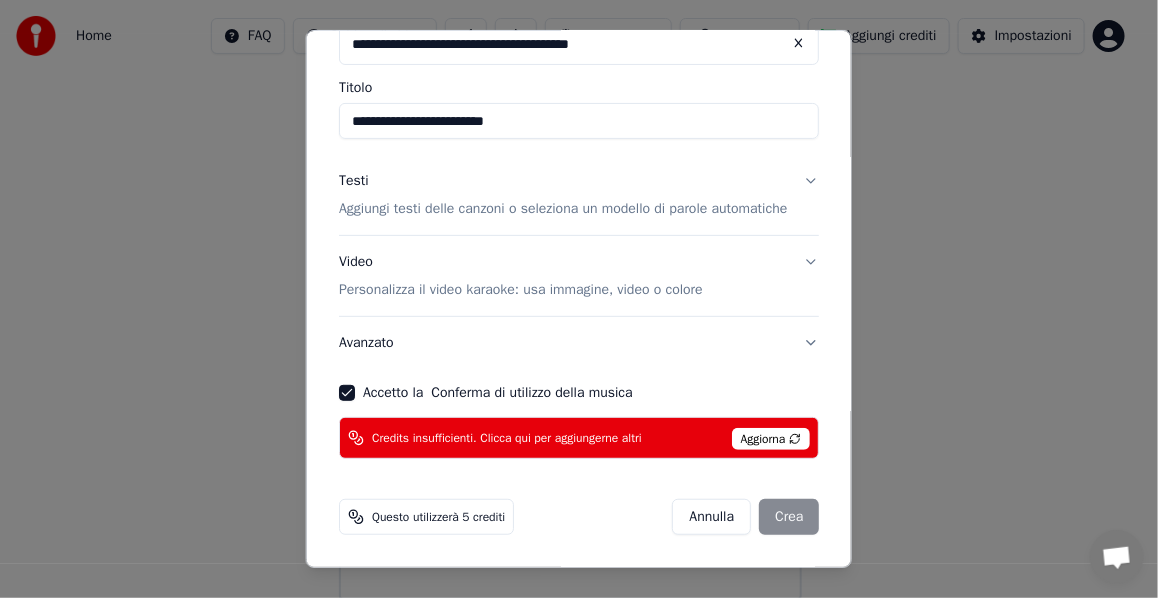 click on "Testi Aggiungi testi delle canzoni o seleziona un modello di parole automatiche" at bounding box center (579, 195) 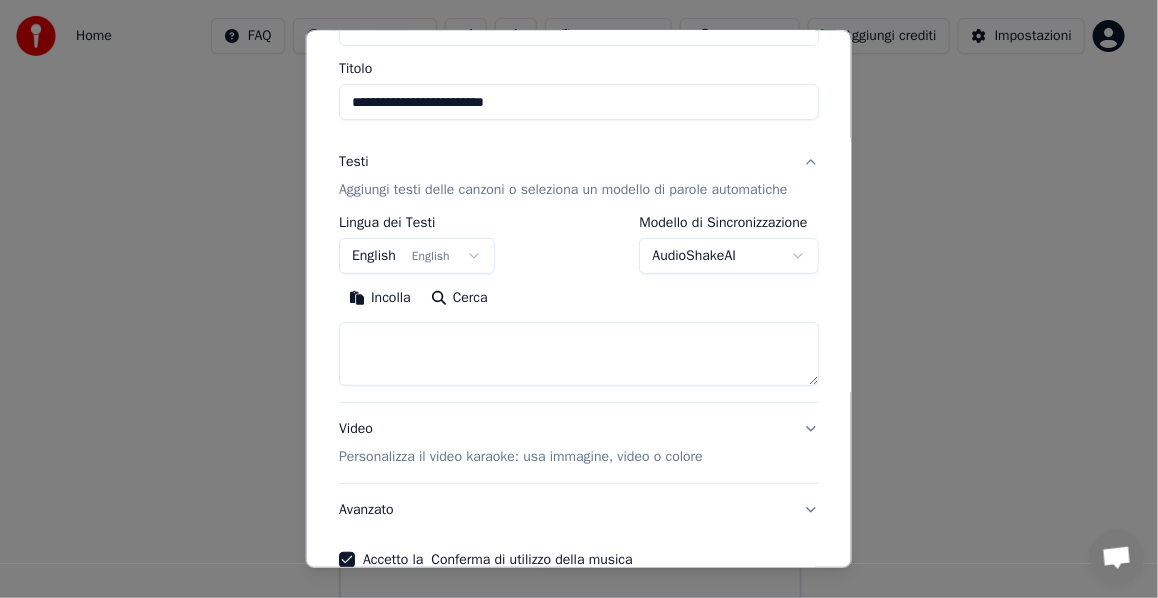 click on "Testi Aggiungi testi delle canzoni o seleziona un modello di parole automatiche" at bounding box center [579, 176] 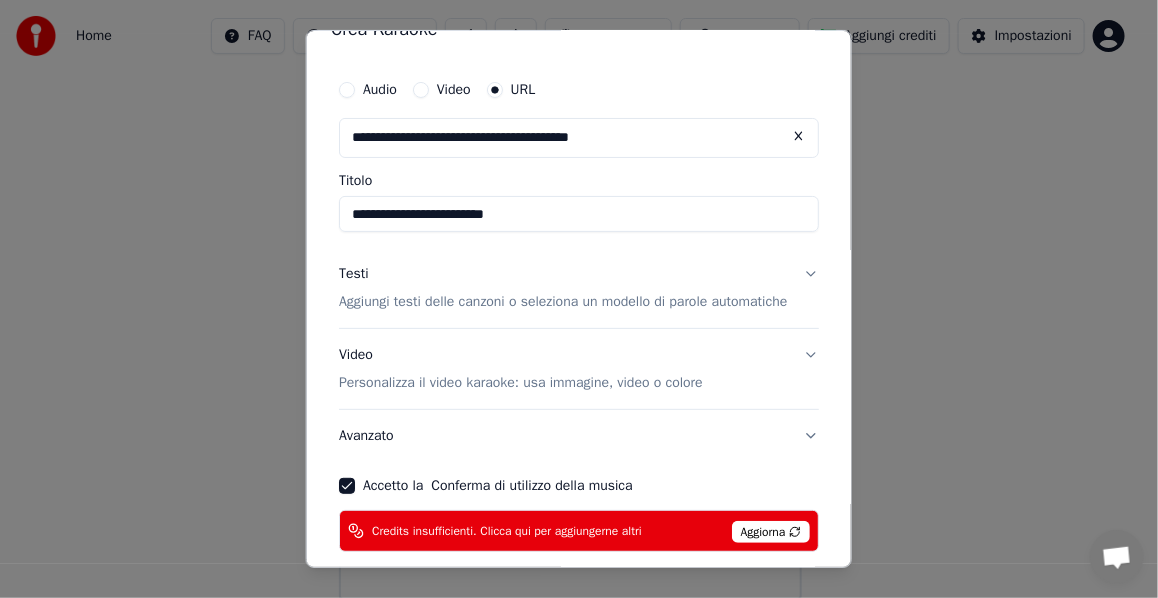 scroll, scrollTop: 0, scrollLeft: 0, axis: both 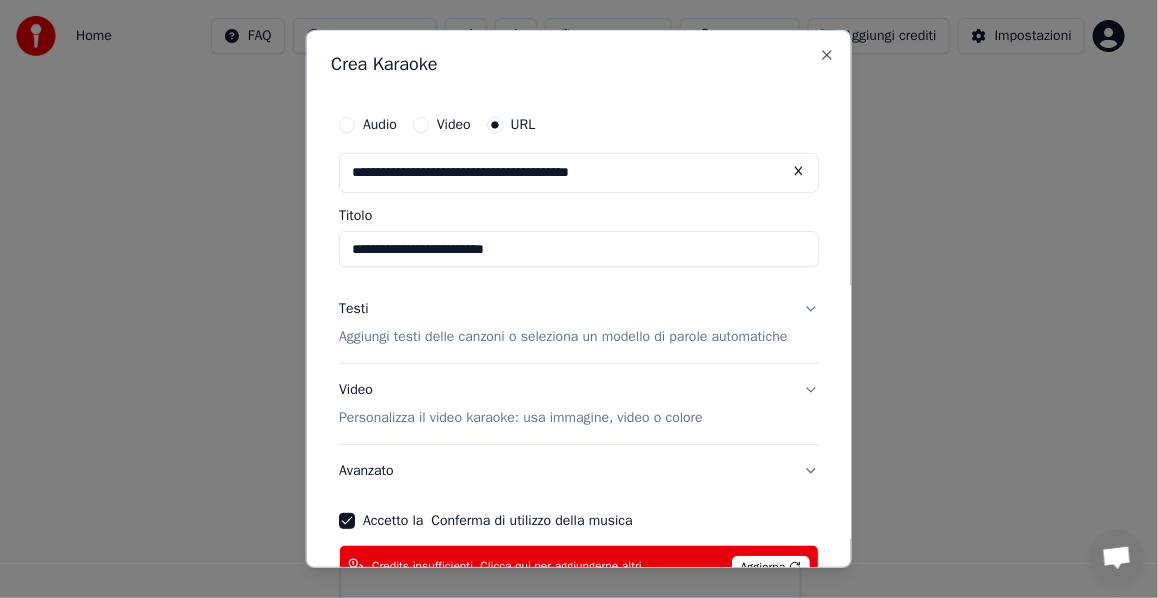 click on "Video" at bounding box center (421, 125) 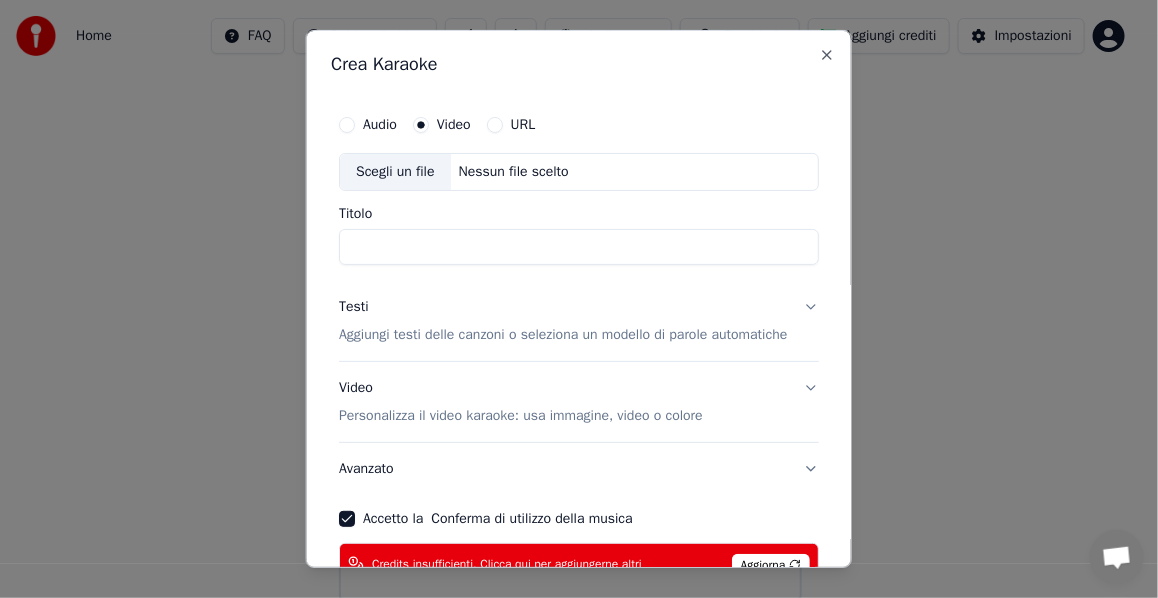 click on "URL" at bounding box center [494, 125] 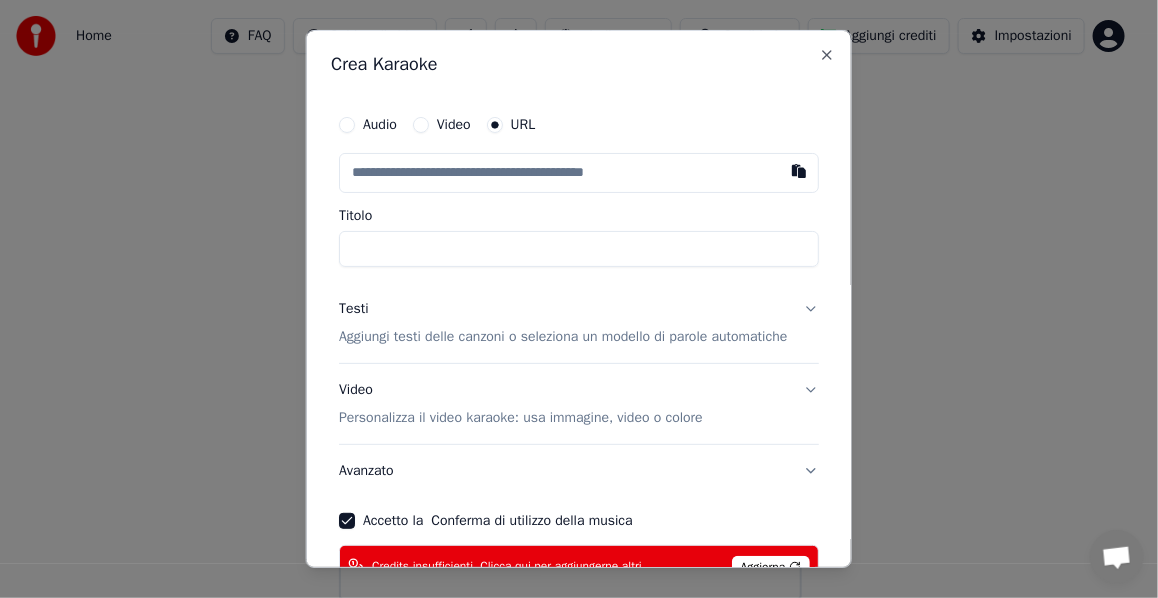 click on "Audio" at bounding box center [347, 125] 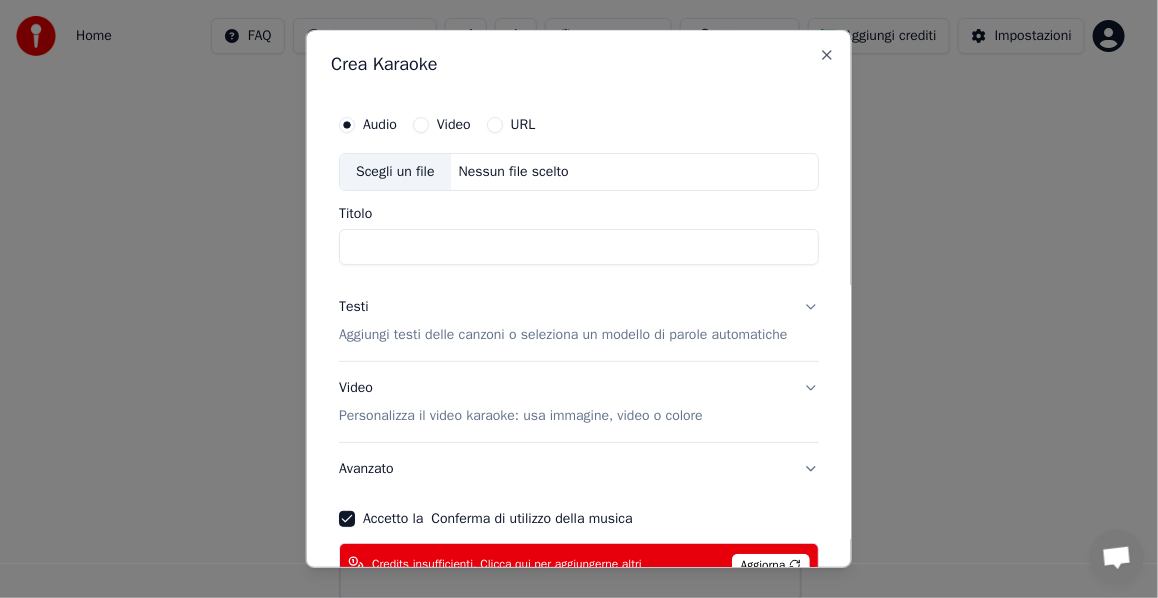 click on "URL" at bounding box center [494, 125] 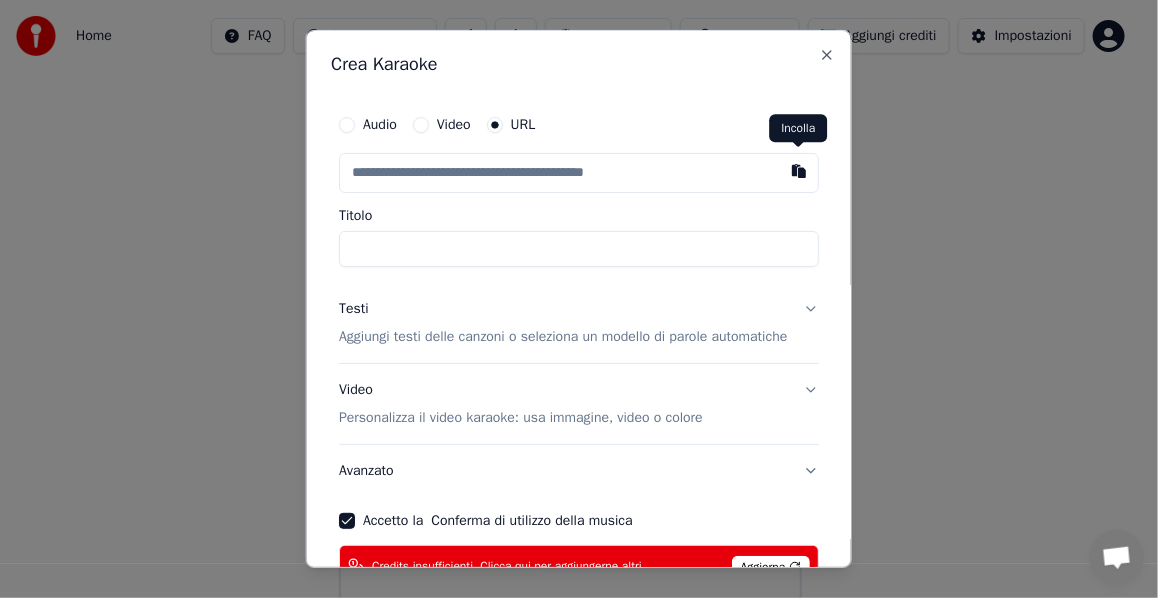 click at bounding box center [799, 171] 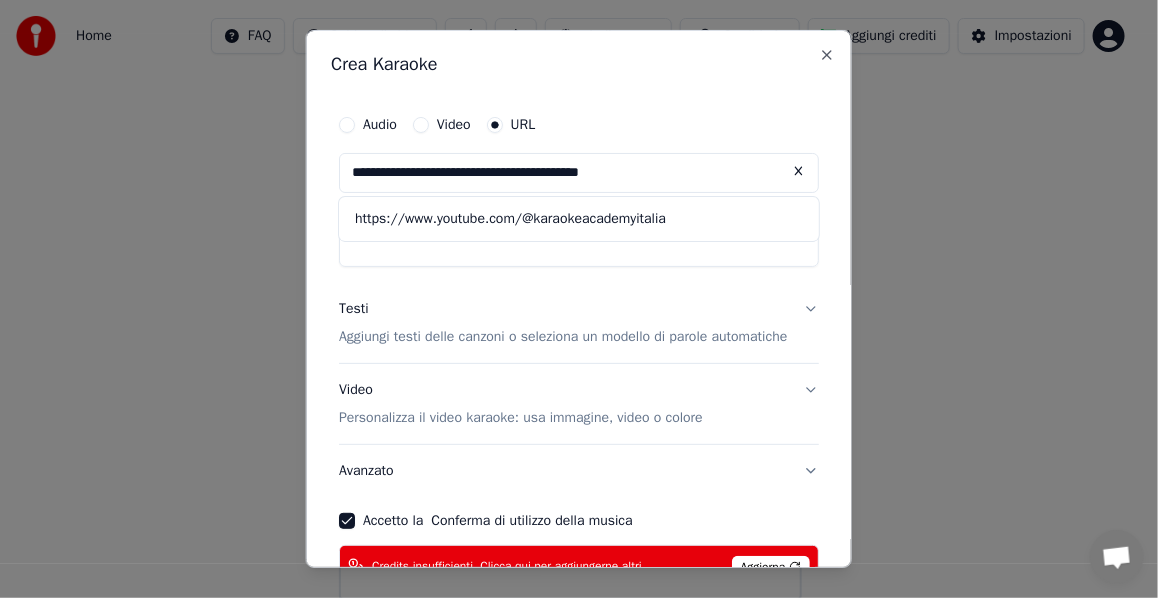 click on "**********" at bounding box center [579, 173] 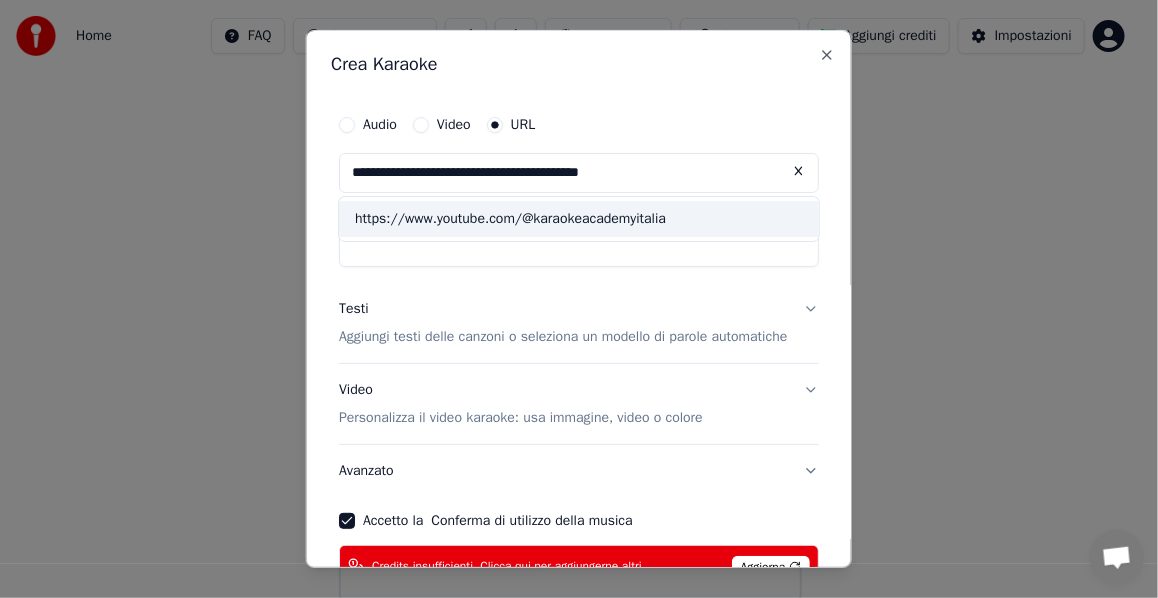 click on "https://www.youtube.com/@karaokeacademyitalia" at bounding box center (579, 219) 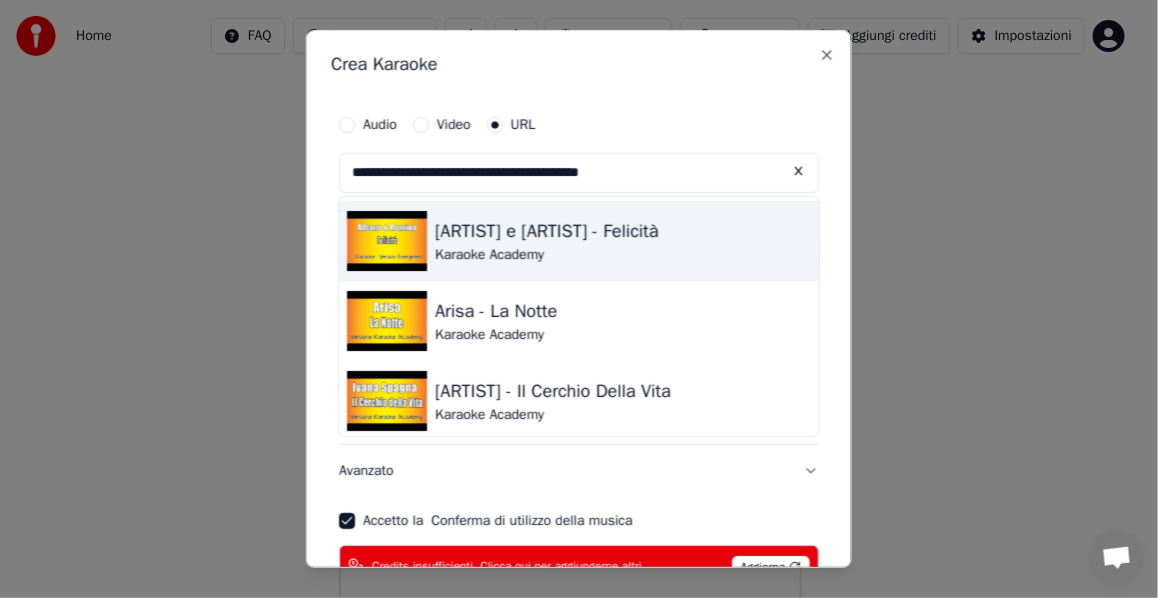 click on "[FIRST] e [FIRST] - Felicità" at bounding box center [547, 231] 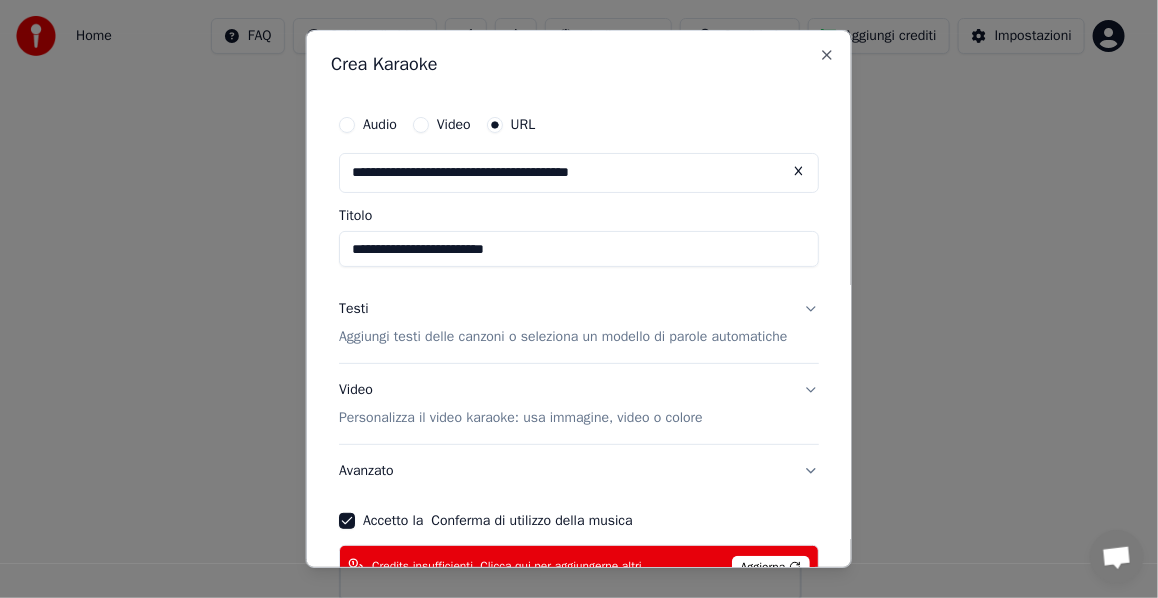 click on "**********" at bounding box center (579, 249) 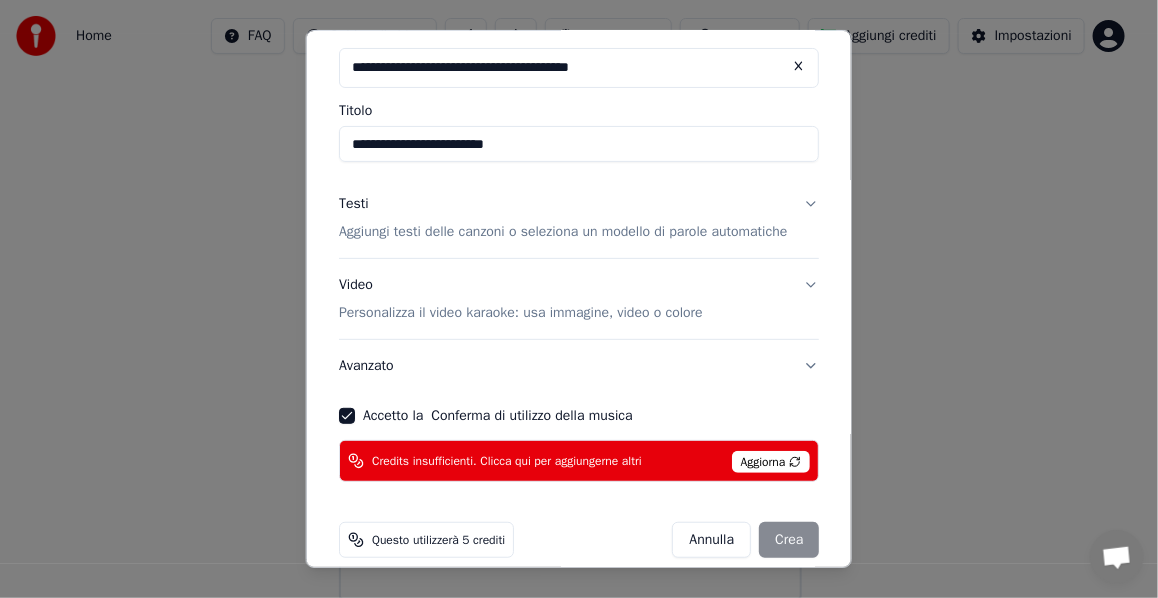 scroll, scrollTop: 147, scrollLeft: 0, axis: vertical 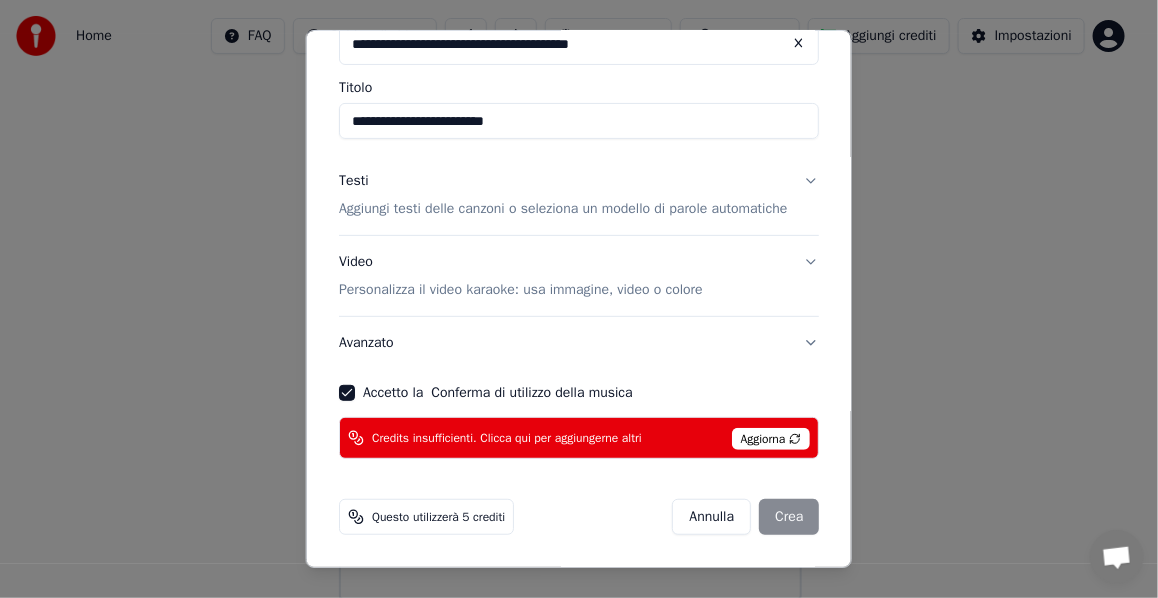 click on "Annulla Crea" at bounding box center (745, 517) 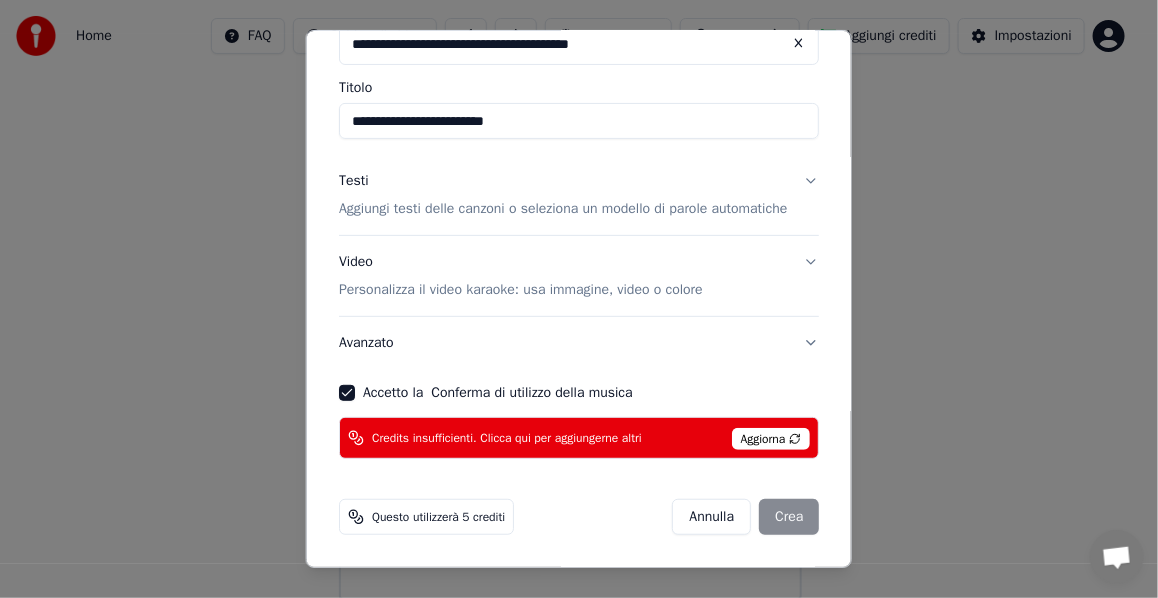 click on "Aggiorna" at bounding box center (770, 439) 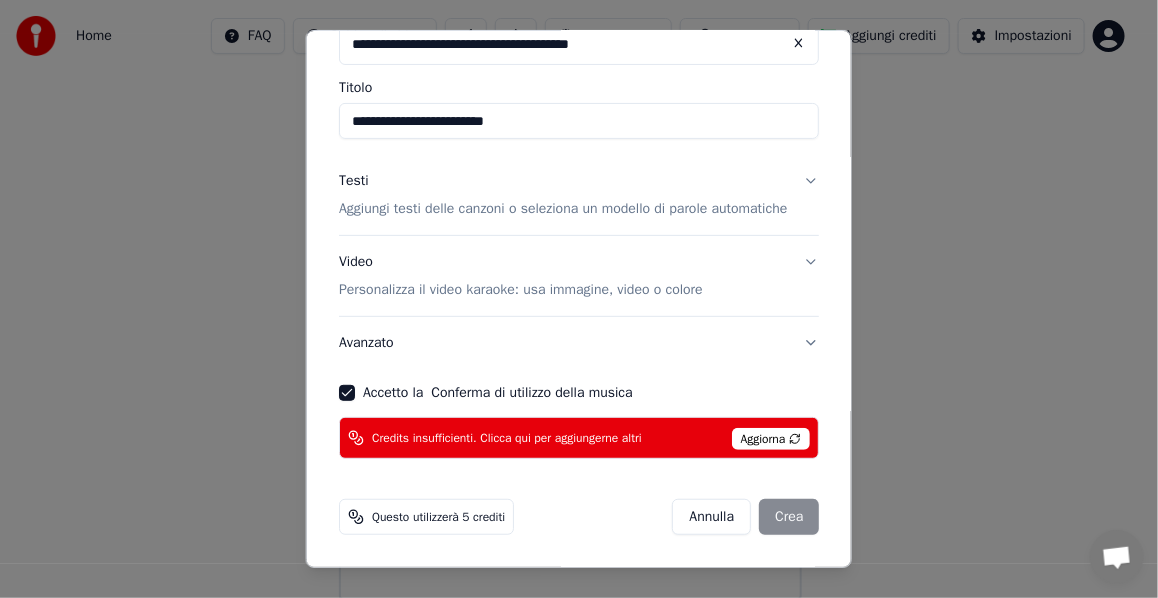 click on "Aggiorna" at bounding box center [770, 439] 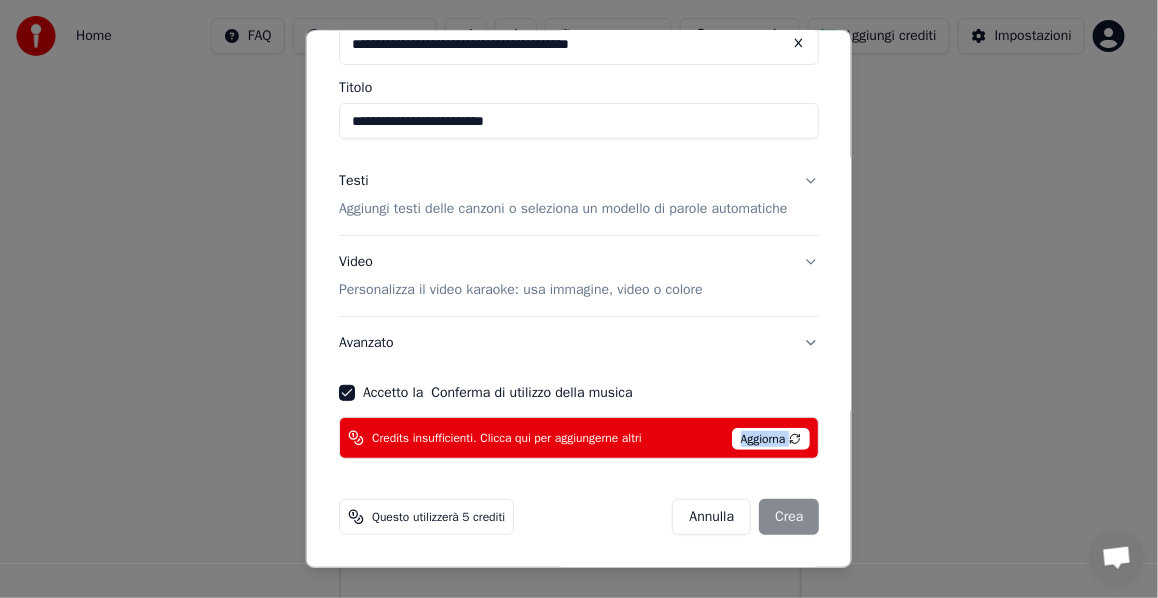 click on "Aggiorna" at bounding box center [770, 439] 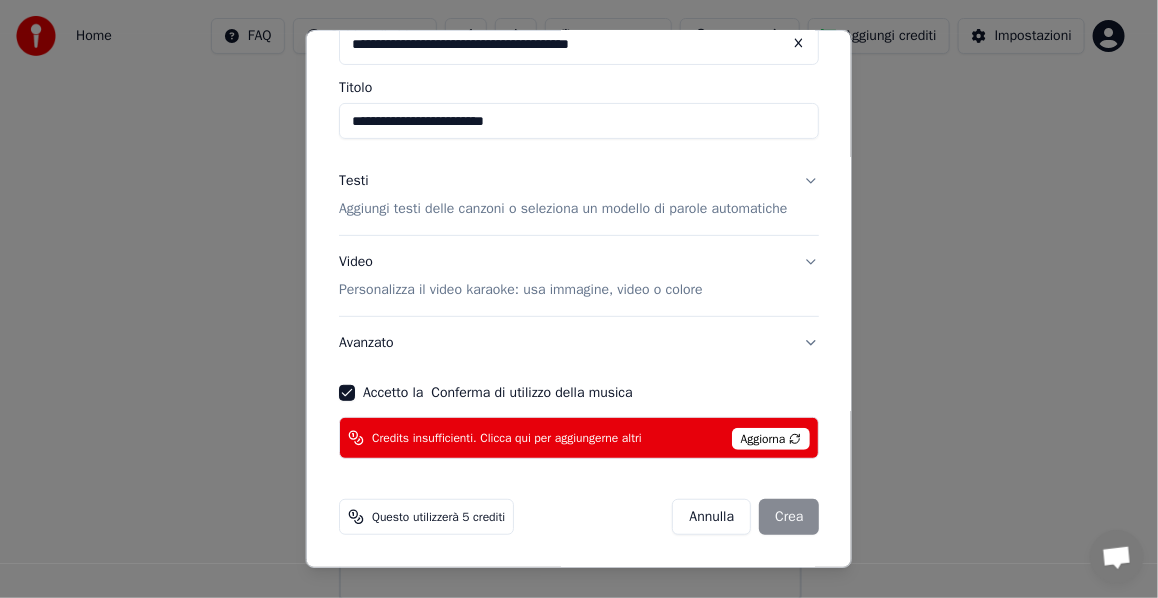 click on "Aggiorna" at bounding box center [770, 439] 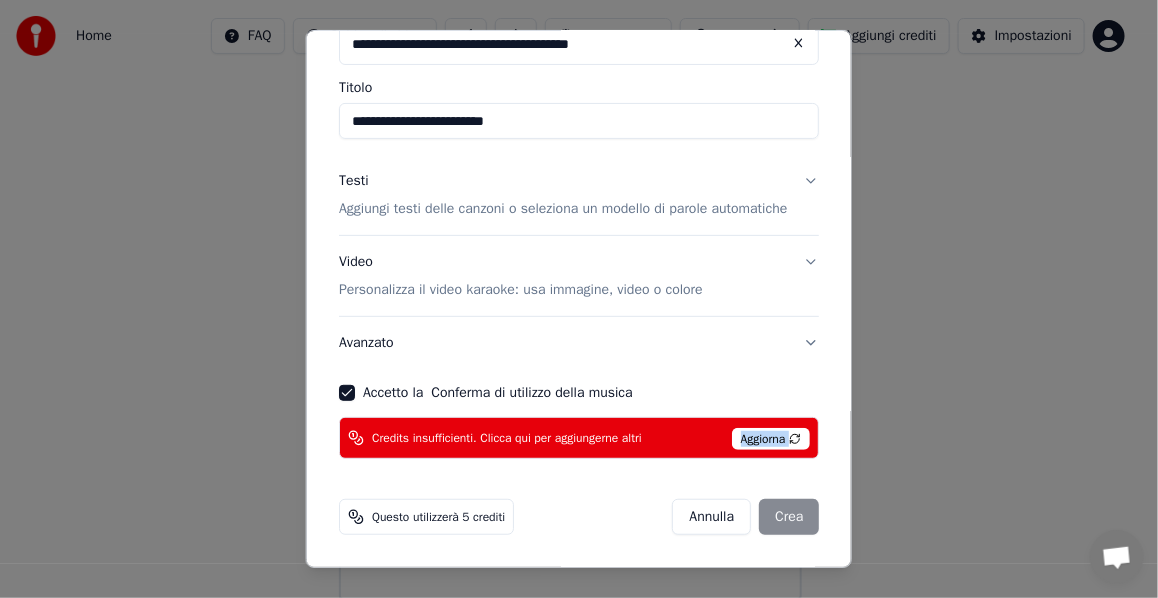 click on "Aggiorna" at bounding box center [770, 439] 